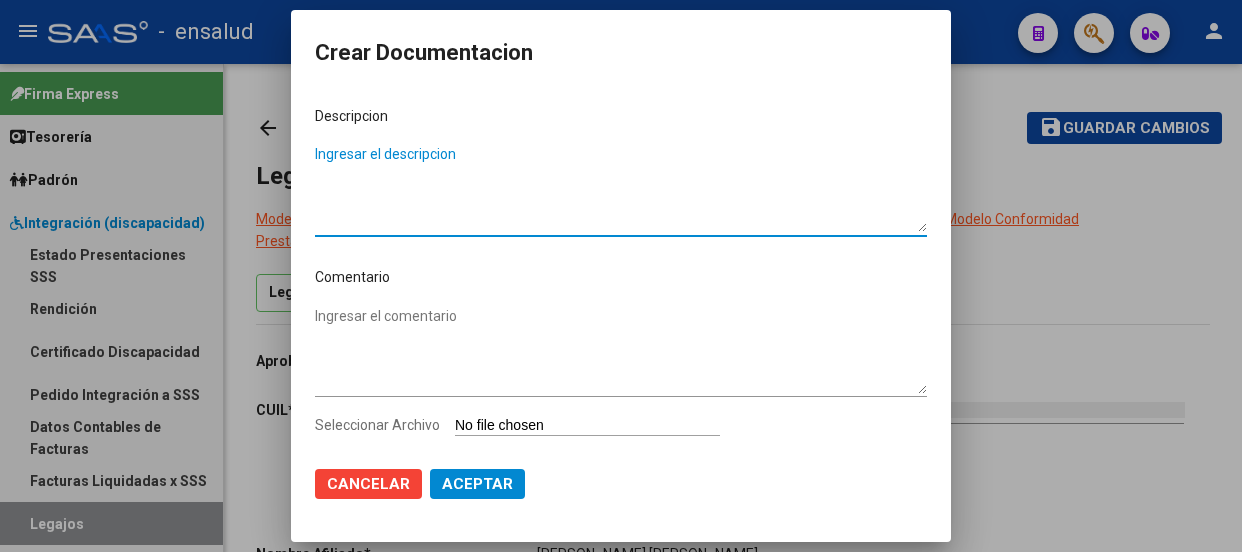 scroll, scrollTop: 0, scrollLeft: 0, axis: both 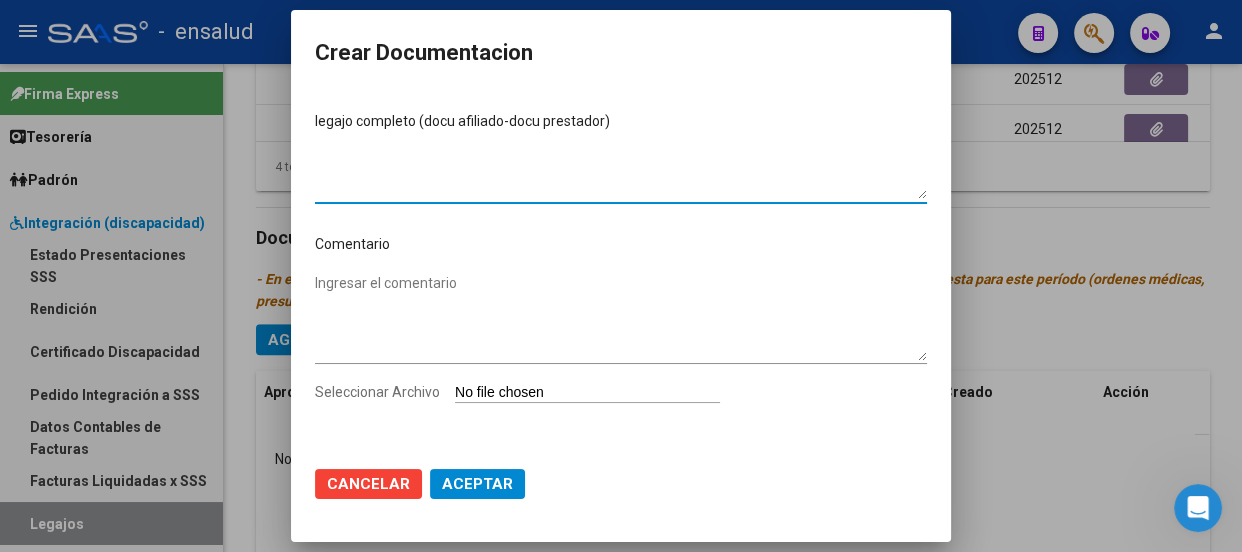 type on "legajo completo (docu afiliado-docu prestador)" 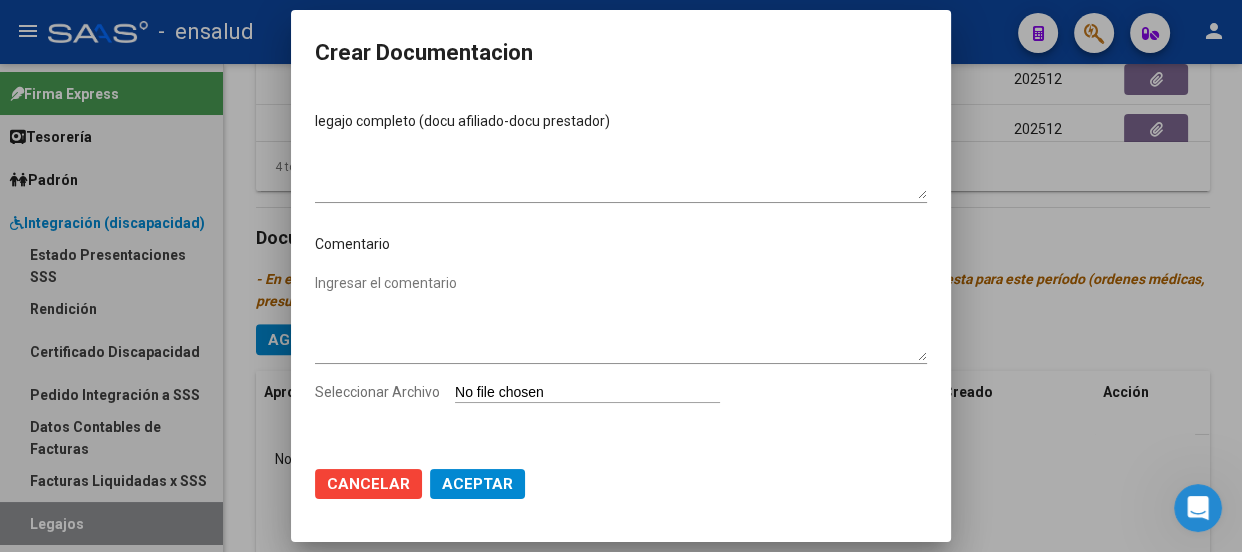 click on "Seleccionar Archivo" at bounding box center (587, 393) 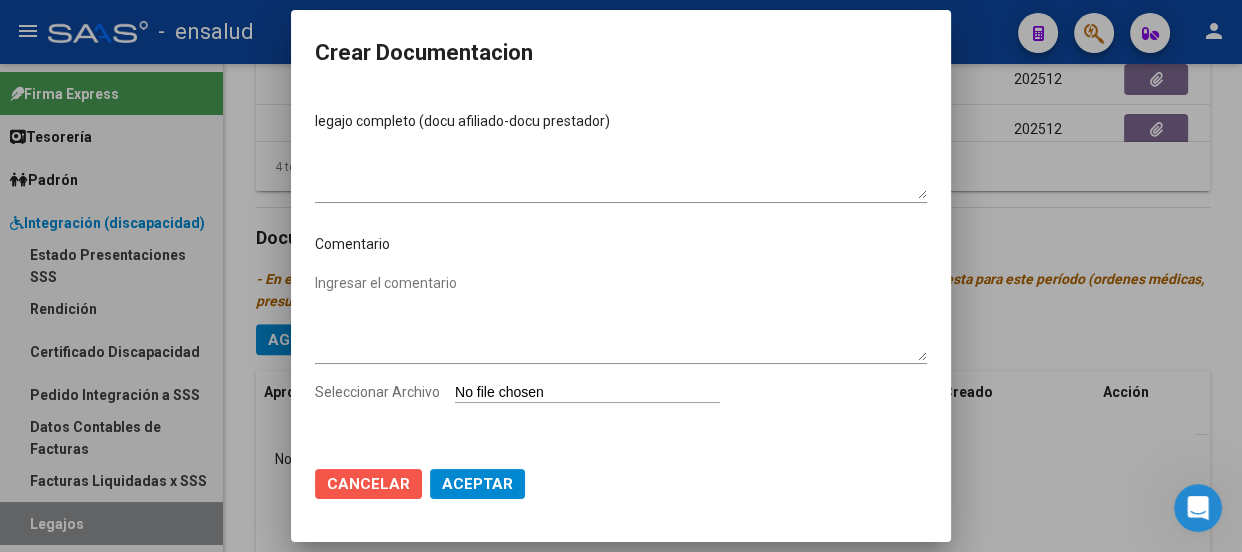 click on "Cancelar" 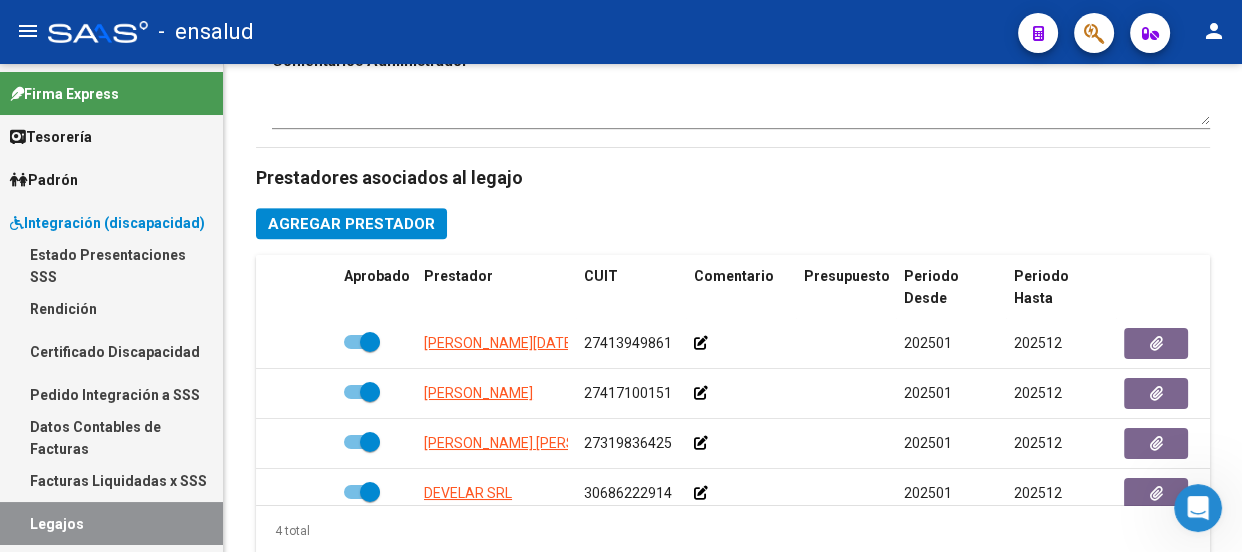 scroll, scrollTop: 1390, scrollLeft: 0, axis: vertical 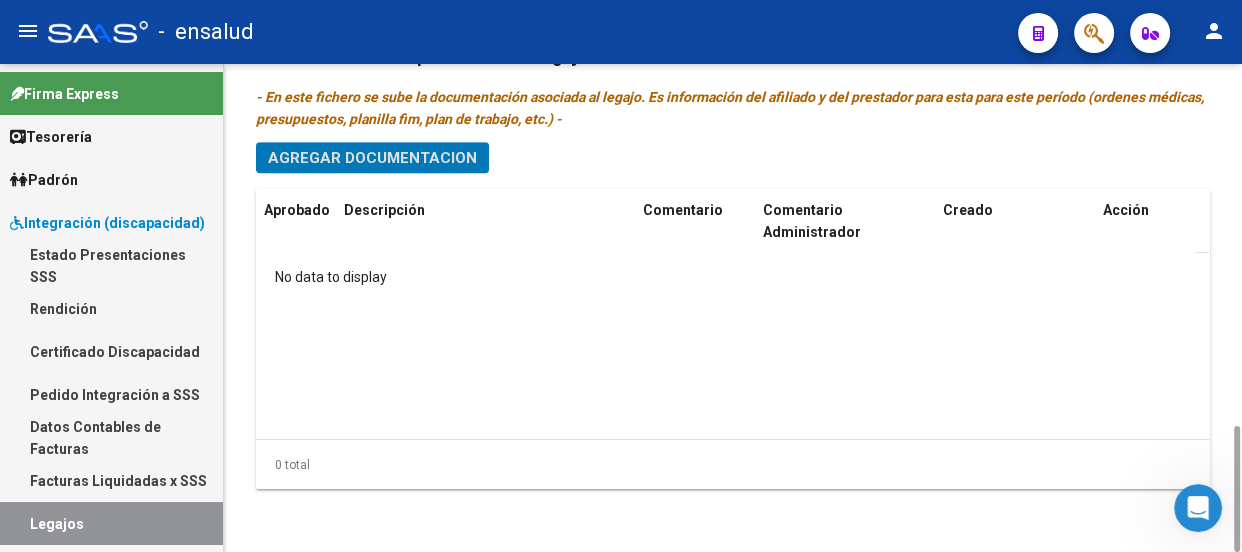 click on "Agregar Documentacion" 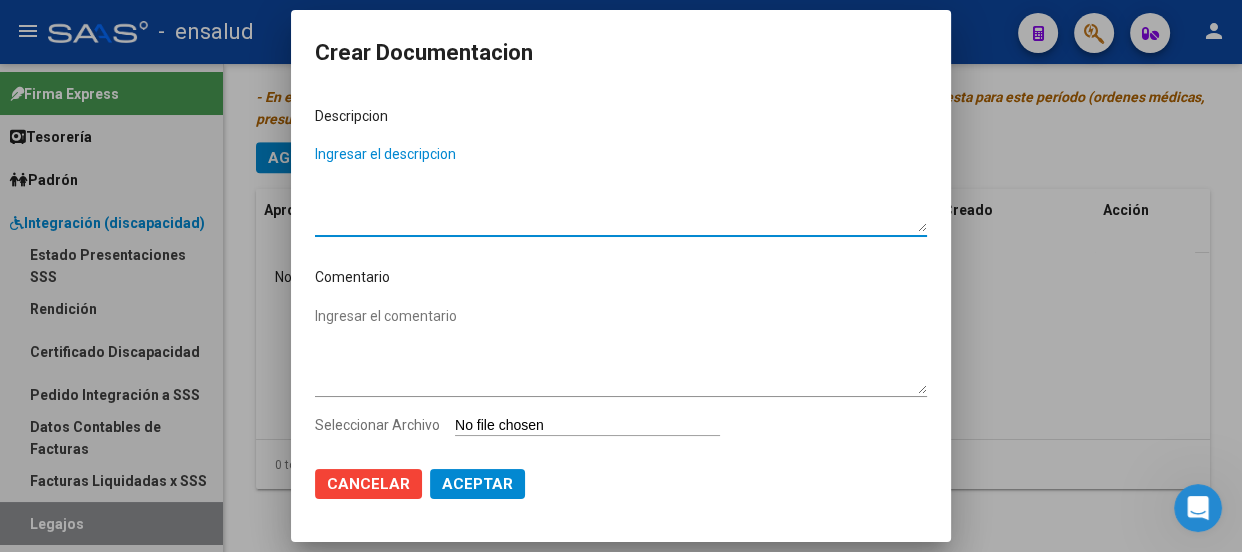 paste on "legajo completo (docu afiliado-docu prestador)" 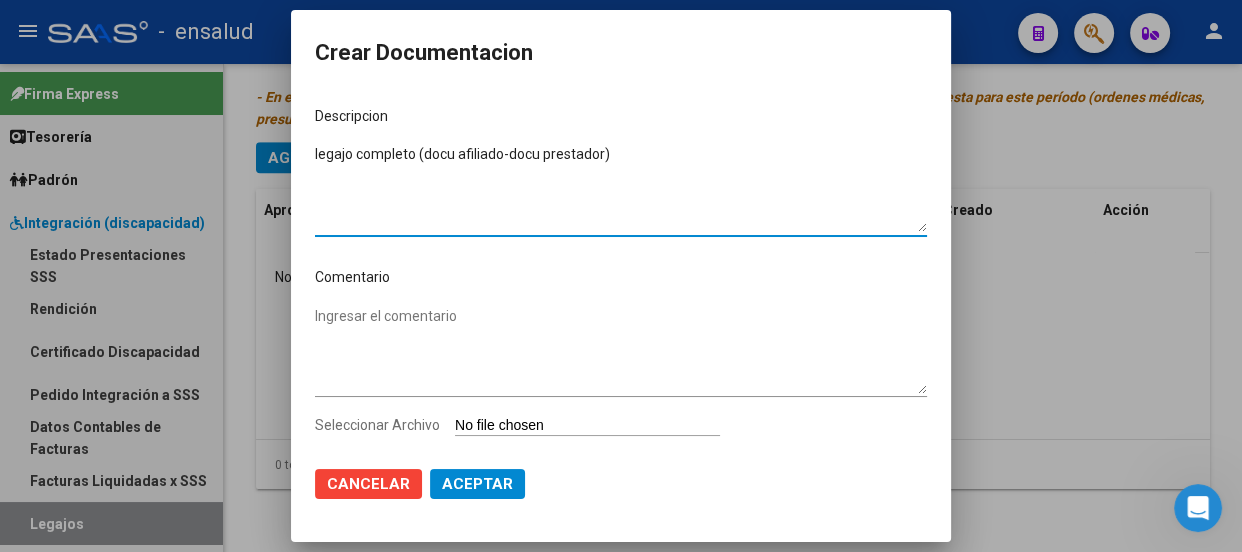 type on "legajo completo (docu afiliado-docu prestador)" 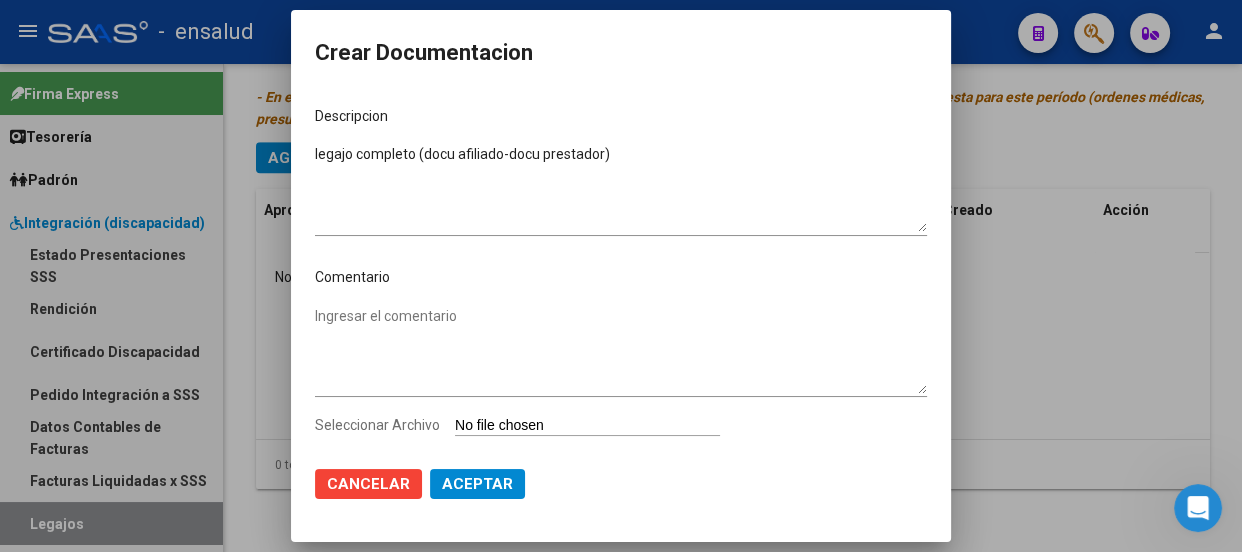 click on "Seleccionar Archivo" at bounding box center (587, 426) 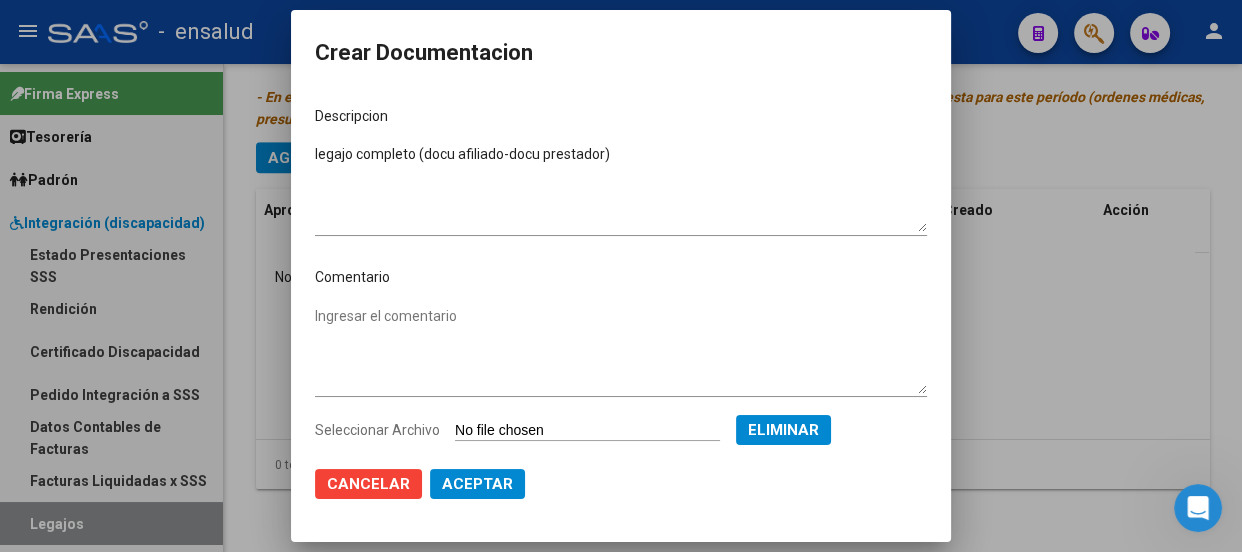 click on "Aceptar" 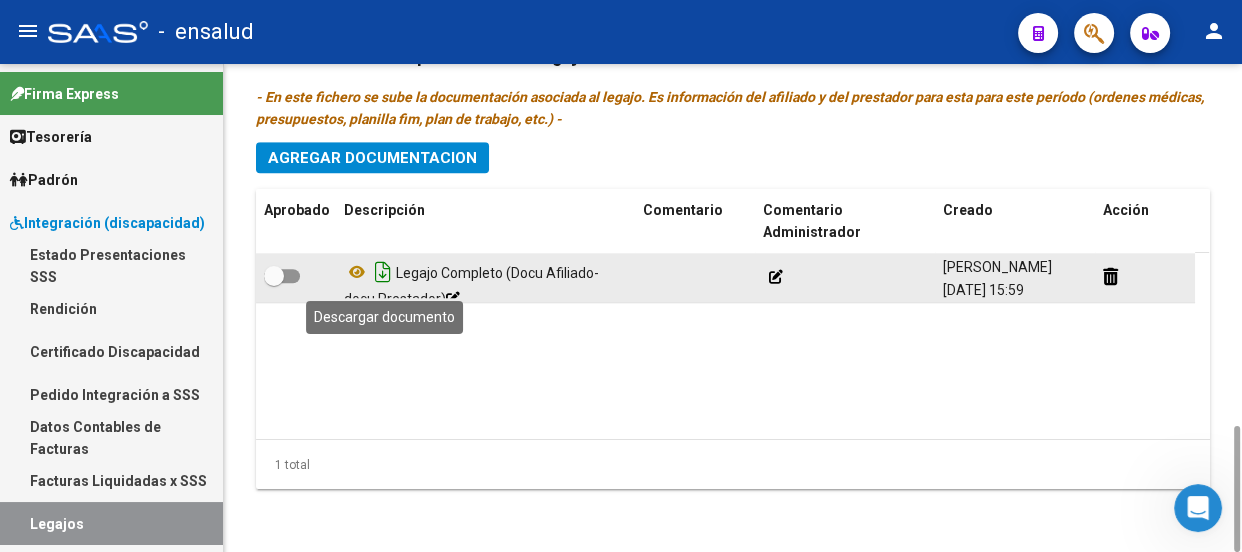 click 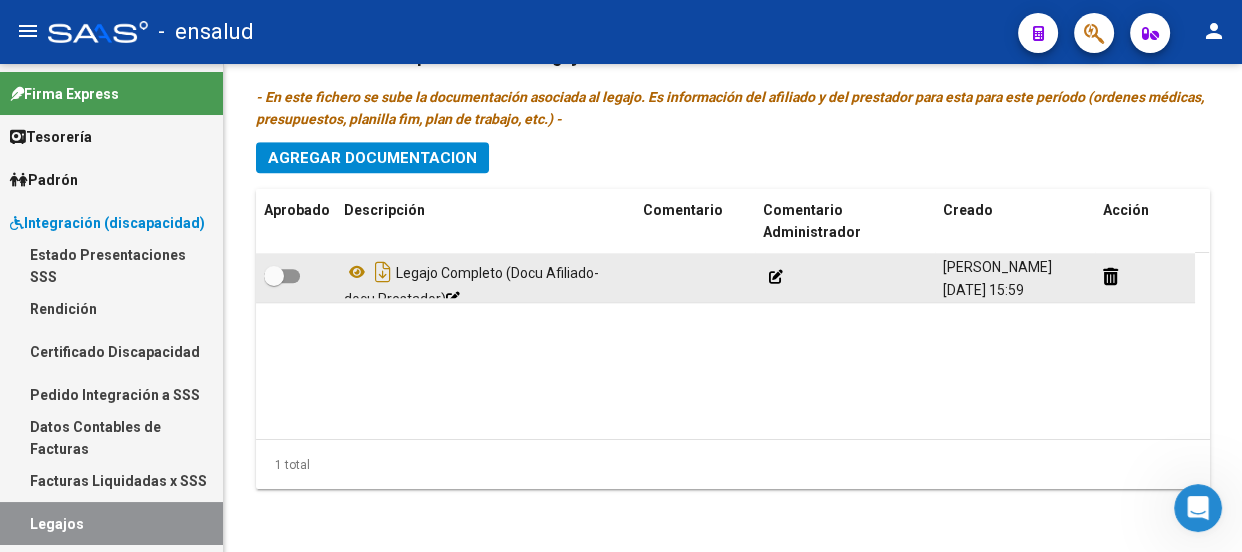 scroll, scrollTop: 844, scrollLeft: 0, axis: vertical 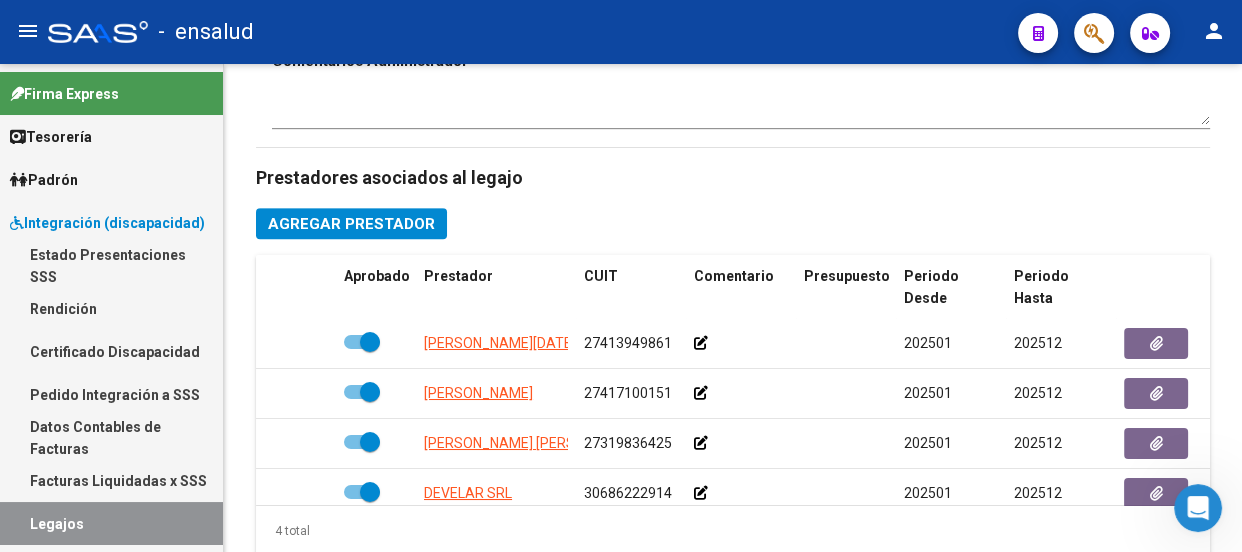 click on "Legajos" at bounding box center (111, 523) 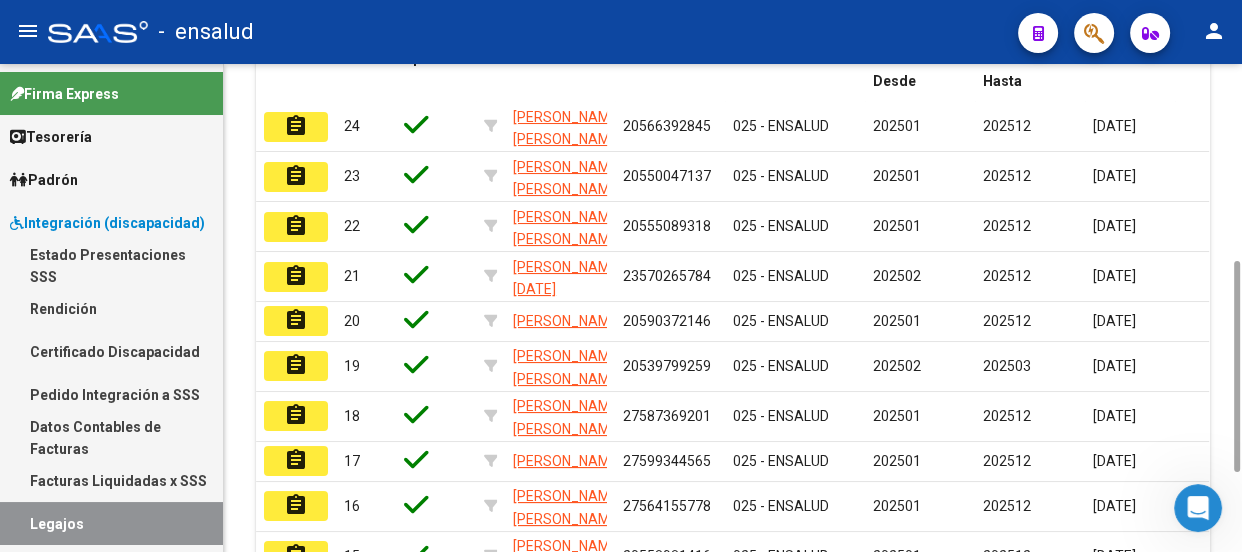 scroll, scrollTop: 635, scrollLeft: 0, axis: vertical 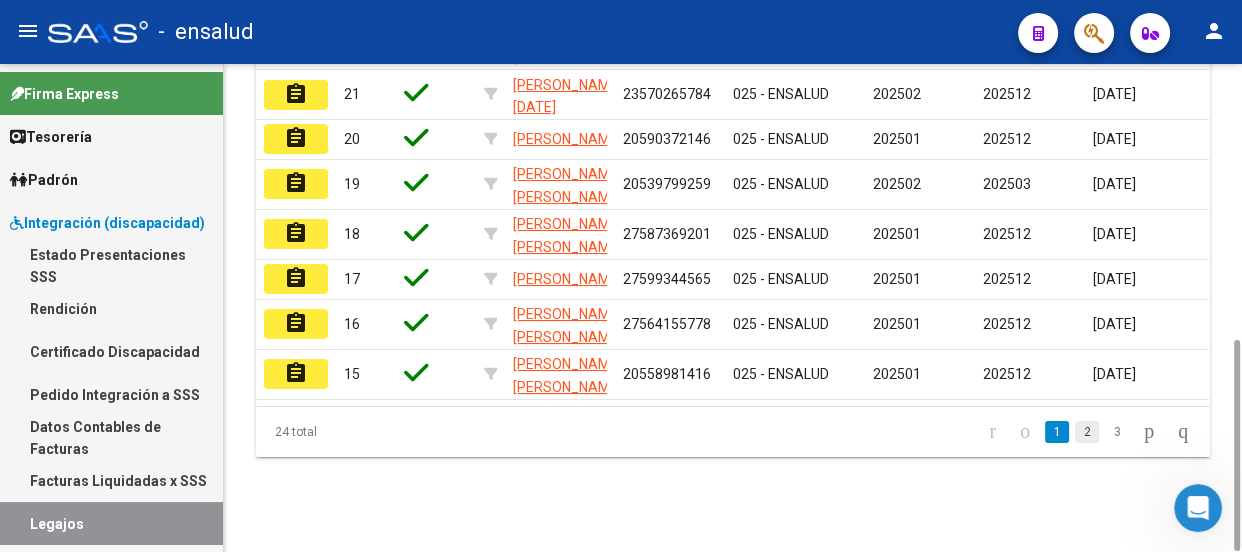 click on "2" 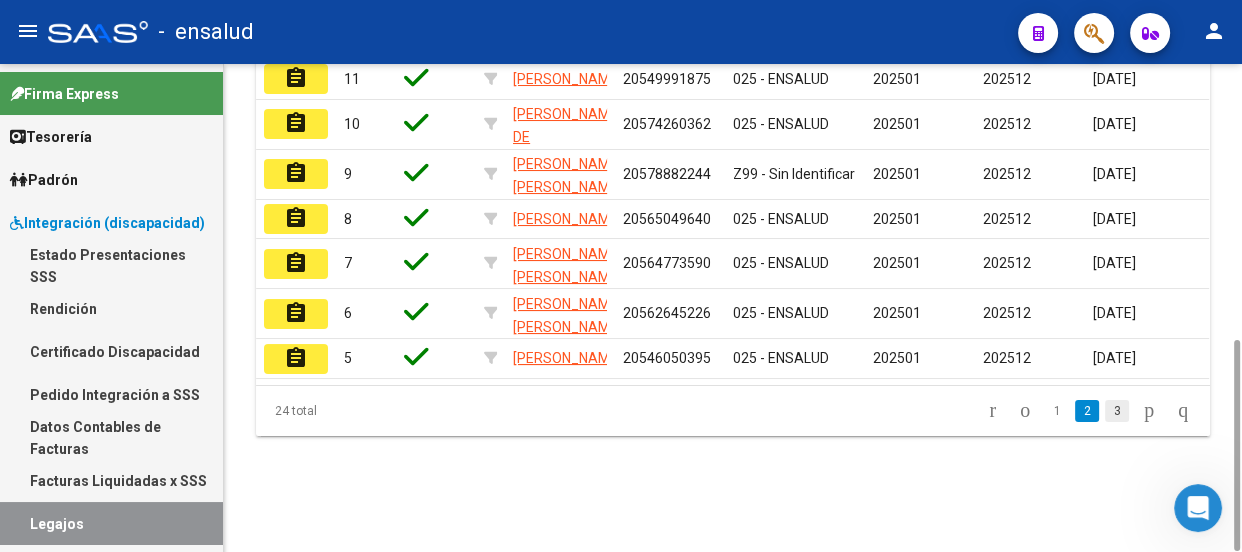 click on "3" 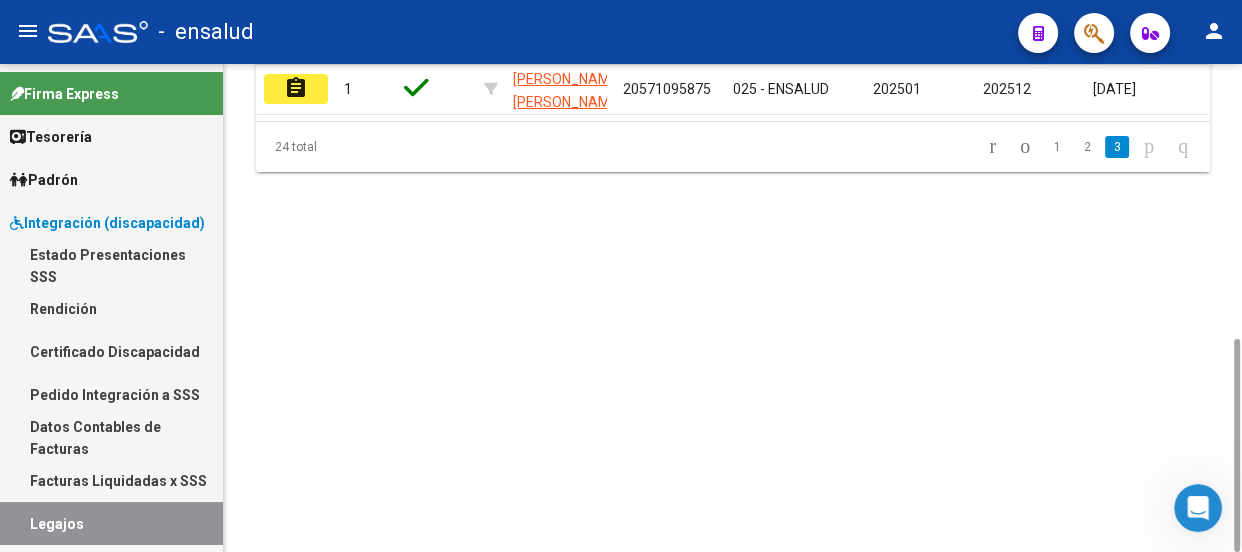 scroll, scrollTop: 448, scrollLeft: 0, axis: vertical 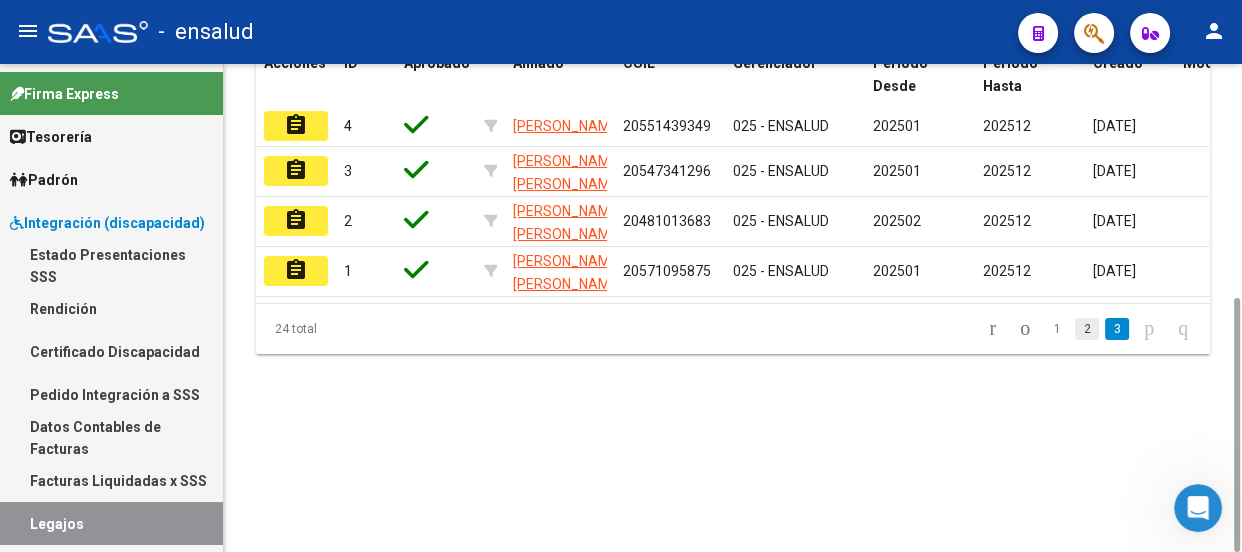 click on "2" 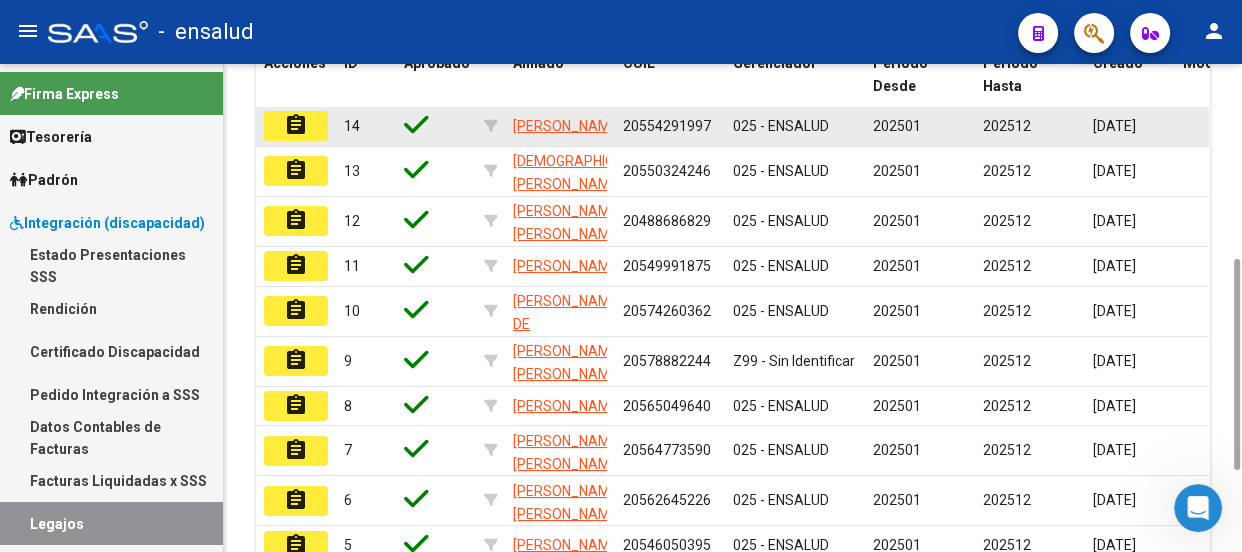 scroll, scrollTop: 630, scrollLeft: 0, axis: vertical 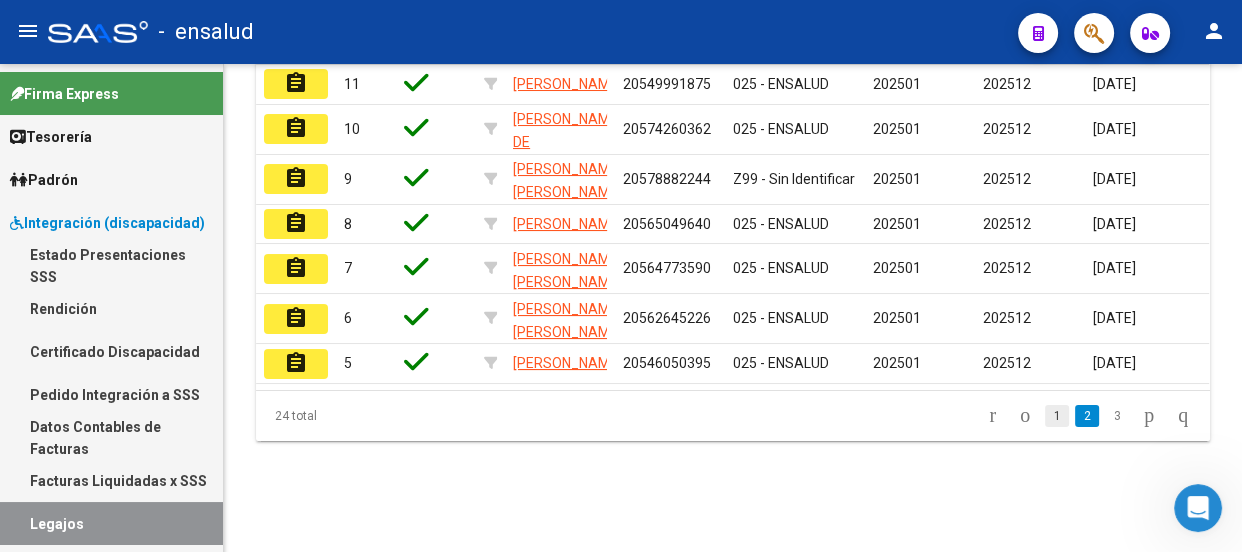 click on "1" 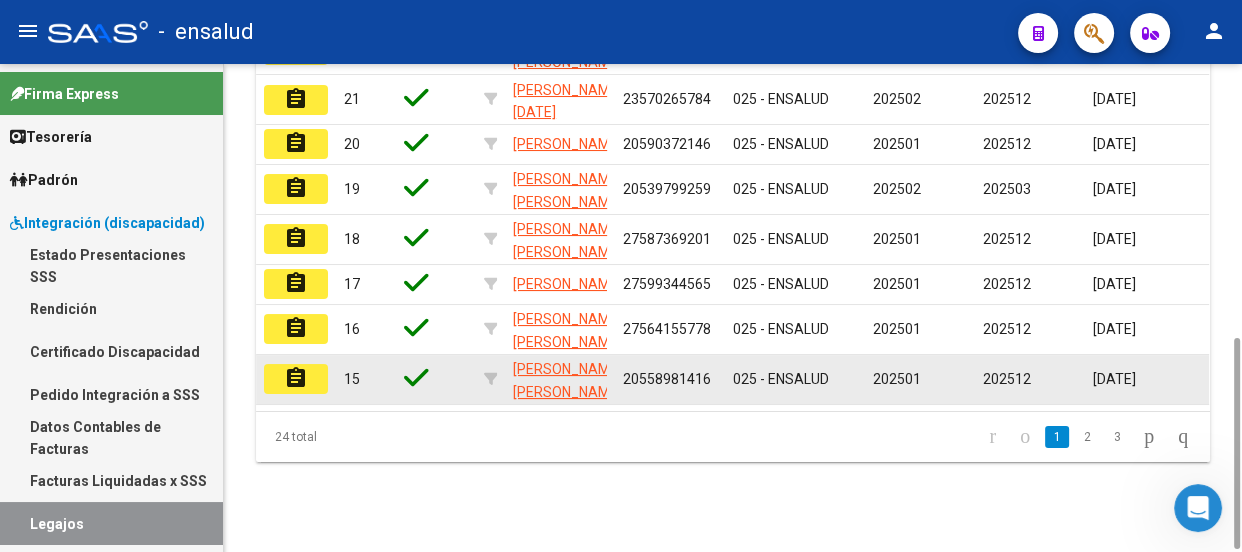scroll, scrollTop: 266, scrollLeft: 0, axis: vertical 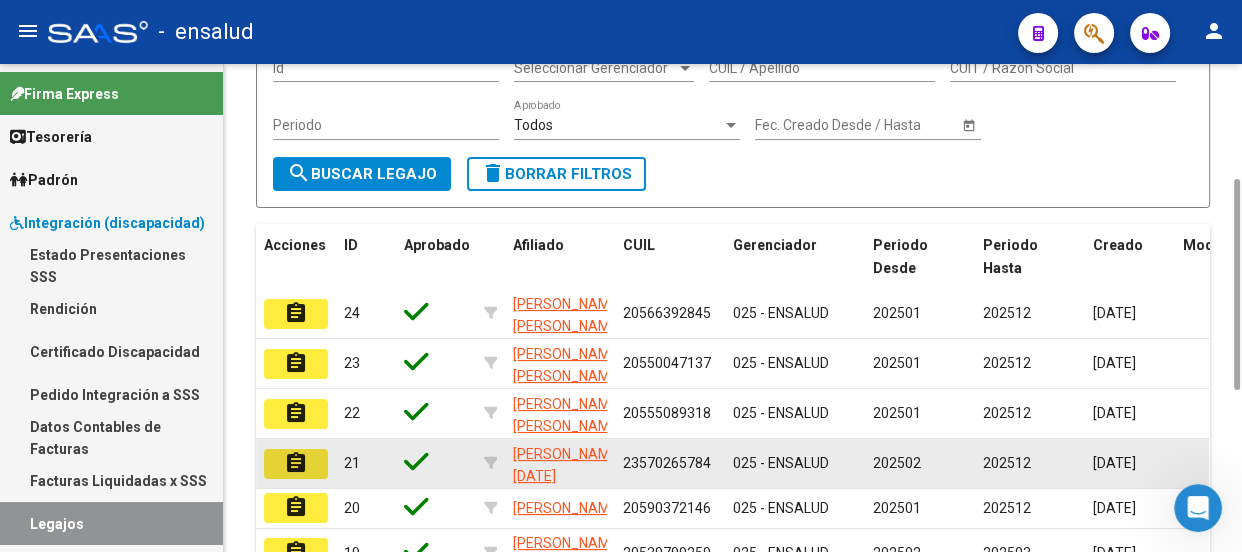 click on "assignment" 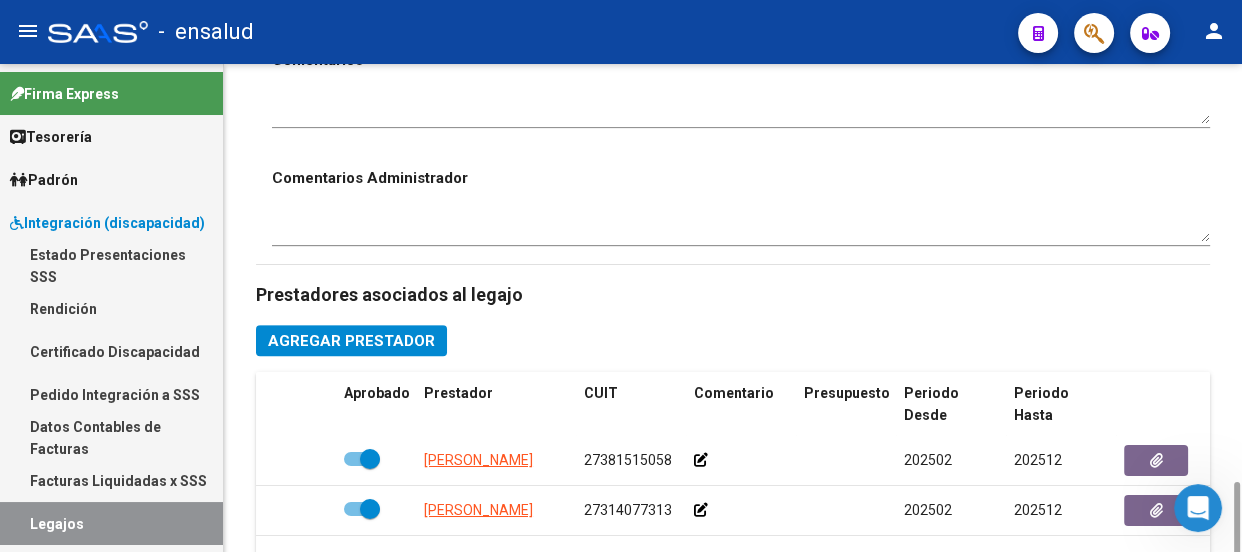 scroll, scrollTop: 1272, scrollLeft: 0, axis: vertical 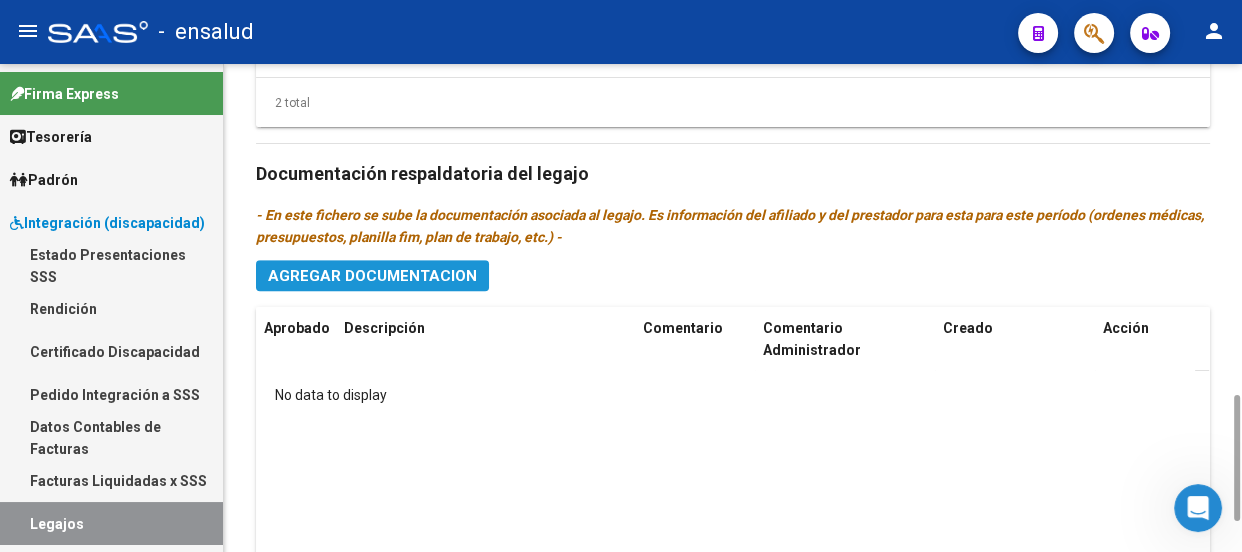 click on "Agregar Documentacion" 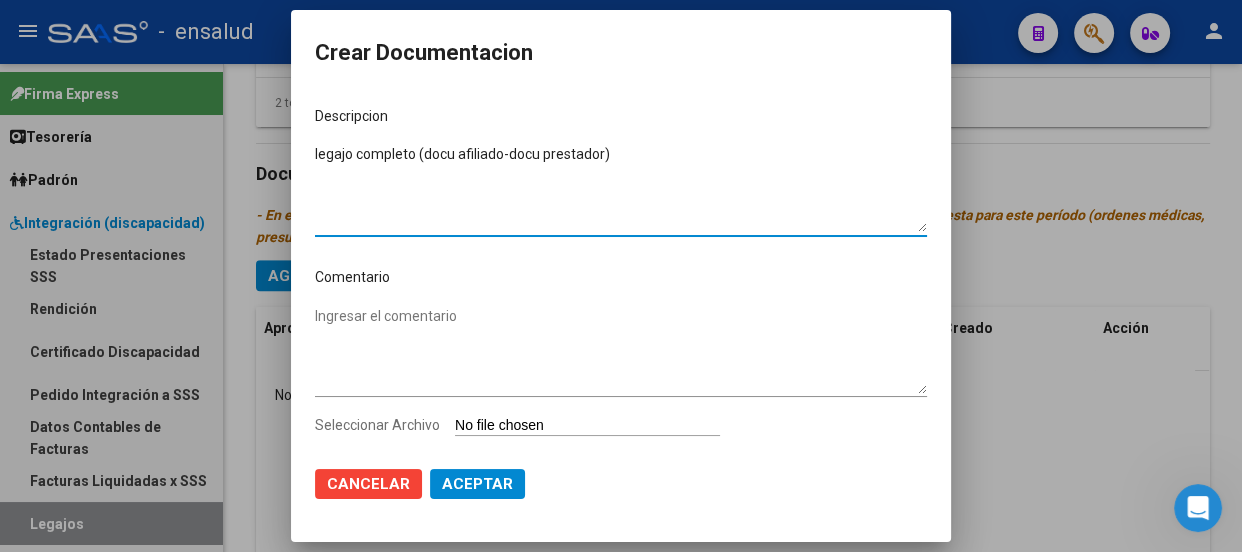 type on "legajo completo (docu afiliado-docu prestador)" 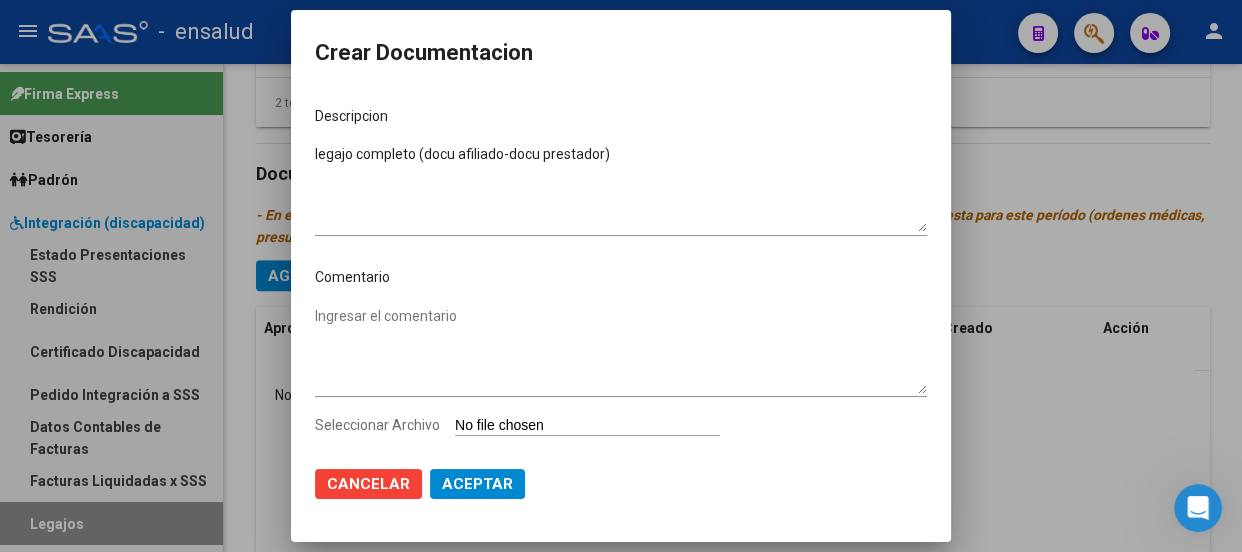 type on "C:\fakepath\[PERSON_NAME].pdf" 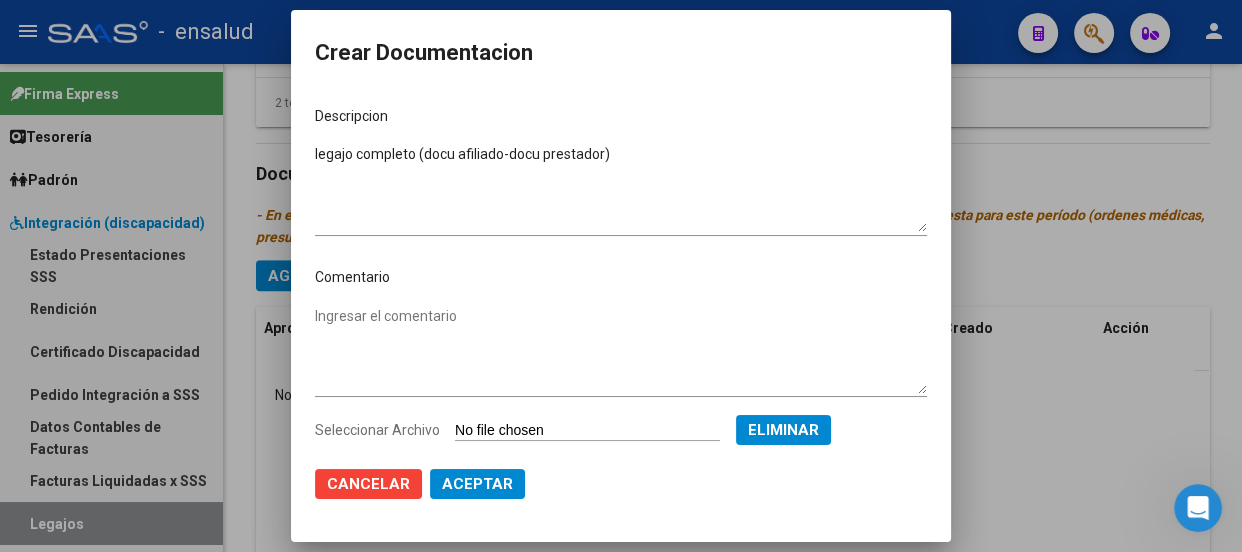 click on "Aceptar" 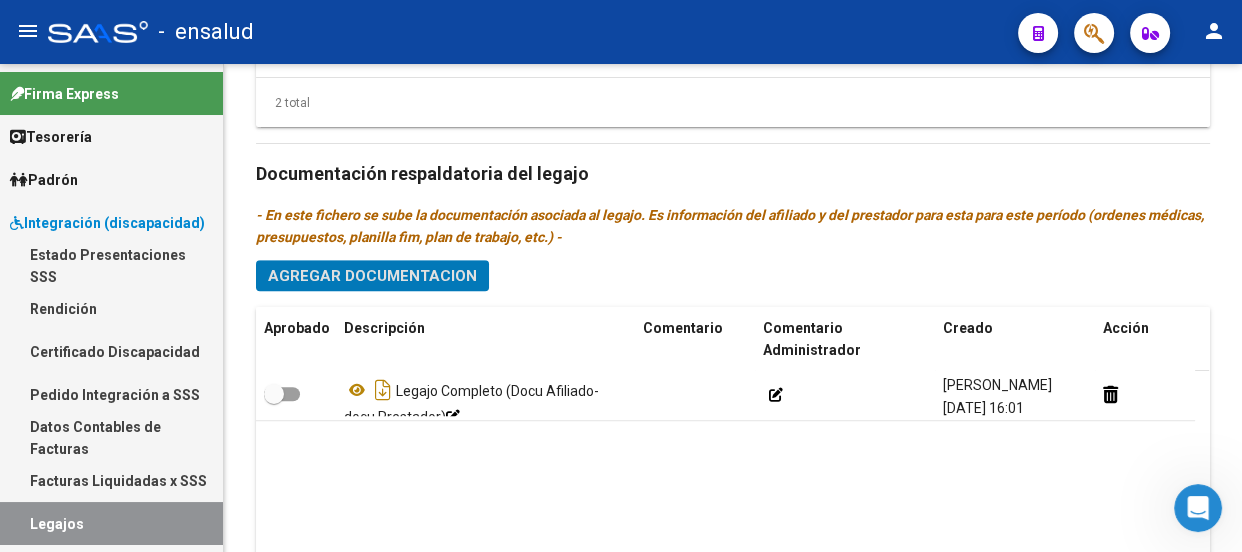 click on "Integración (discapacidad)" at bounding box center [107, 223] 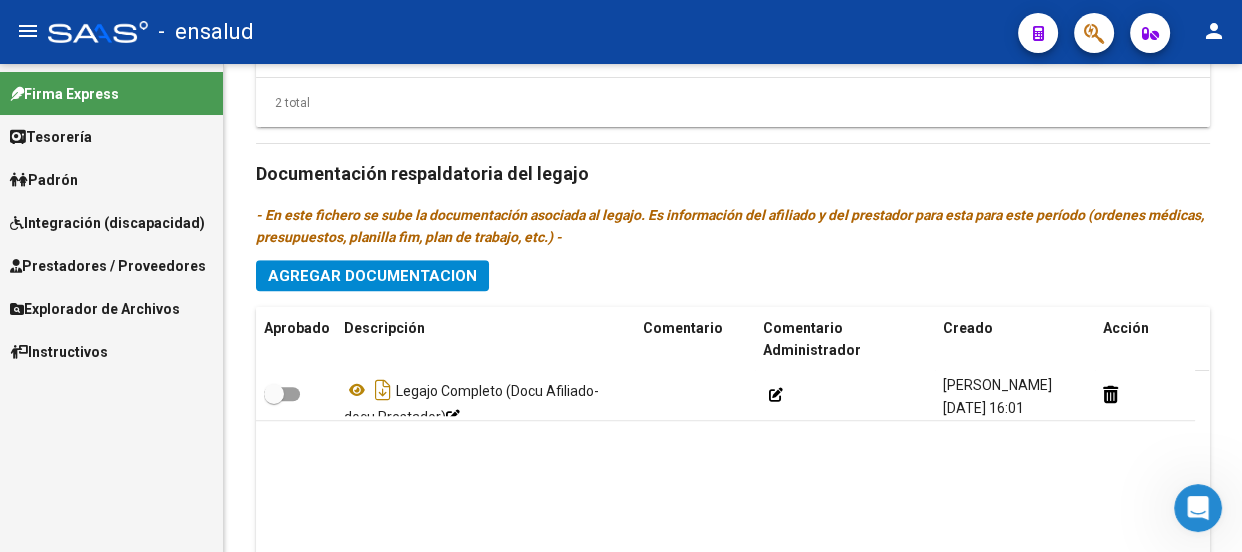 click on "Integración (discapacidad)" at bounding box center [107, 223] 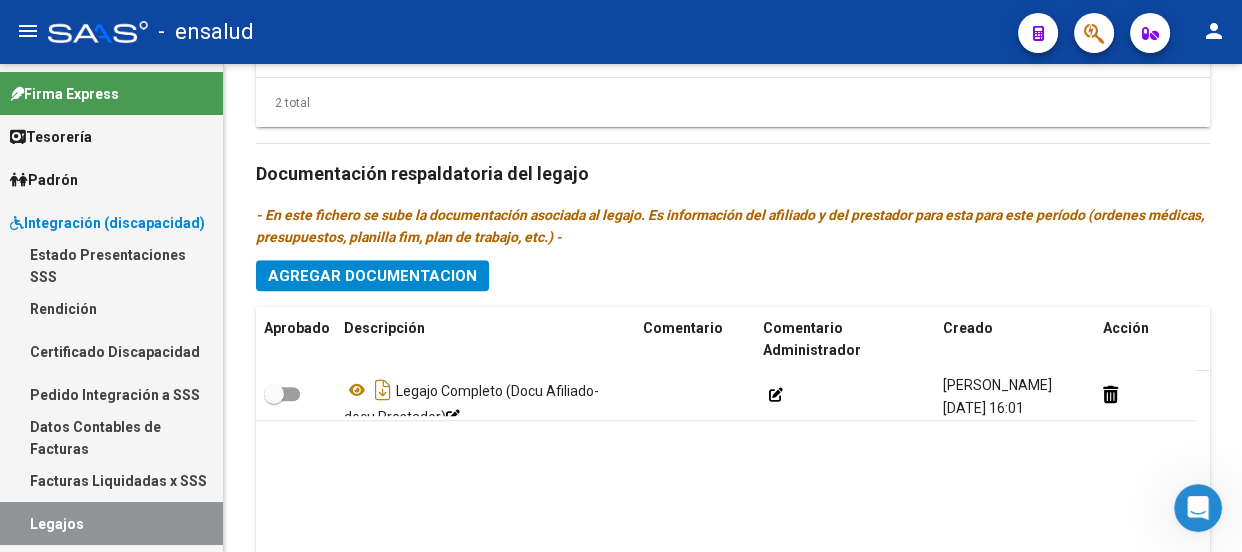 click on "Legajos" at bounding box center [111, 523] 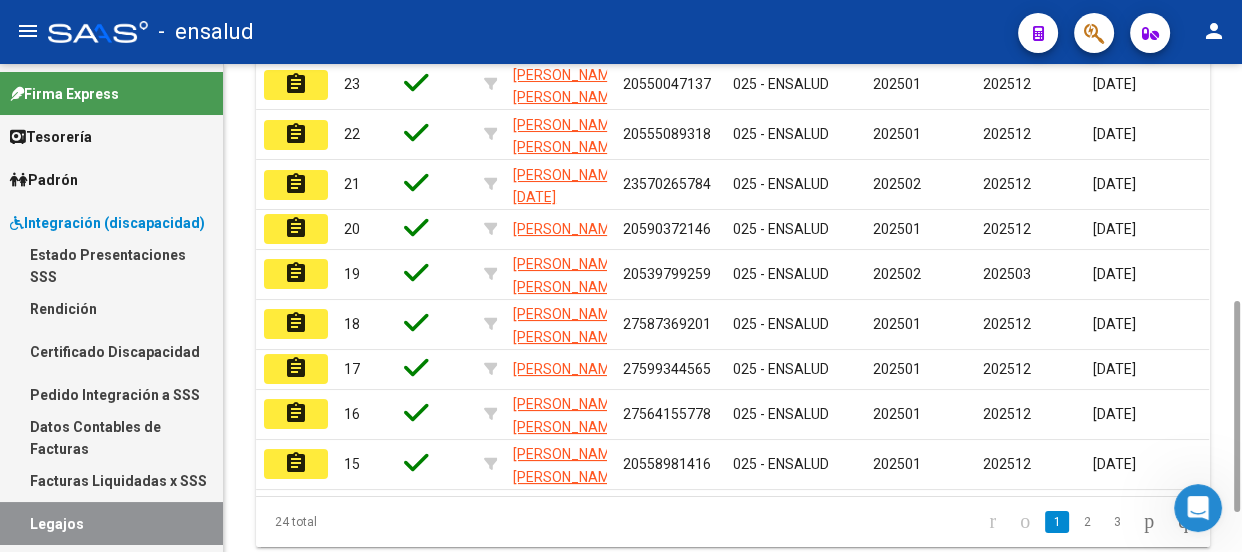 scroll, scrollTop: 635, scrollLeft: 0, axis: vertical 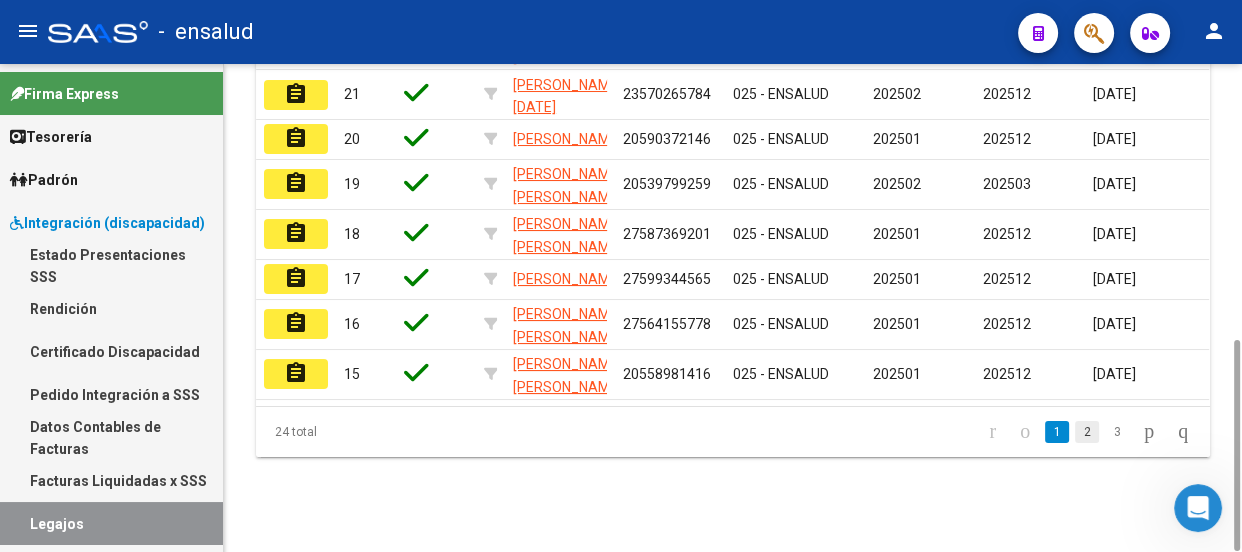 click on "2" 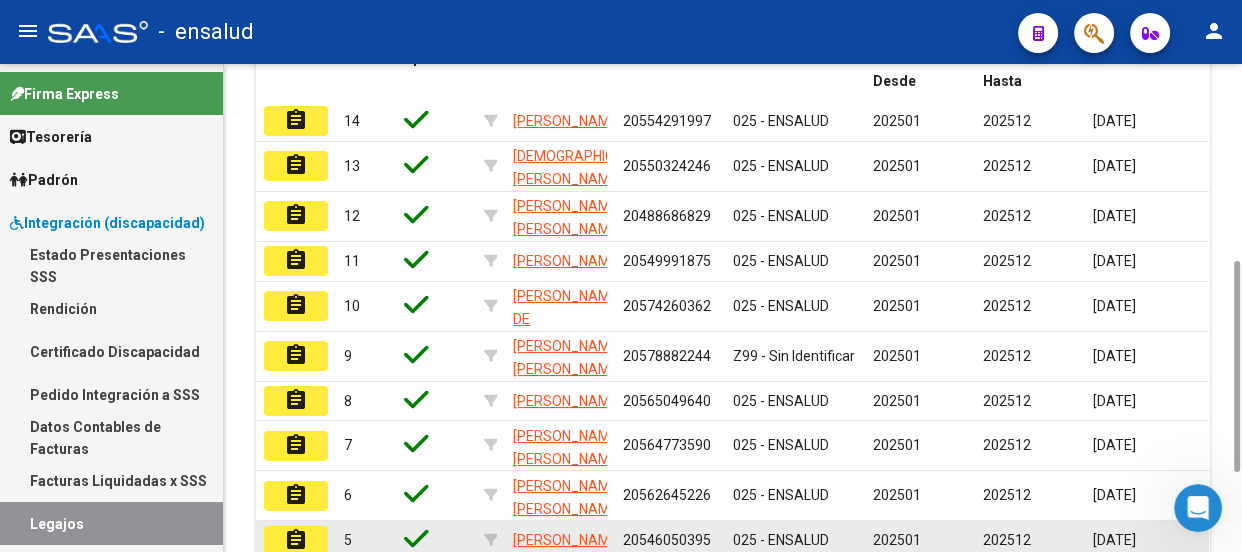 scroll, scrollTop: 635, scrollLeft: 0, axis: vertical 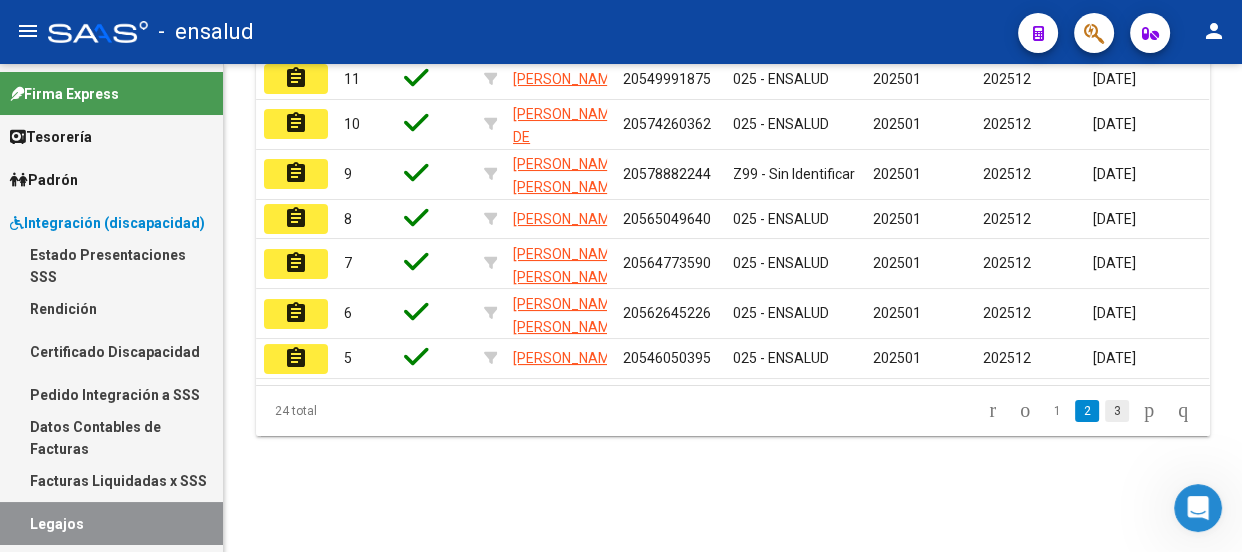click on "3" 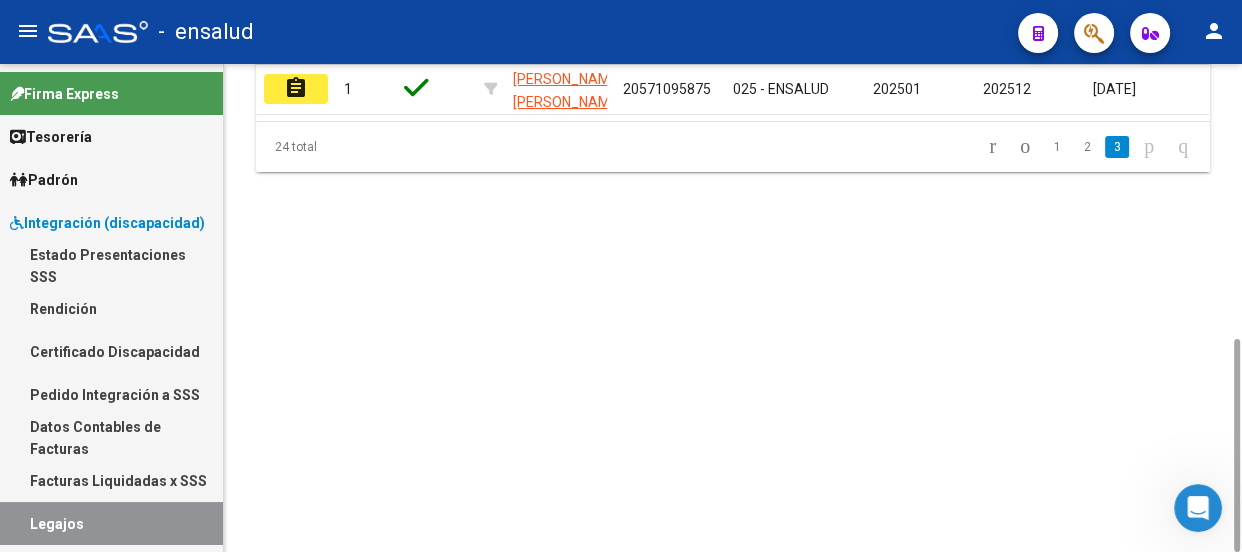 scroll, scrollTop: 448, scrollLeft: 0, axis: vertical 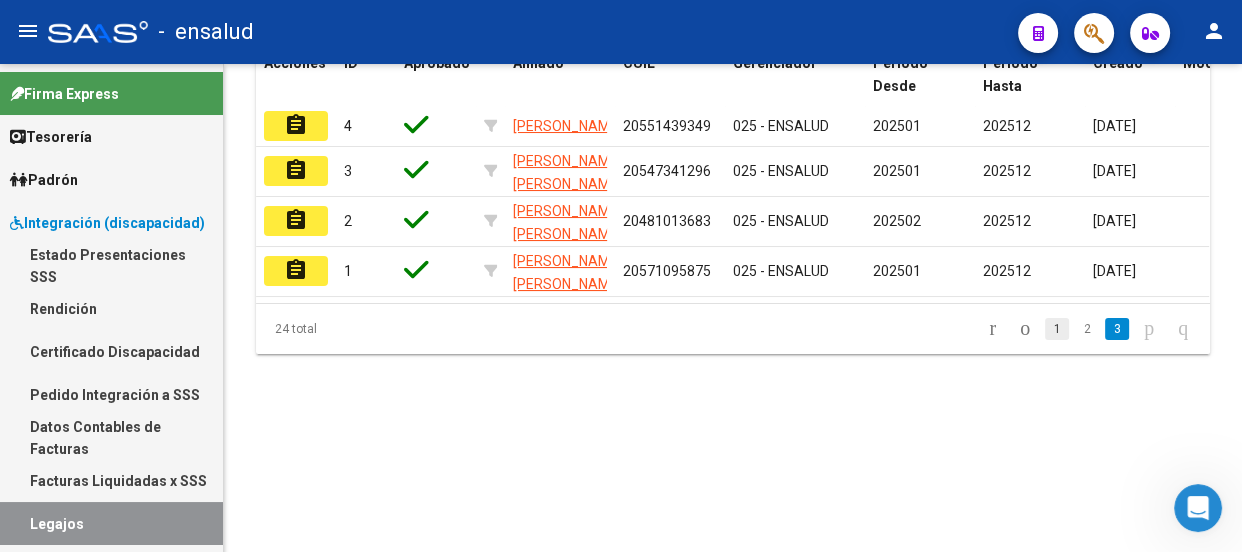 click on "1" 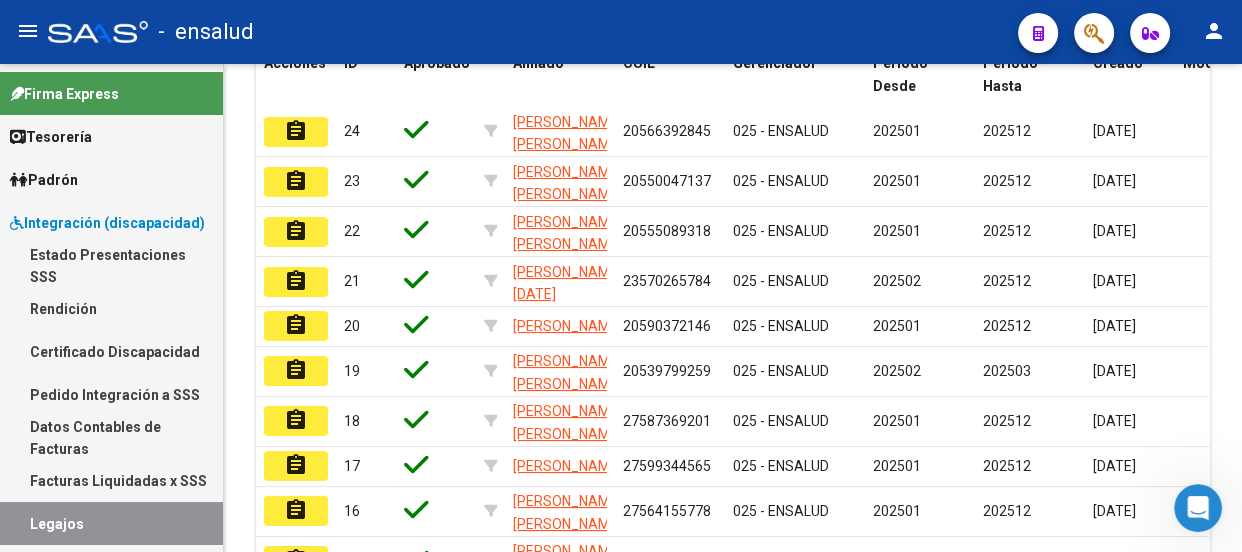 scroll, scrollTop: 630, scrollLeft: 0, axis: vertical 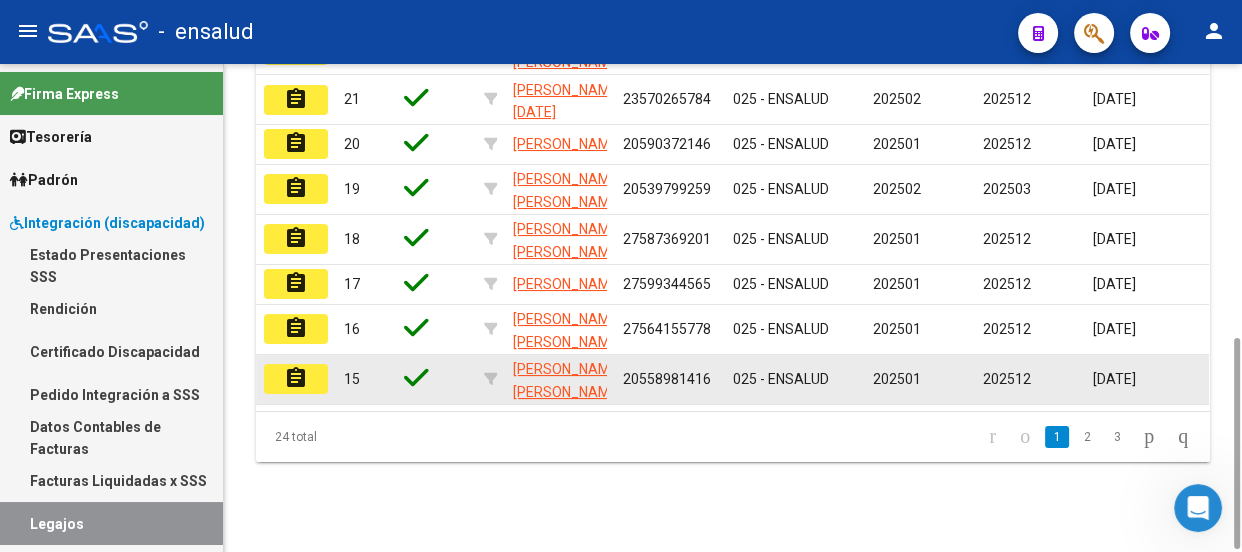 click on "assignment" 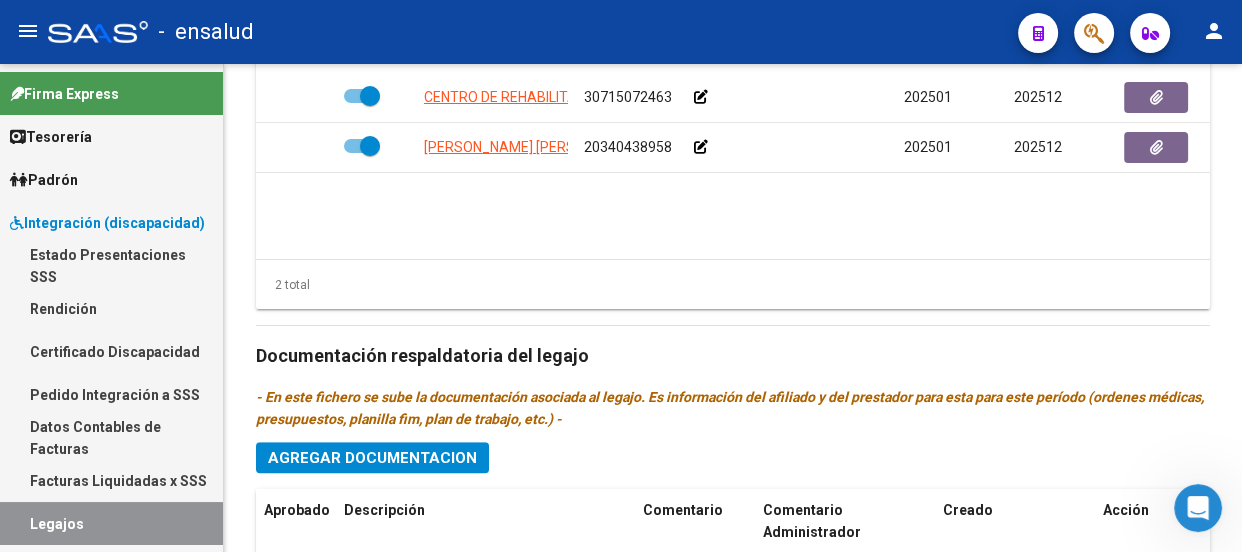scroll, scrollTop: 1390, scrollLeft: 0, axis: vertical 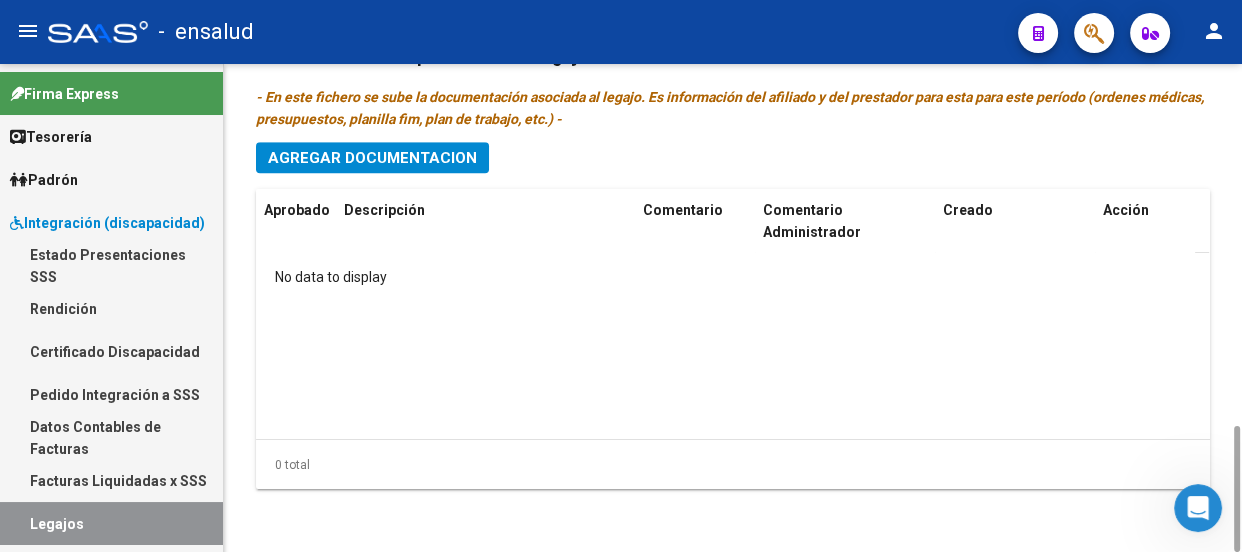click on "Agregar Documentacion" 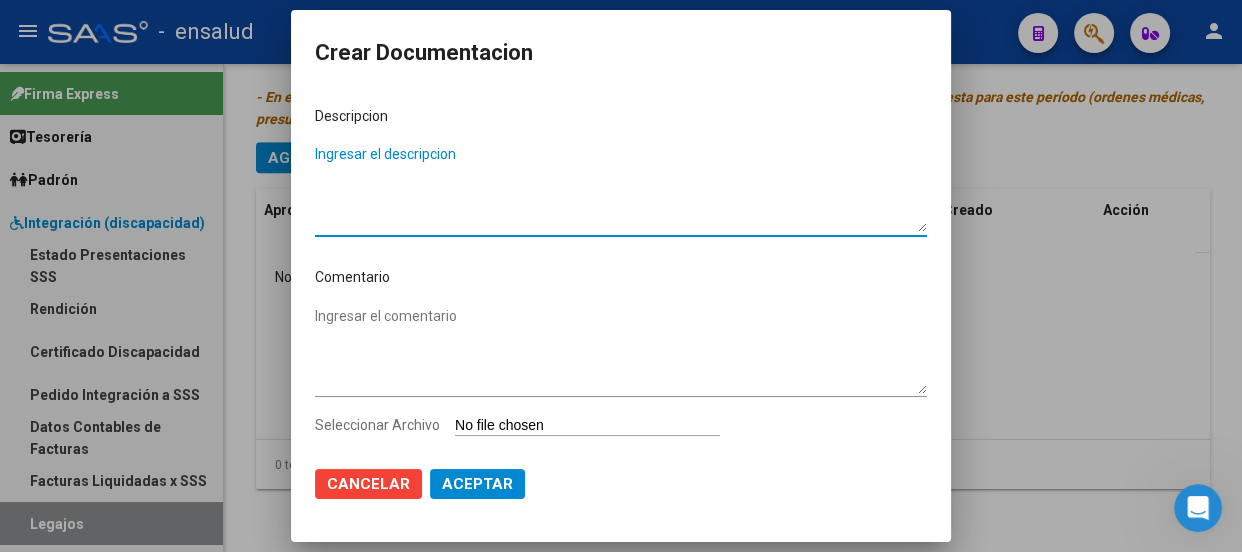 paste on "legajo completo (docu afiliado-docu prestador)" 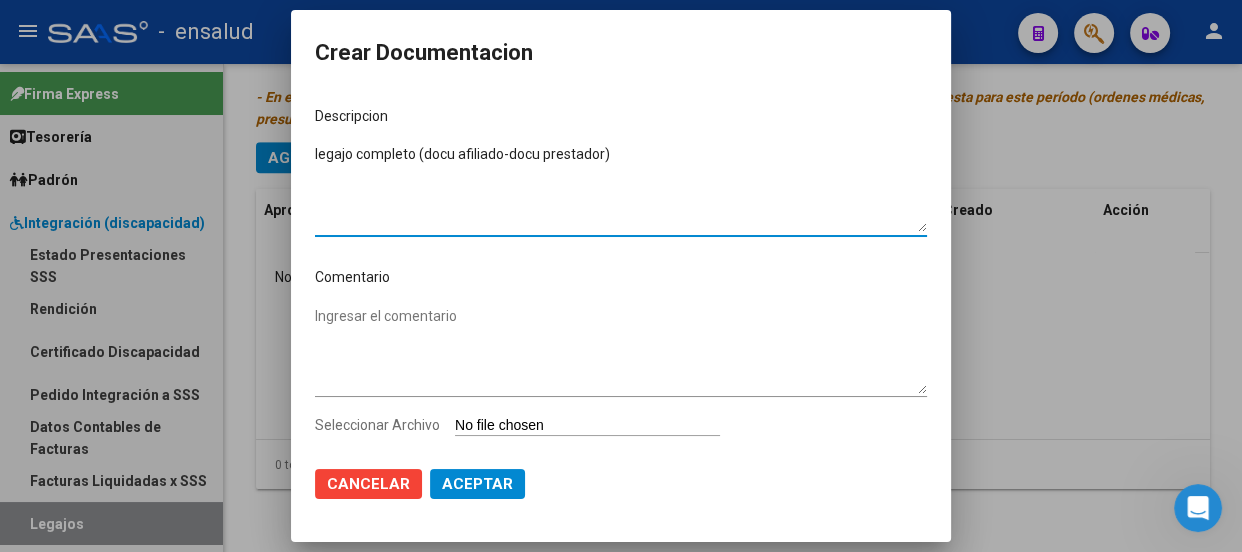 type on "legajo completo (docu afiliado-docu prestador)" 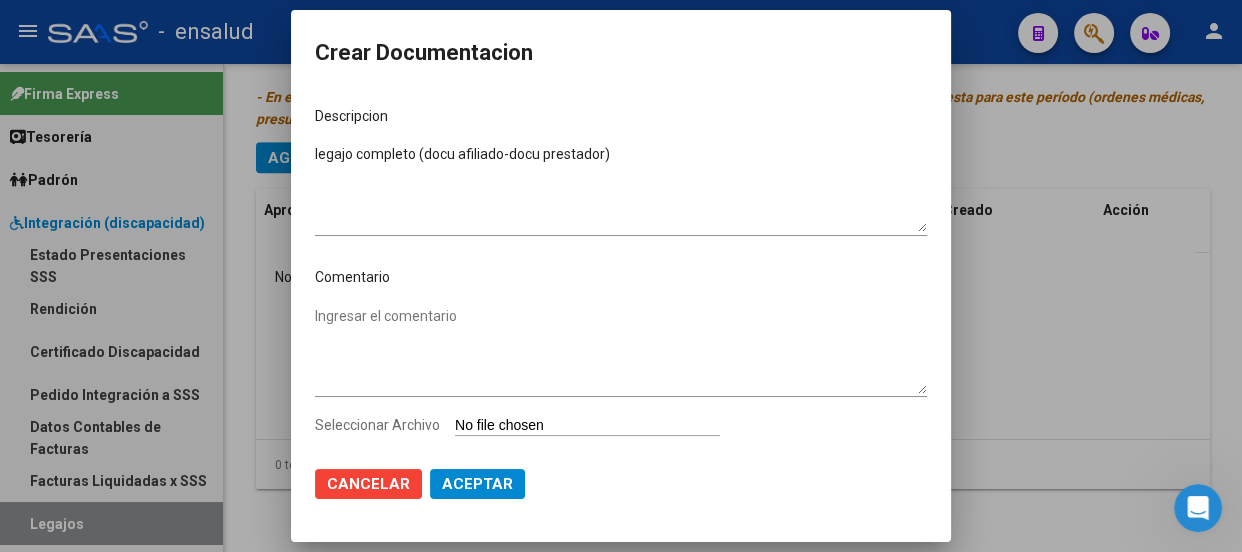 type on "C:\fakepath\[PERSON_NAME].pdf" 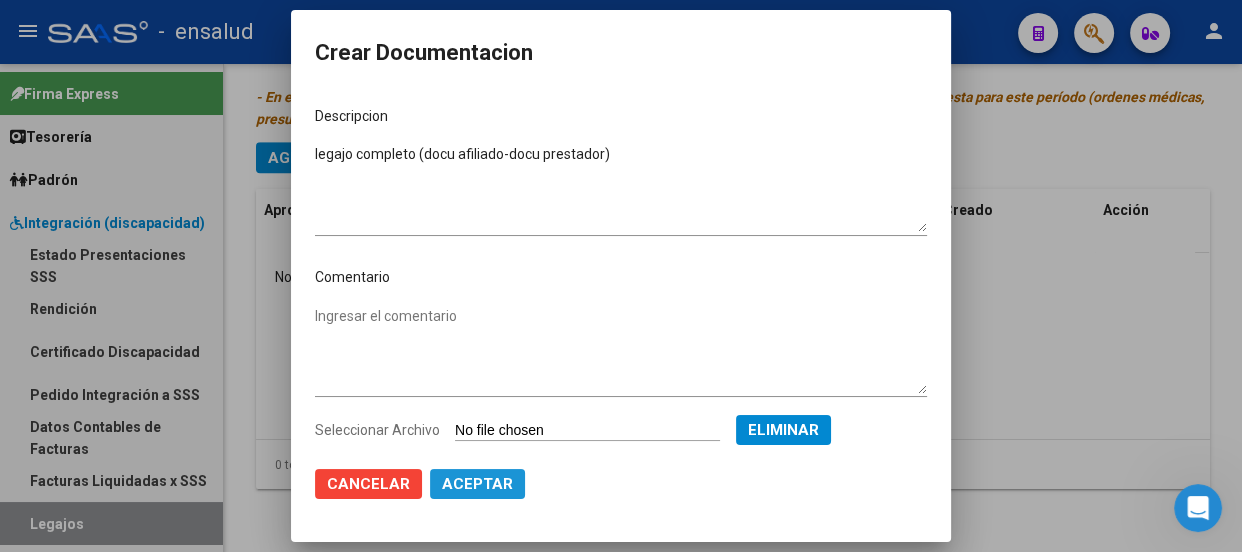 click on "Aceptar" 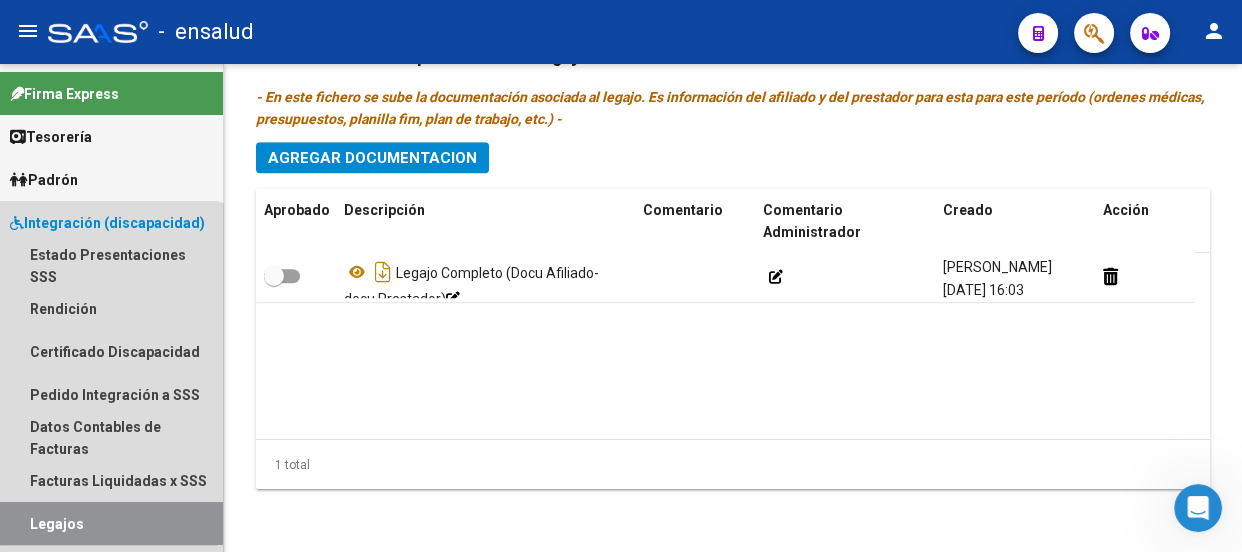 click on "Legajos" at bounding box center (111, 523) 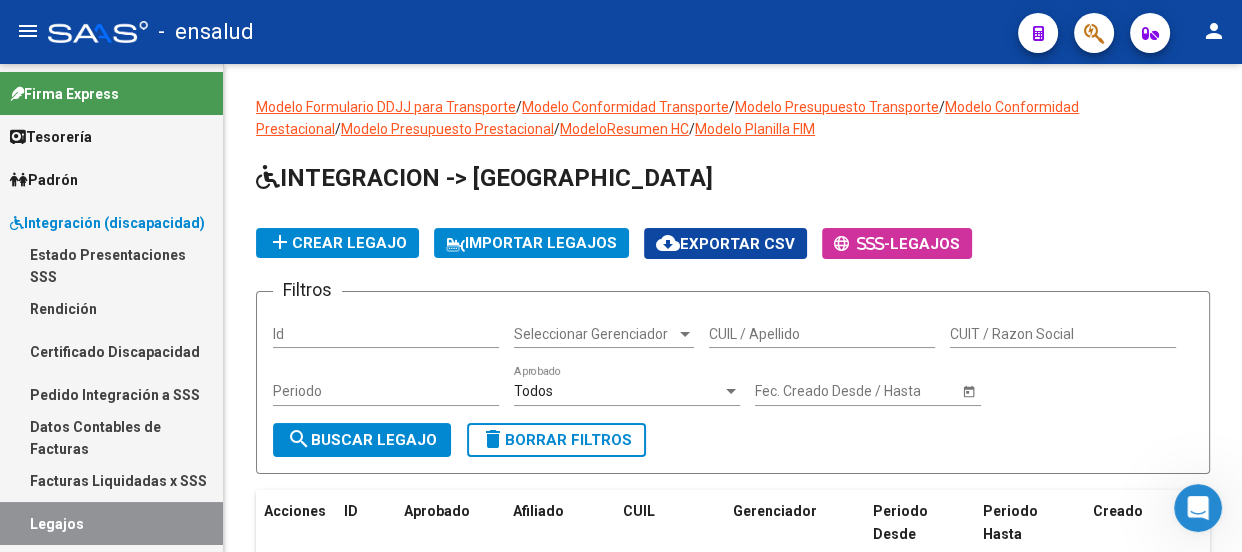 scroll, scrollTop: 363, scrollLeft: 0, axis: vertical 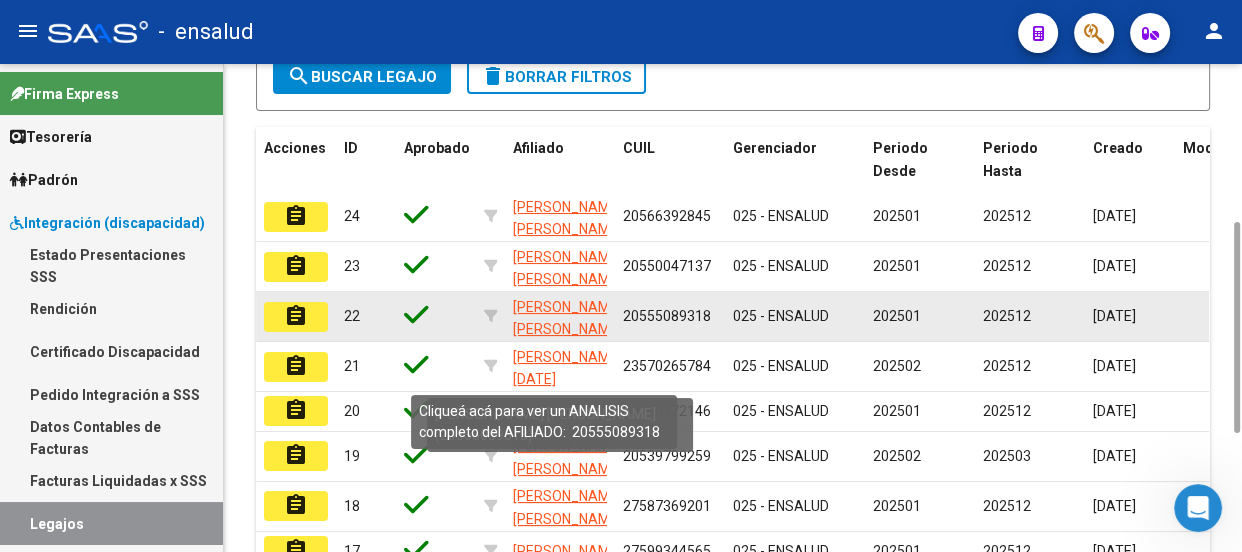 click on "[PERSON_NAME] [PERSON_NAME]" 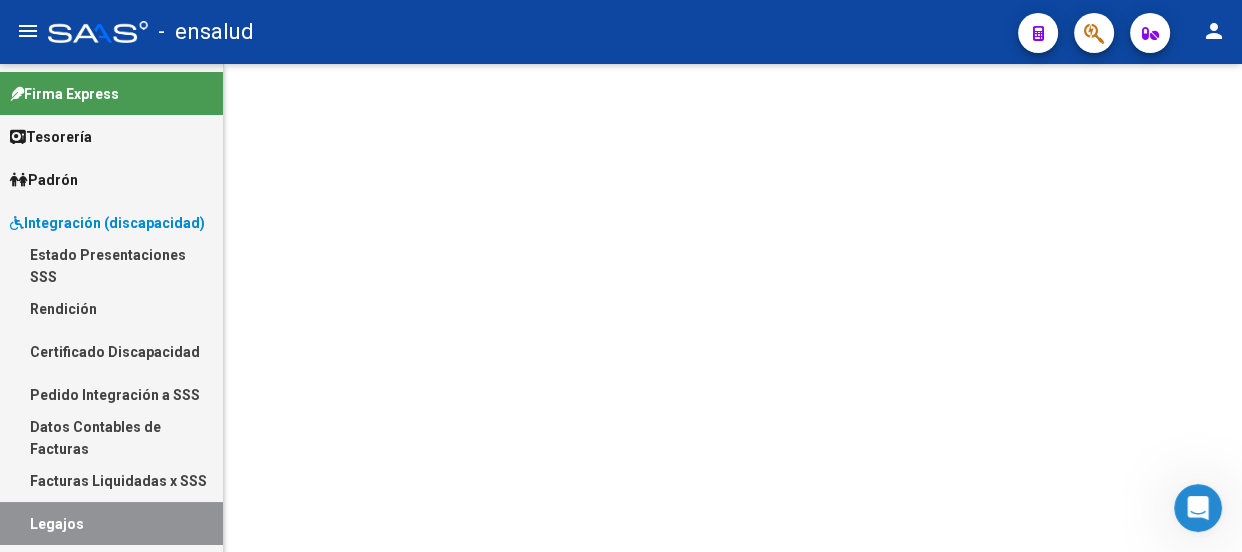 scroll, scrollTop: 0, scrollLeft: 0, axis: both 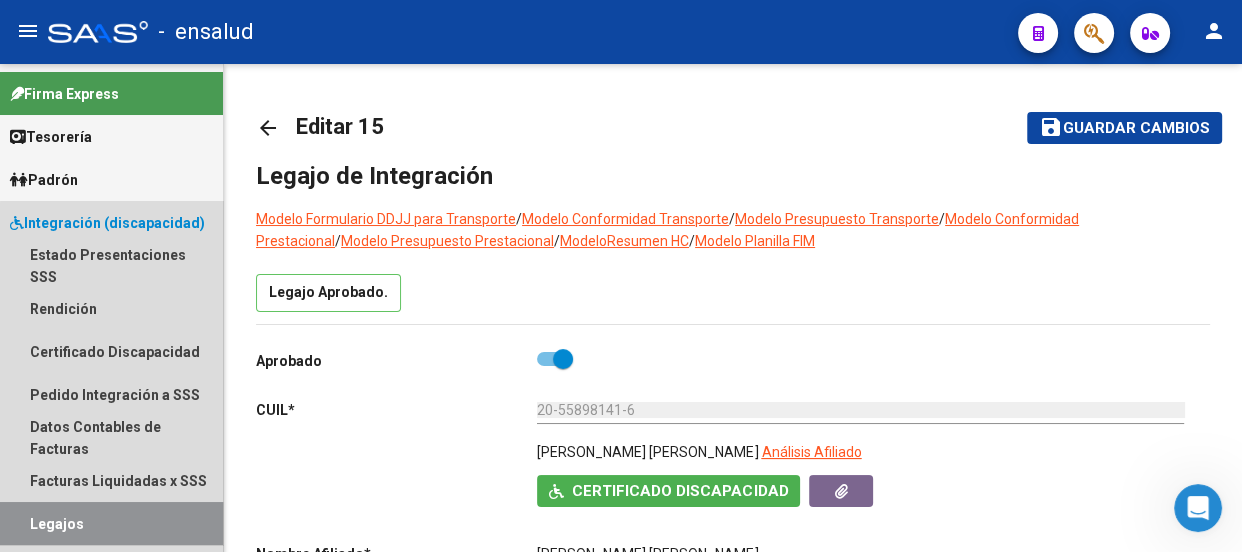 click on "Legajos" at bounding box center [111, 523] 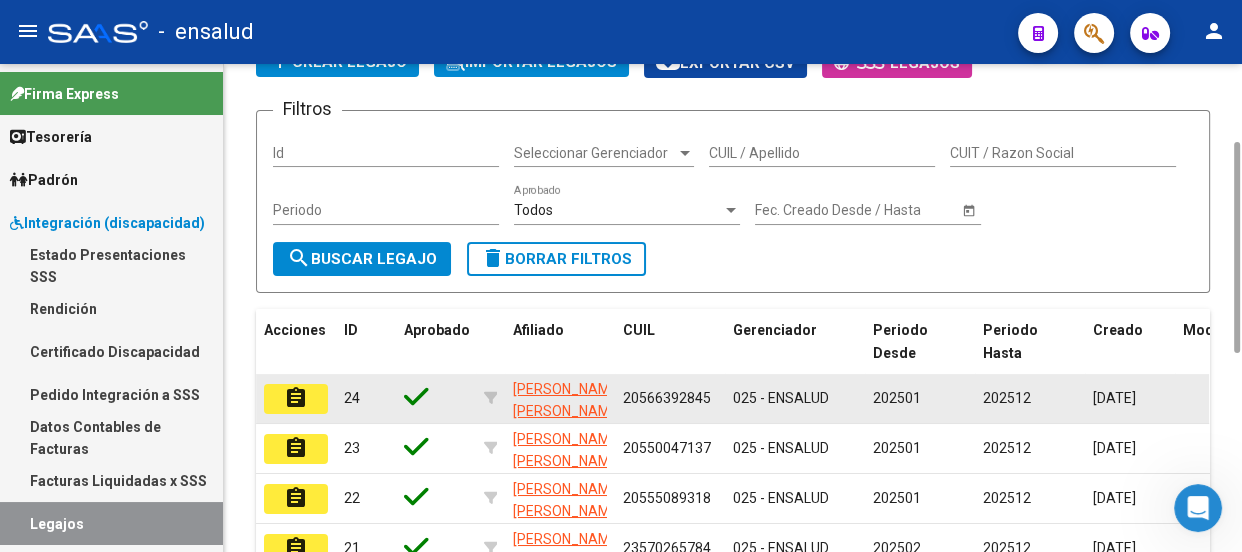 scroll, scrollTop: 545, scrollLeft: 0, axis: vertical 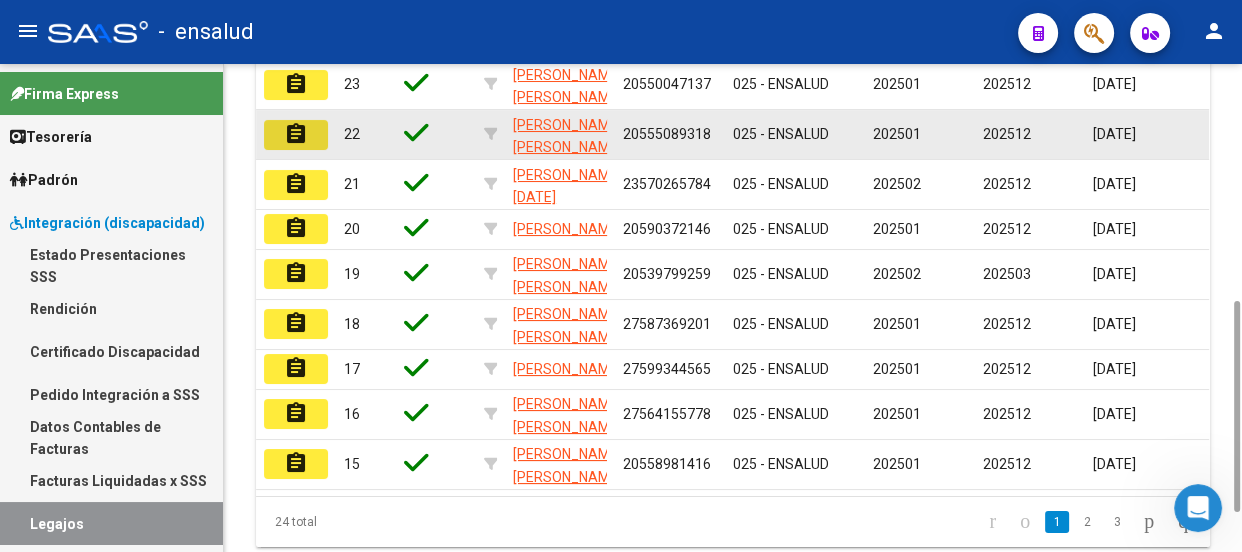 click on "assignment" 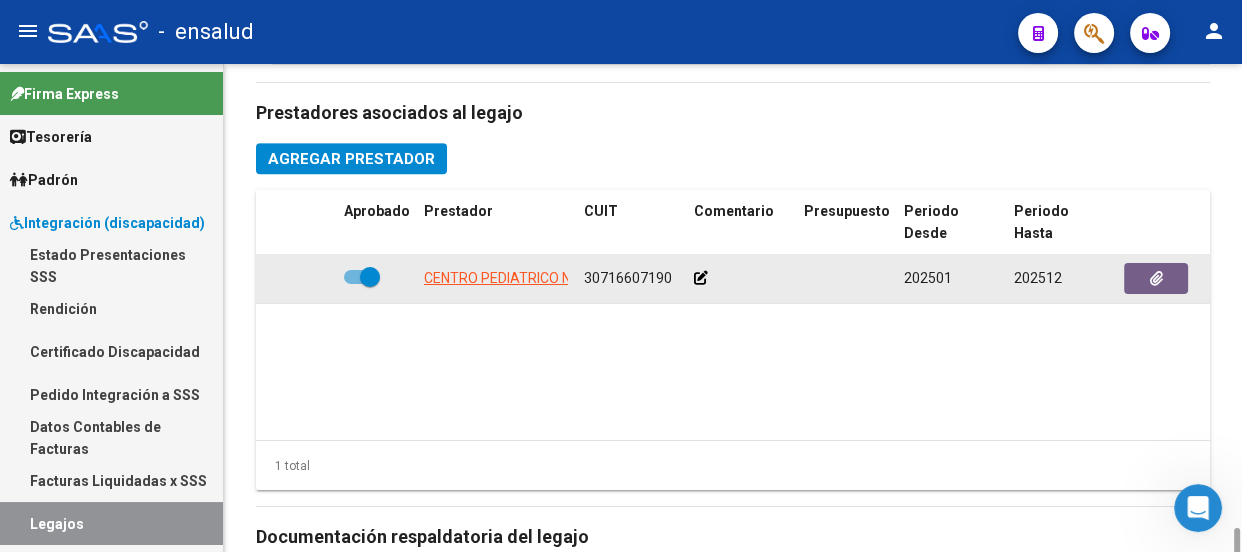scroll, scrollTop: 1390, scrollLeft: 0, axis: vertical 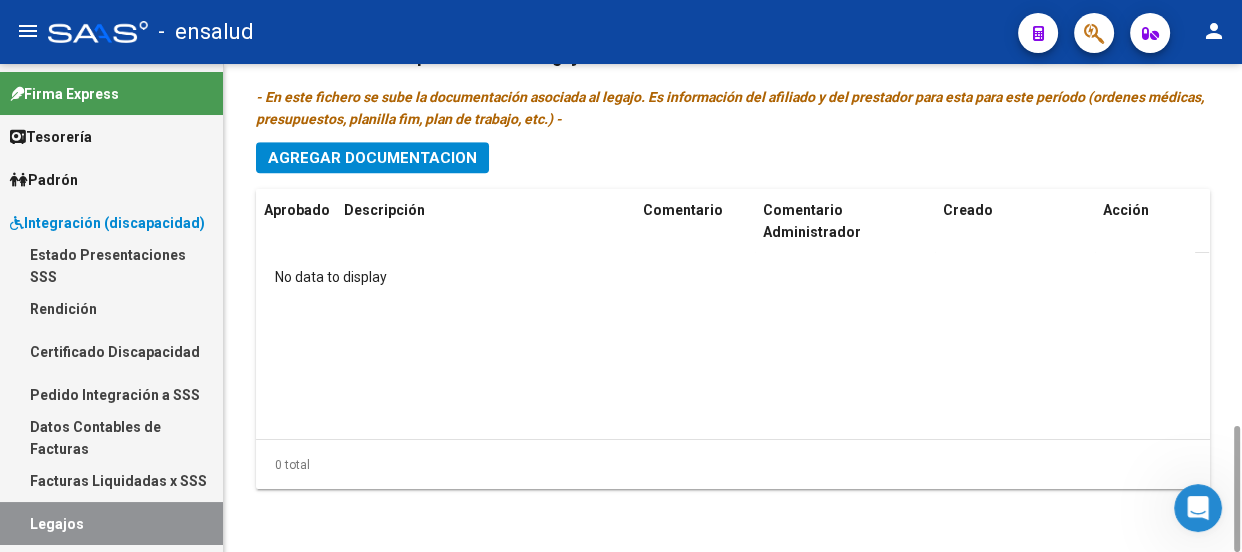 click on "Agregar Documentacion" 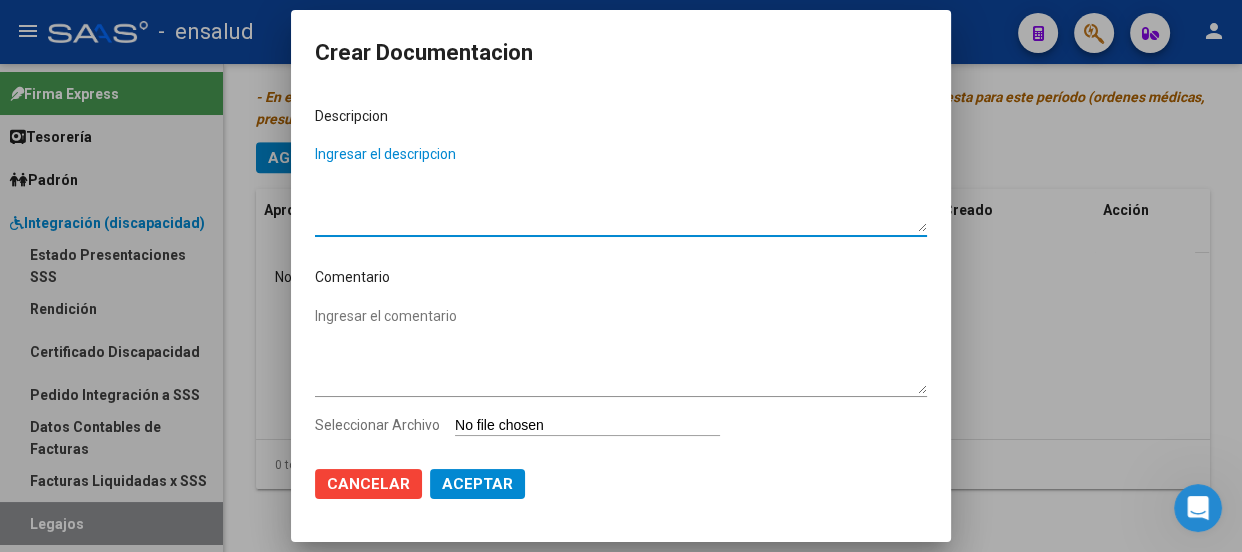 paste on "20555089318" 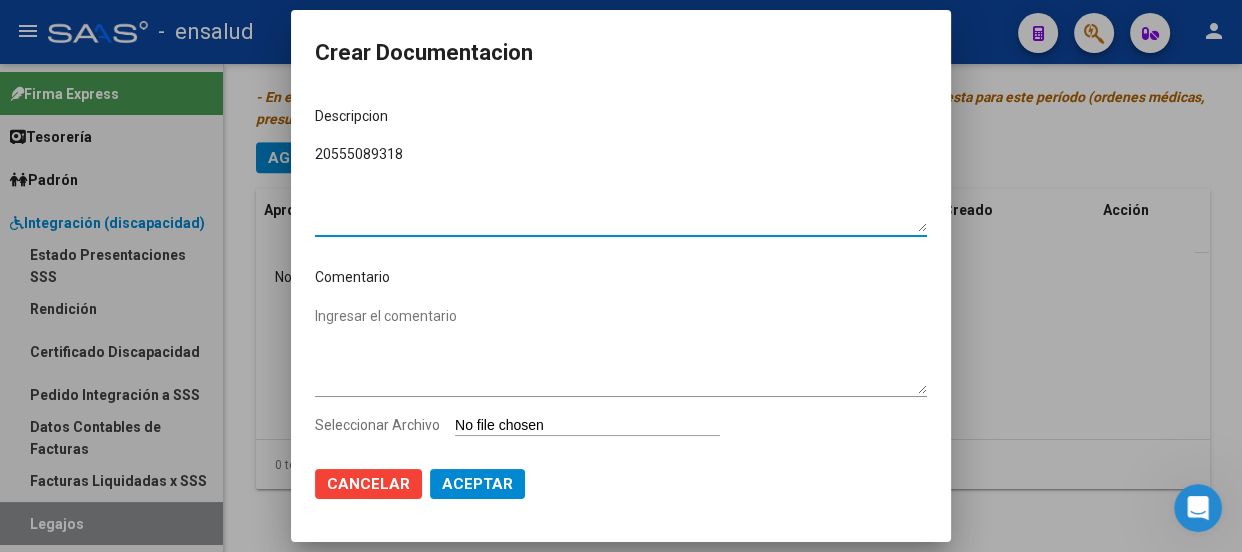 drag, startPoint x: 413, startPoint y: 154, endPoint x: 247, endPoint y: 149, distance: 166.07529 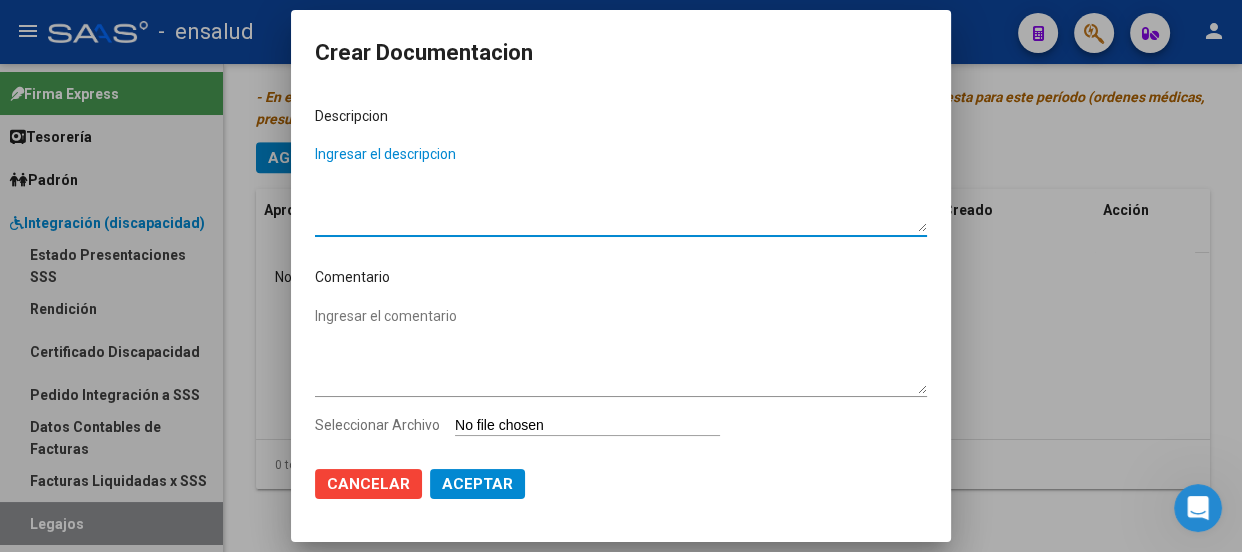 paste on "legajo completo (docu afiliado-docu prestador)" 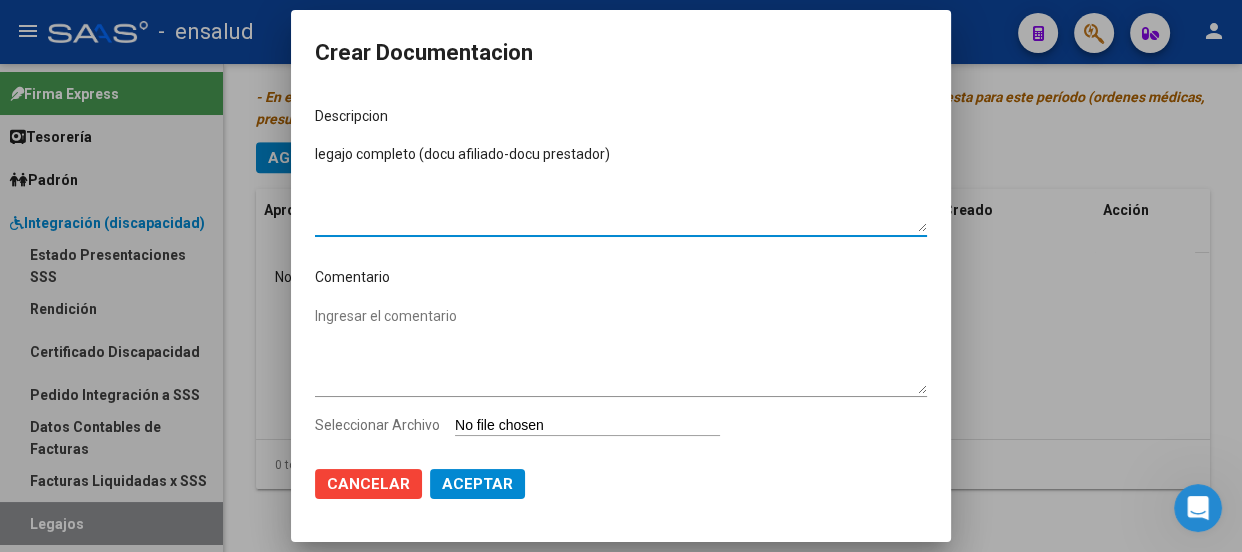 type on "legajo completo (docu afiliado-docu prestador)" 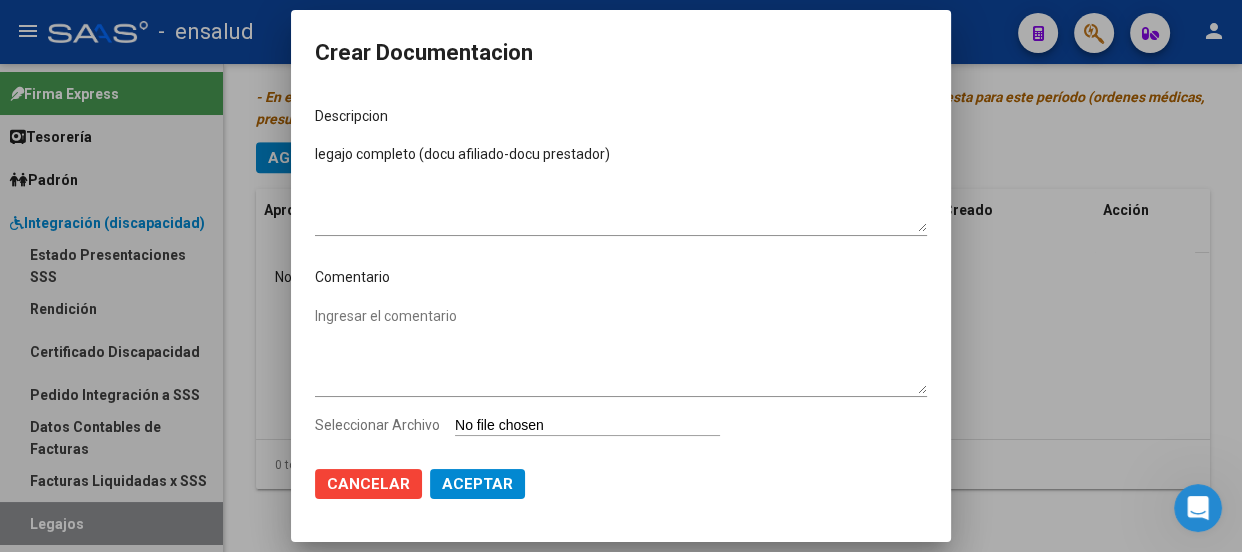 type on "C:\fakepath\[PERSON_NAME].pdf" 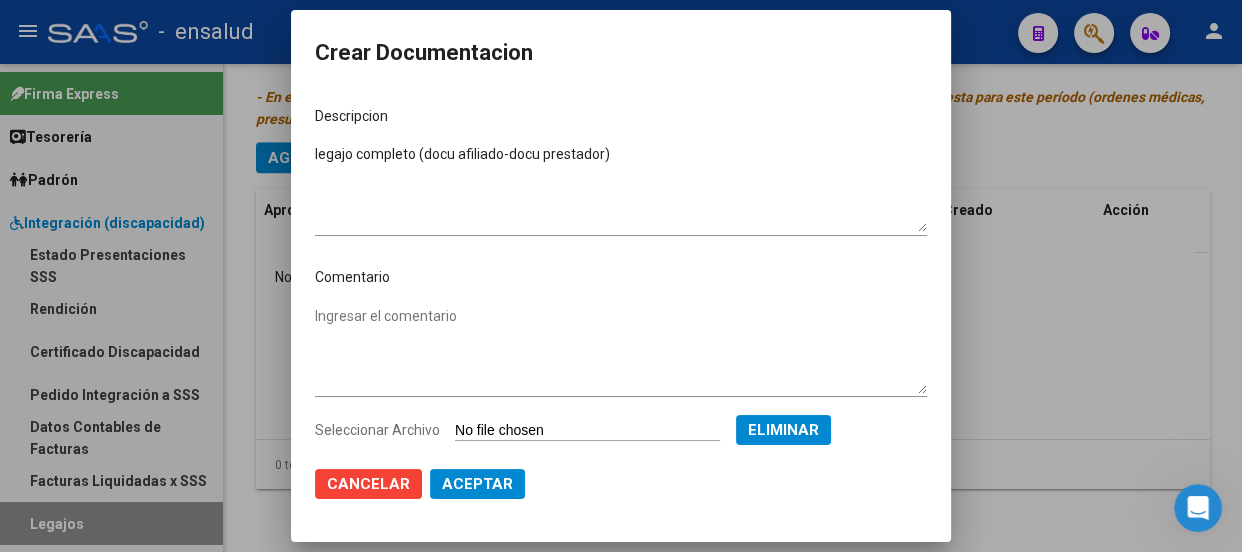 click on "Aceptar" 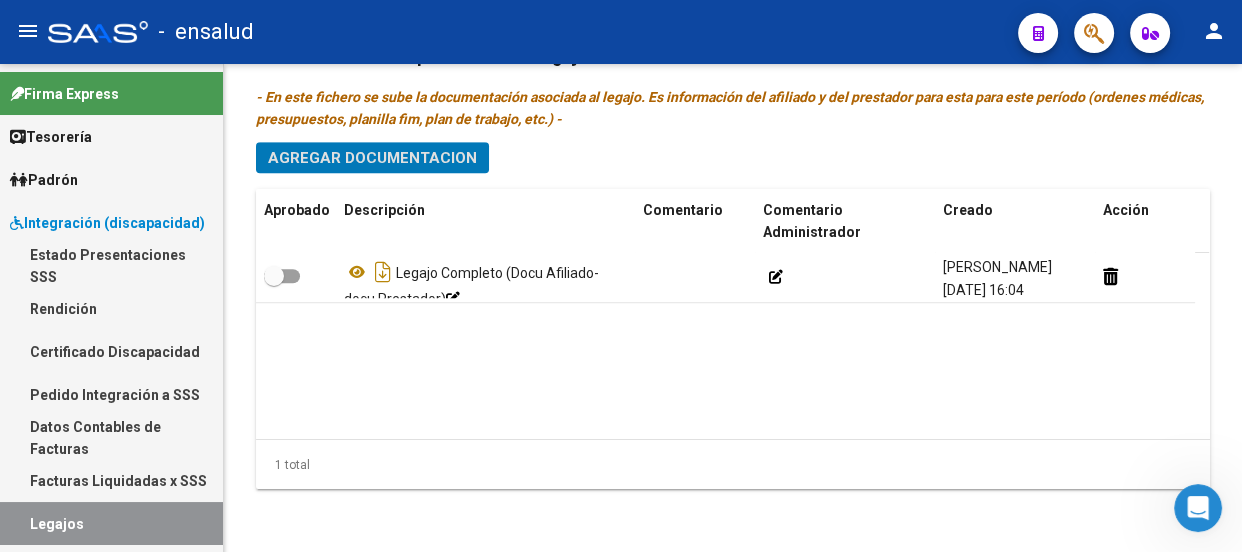 click on "Legajos" at bounding box center [111, 523] 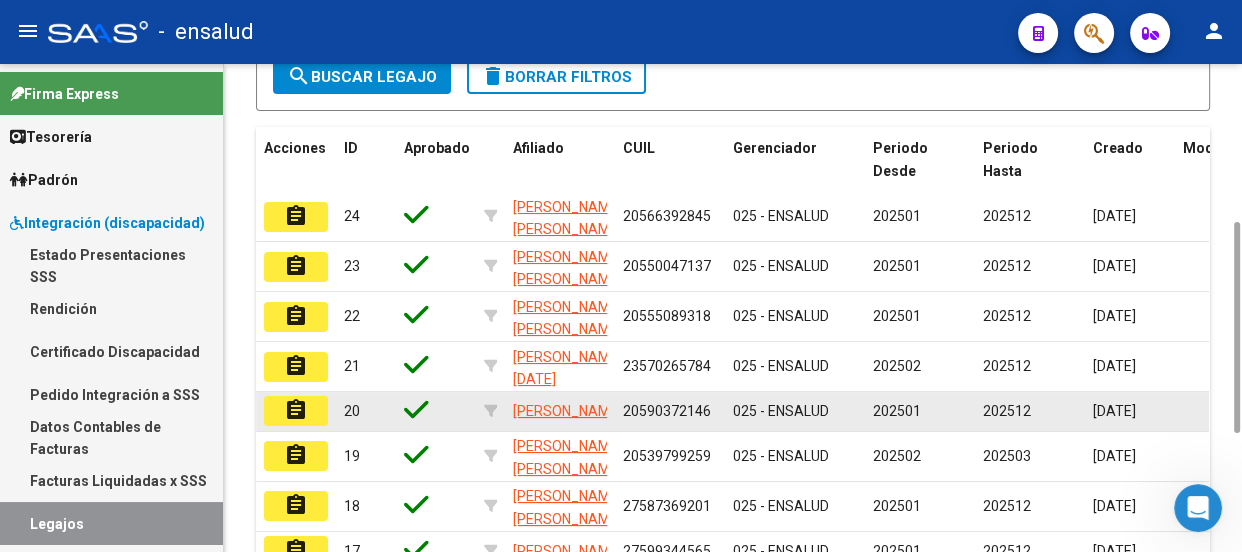 scroll, scrollTop: 635, scrollLeft: 0, axis: vertical 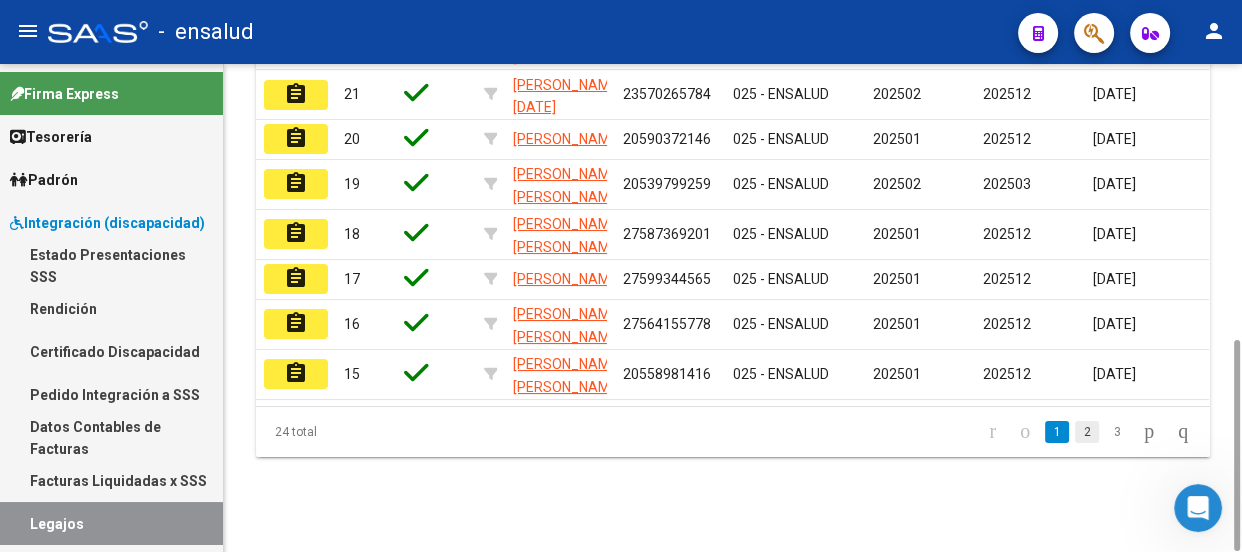 click on "2" 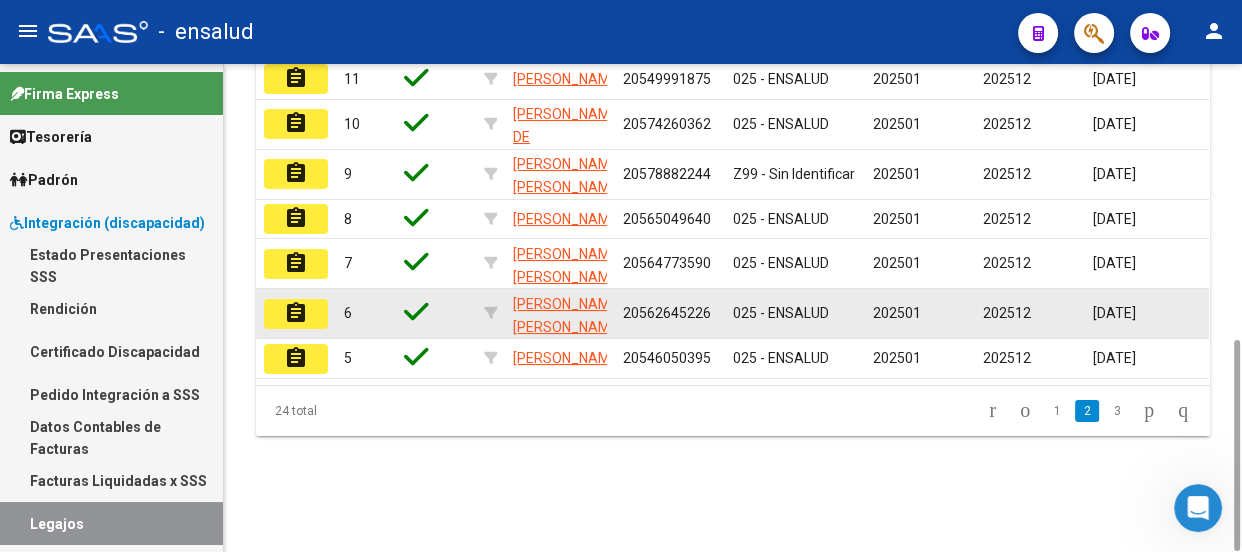 scroll, scrollTop: 453, scrollLeft: 0, axis: vertical 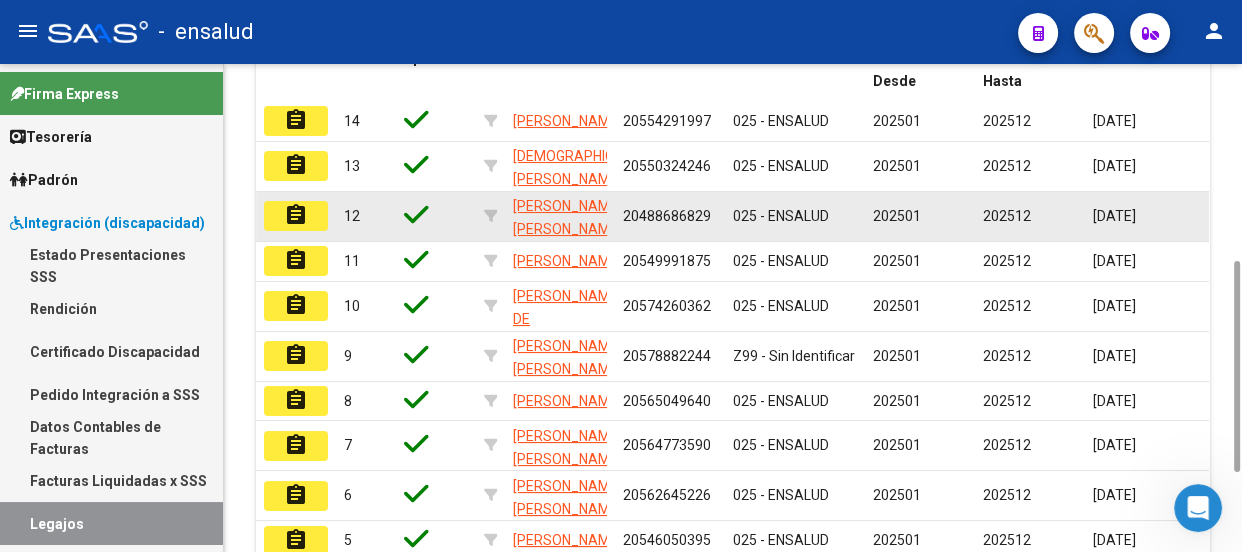 click on "assignment" 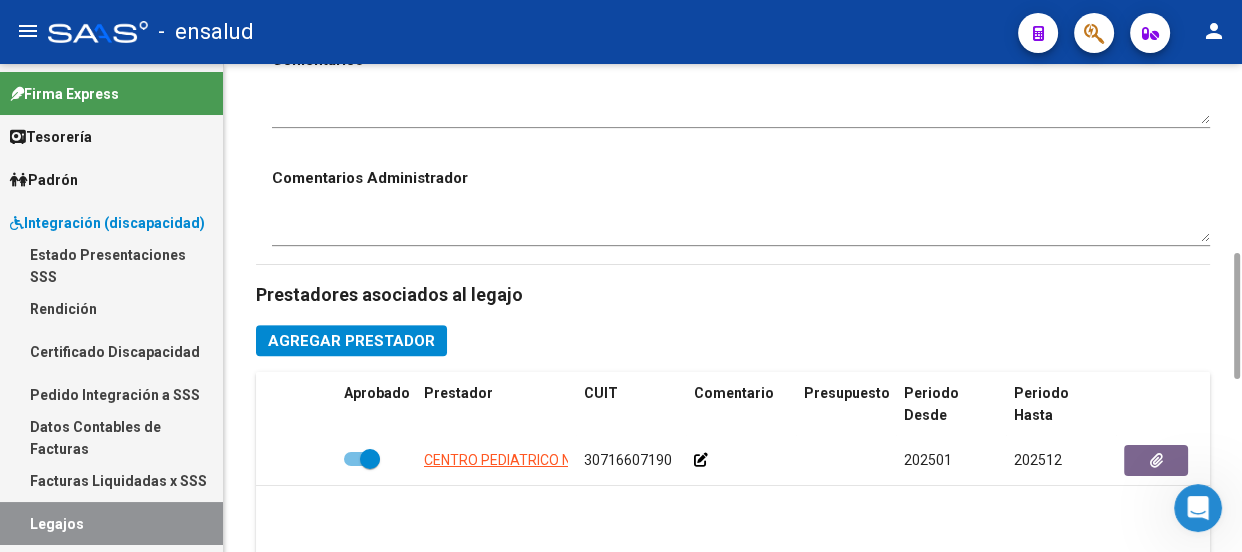 scroll, scrollTop: 1090, scrollLeft: 0, axis: vertical 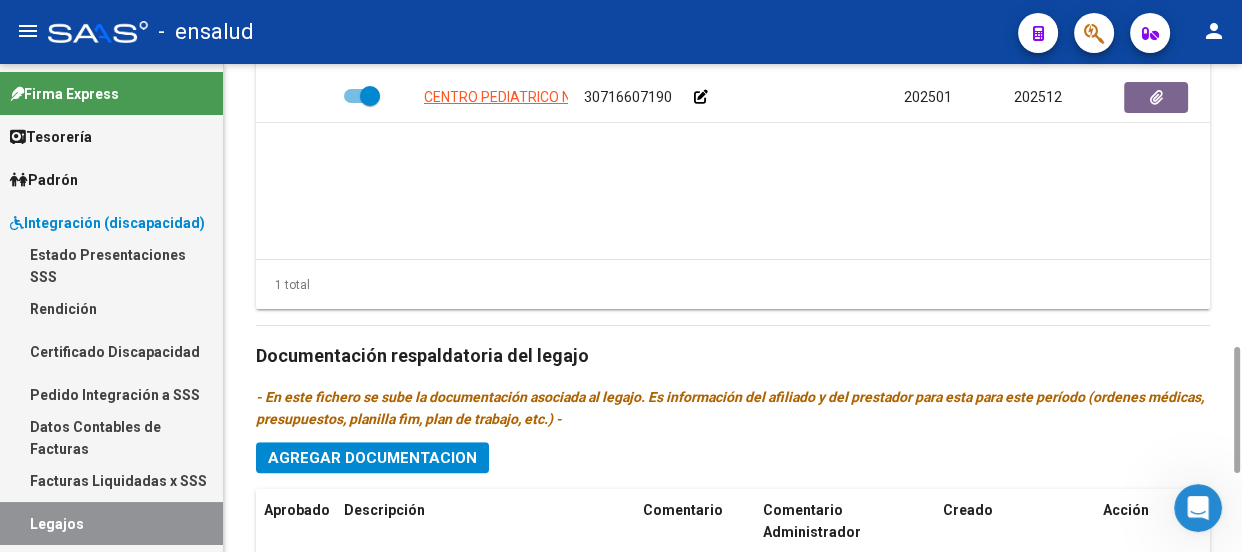 click on "Agregar Documentacion" 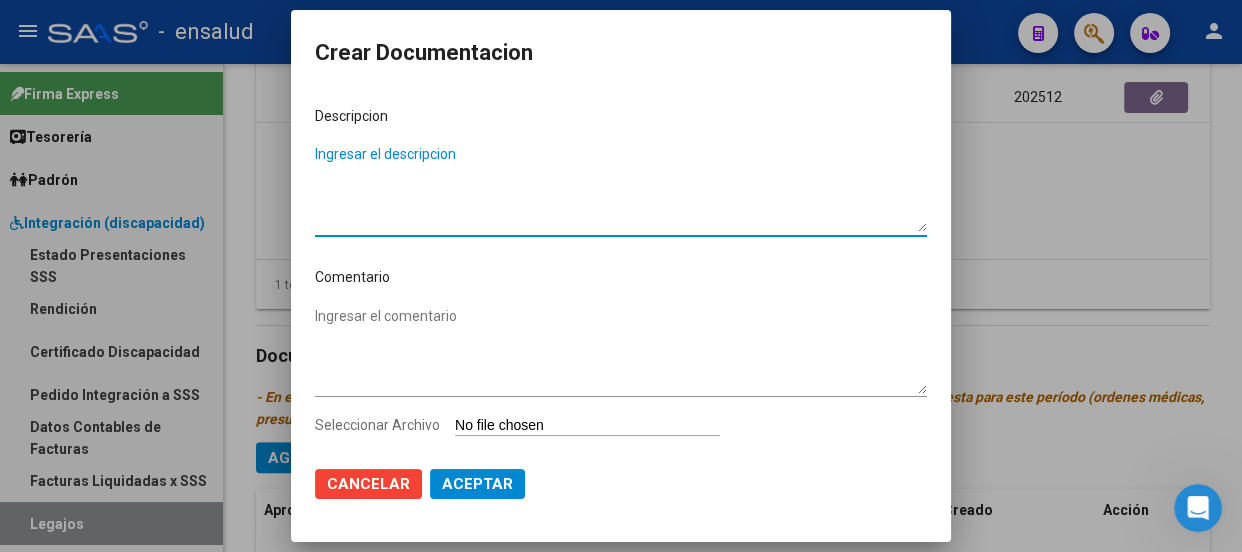 paste on "legajo completo (docu afiliado-docu prestador)" 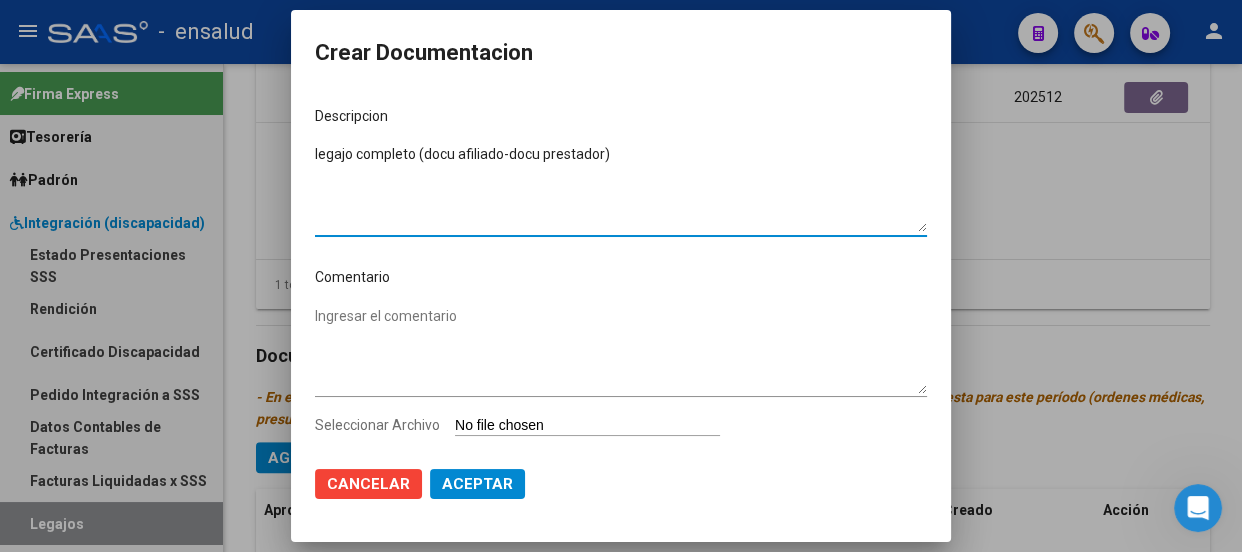 type on "legajo completo (docu afiliado-docu prestador)" 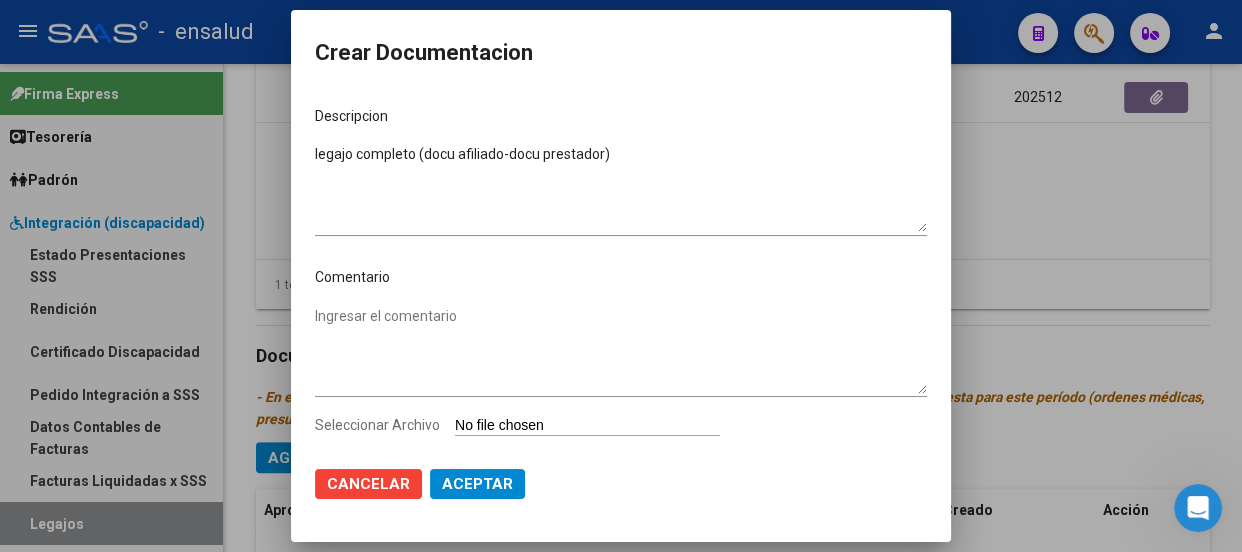 type on "C:\fakepath\[PERSON_NAME].pdf" 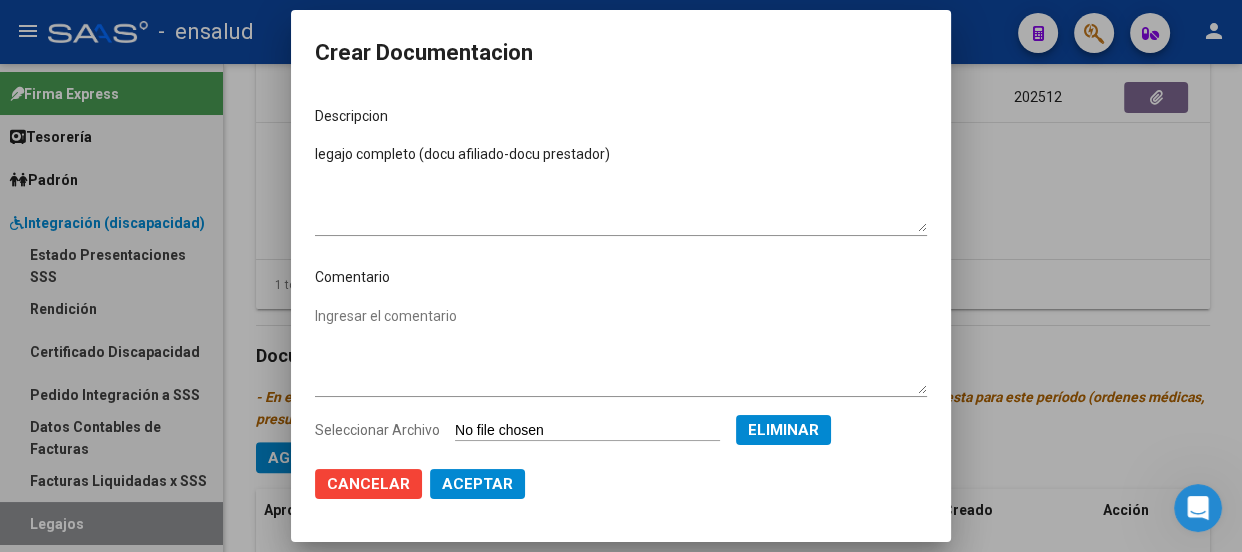 click on "Aceptar" 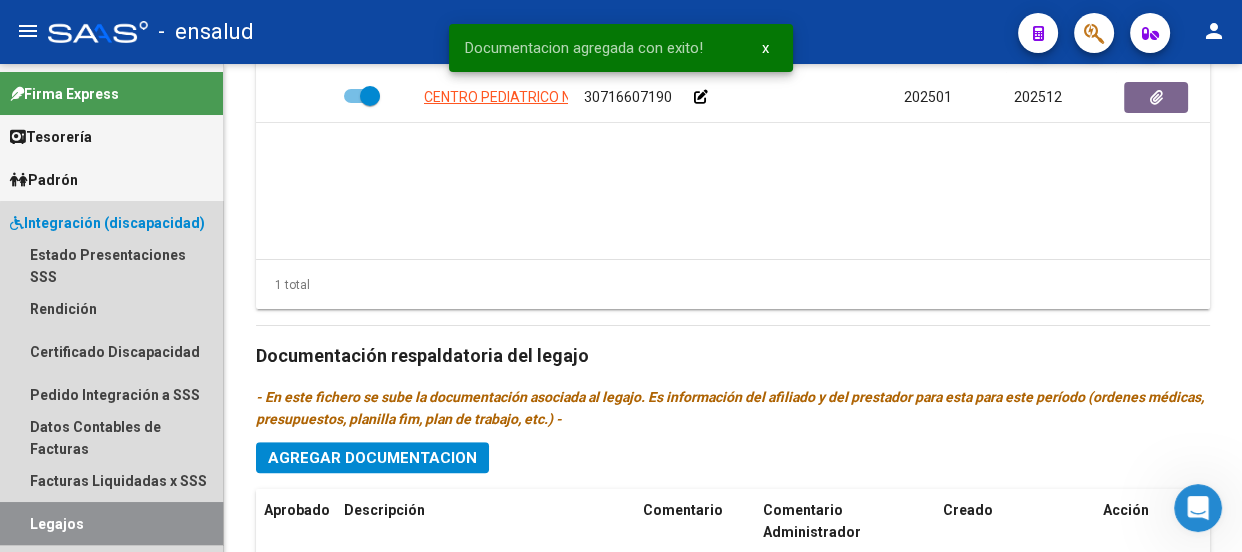 click on "Legajos" at bounding box center (111, 523) 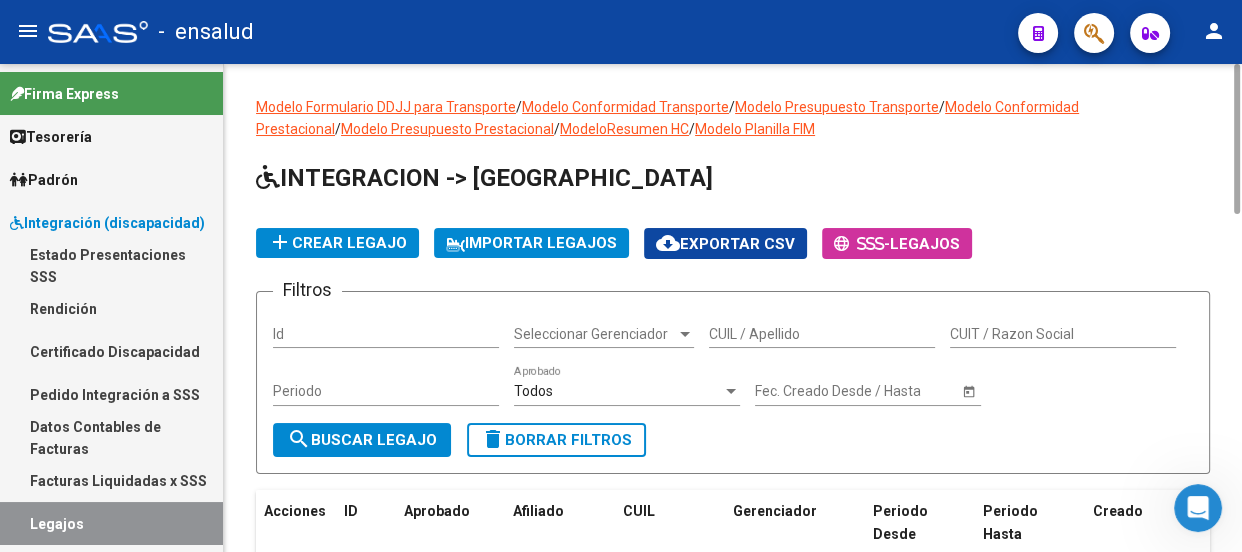 scroll, scrollTop: 545, scrollLeft: 0, axis: vertical 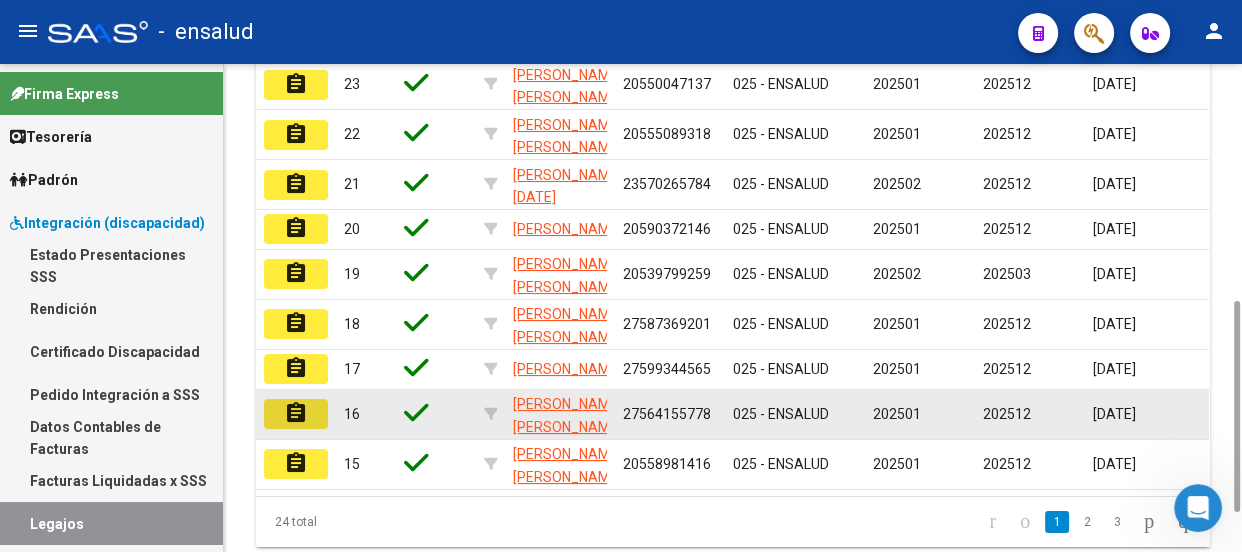 click on "assignment" 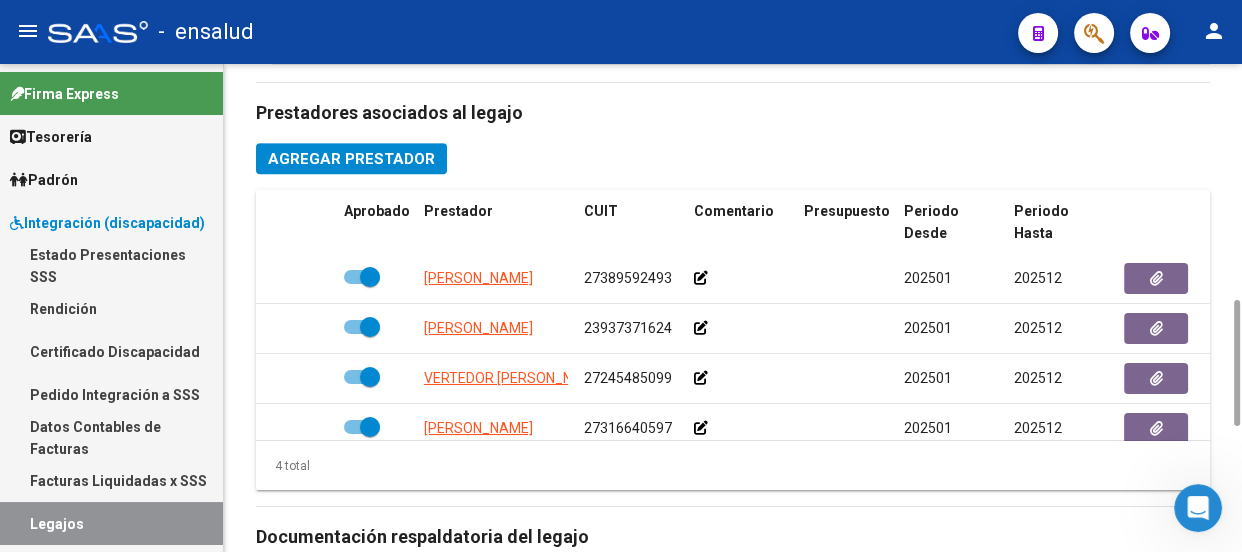 scroll, scrollTop: 1390, scrollLeft: 0, axis: vertical 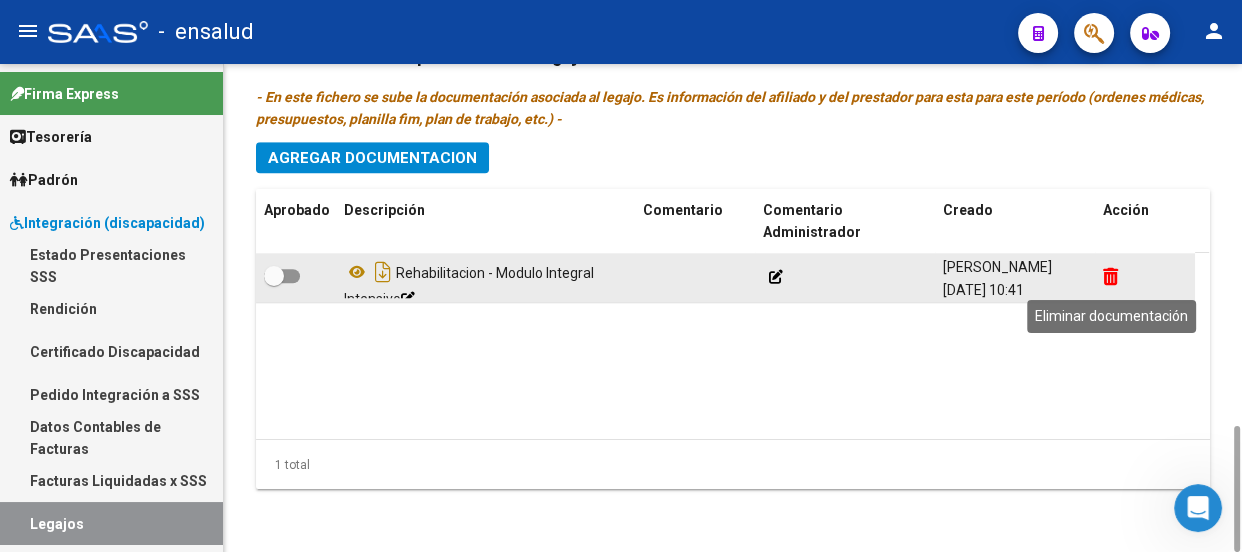 click 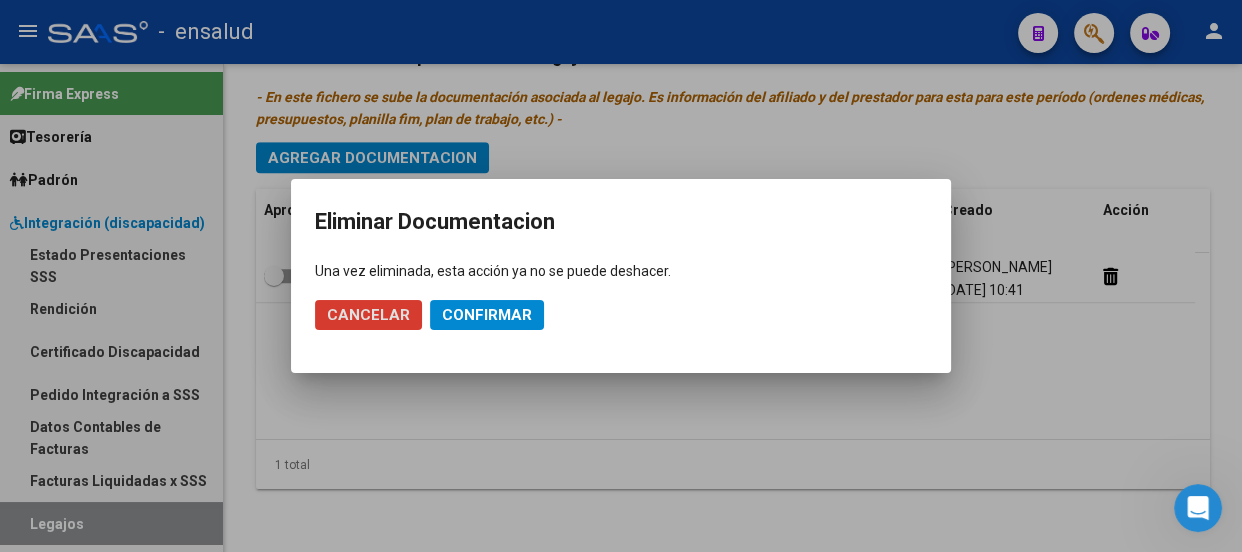 click on "Confirmar" 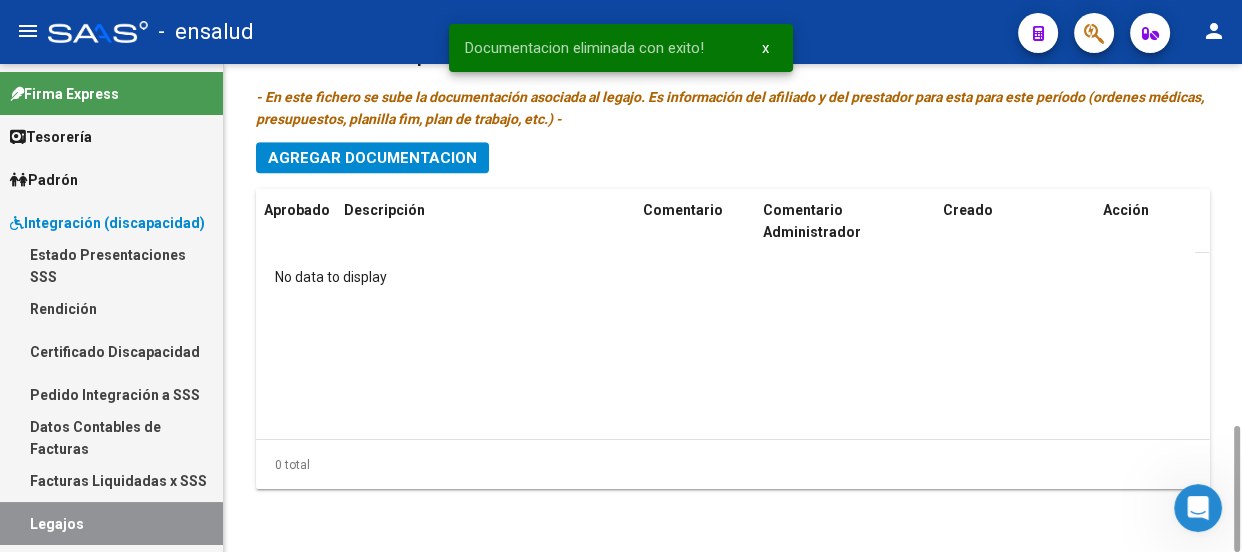 click on "Agregar Documentacion" 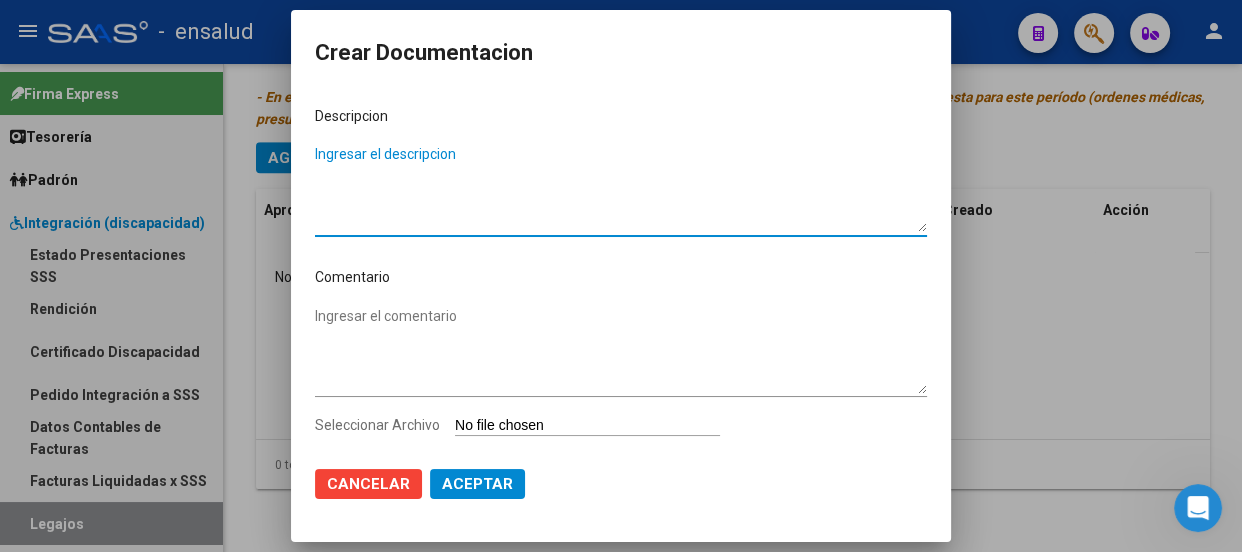 paste on "legajo completo (docu afiliado-docu prestador)" 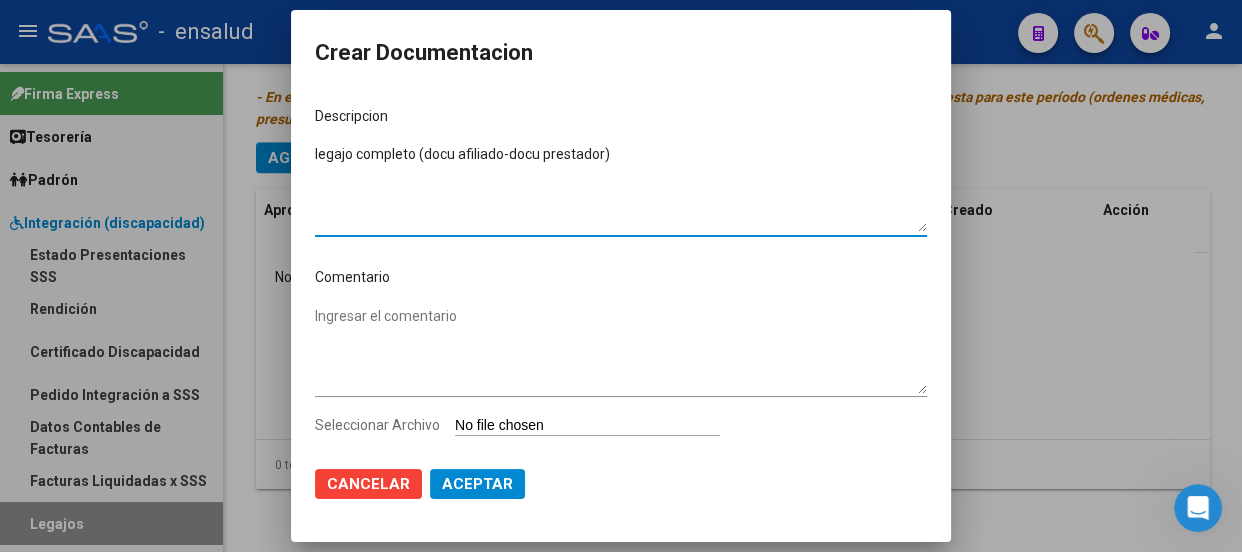 type on "legajo completo (docu afiliado-docu prestador)" 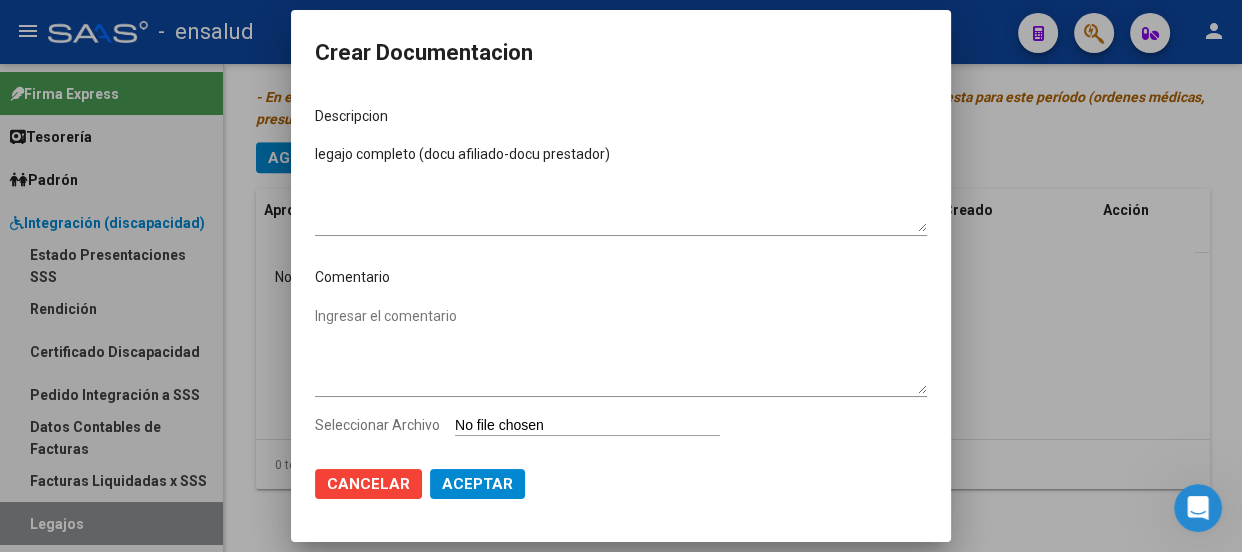 click on "Seleccionar Archivo" at bounding box center [587, 426] 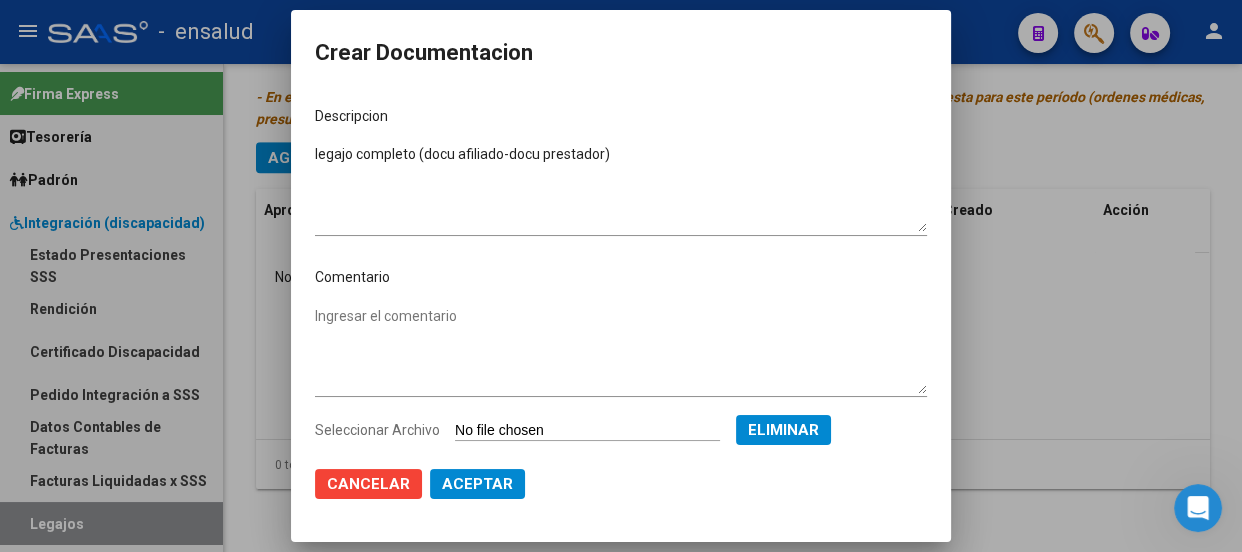 click on "Aceptar" 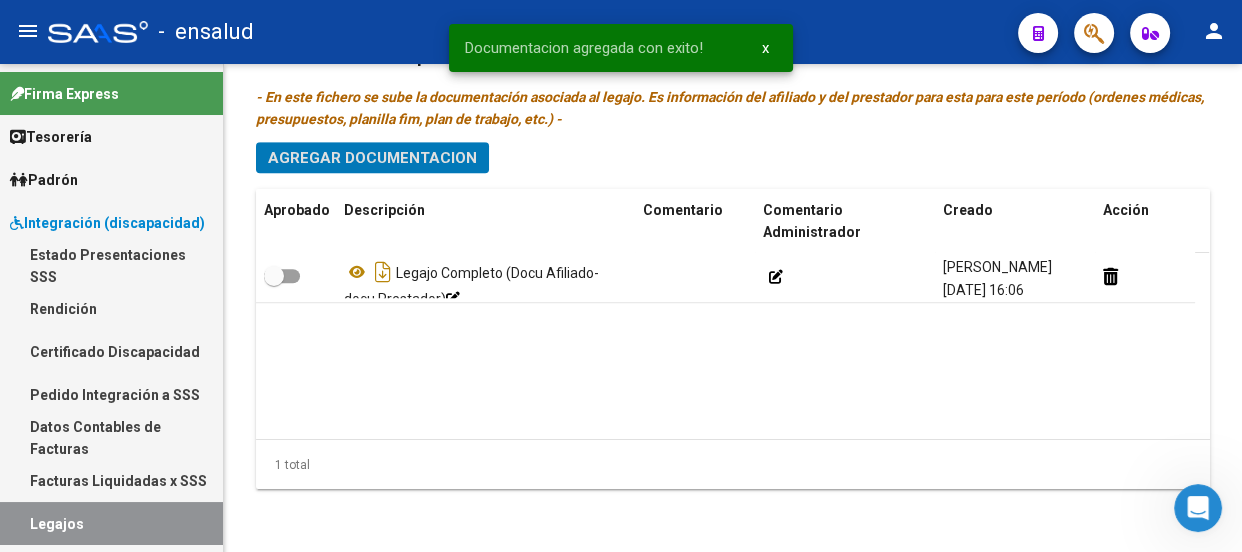 drag, startPoint x: 147, startPoint y: 518, endPoint x: 197, endPoint y: 520, distance: 50.039986 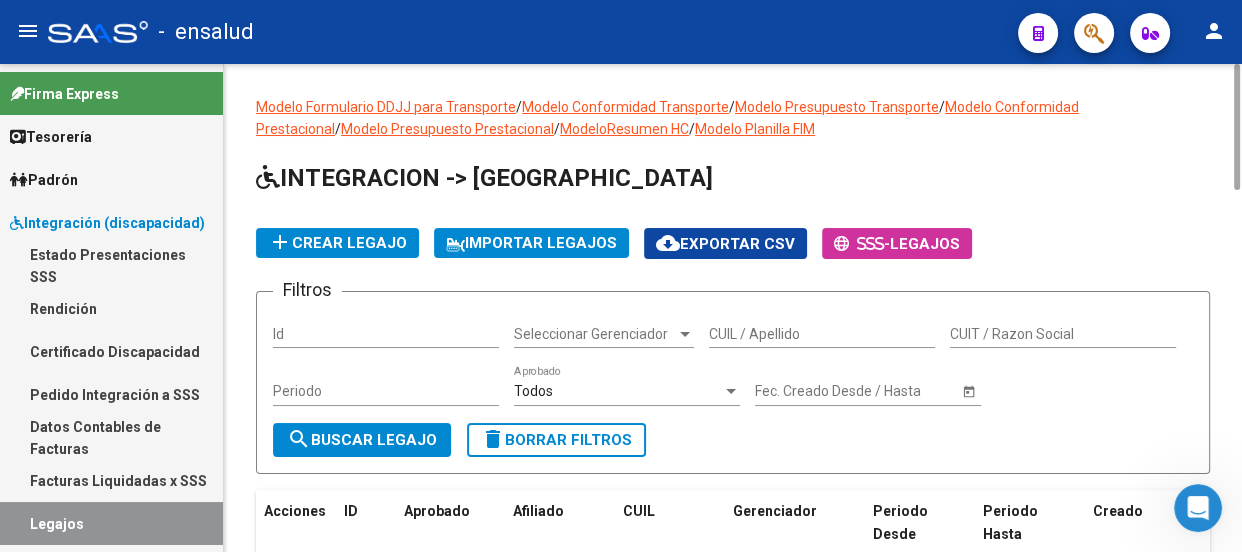 scroll, scrollTop: 545, scrollLeft: 0, axis: vertical 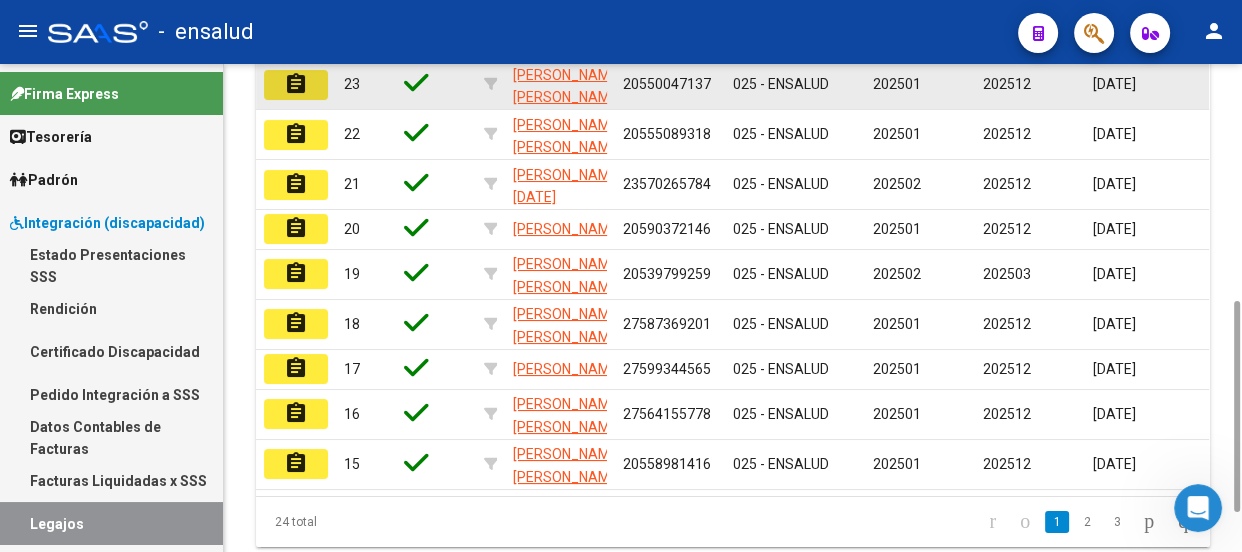 click on "assignment" 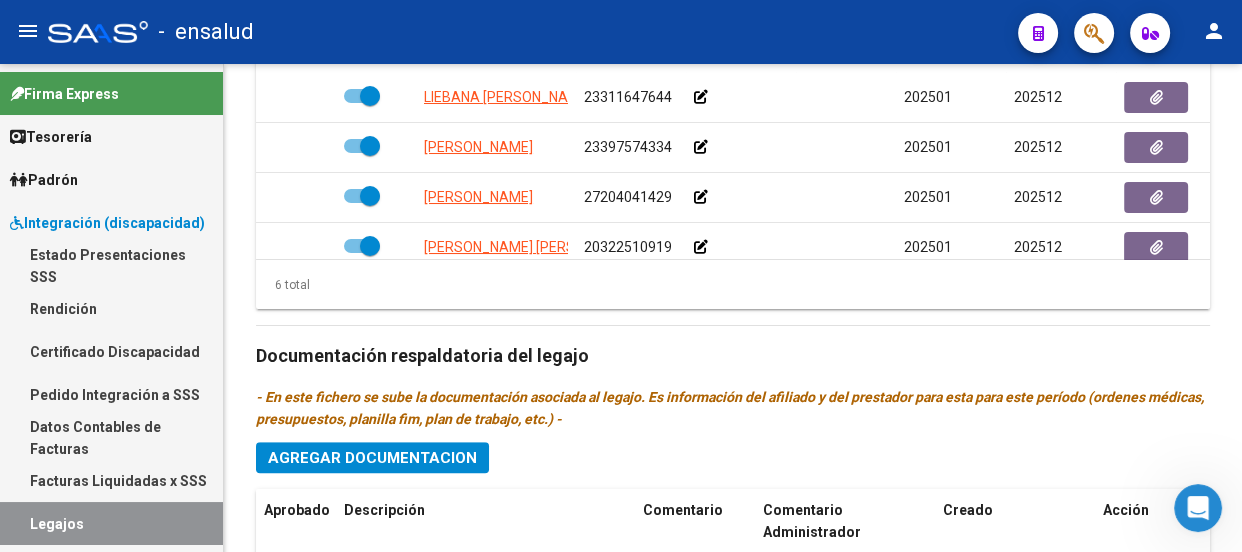 scroll, scrollTop: 1272, scrollLeft: 0, axis: vertical 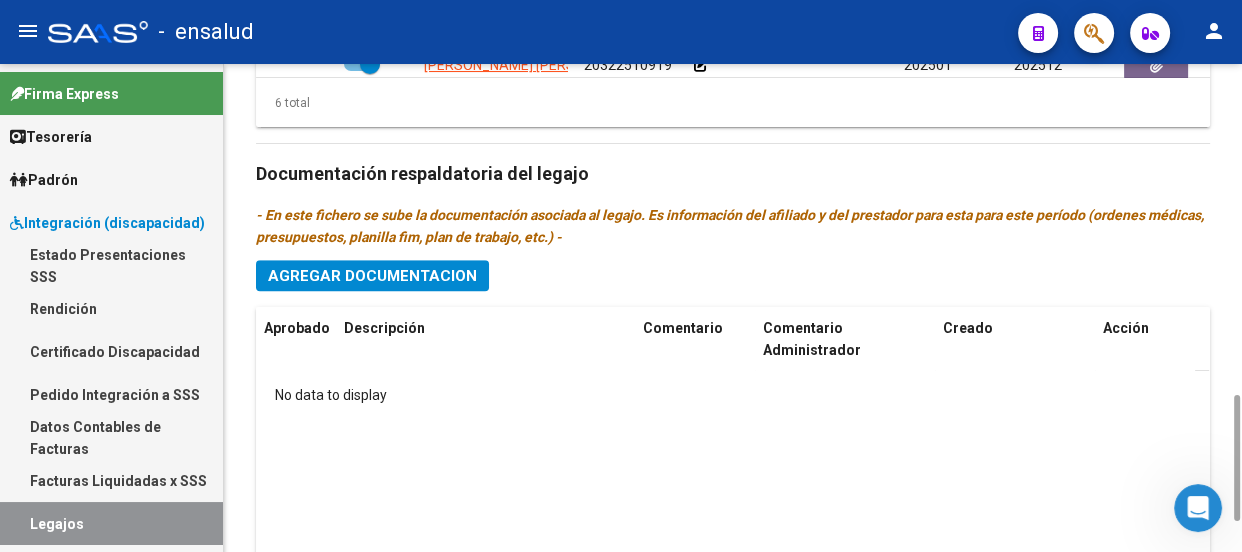 click on "Agregar Documentacion" 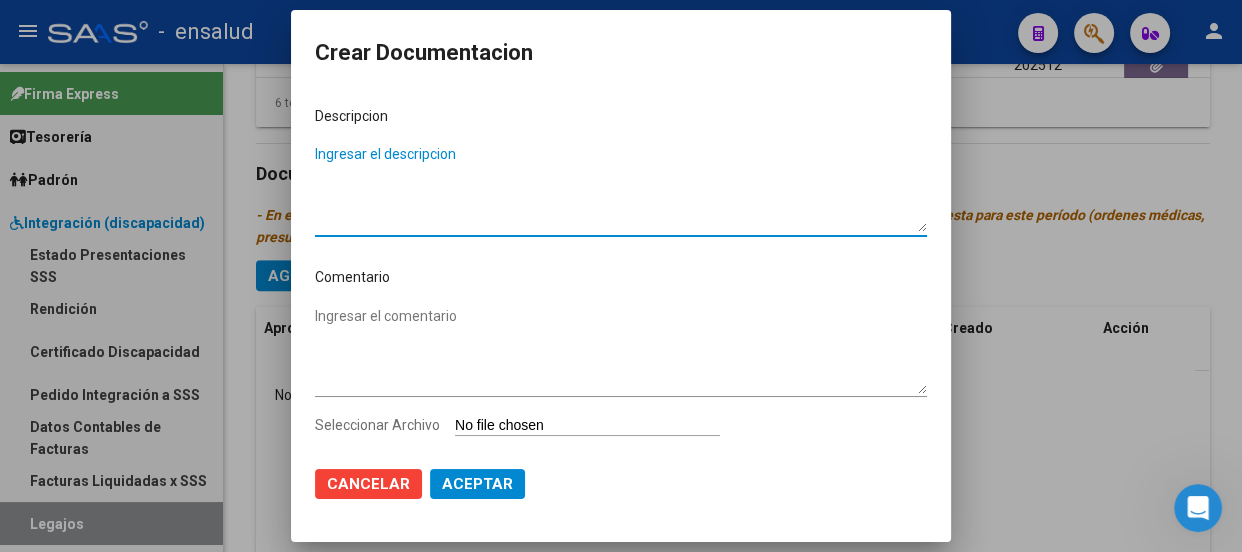 paste on "legajo completo (docu afiliado-docu prestador)" 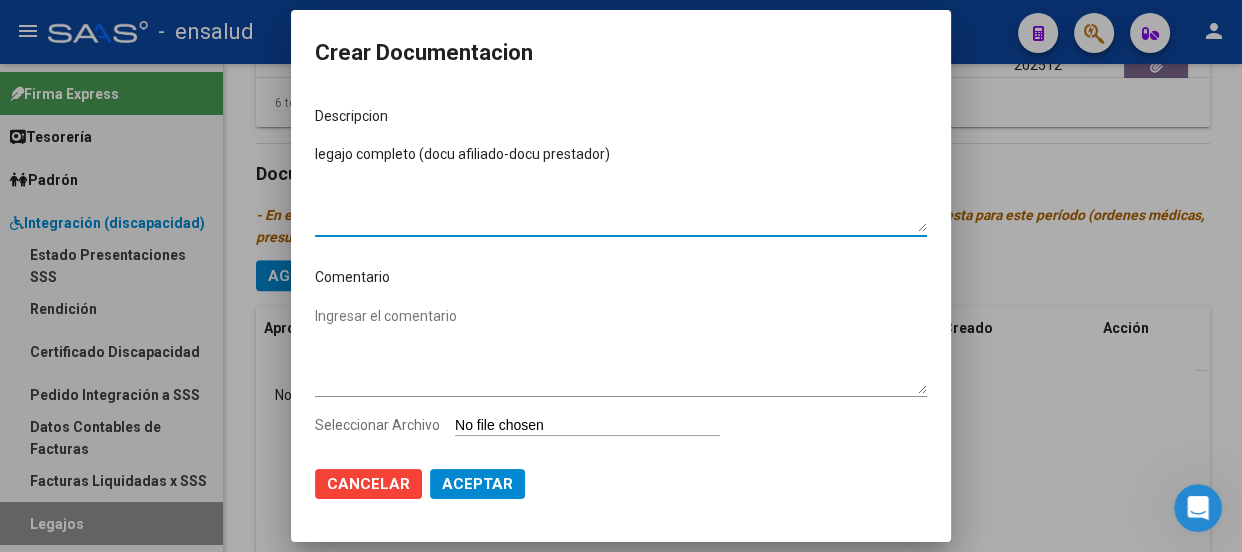 type on "legajo completo (docu afiliado-docu prestador)" 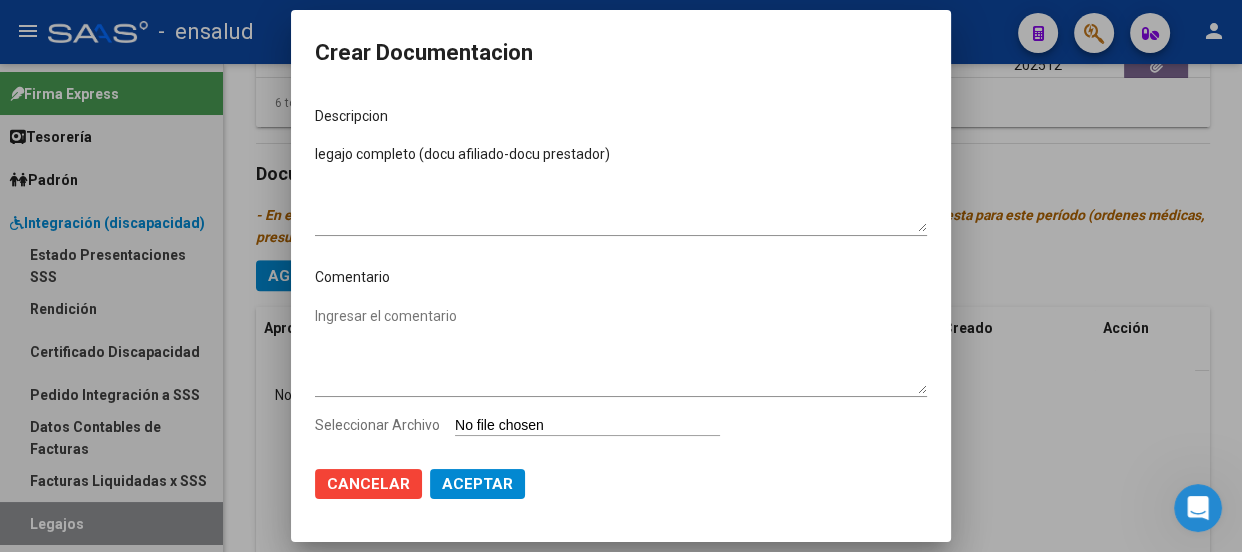 type on "C:\fakepath\[PERSON_NAME].pdf" 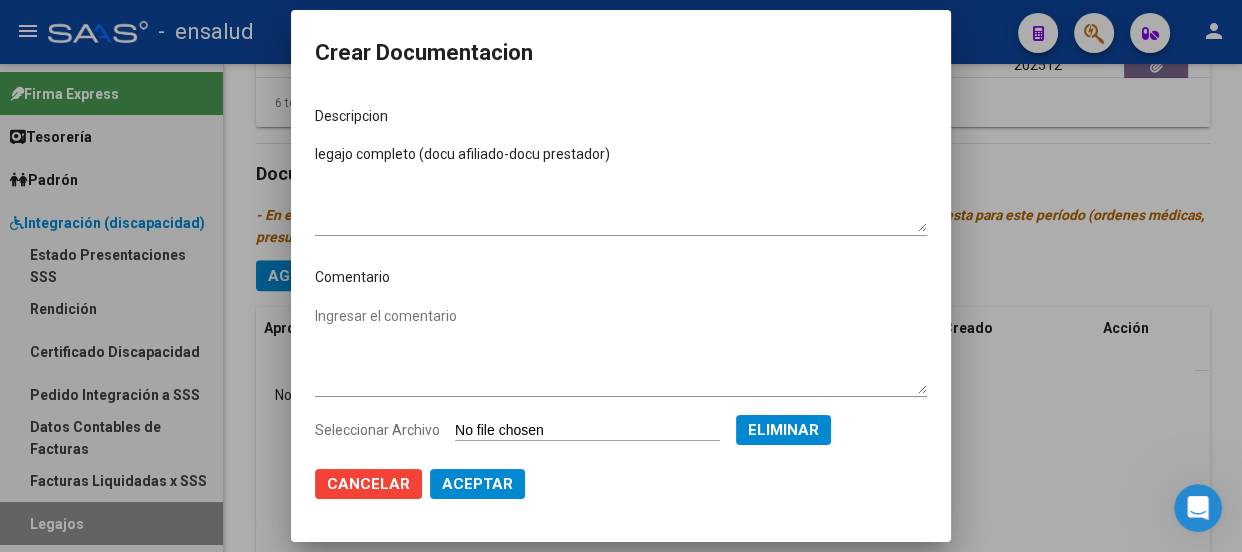 click on "Aceptar" 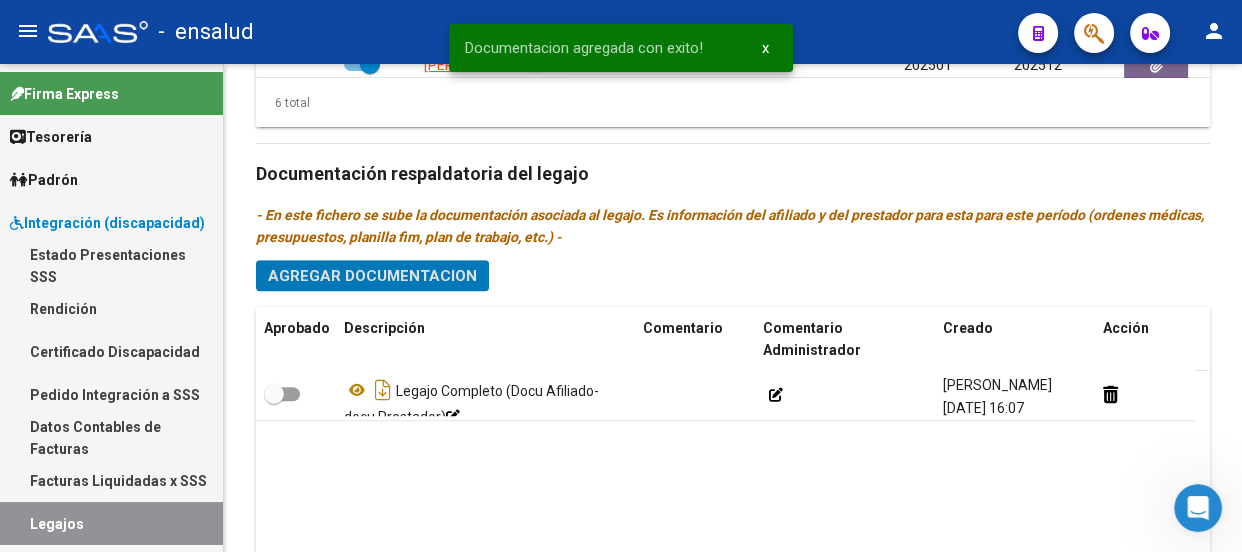 click on "Legajos" at bounding box center (111, 523) 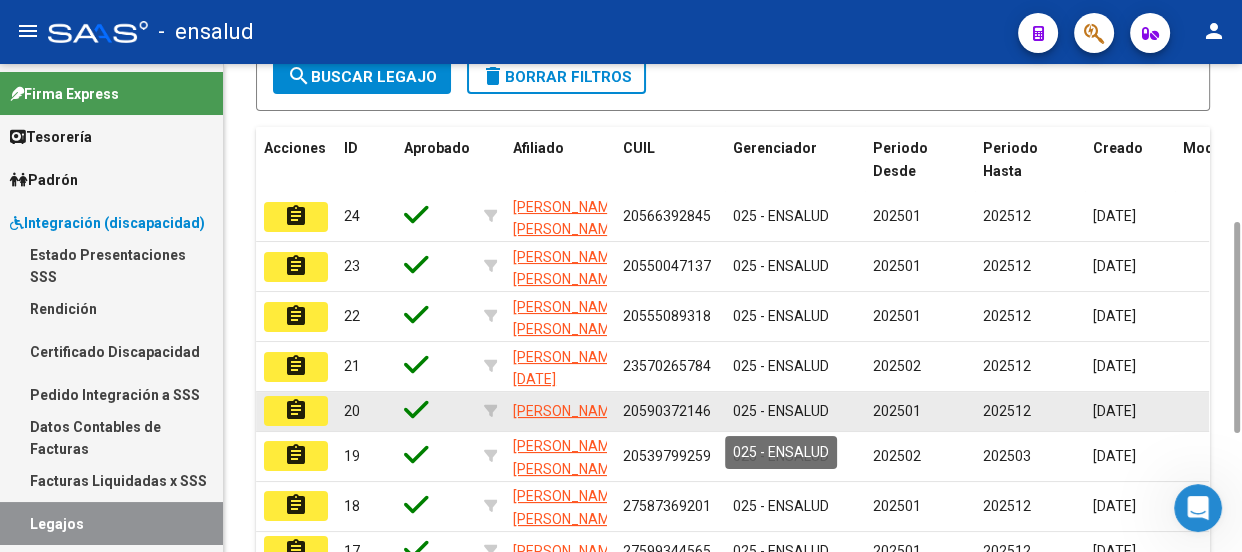 scroll, scrollTop: 635, scrollLeft: 0, axis: vertical 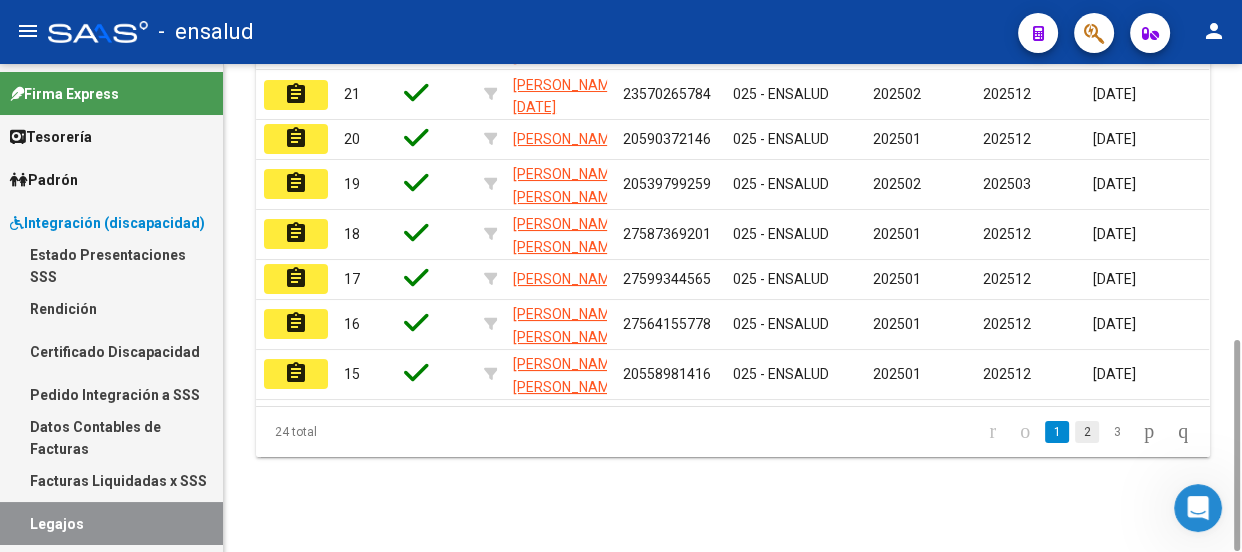click on "2" 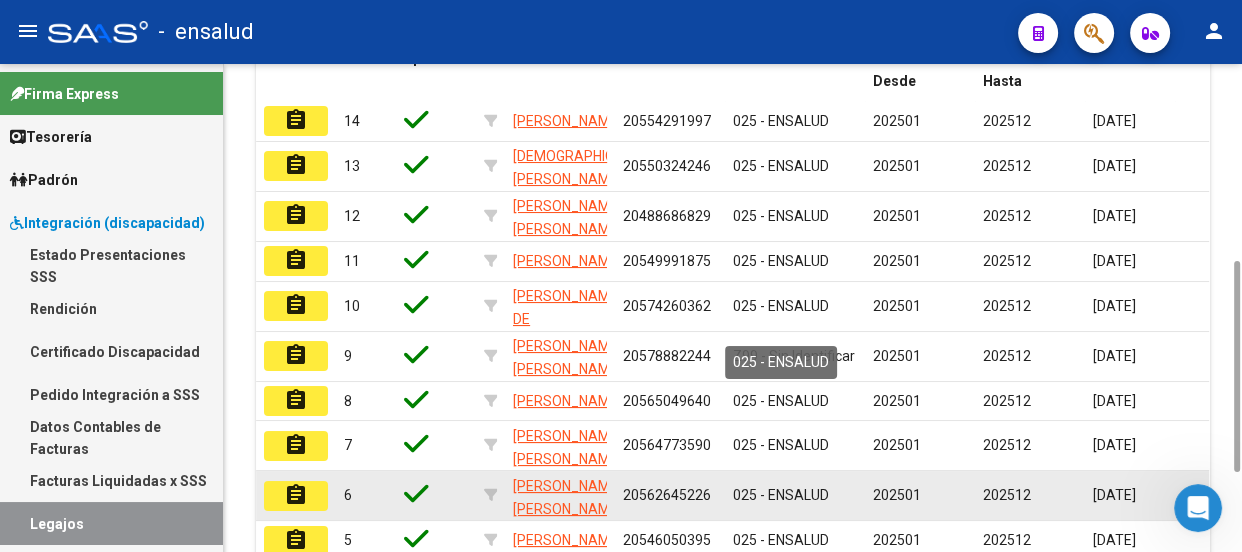 scroll, scrollTop: 635, scrollLeft: 0, axis: vertical 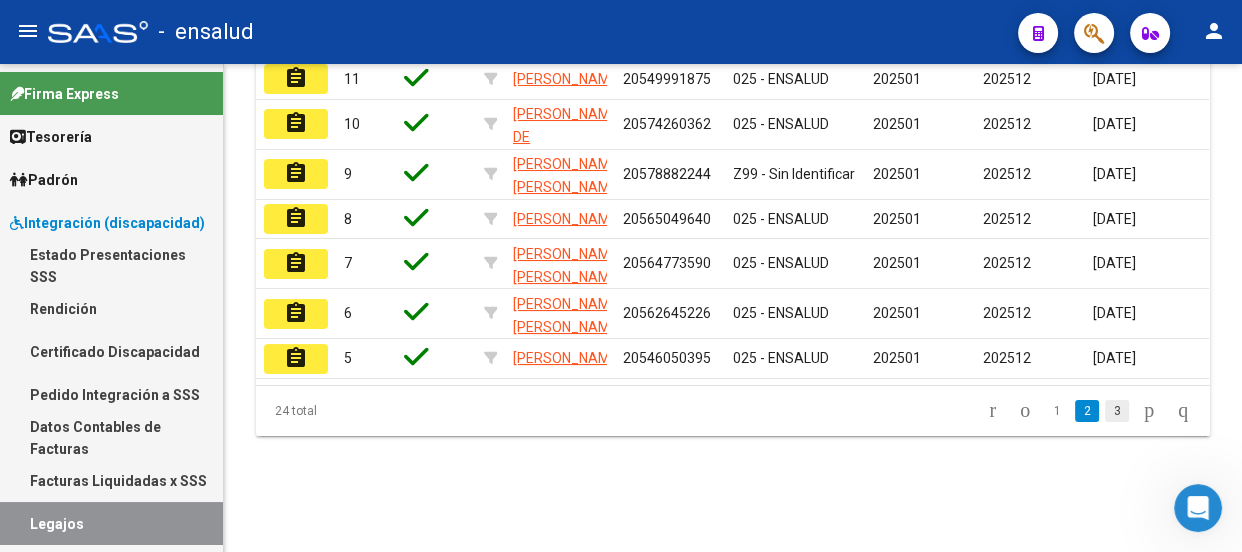 click on "3" 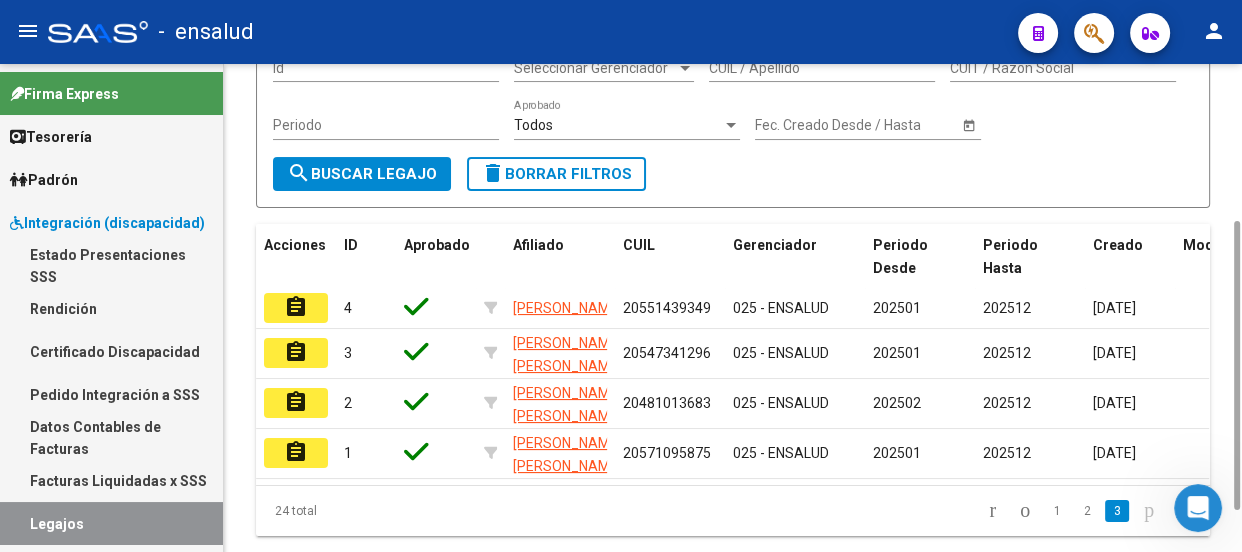 scroll, scrollTop: 335, scrollLeft: 0, axis: vertical 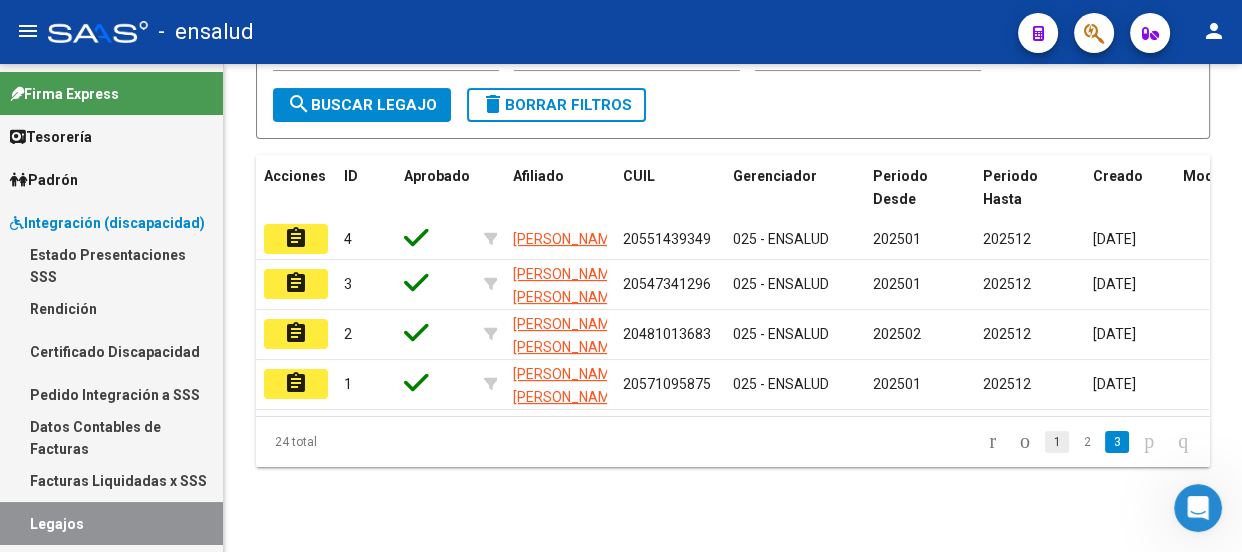 click on "1" 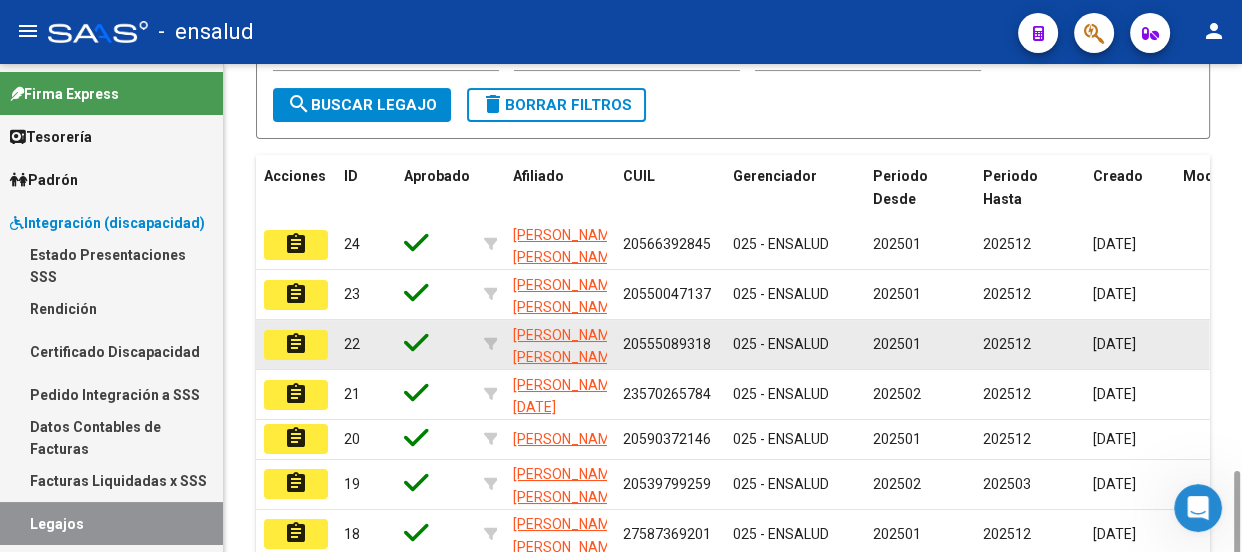 scroll, scrollTop: 517, scrollLeft: 0, axis: vertical 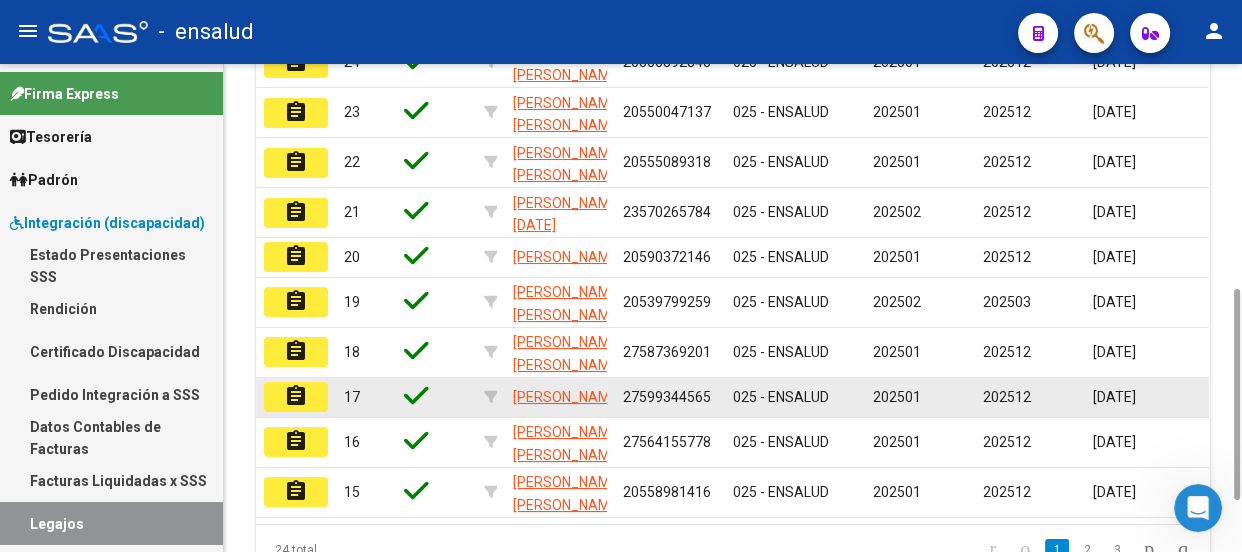 click on "assignment" 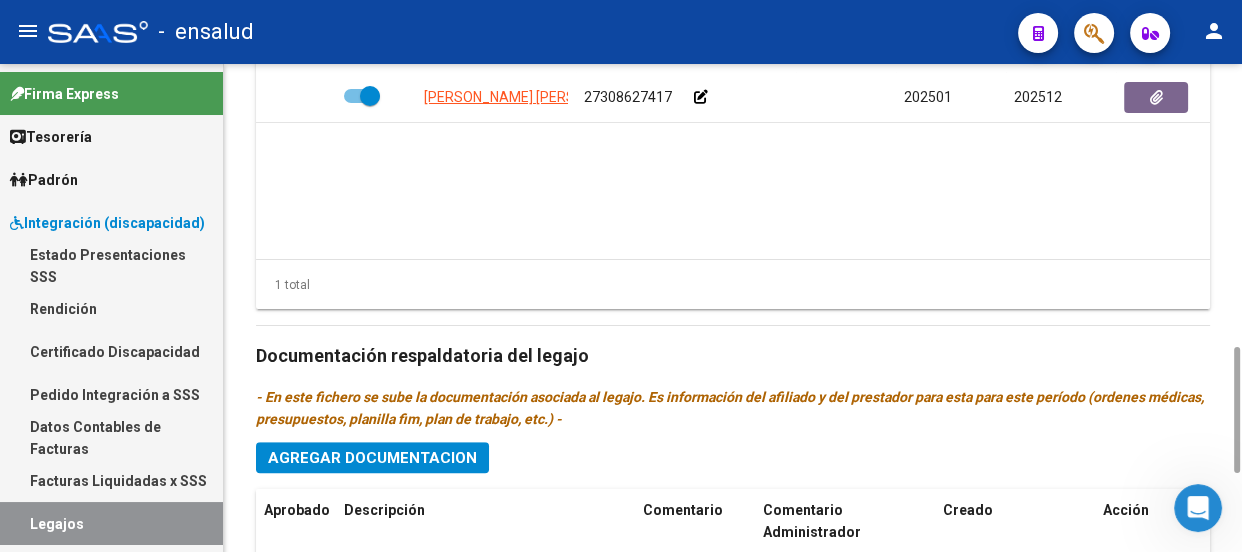 scroll, scrollTop: 1390, scrollLeft: 0, axis: vertical 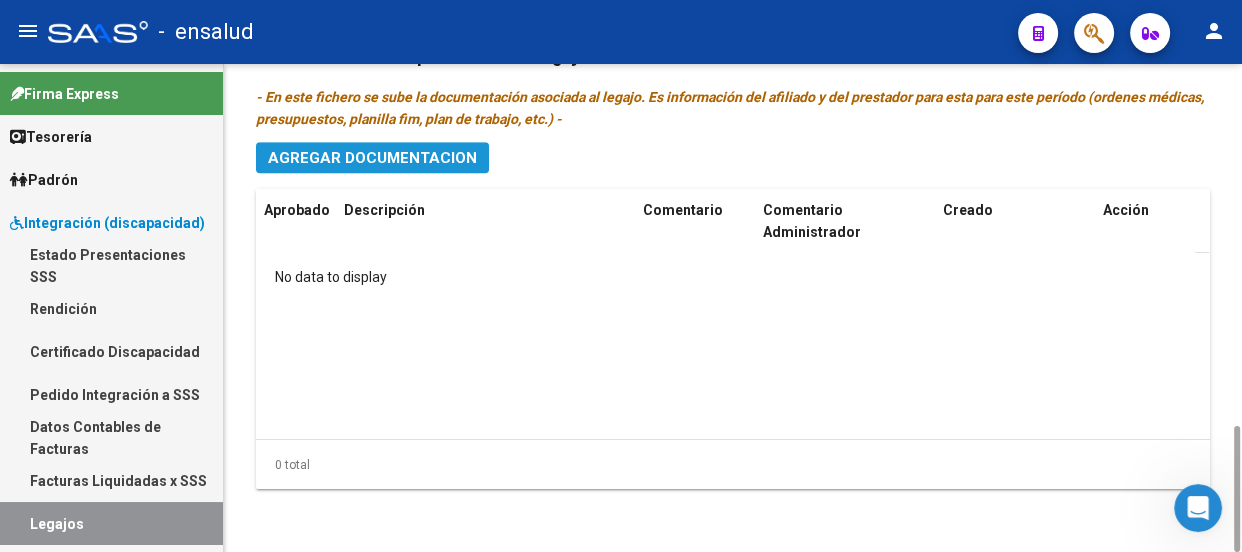 click on "Agregar Documentacion" 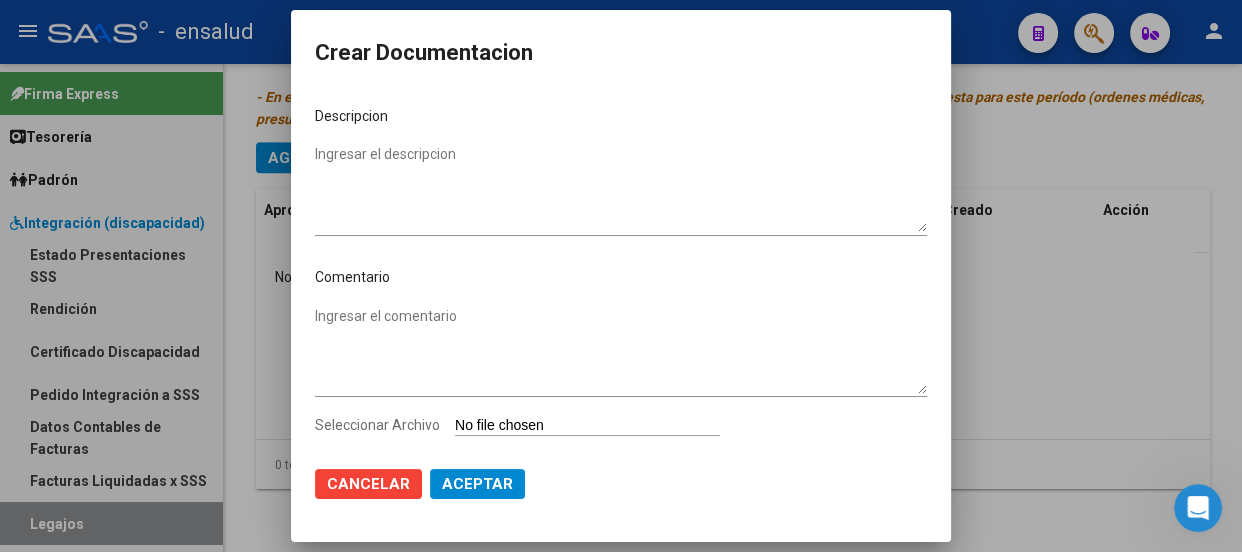 drag, startPoint x: 312, startPoint y: 154, endPoint x: 619, endPoint y: 137, distance: 307.47034 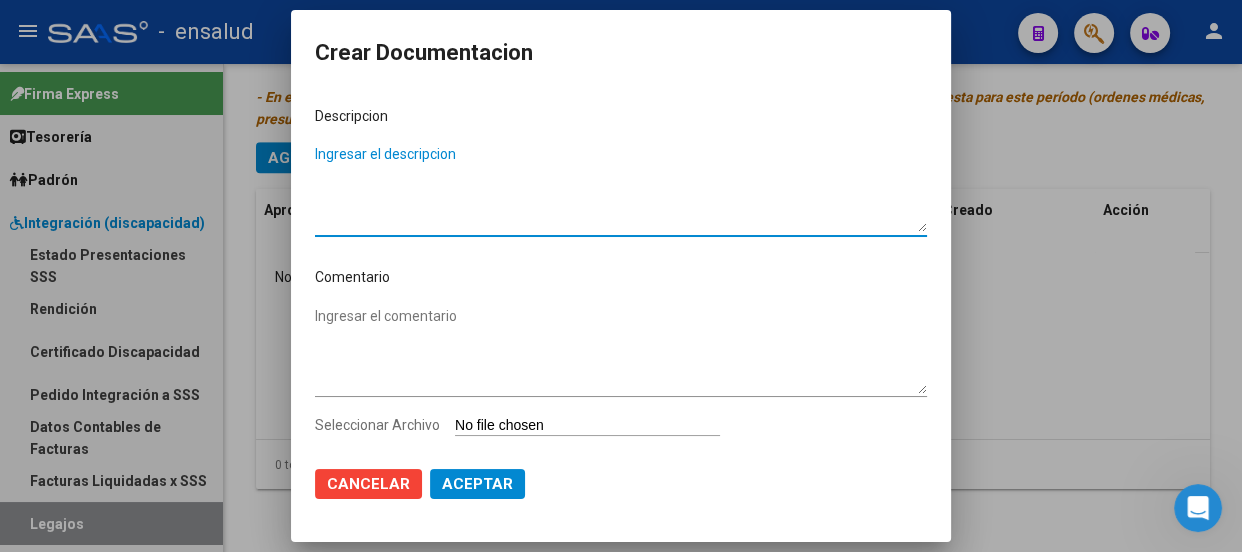 paste on "legajo completo (docu afiliado-docu prestador)" 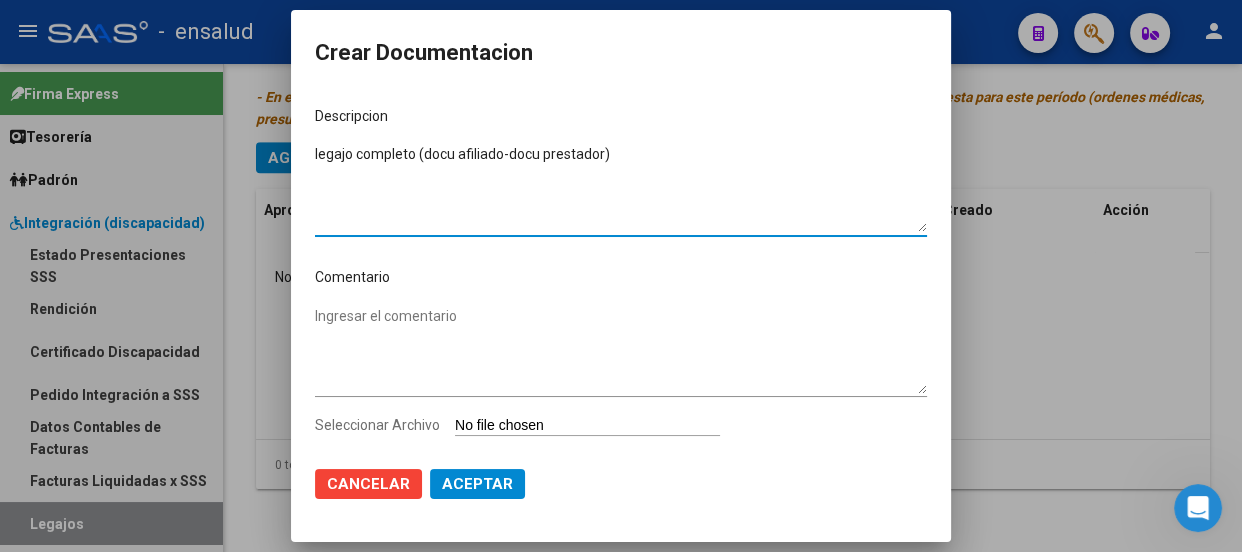 type on "legajo completo (docu afiliado-docu prestador)" 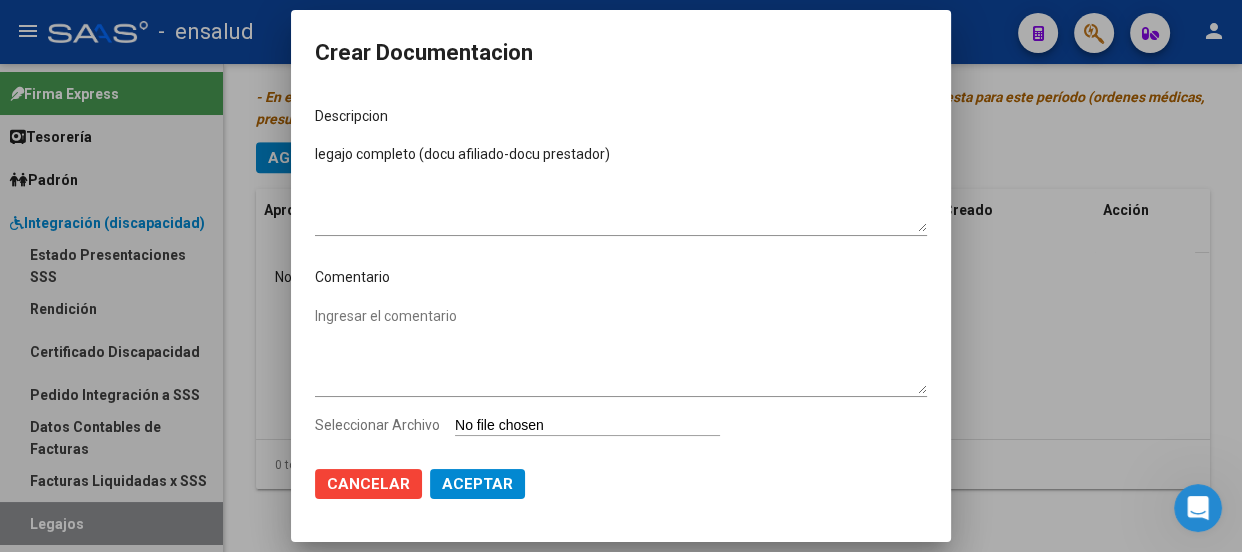 click on "Seleccionar Archivo" at bounding box center (587, 426) 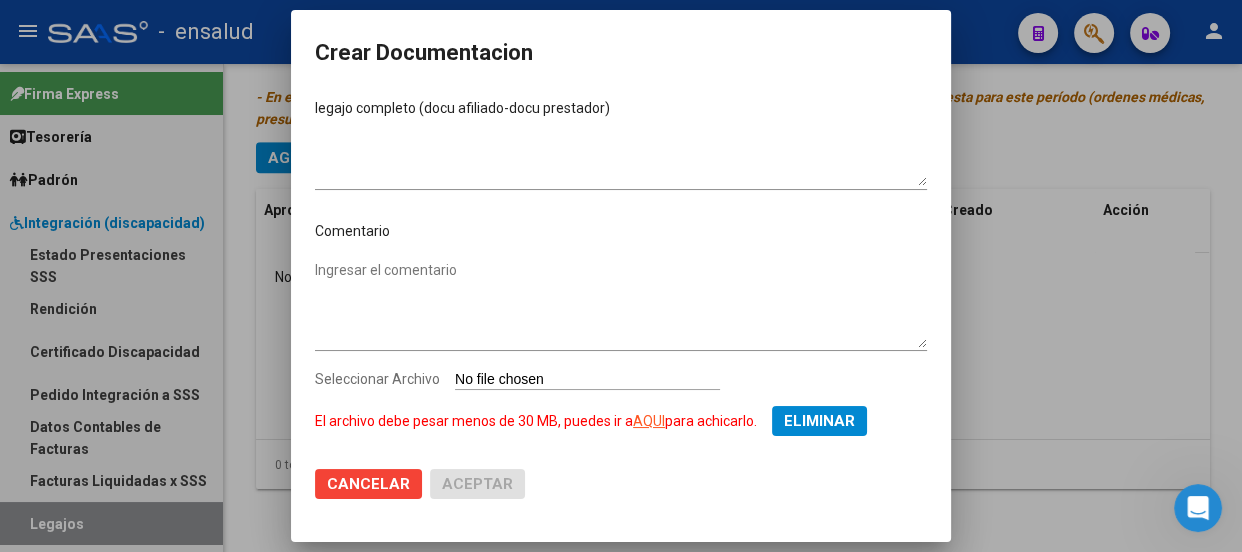 scroll, scrollTop: 63, scrollLeft: 0, axis: vertical 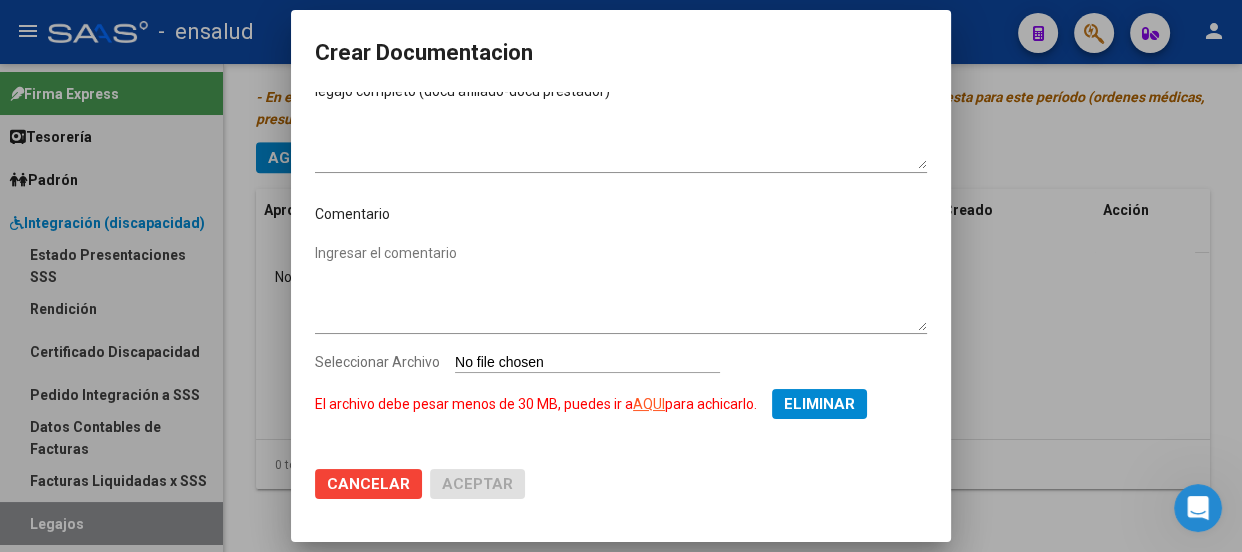 click on "AQUI" at bounding box center (649, 404) 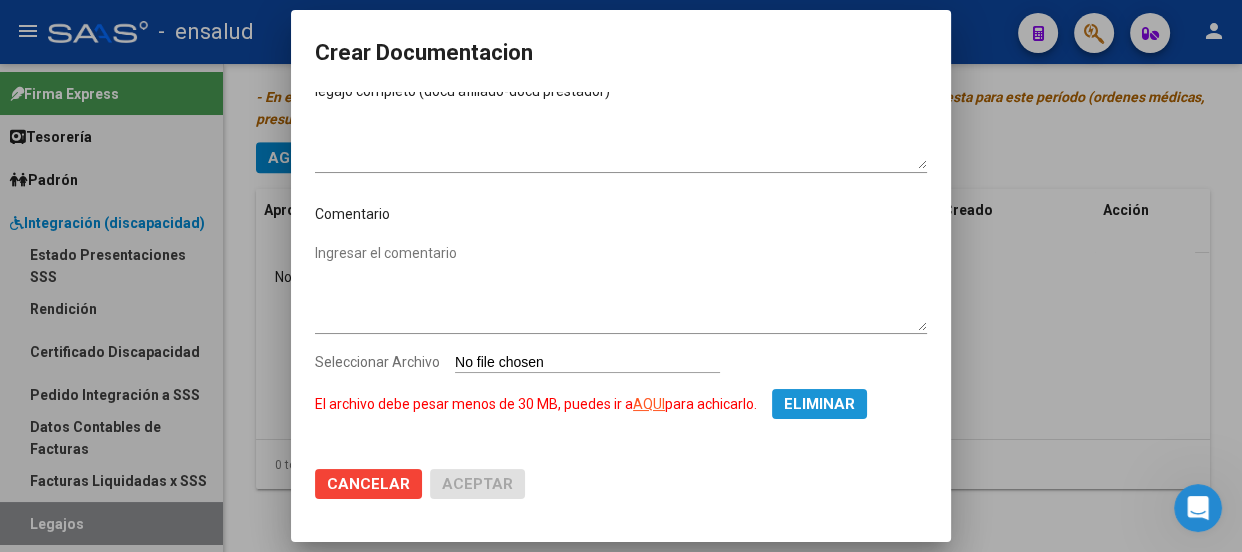 click on "Eliminar" at bounding box center (819, 404) 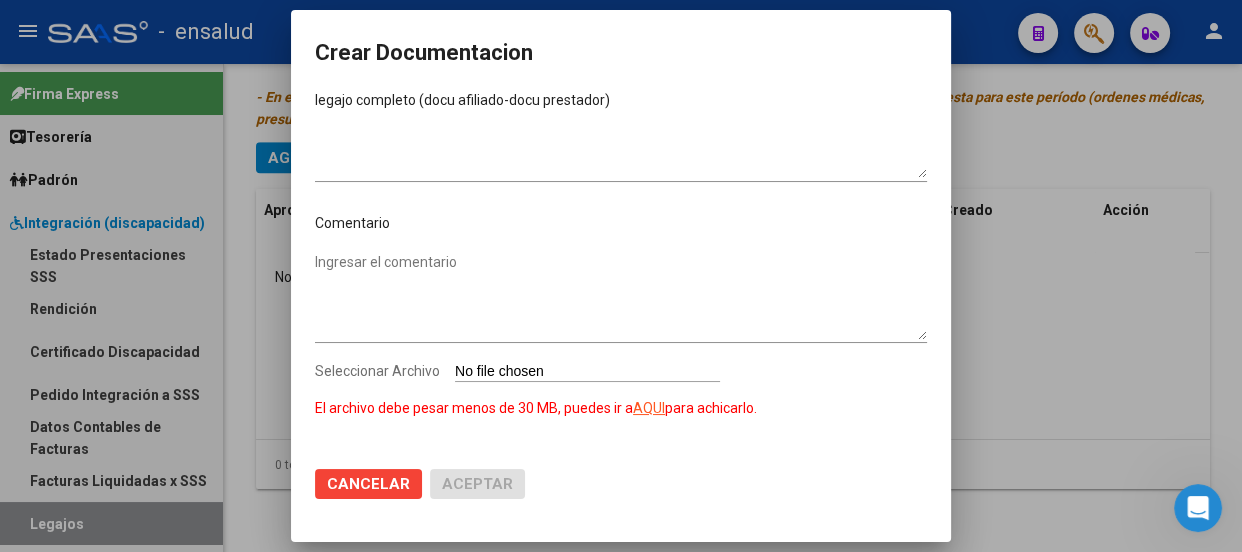 click on "Ingresar el comentario" at bounding box center [621, 304] 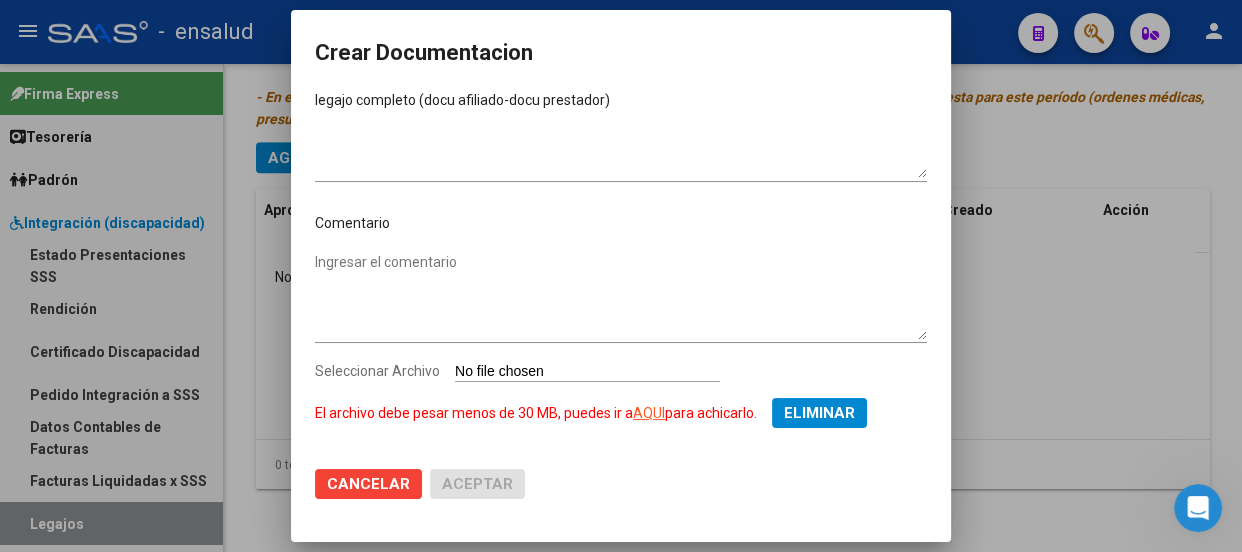 click on "El archivo debe pesar menos de 30 MB, puedes ir a  AQUI  para achicarlo." at bounding box center (536, 413) 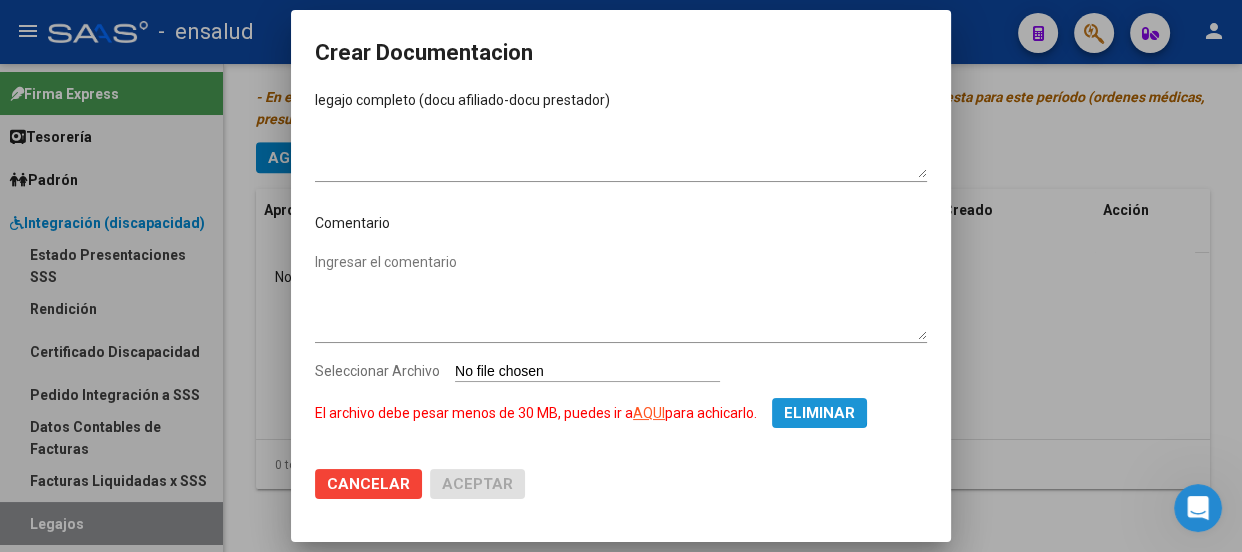 click on "Eliminar" at bounding box center (819, 413) 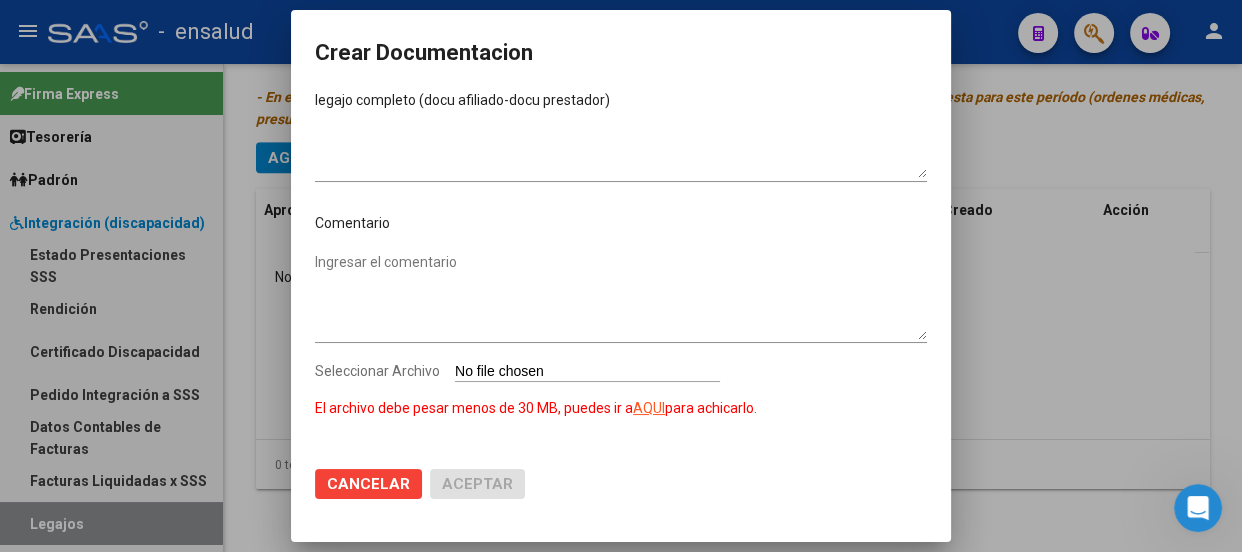 click on "Seleccionar Archivo  El archivo debe pesar menos de 30 MB, puedes ir a  AQUI  para achicarlo." at bounding box center [587, 372] 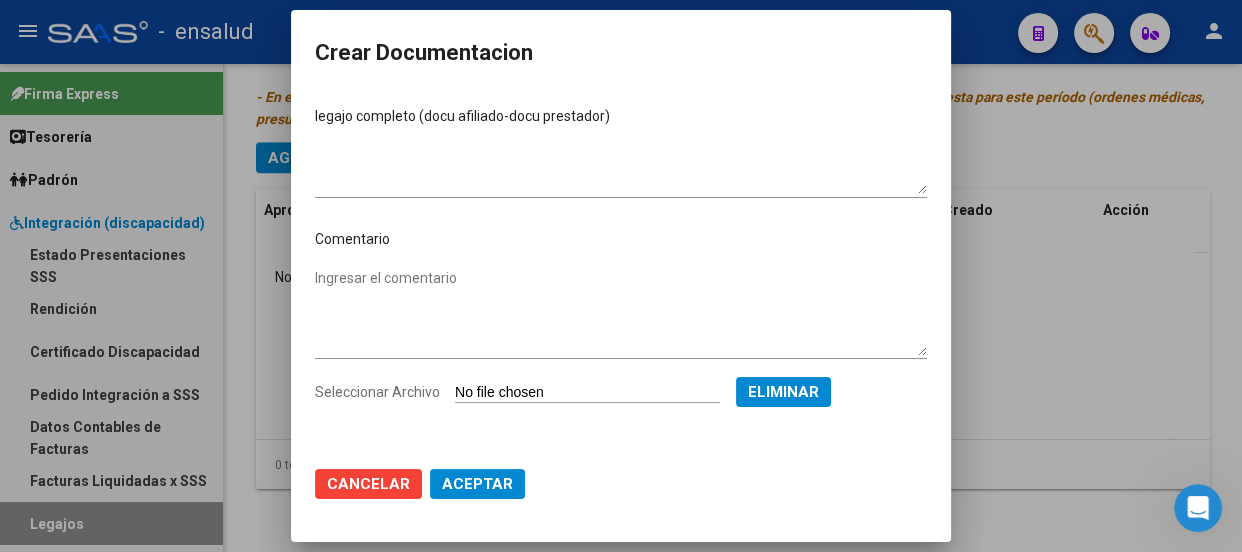 scroll, scrollTop: 38, scrollLeft: 0, axis: vertical 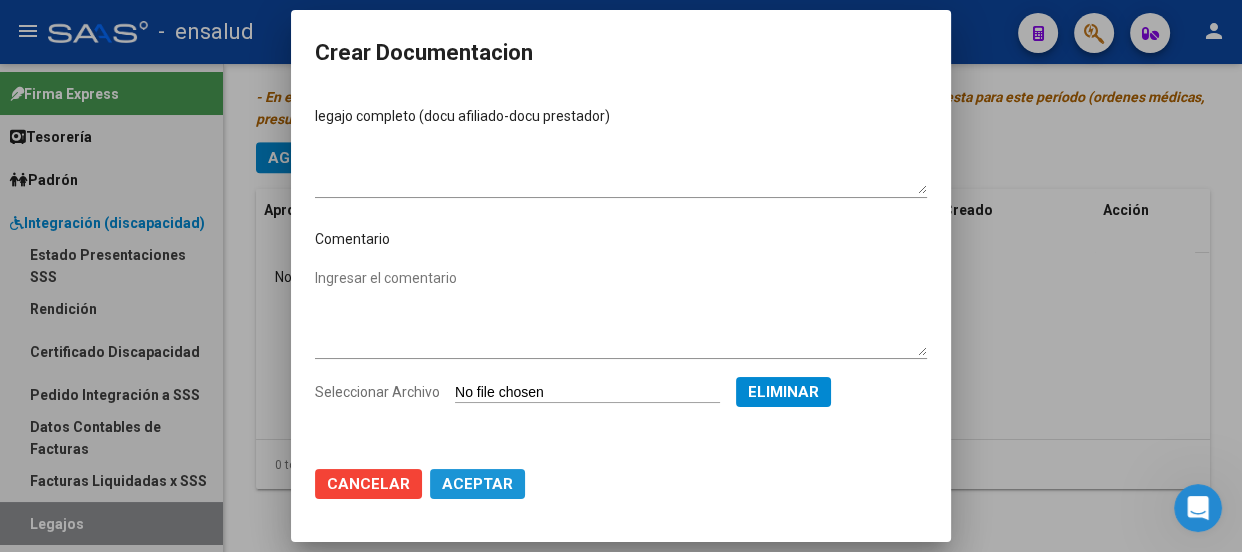 click on "Aceptar" 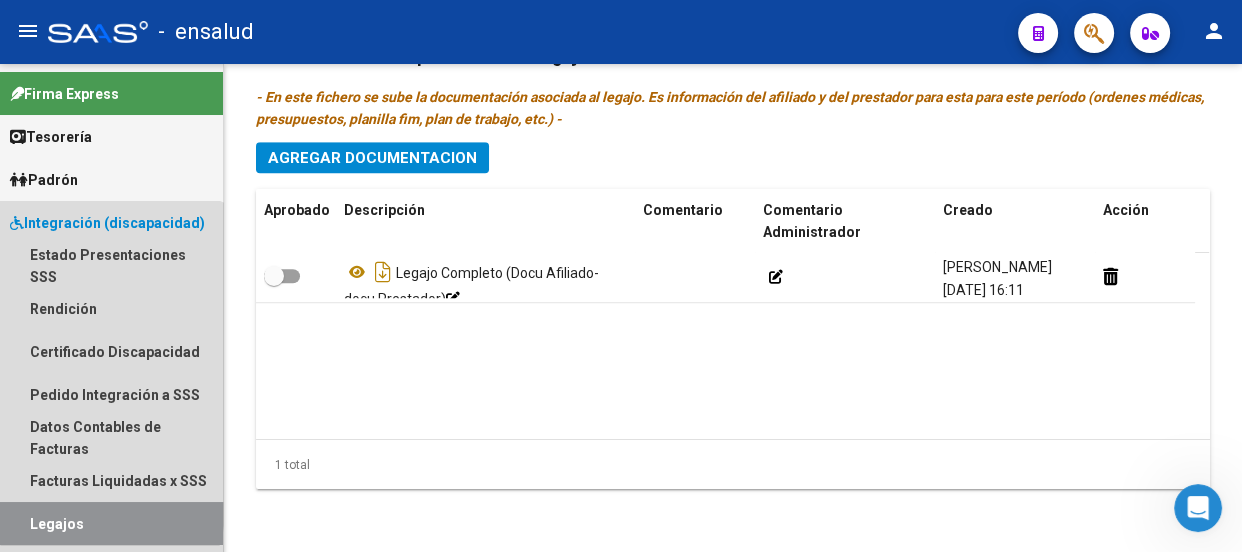 click on "Legajos" at bounding box center (111, 523) 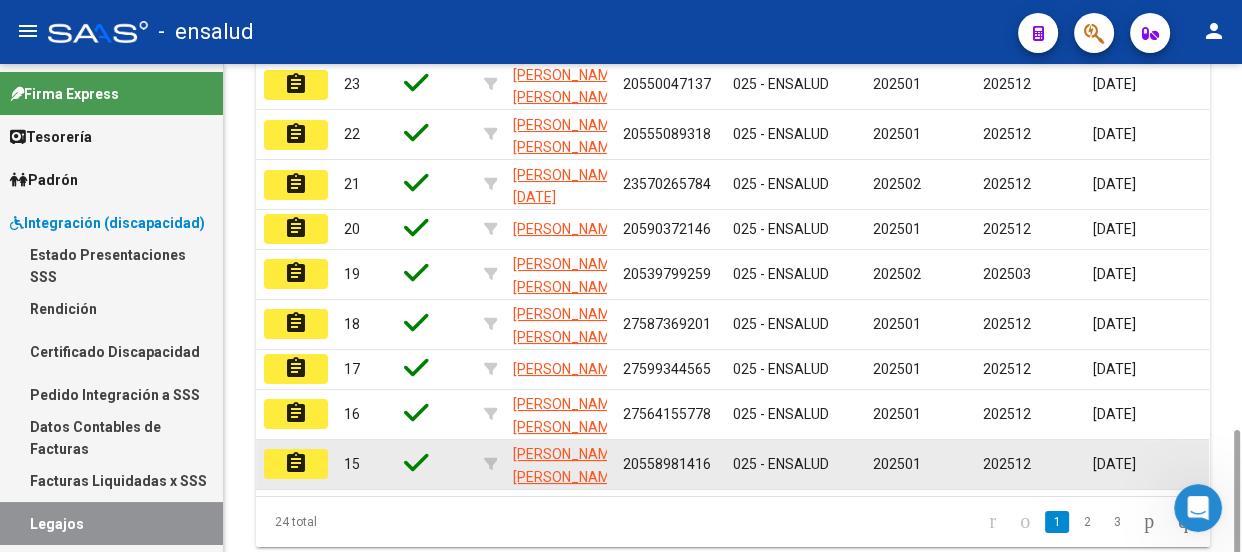 scroll, scrollTop: 635, scrollLeft: 0, axis: vertical 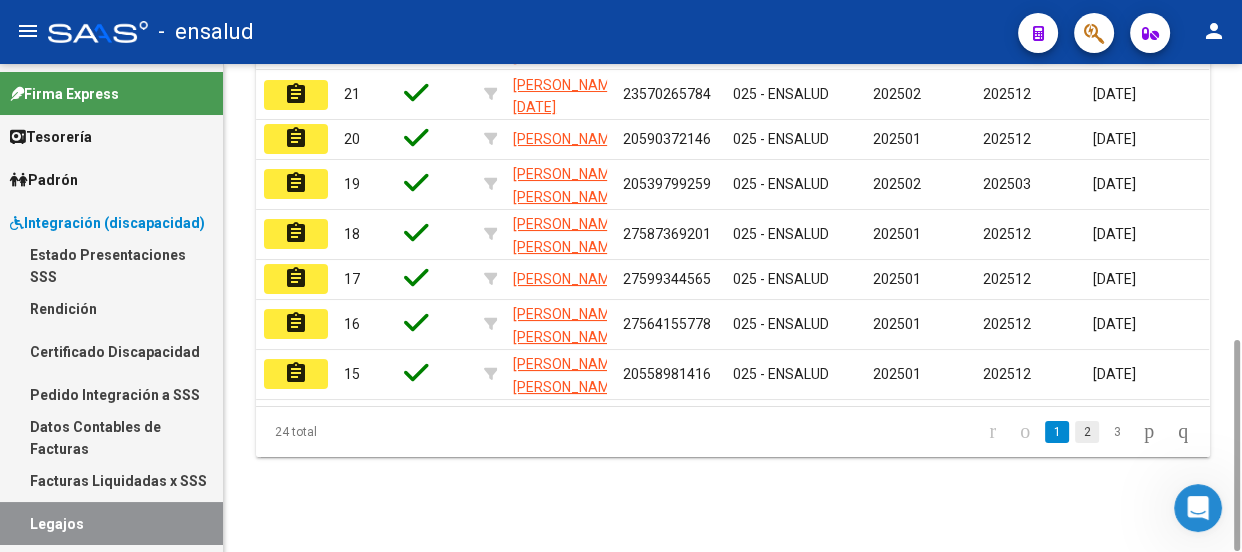 click on "2" 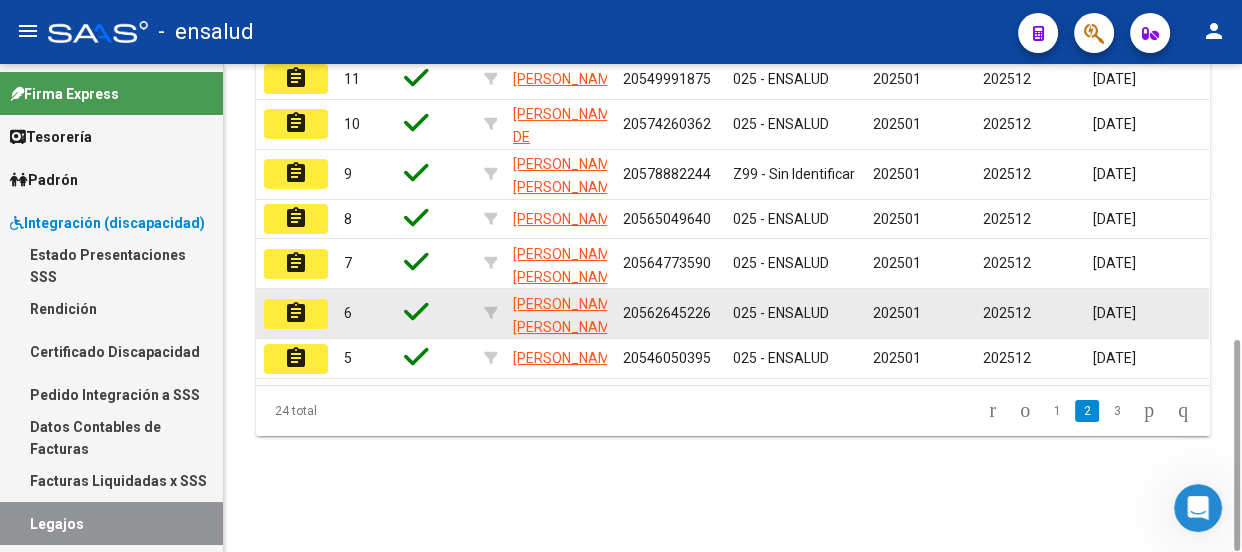 scroll, scrollTop: 453, scrollLeft: 0, axis: vertical 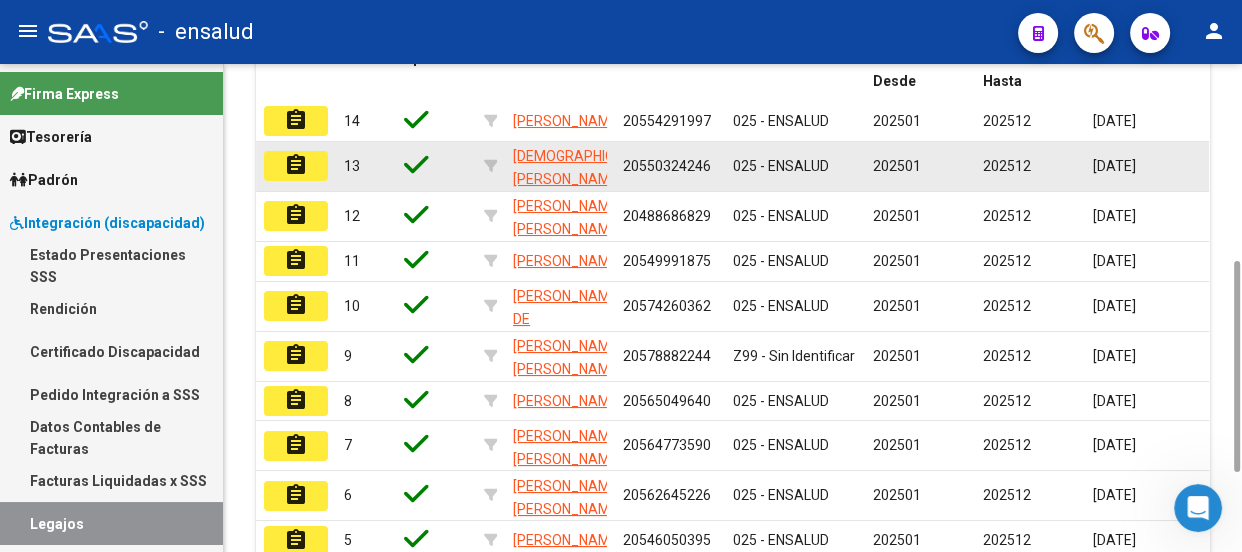 click on "assignment" 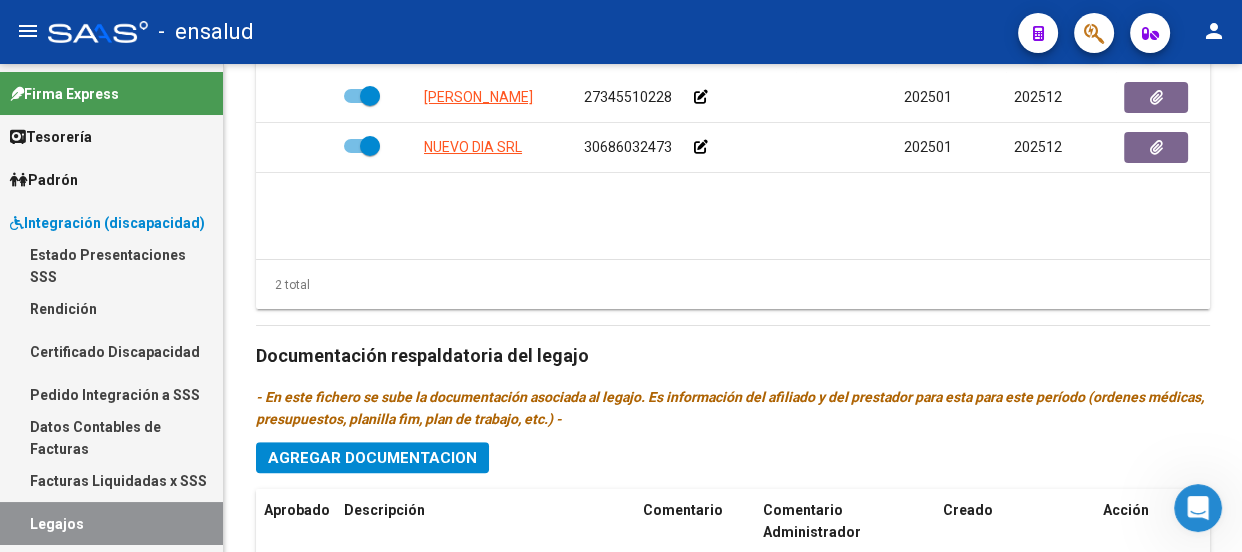 scroll, scrollTop: 1390, scrollLeft: 0, axis: vertical 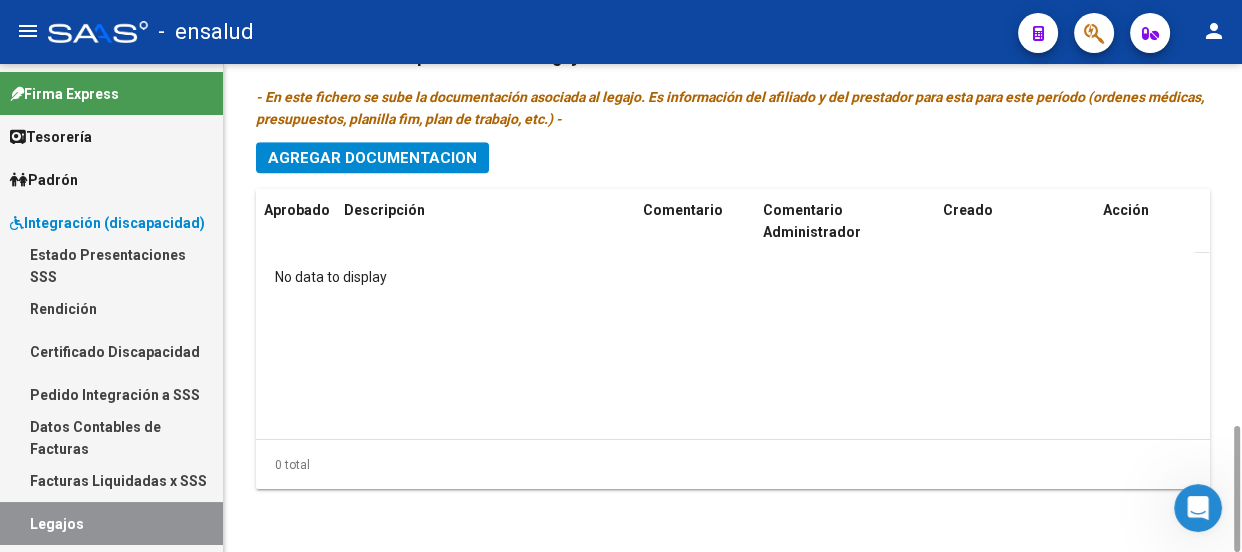 click on "Agregar Documentacion" 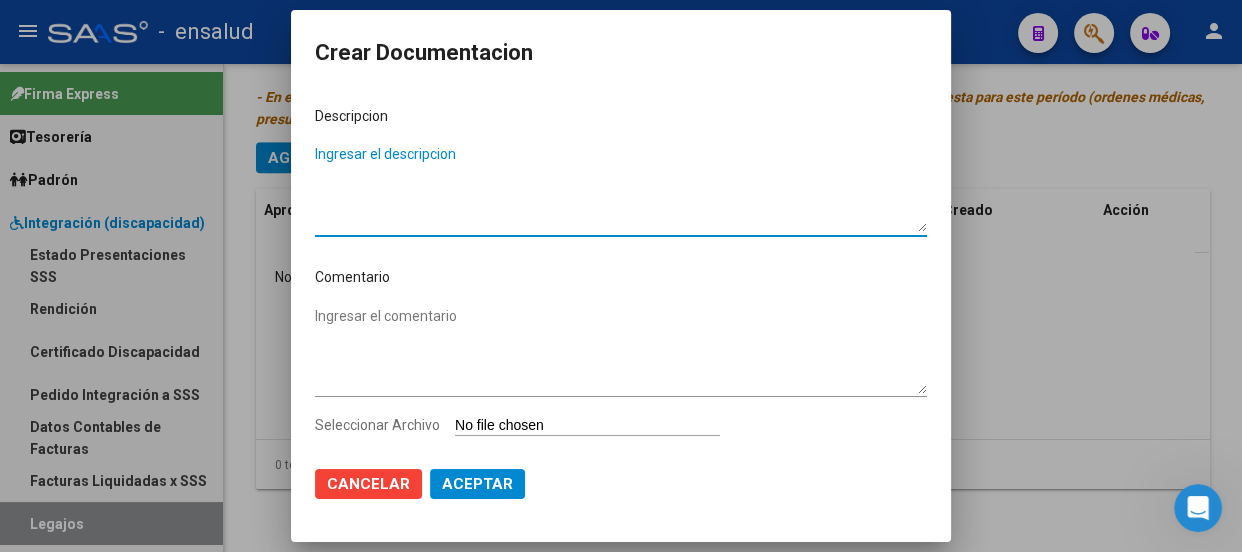 paste on "legajo completo (docu afiliado-docu prestador)" 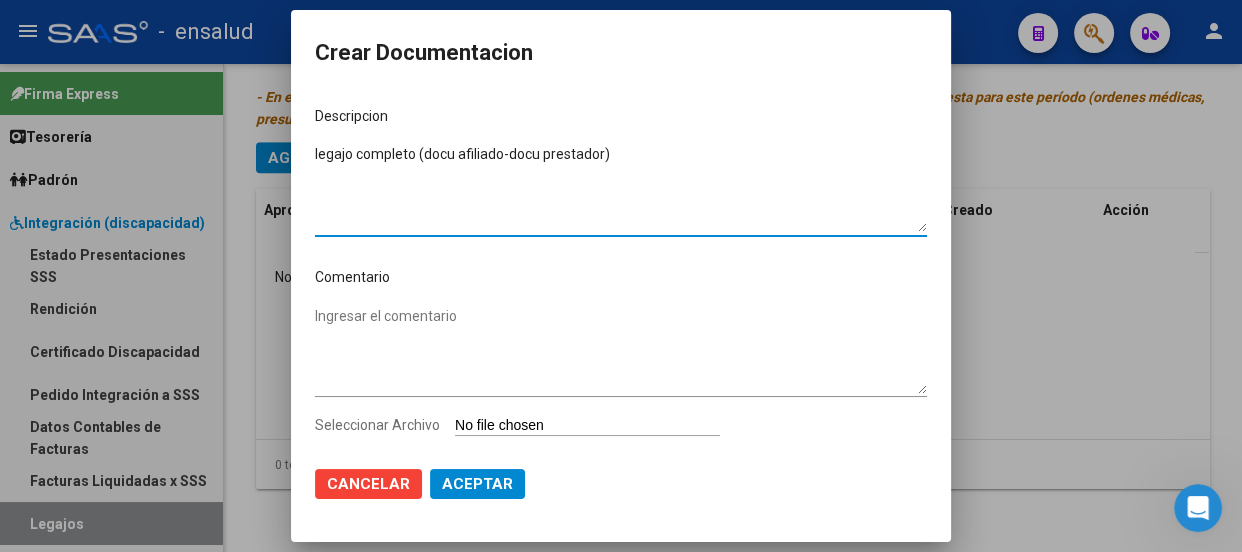 type on "legajo completo (docu afiliado-docu prestador)" 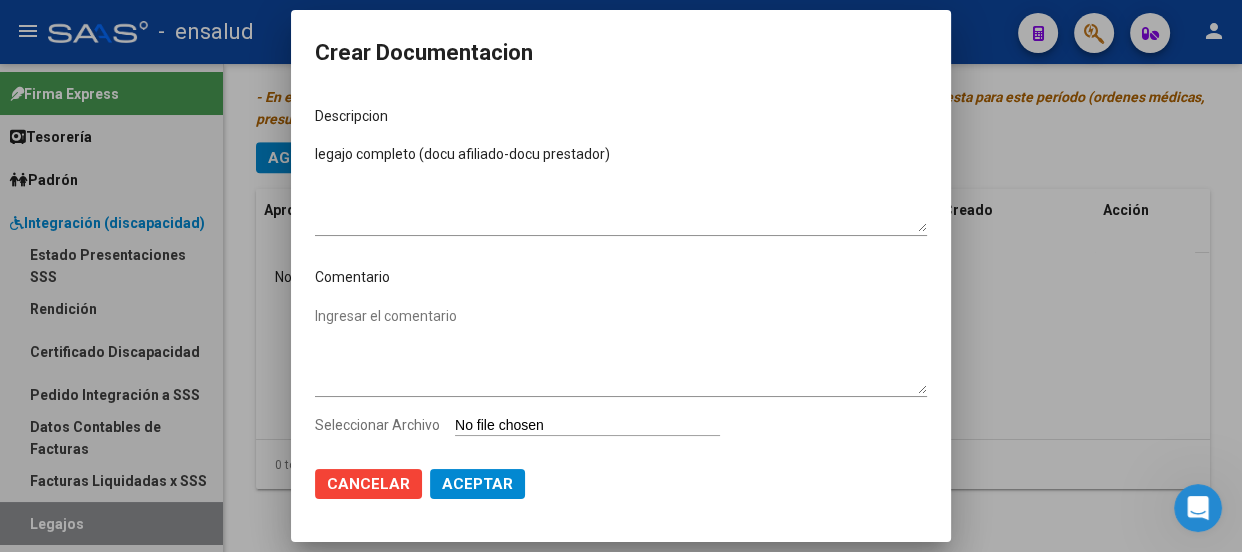 type on "C:\fakepath\NEGRO [PERSON_NAME] MI.pdf" 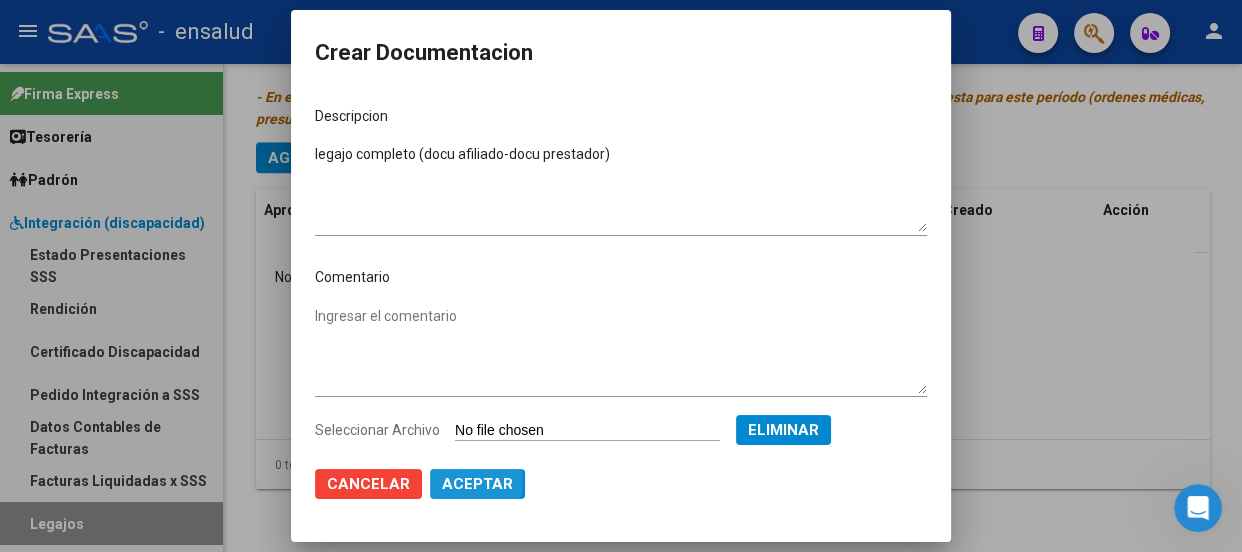 click on "Aceptar" 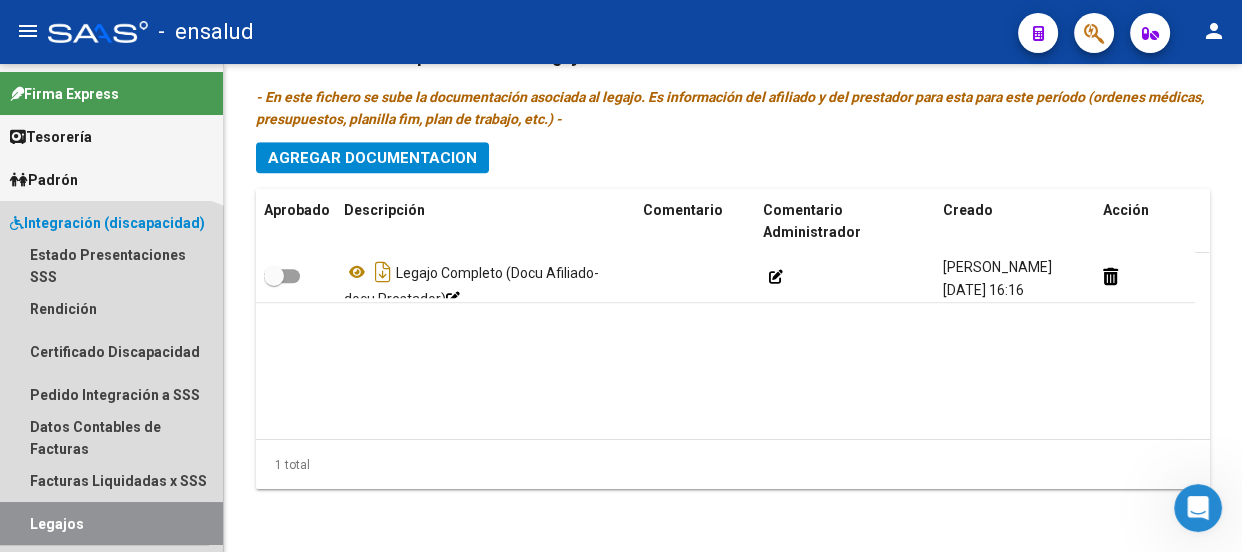 click on "Legajos" at bounding box center (111, 523) 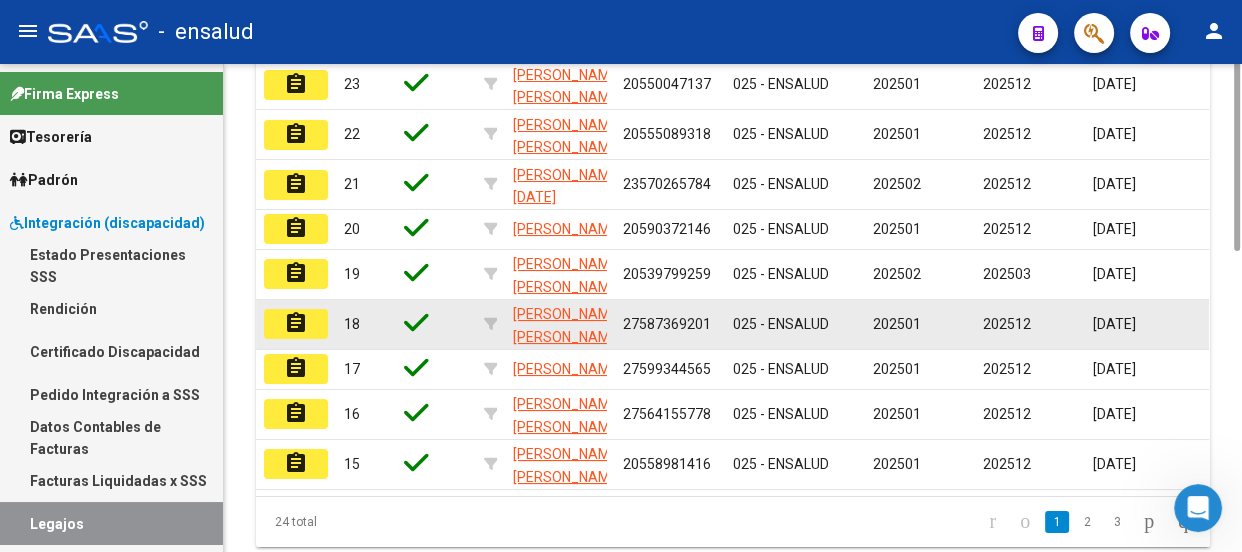 scroll, scrollTop: 363, scrollLeft: 0, axis: vertical 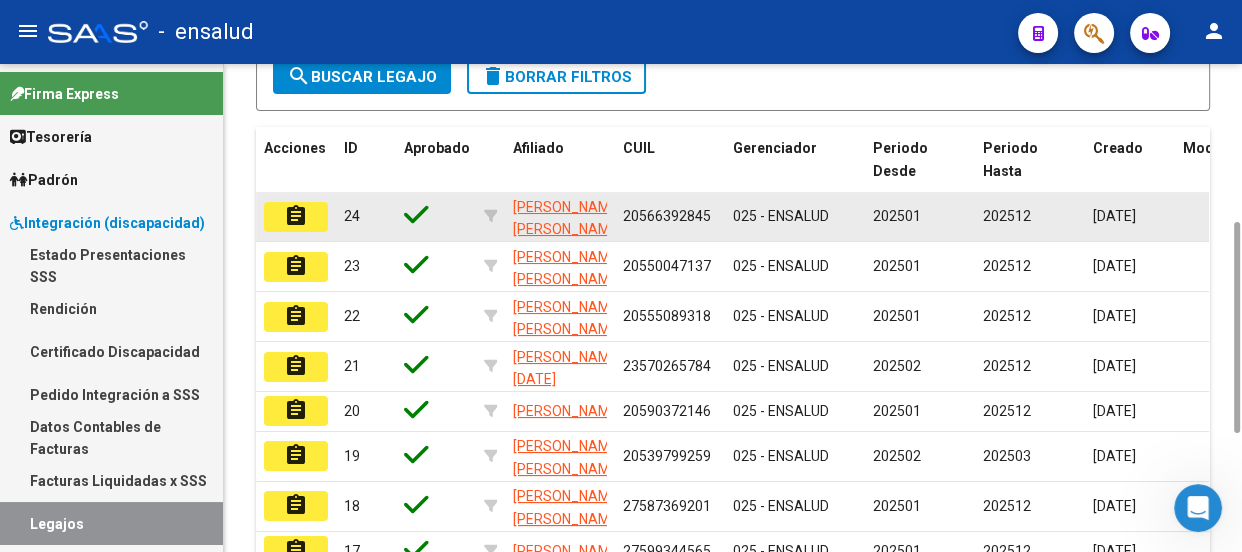 click on "assignment" 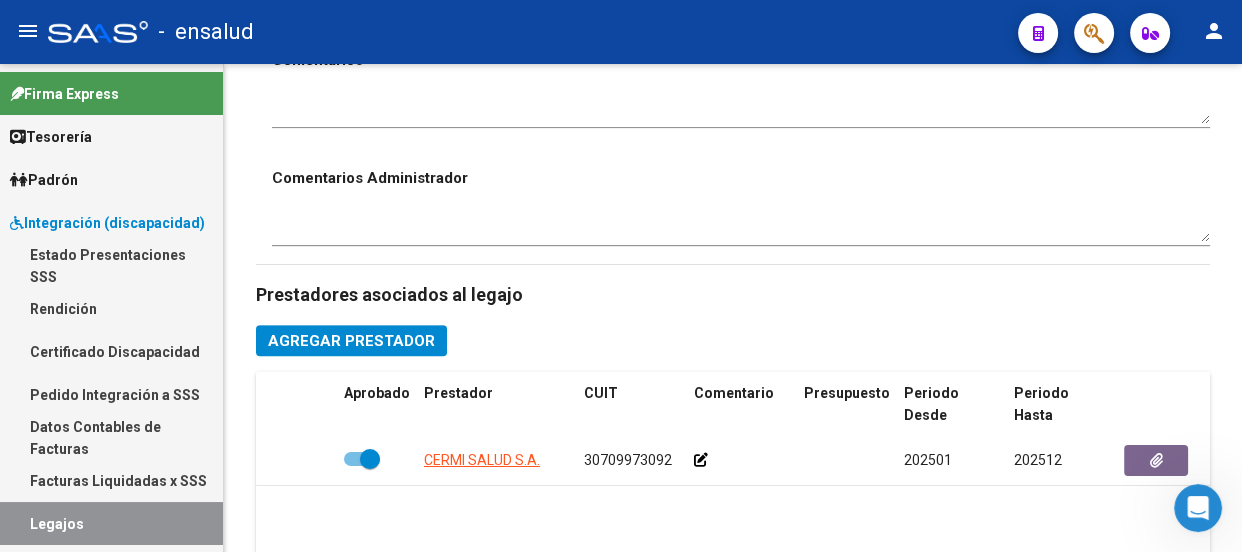 scroll, scrollTop: 1272, scrollLeft: 0, axis: vertical 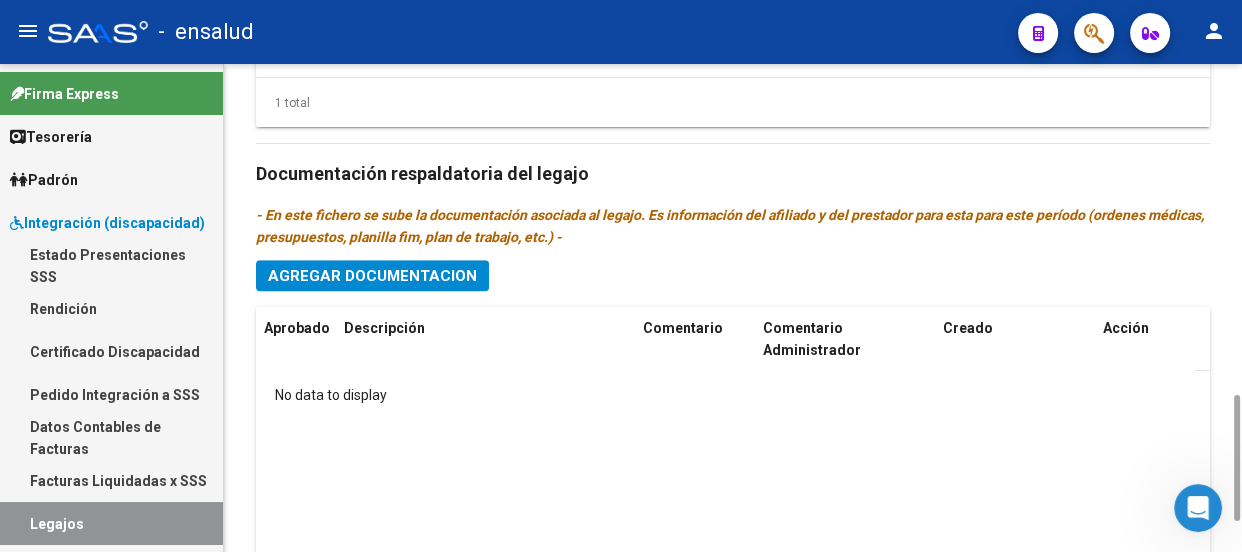 click on "Agregar Documentacion" 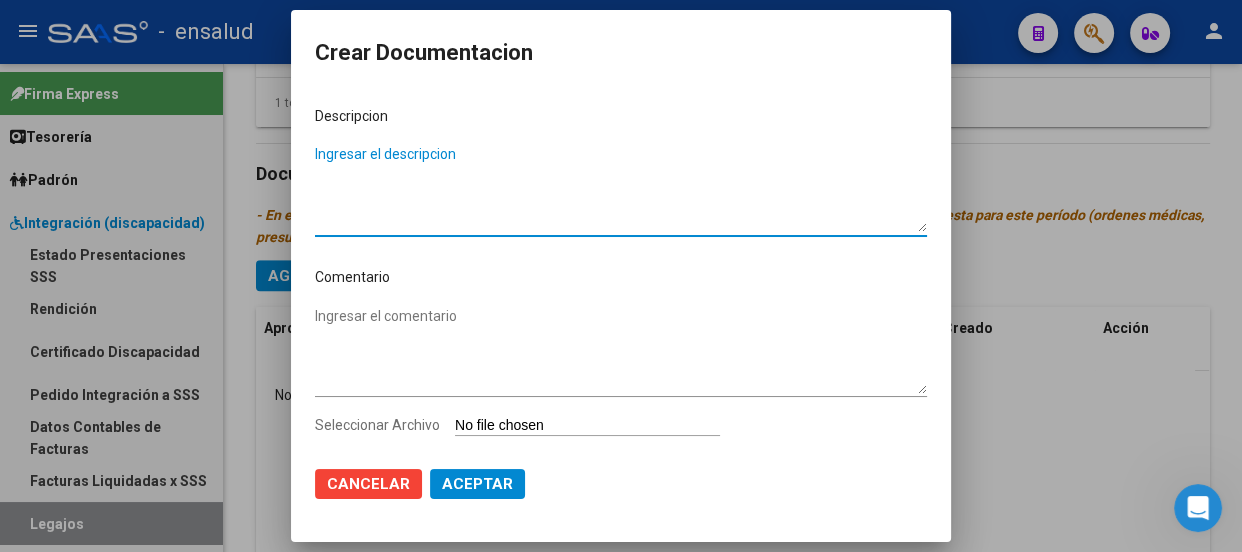 paste on "legajo completo (docu afiliado-docu prestador)" 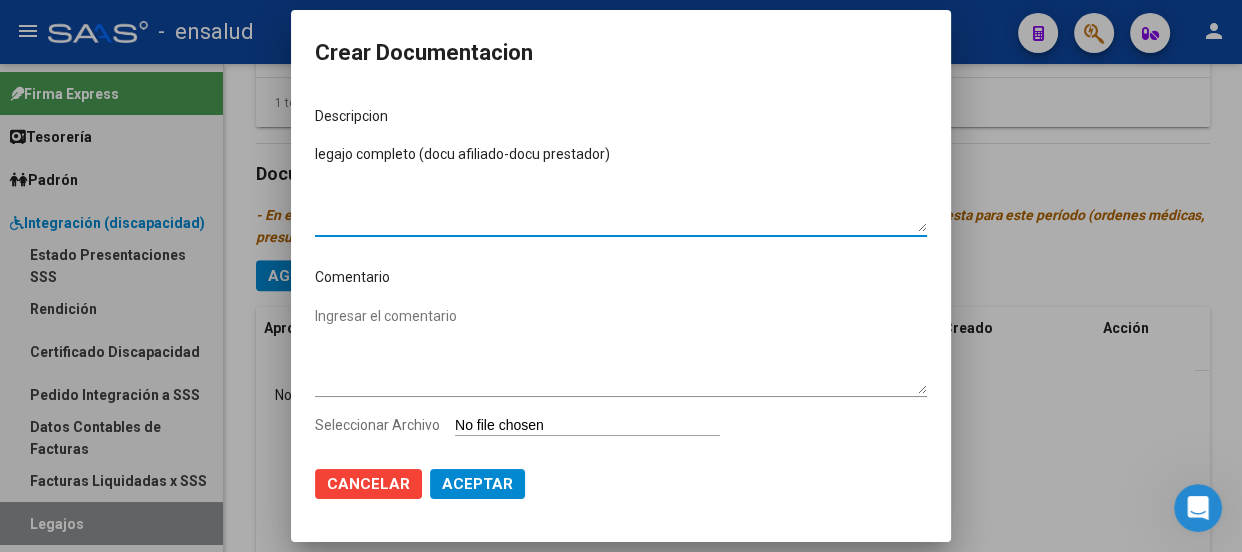 type on "legajo completo (docu afiliado-docu prestador)" 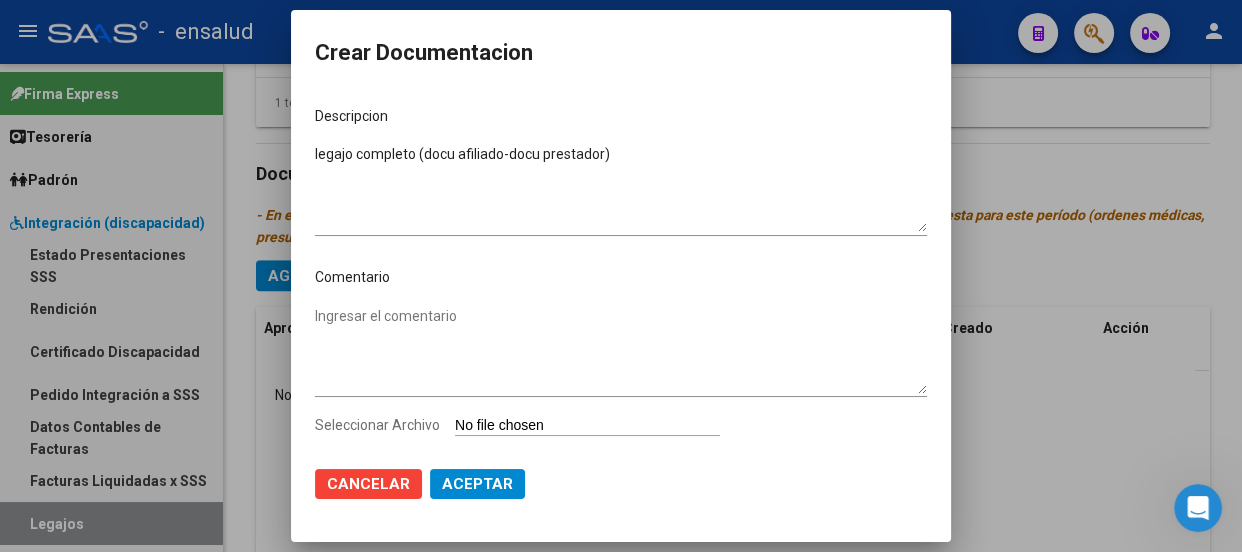 click on "Seleccionar Archivo" at bounding box center [587, 426] 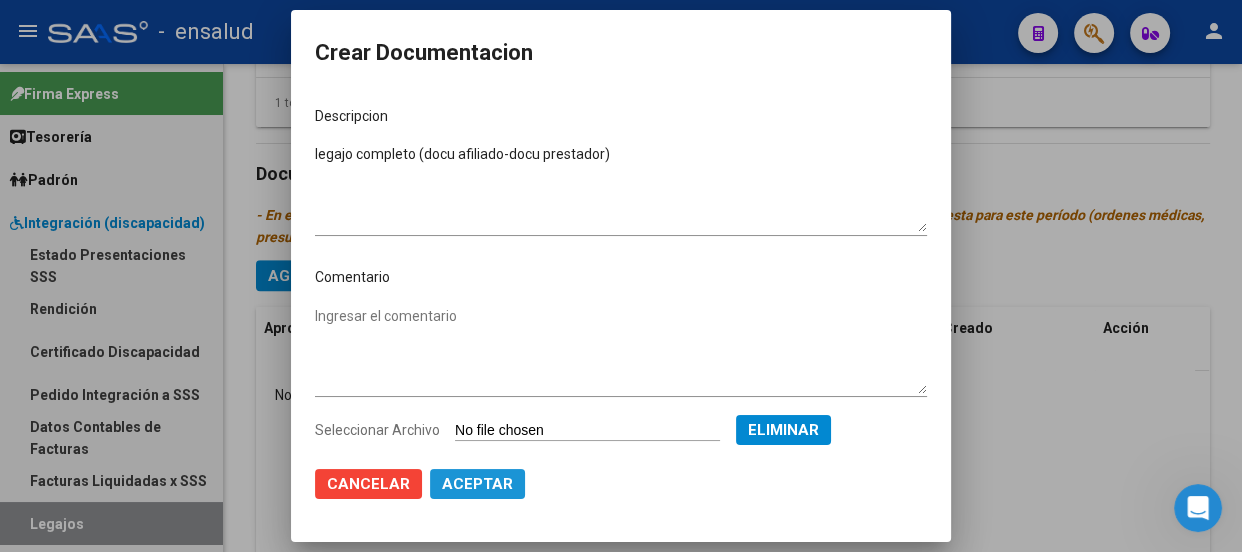 click on "Aceptar" 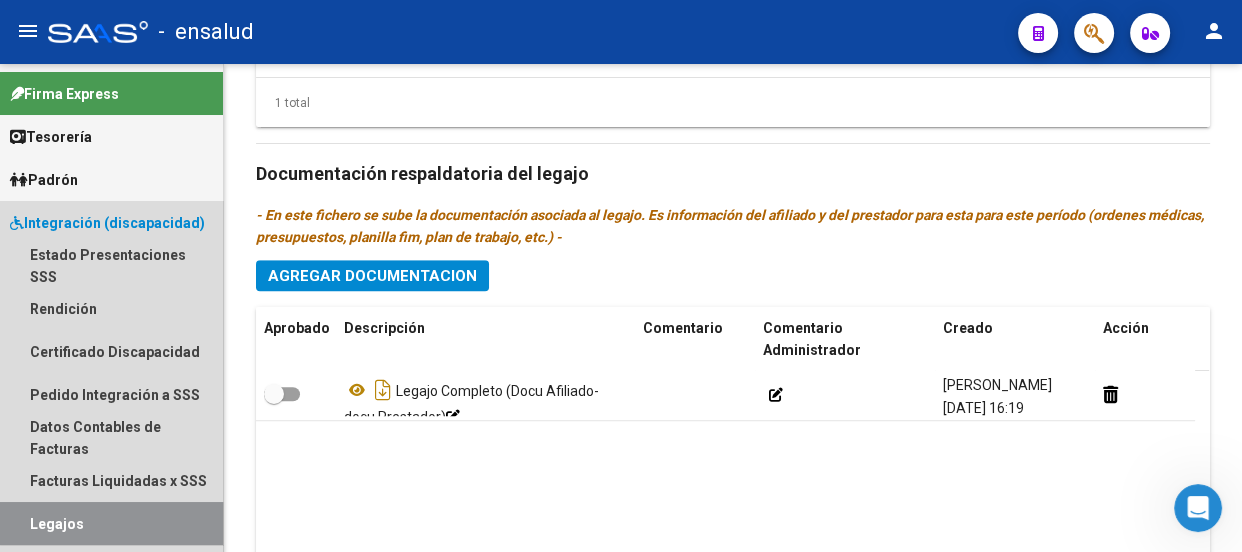 click on "Legajos" at bounding box center (111, 523) 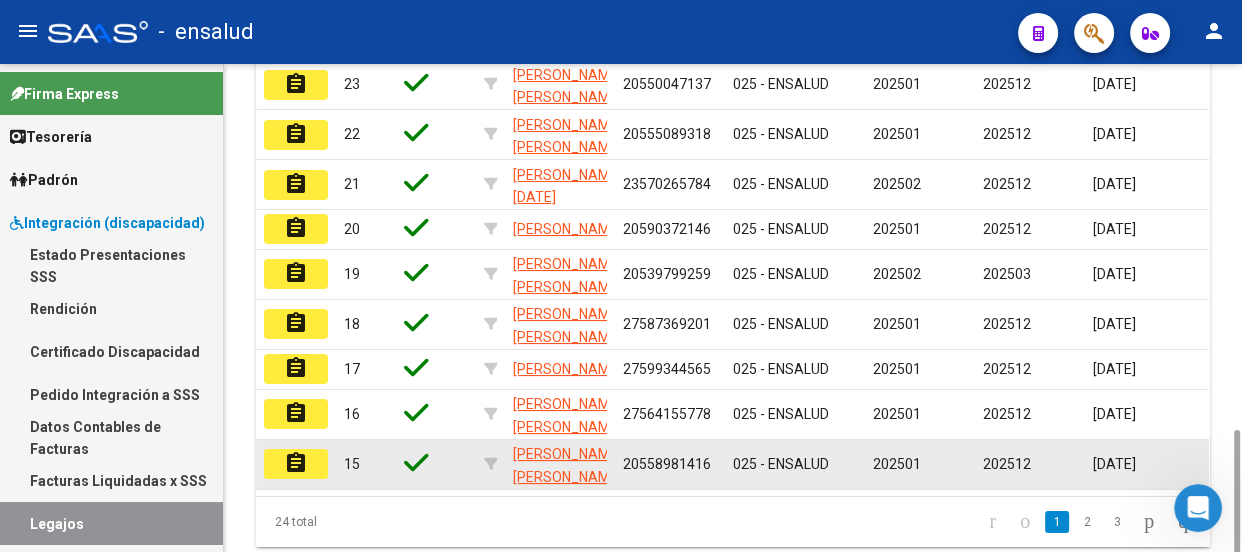 scroll, scrollTop: 635, scrollLeft: 0, axis: vertical 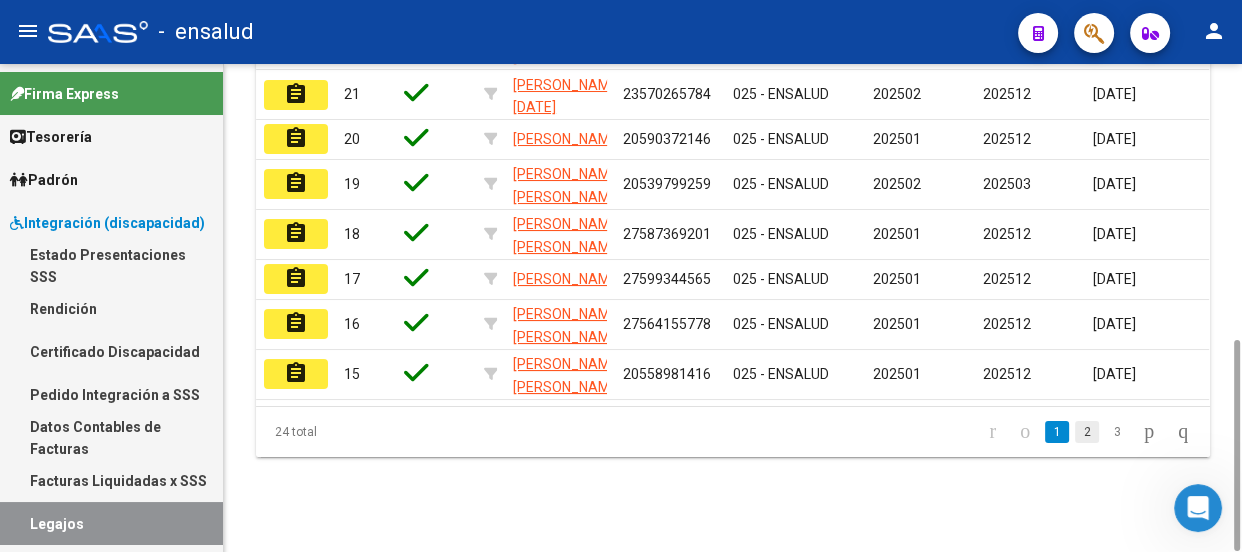 click on "2" 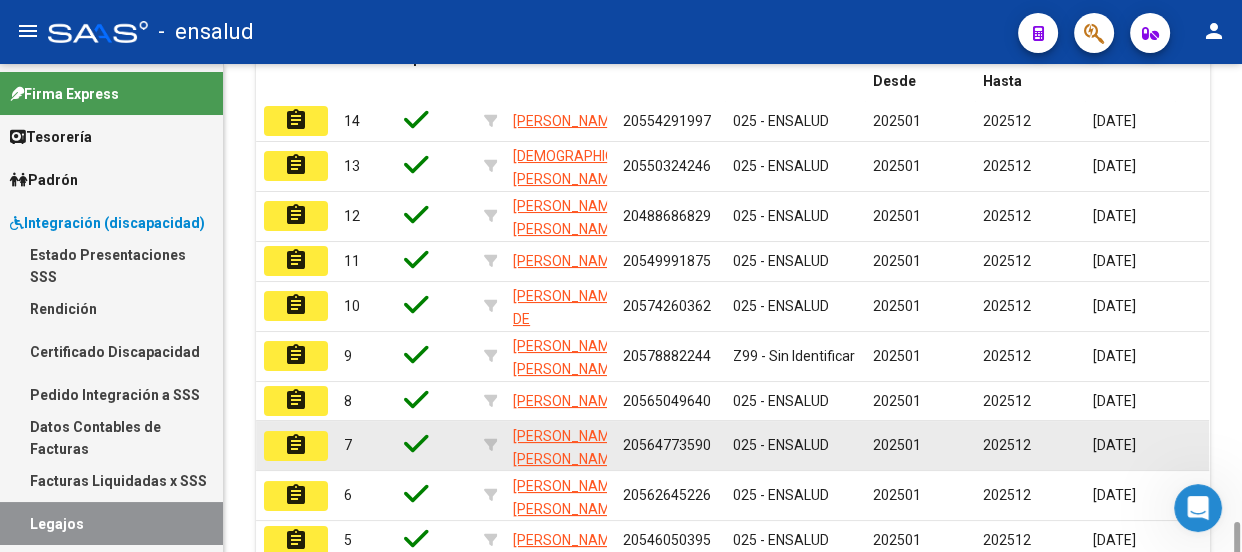 scroll, scrollTop: 635, scrollLeft: 0, axis: vertical 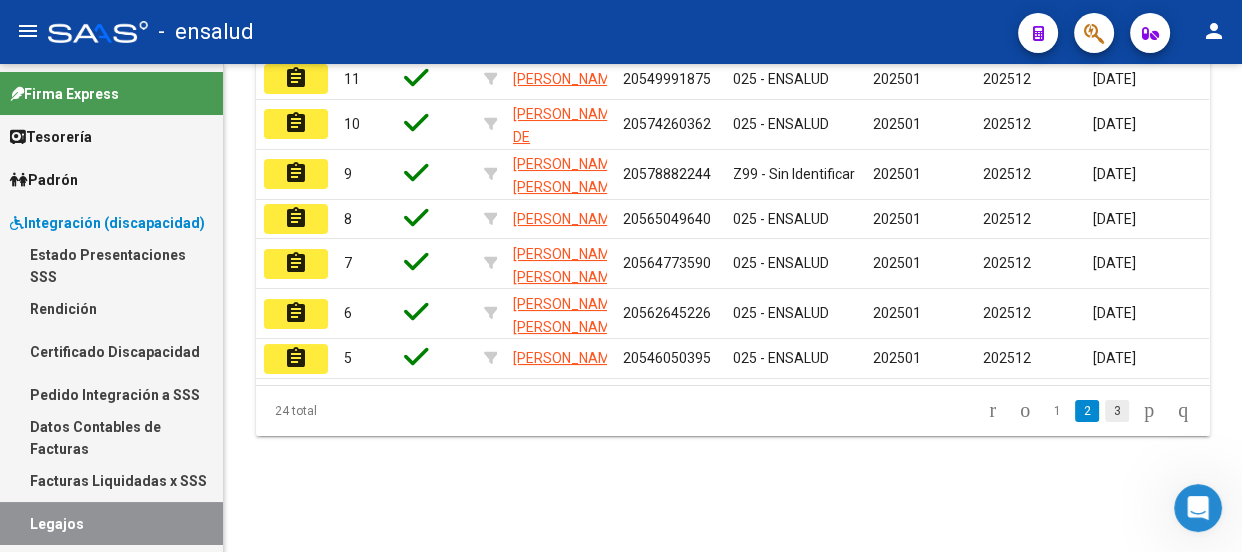click on "3" 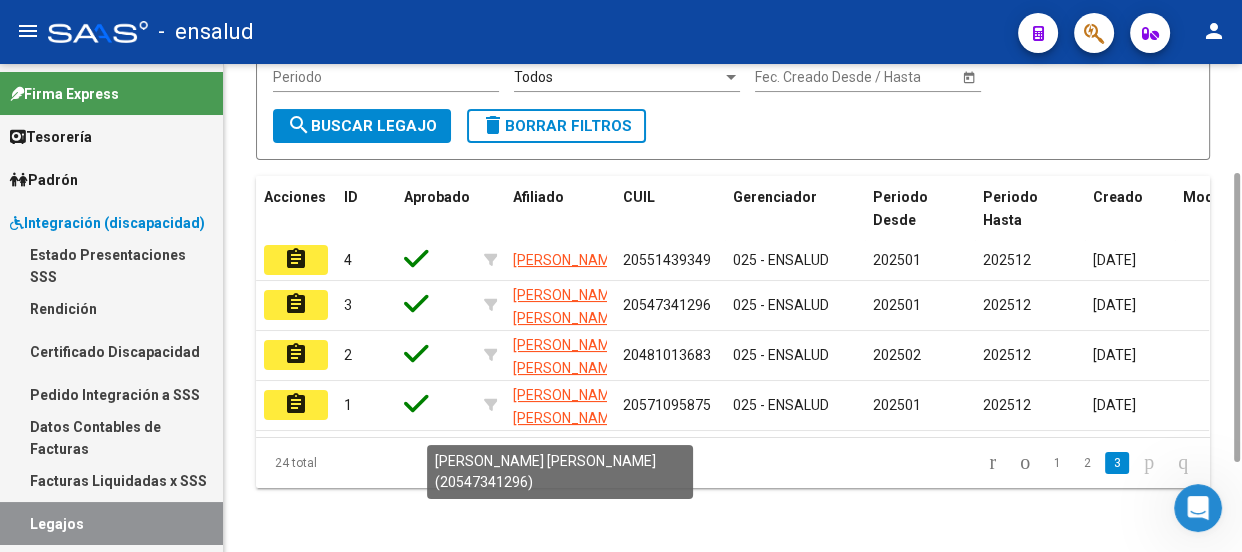 scroll, scrollTop: 266, scrollLeft: 0, axis: vertical 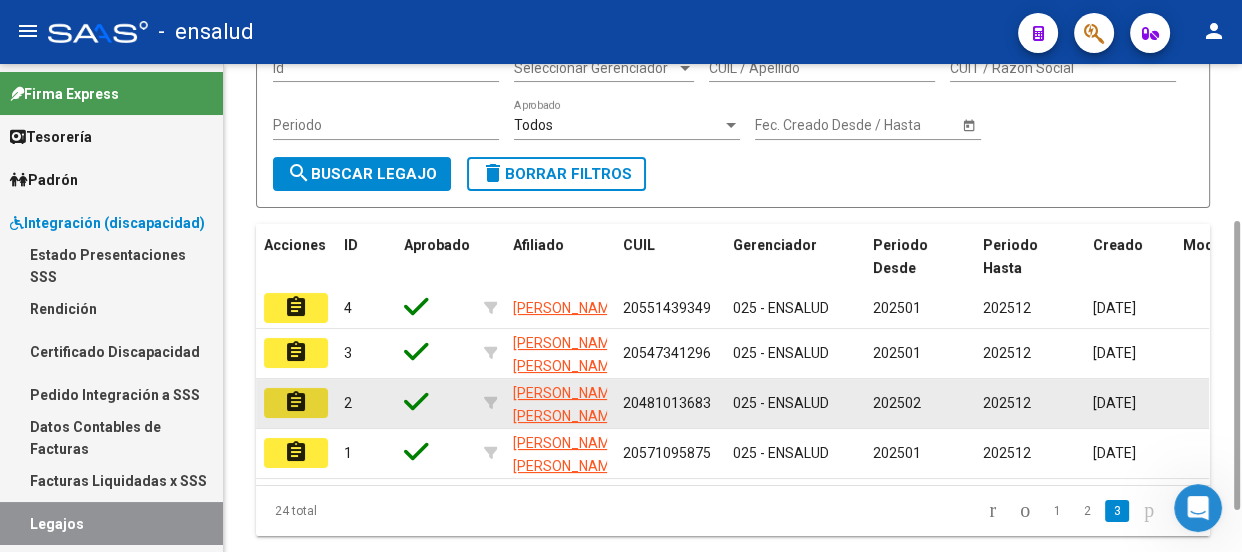 click on "assignment" 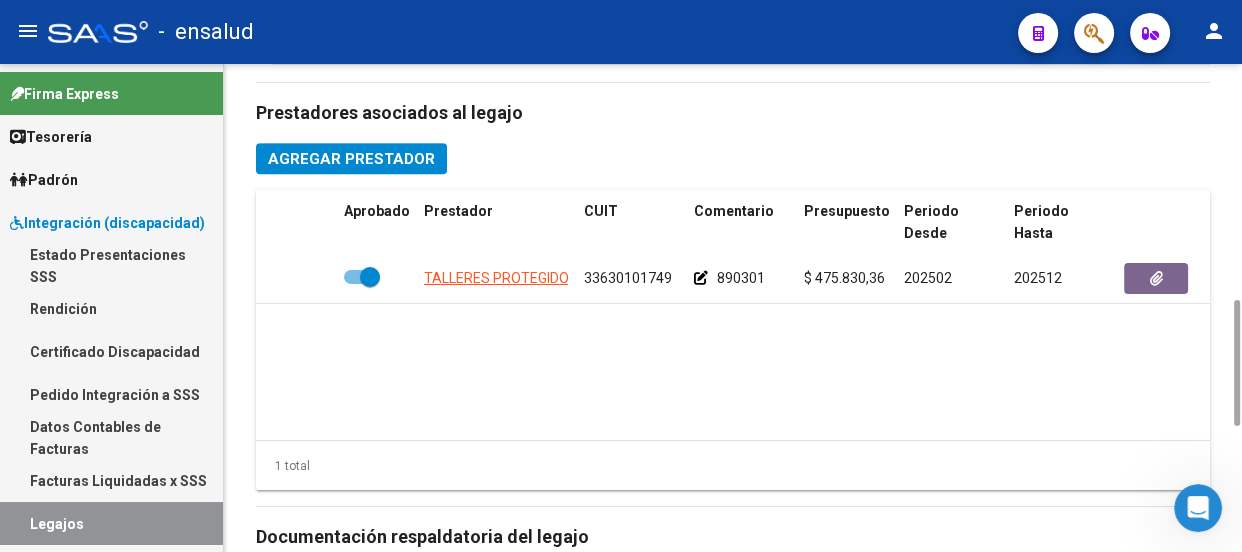 scroll, scrollTop: 1272, scrollLeft: 0, axis: vertical 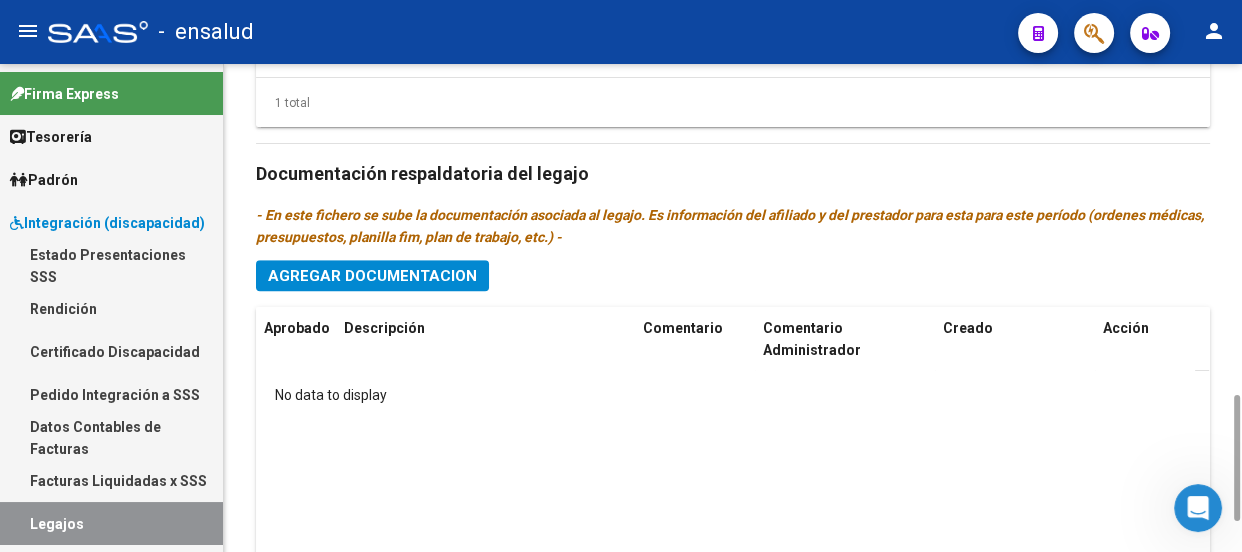 click on "Agregar Documentacion" 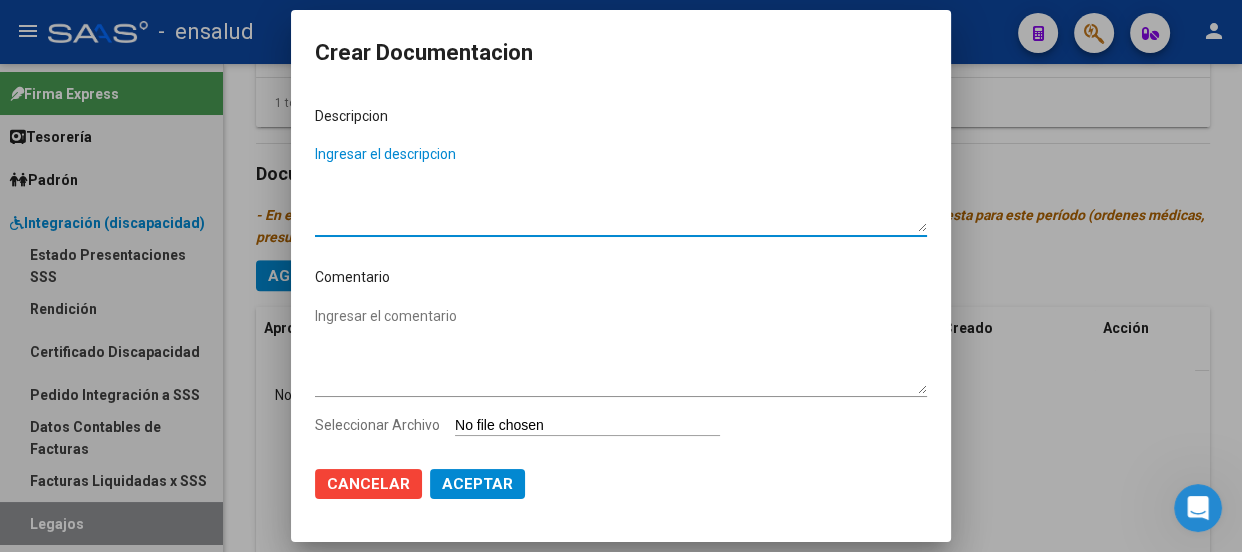 paste on "legajo completo (docu afiliado-docu prestador)" 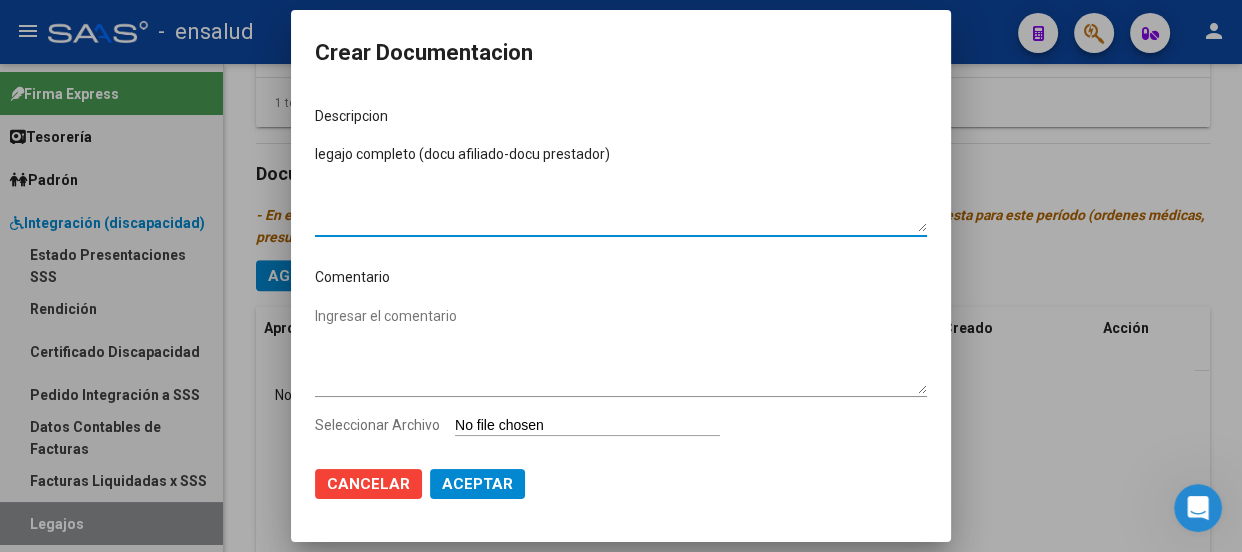 type on "legajo completo (docu afiliado-docu prestador)" 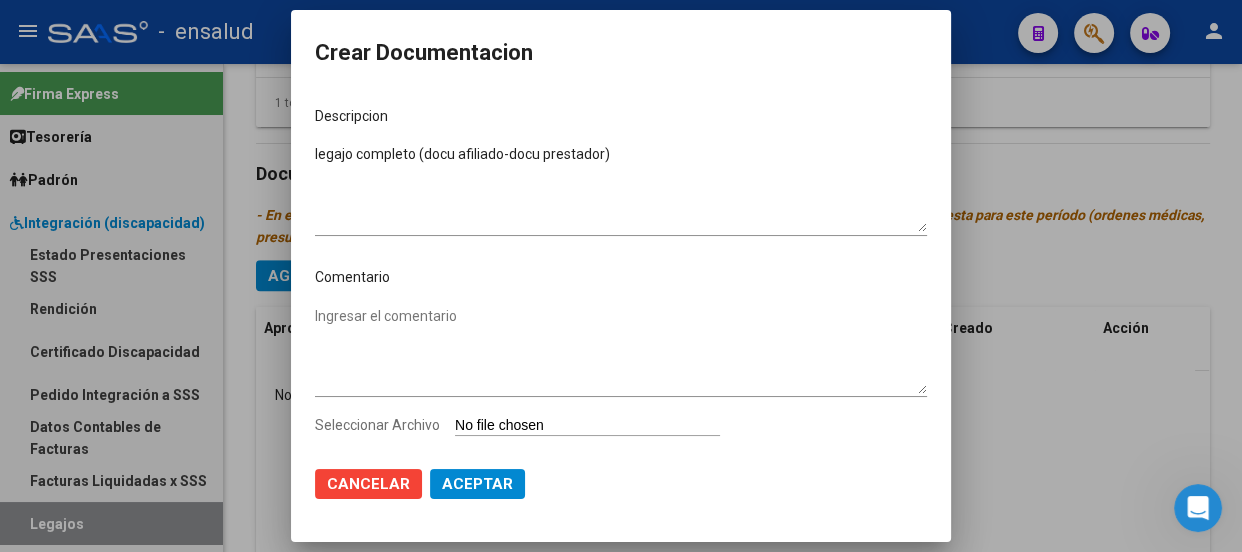 type on "C:\fakepath\[PERSON_NAME] MI.pdf" 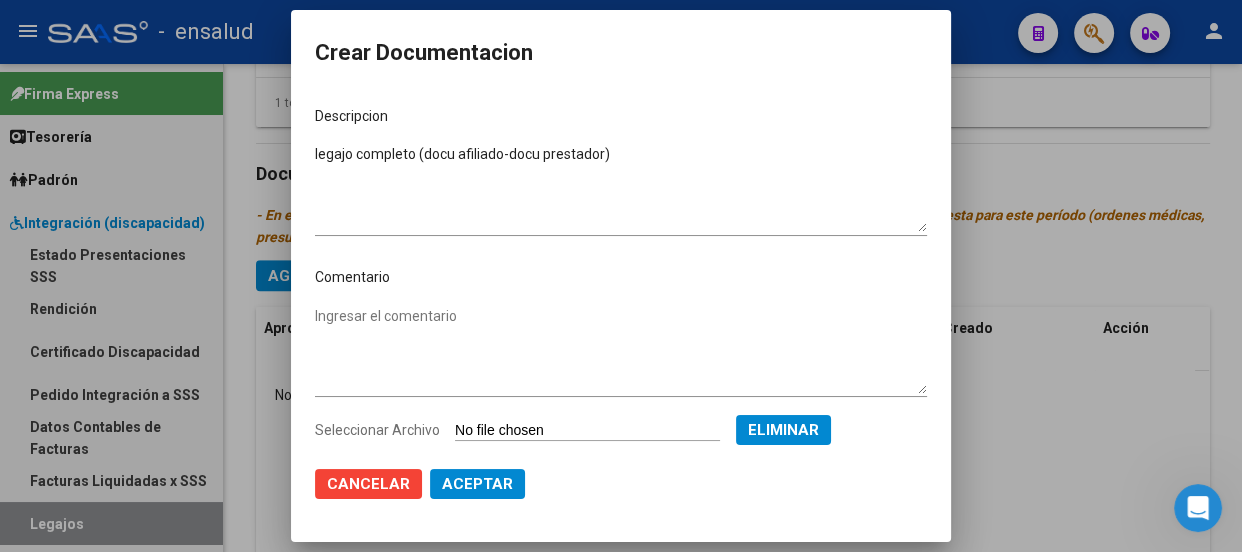 click on "Aceptar" 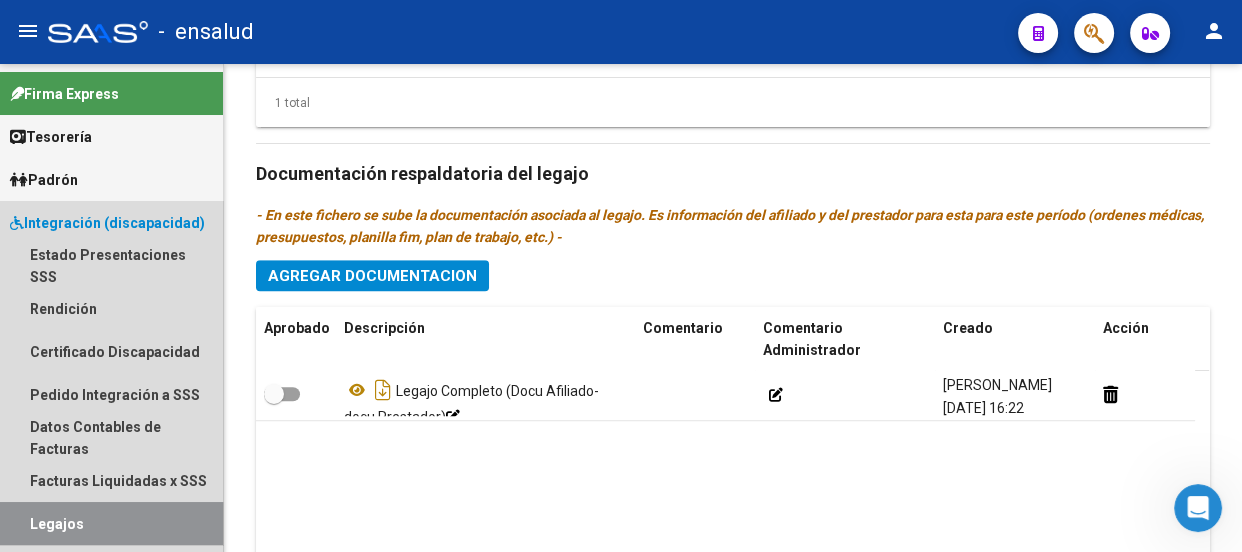 click on "Legajos" at bounding box center (111, 523) 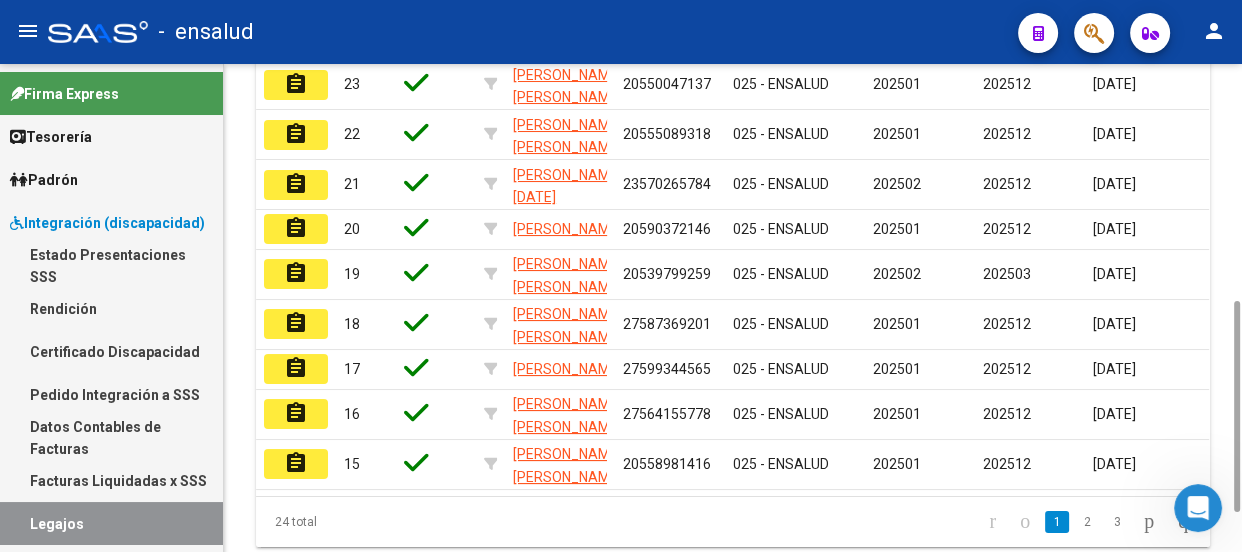 scroll, scrollTop: 635, scrollLeft: 0, axis: vertical 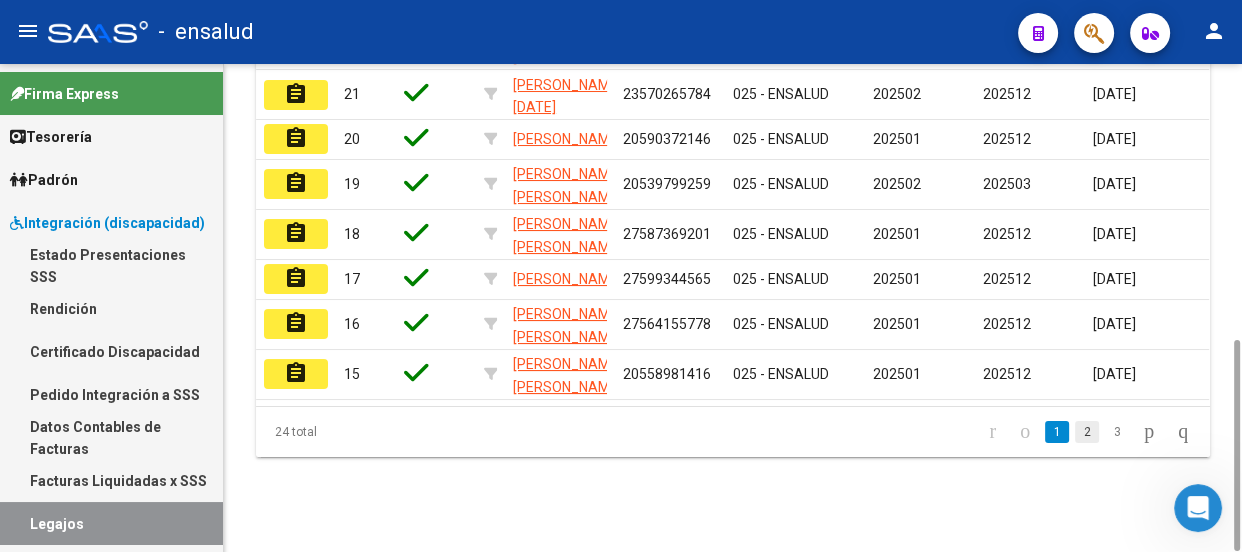 click on "2" 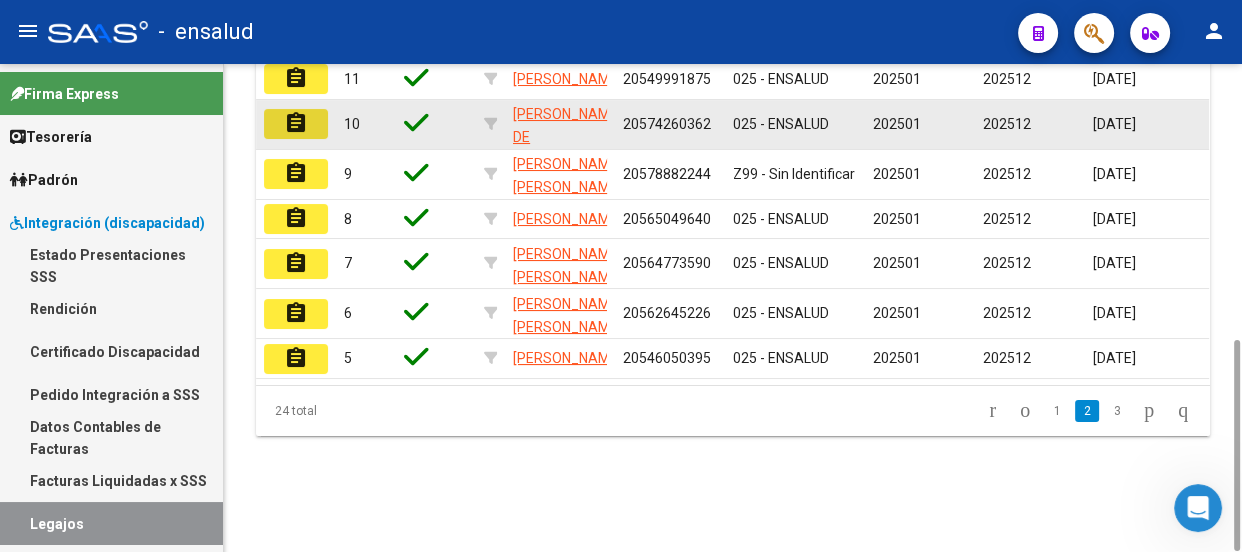 click on "assignment" 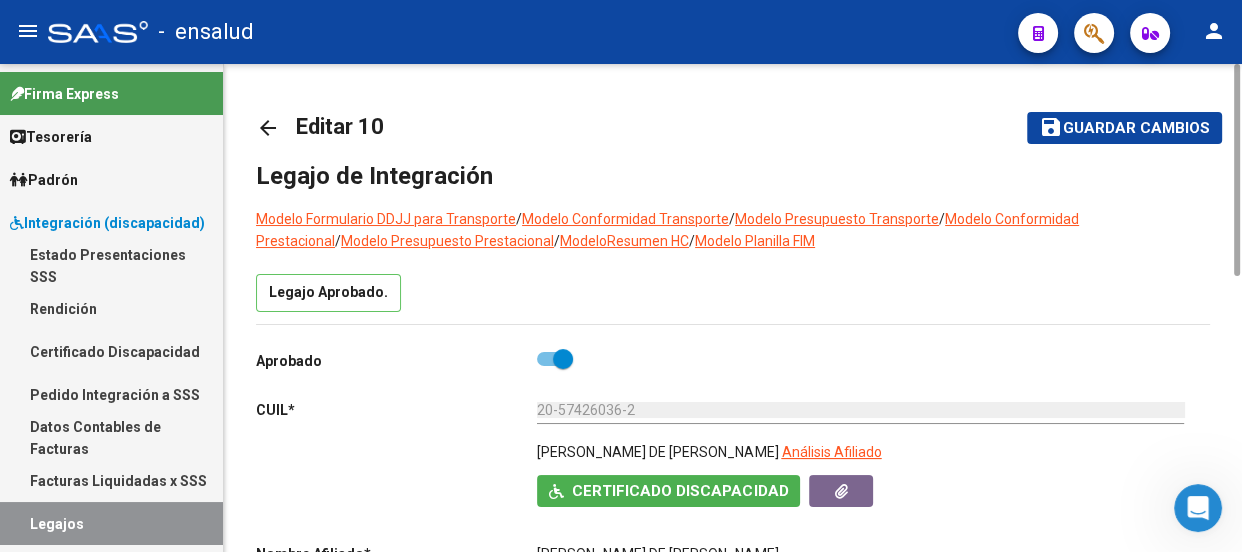 click on "arrow_back" 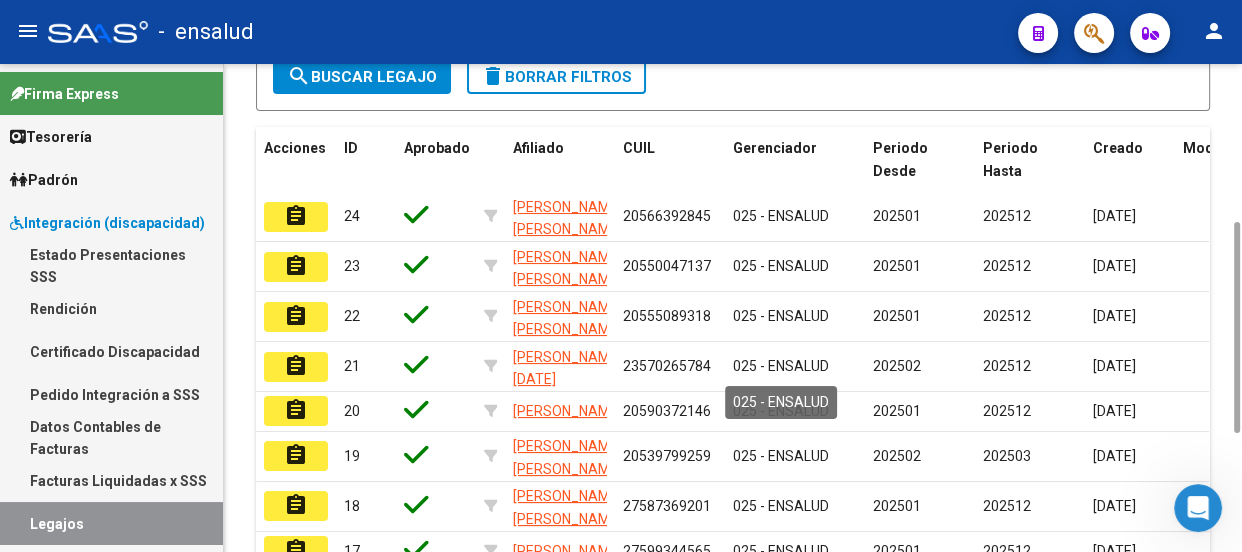 scroll, scrollTop: 635, scrollLeft: 0, axis: vertical 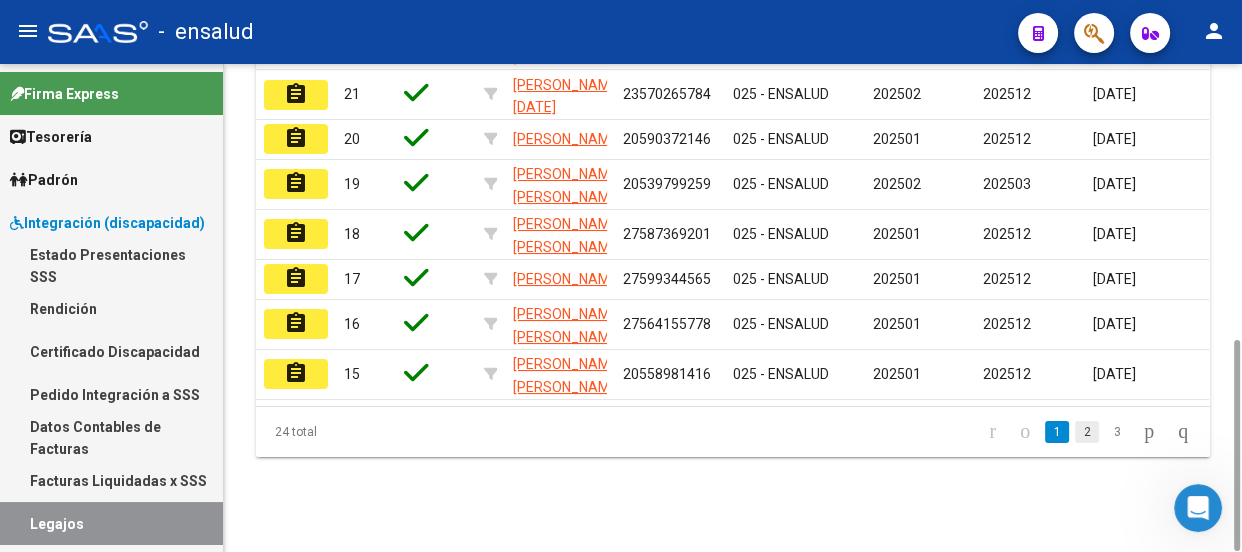 click on "2" 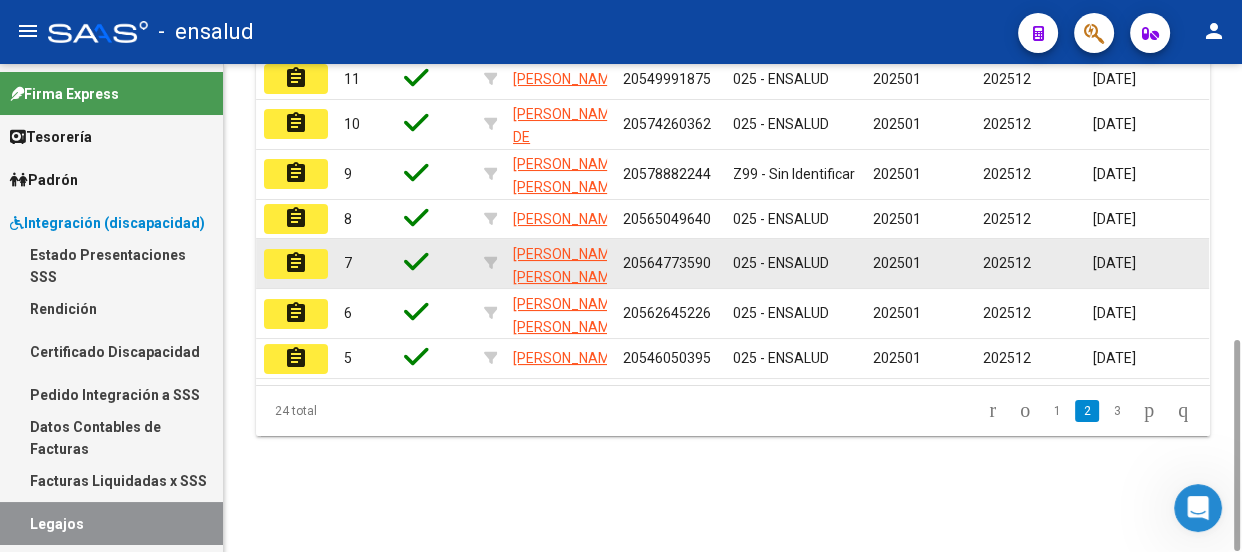 click on "assignment" 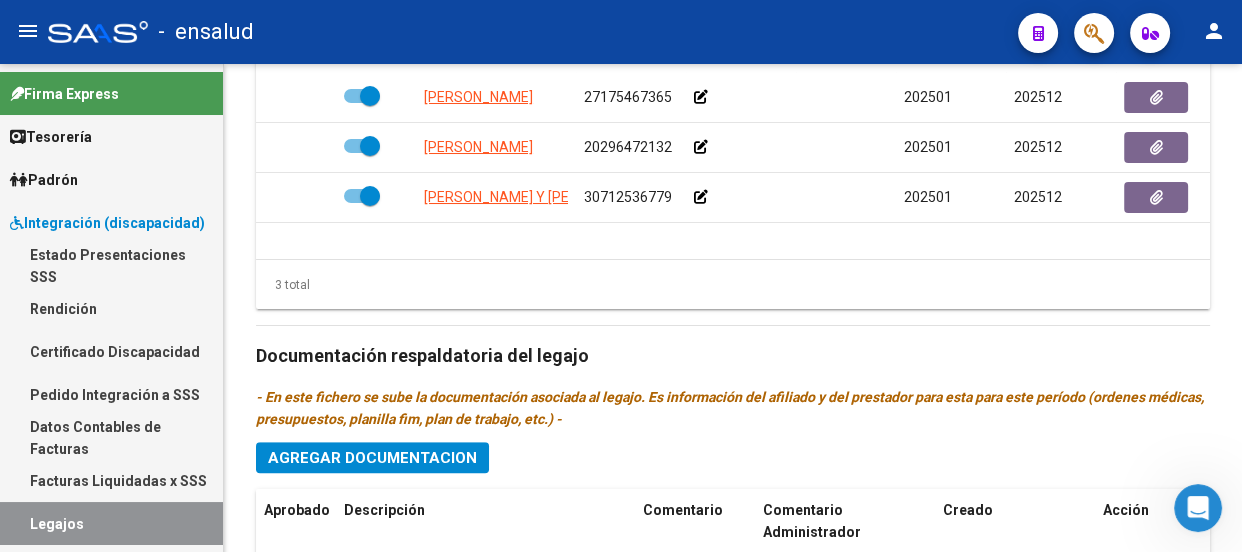 scroll, scrollTop: 1390, scrollLeft: 0, axis: vertical 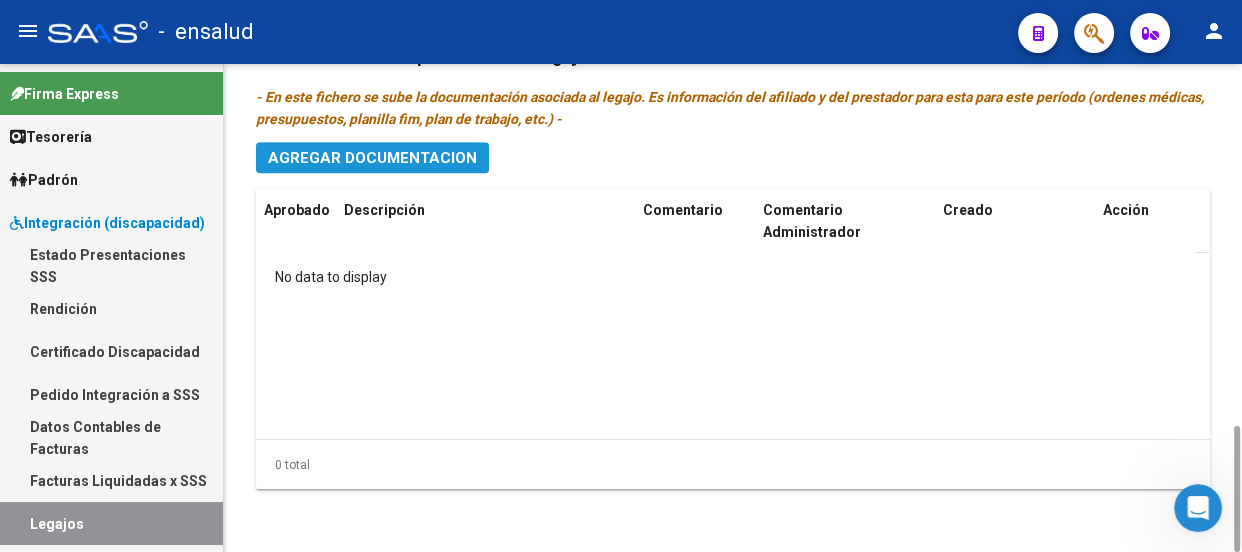 click on "Agregar Documentacion" 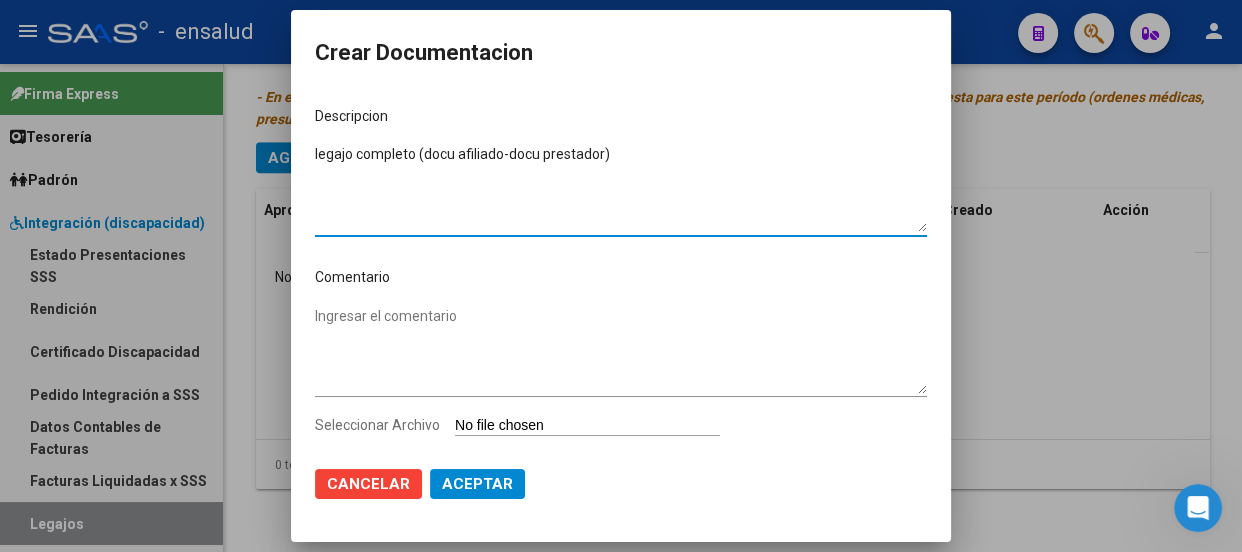 type on "legajo completo (docu afiliado-docu prestador)" 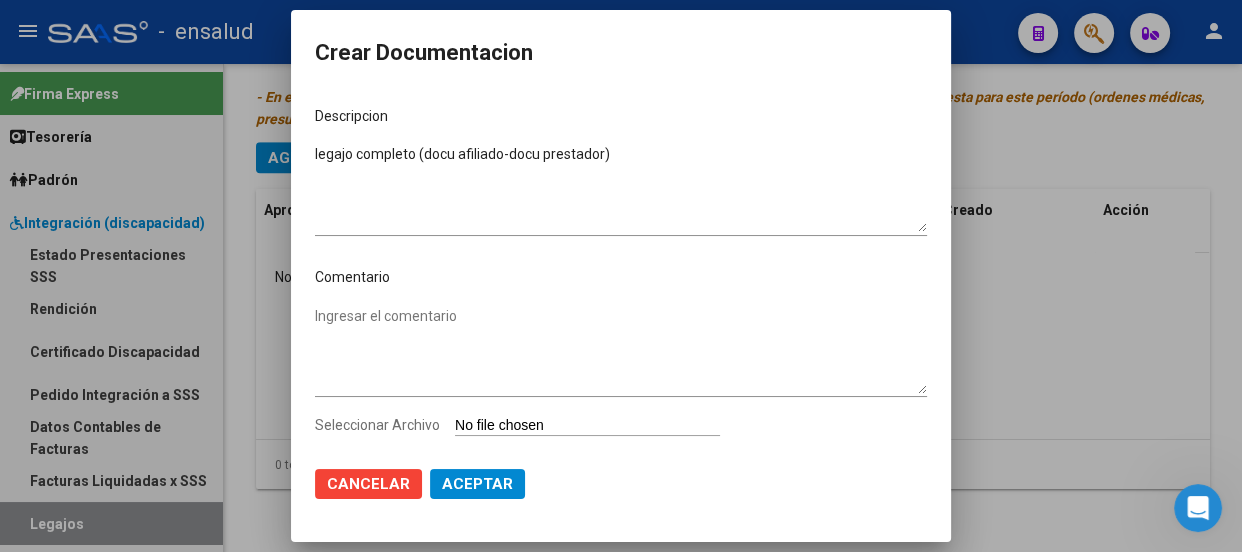 click on "Seleccionar Archivo" at bounding box center [587, 426] 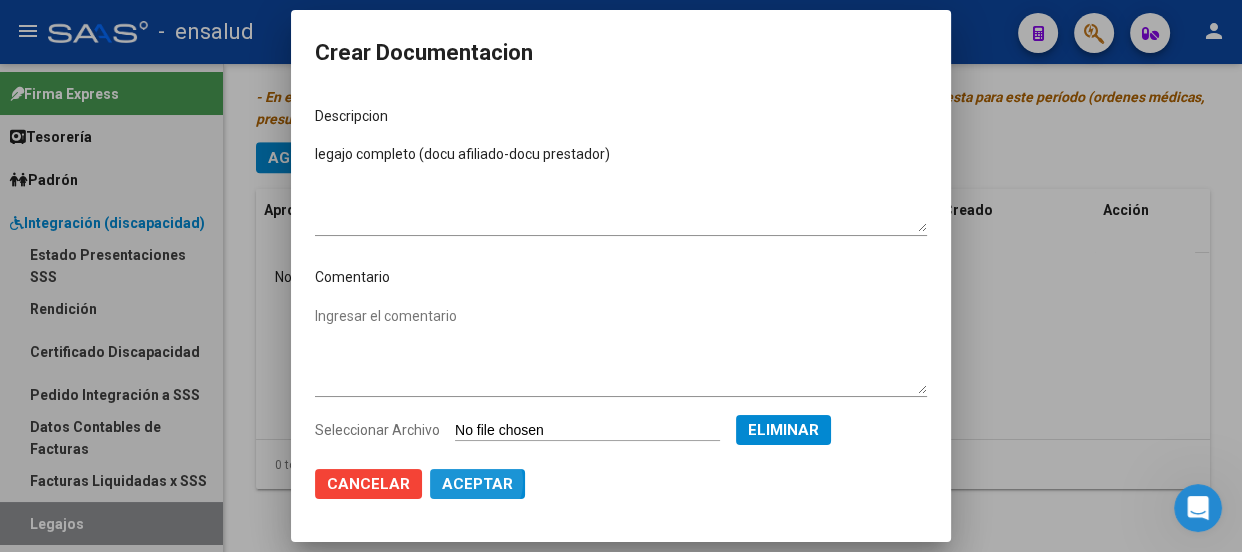 click on "Aceptar" 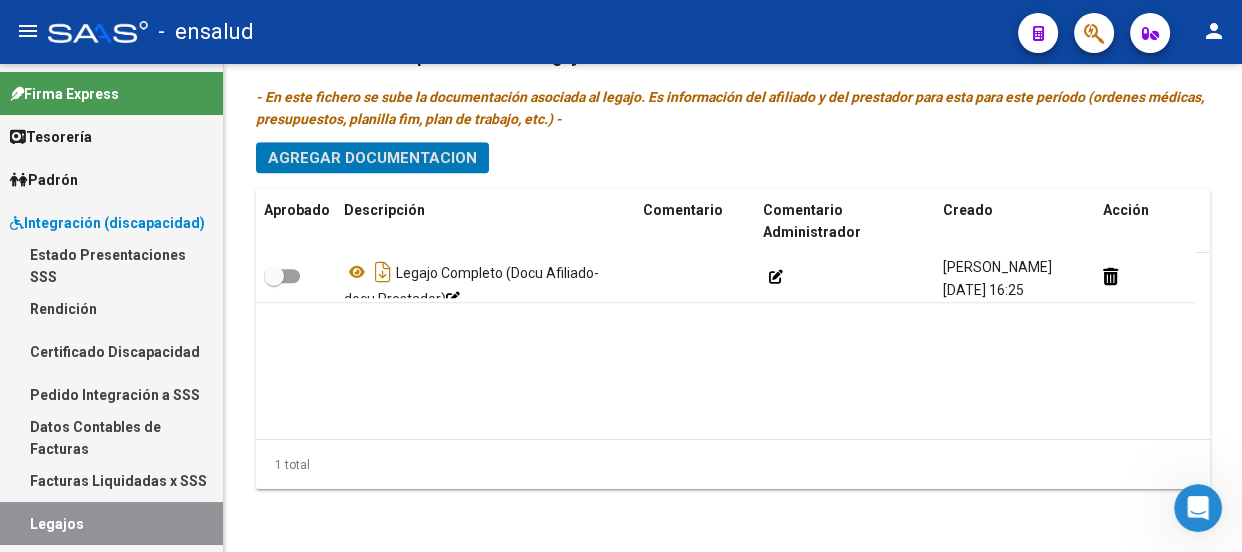 click on "Legajos" at bounding box center (111, 523) 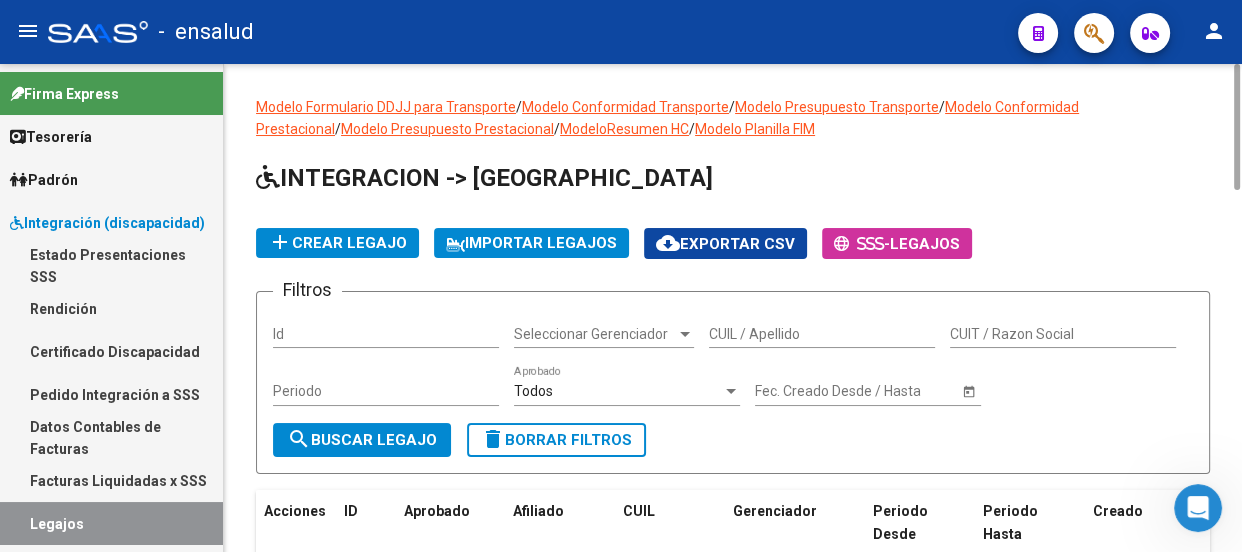 scroll, scrollTop: 635, scrollLeft: 0, axis: vertical 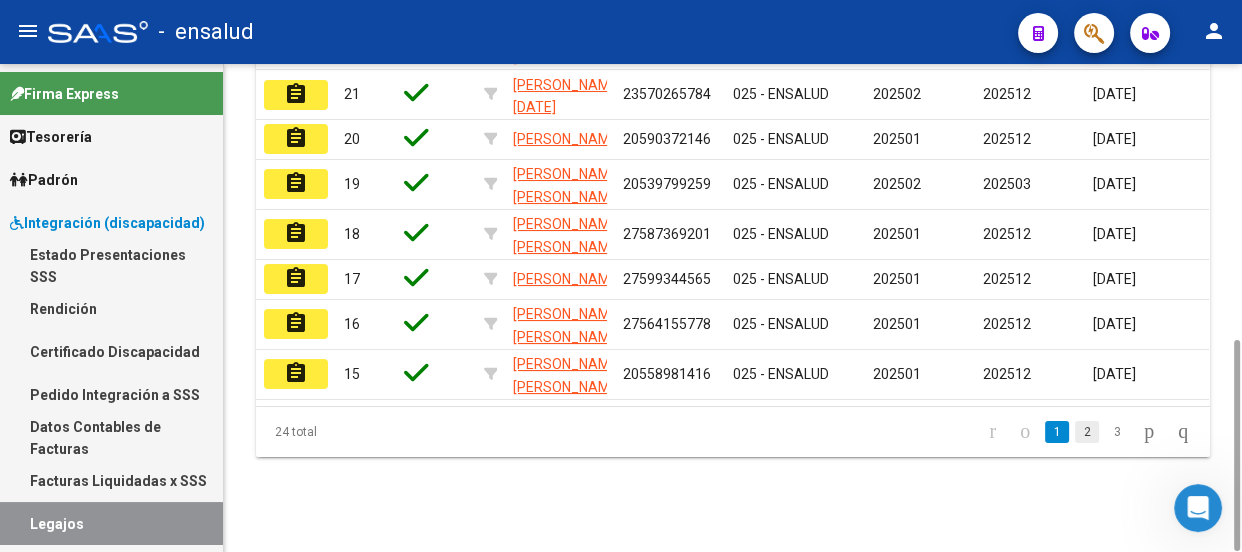 click on "2" 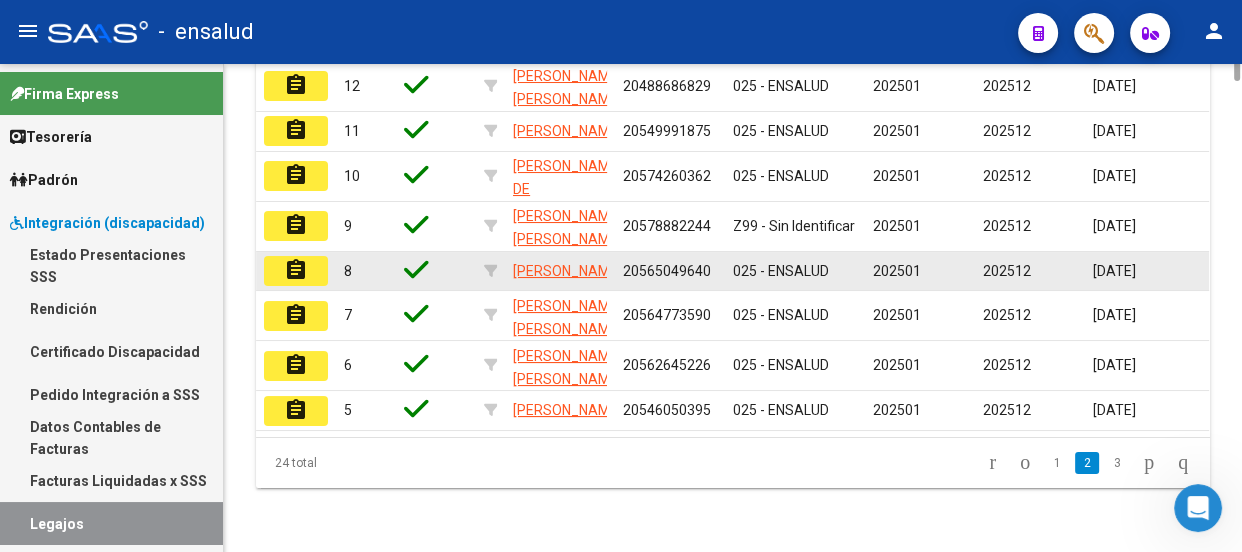 scroll, scrollTop: 271, scrollLeft: 0, axis: vertical 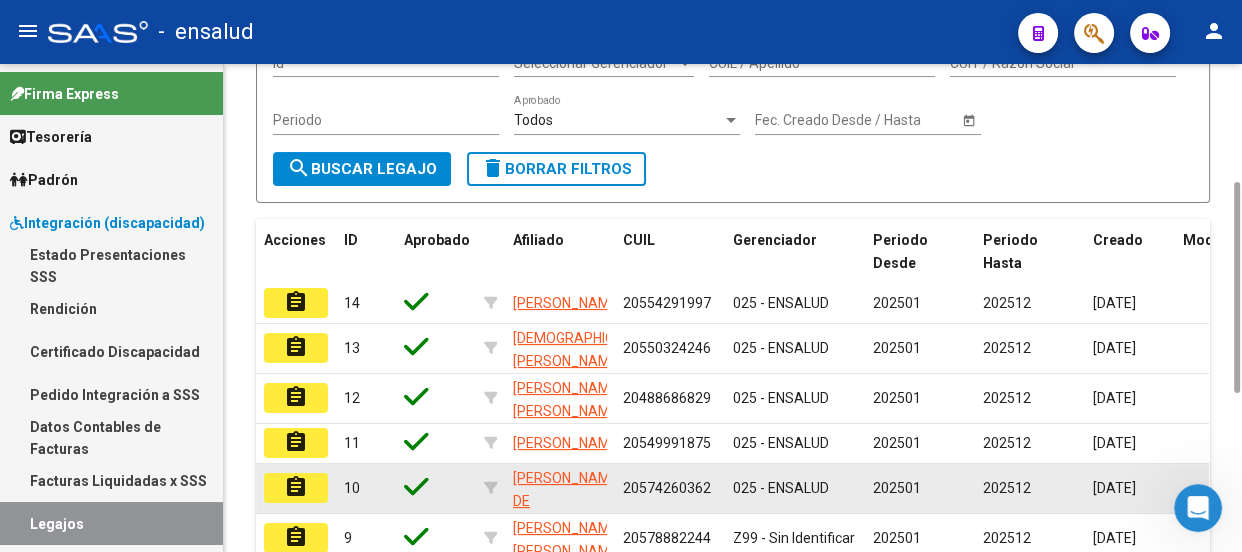click on "assignment" 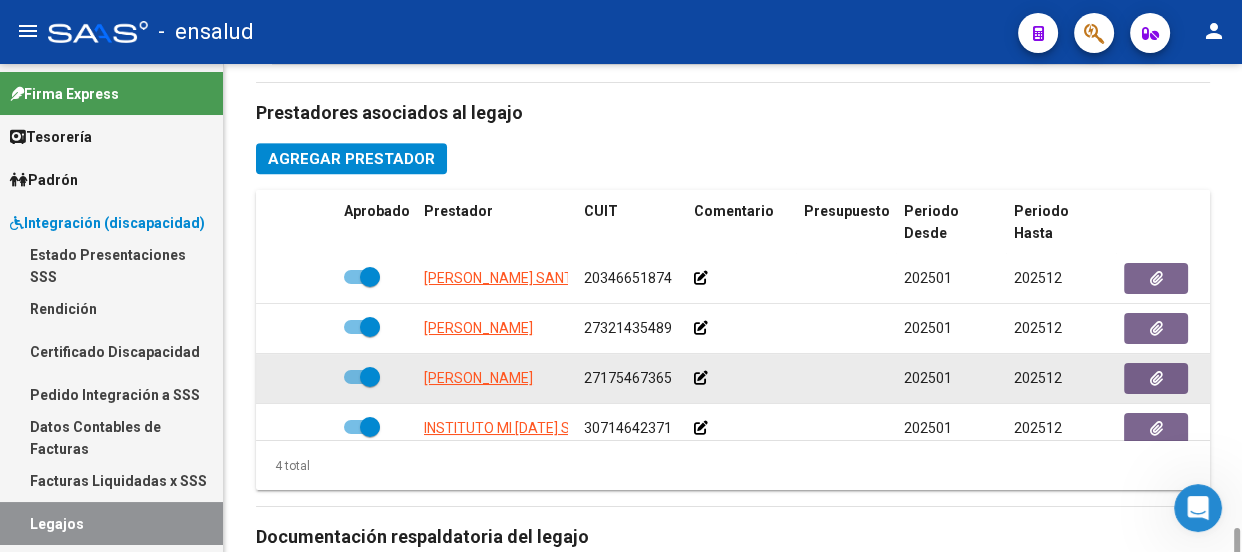 scroll, scrollTop: 1272, scrollLeft: 0, axis: vertical 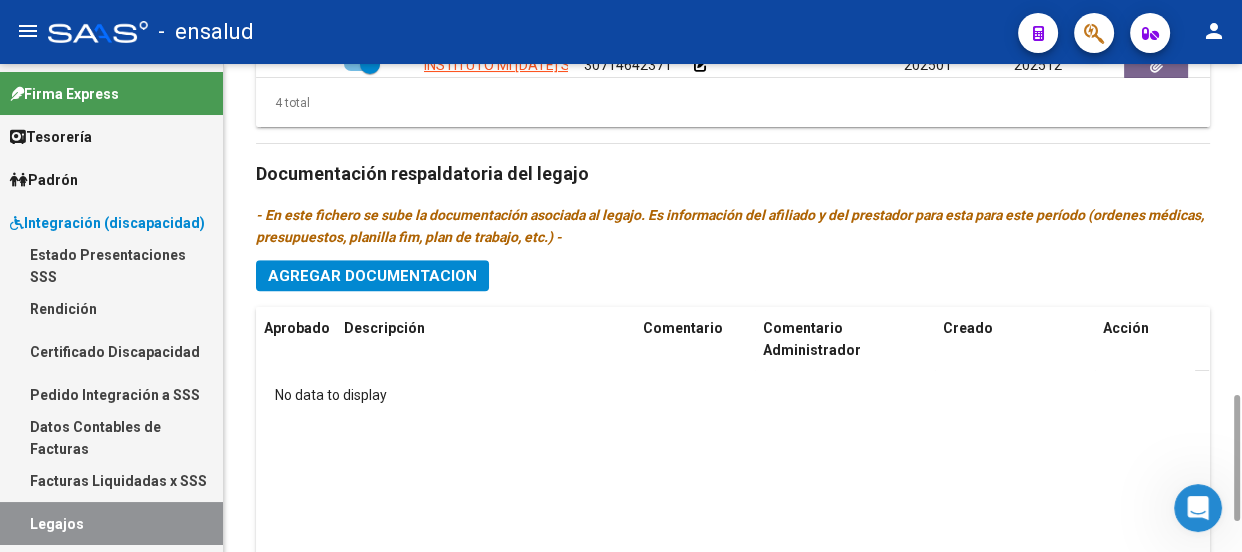 click on "Agregar Documentacion" 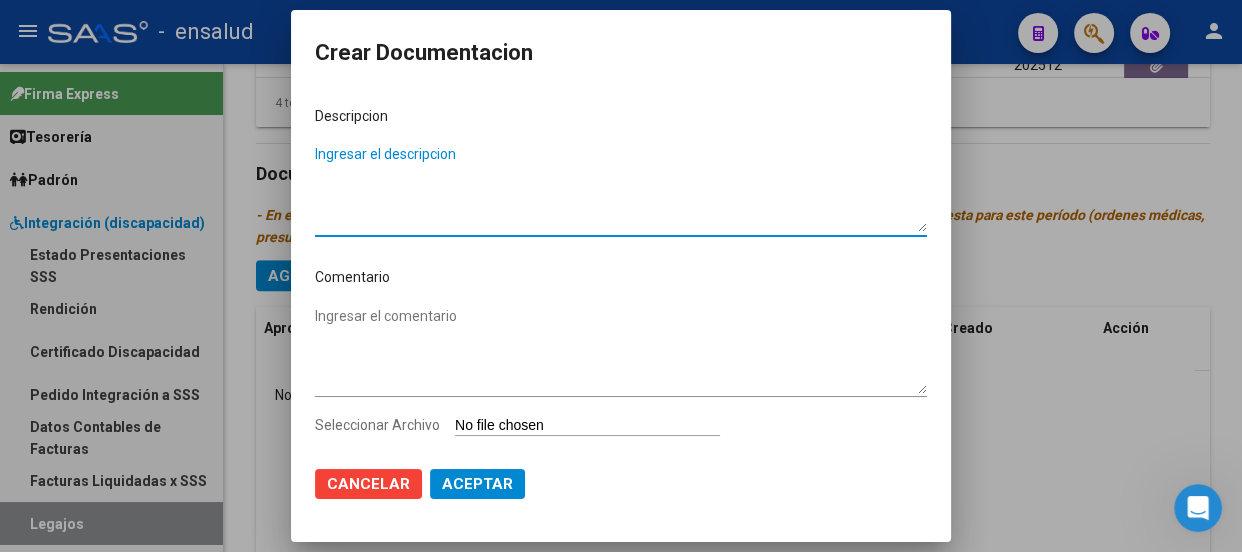 paste on "legajo completo (docu afiliado-docu prestador)" 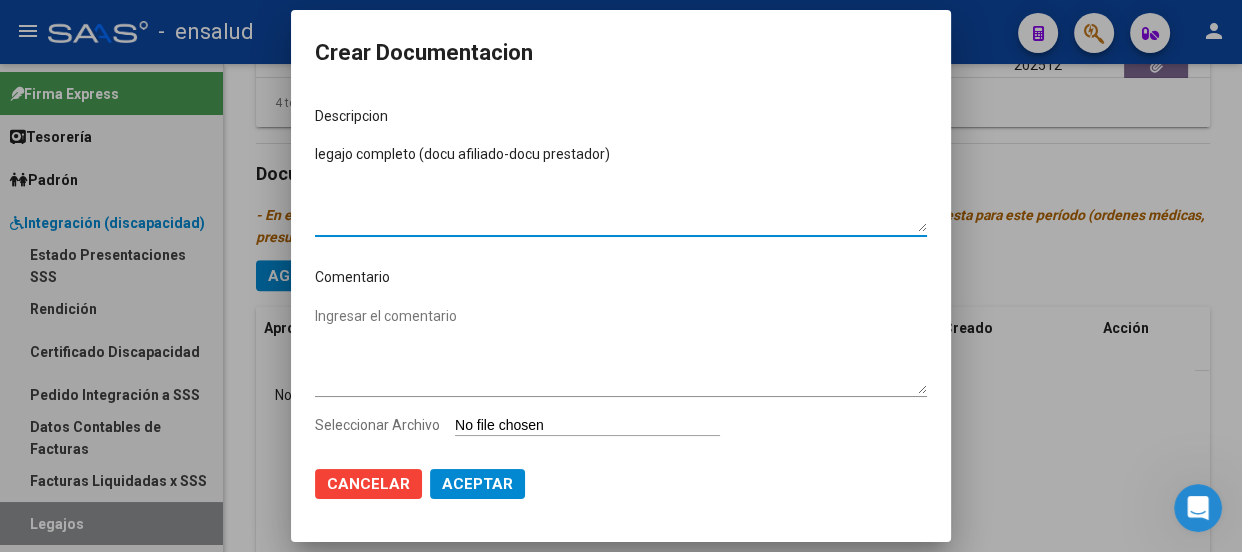 type on "legajo completo (docu afiliado-docu prestador)" 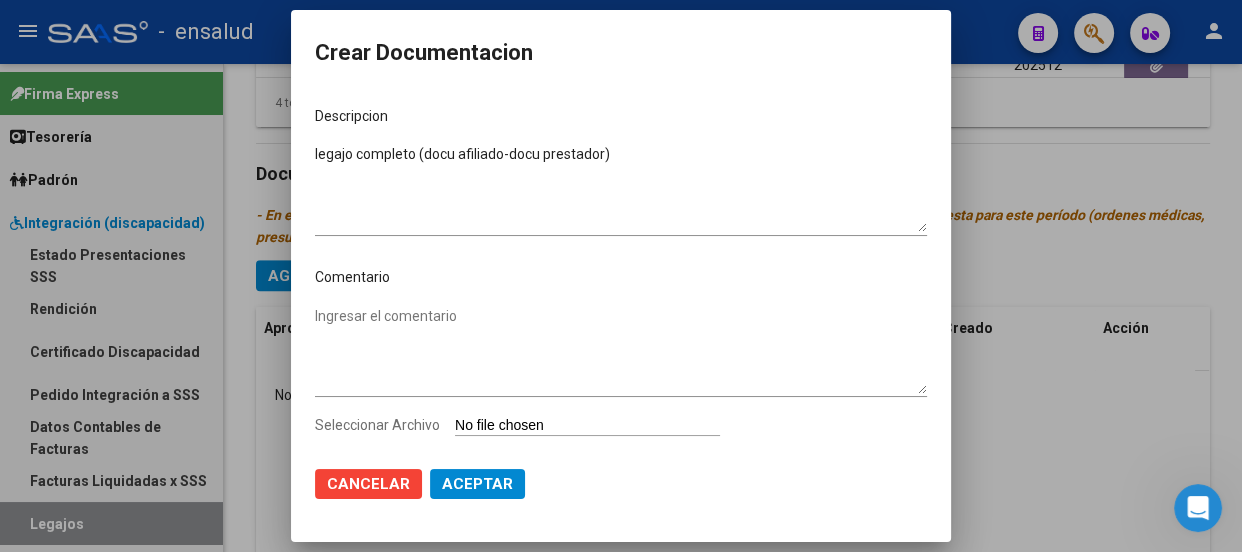 type on "C:\fakepath\[PERSON_NAME].pdf" 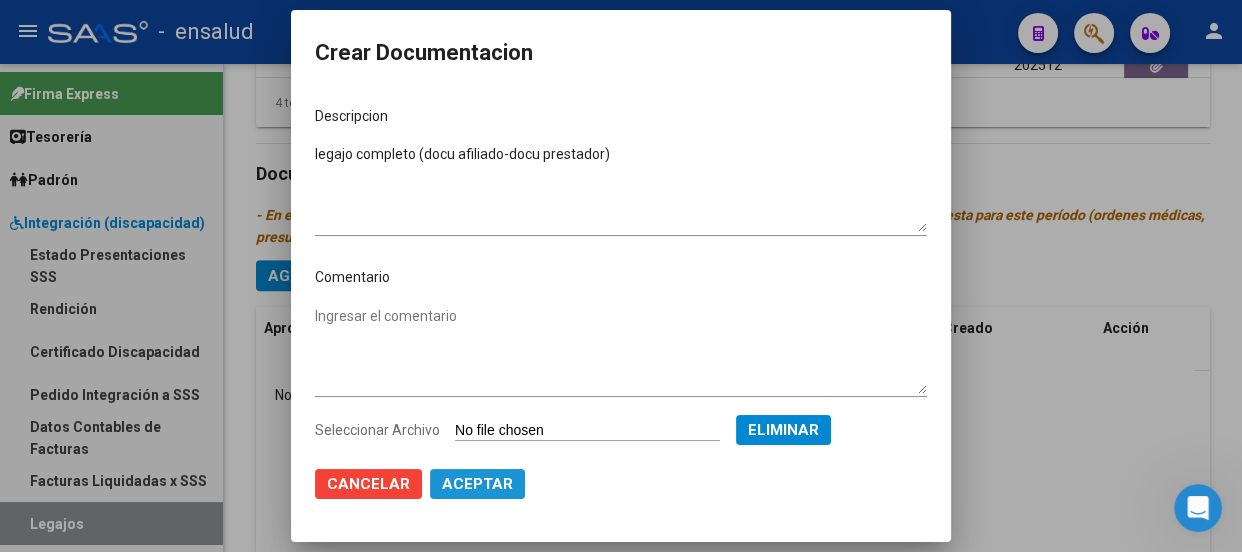 click on "Aceptar" 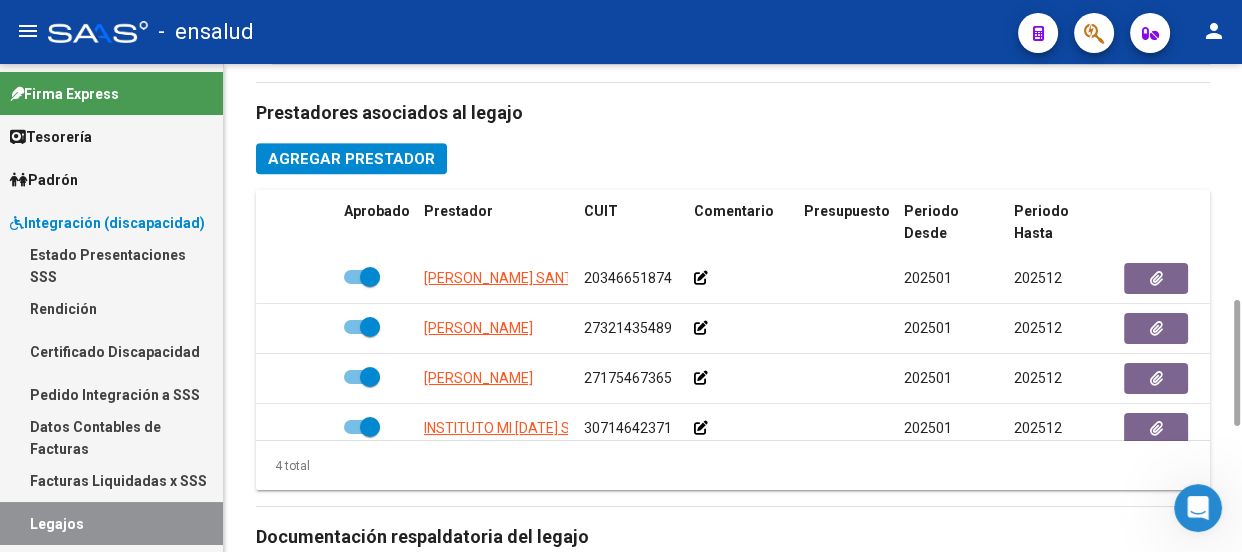 scroll, scrollTop: 1390, scrollLeft: 0, axis: vertical 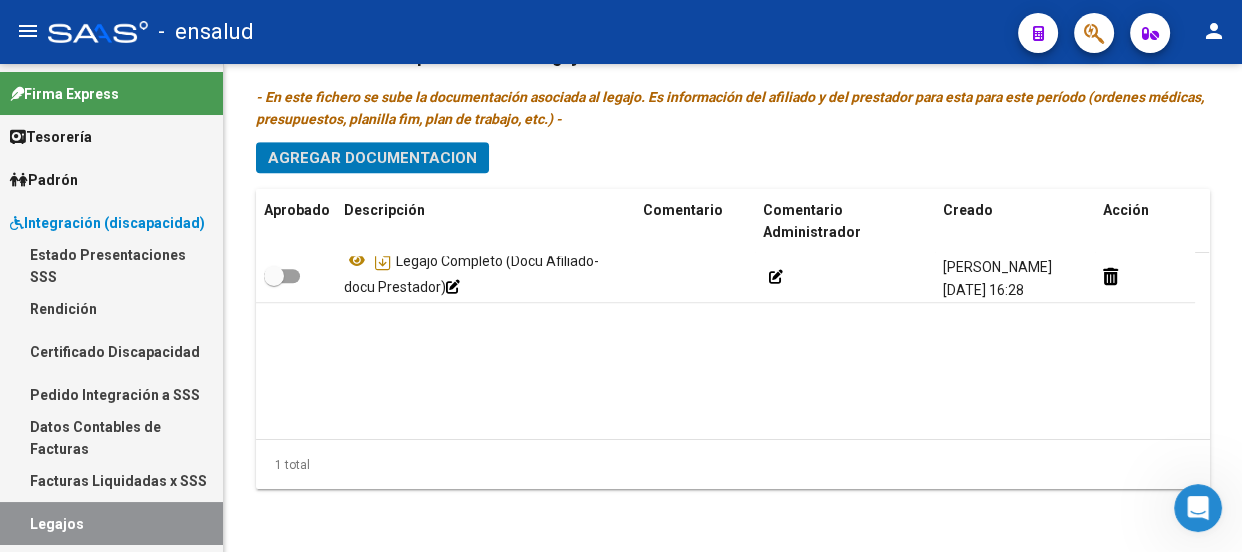 click on "Legajos" at bounding box center [111, 523] 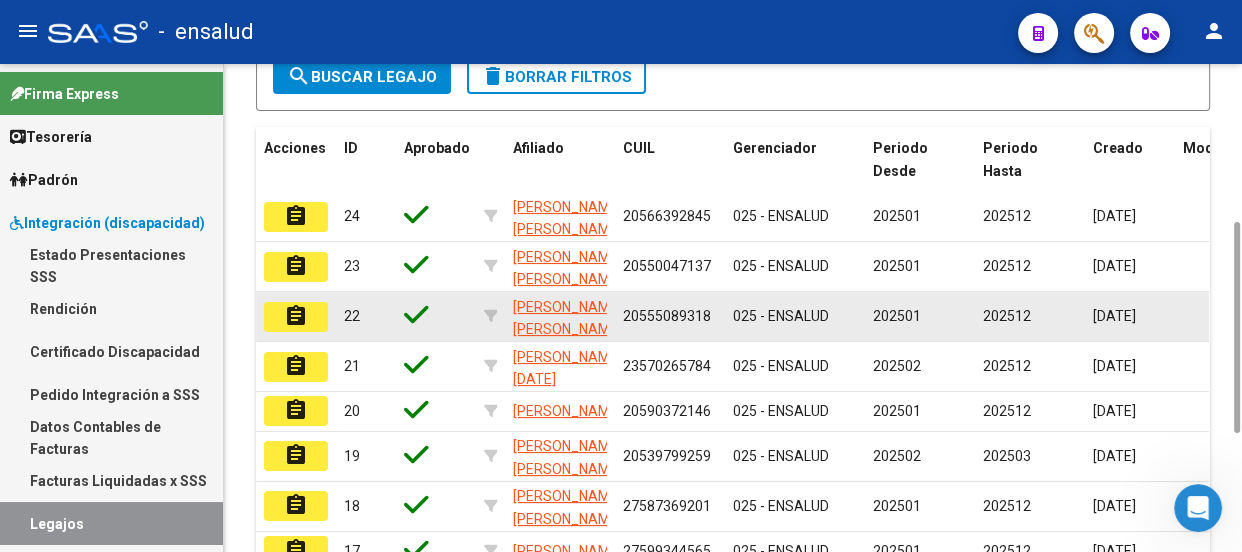 scroll, scrollTop: 545, scrollLeft: 0, axis: vertical 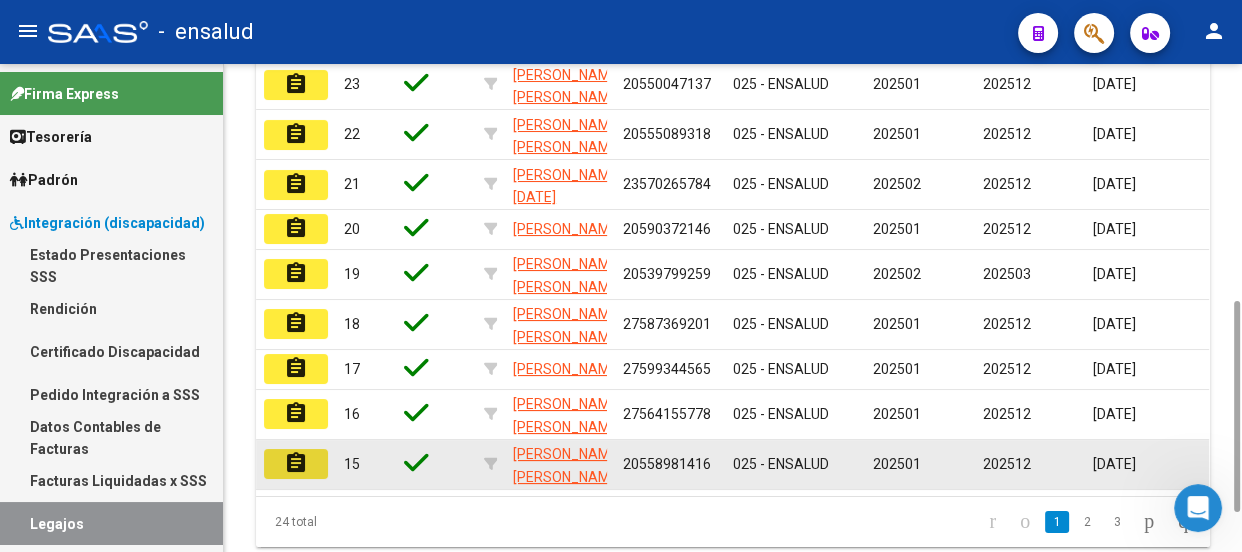 click on "assignment" 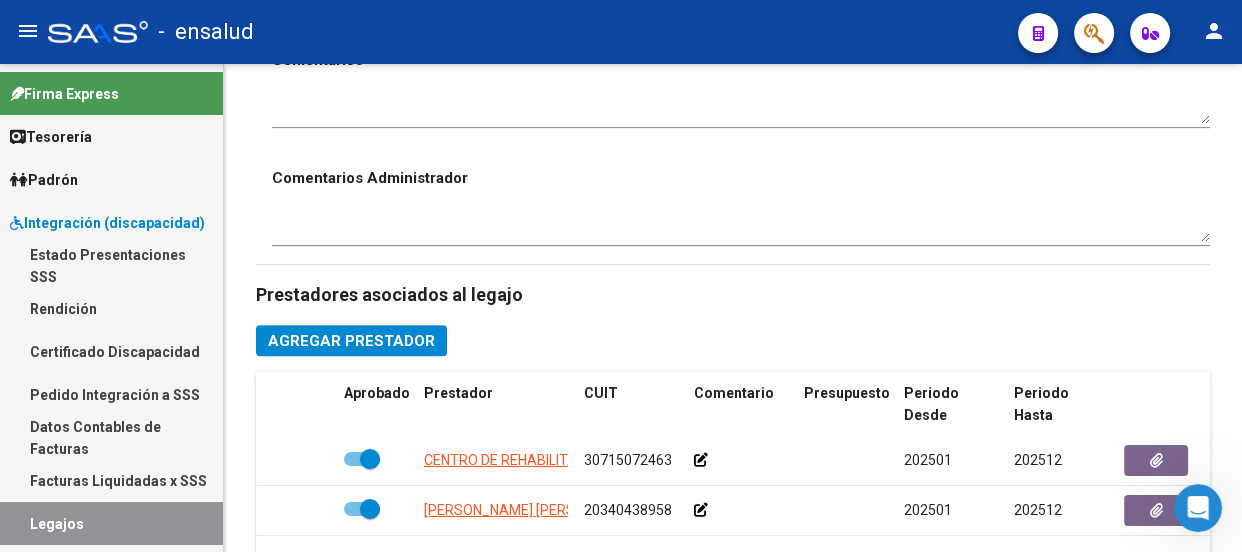scroll, scrollTop: 1272, scrollLeft: 0, axis: vertical 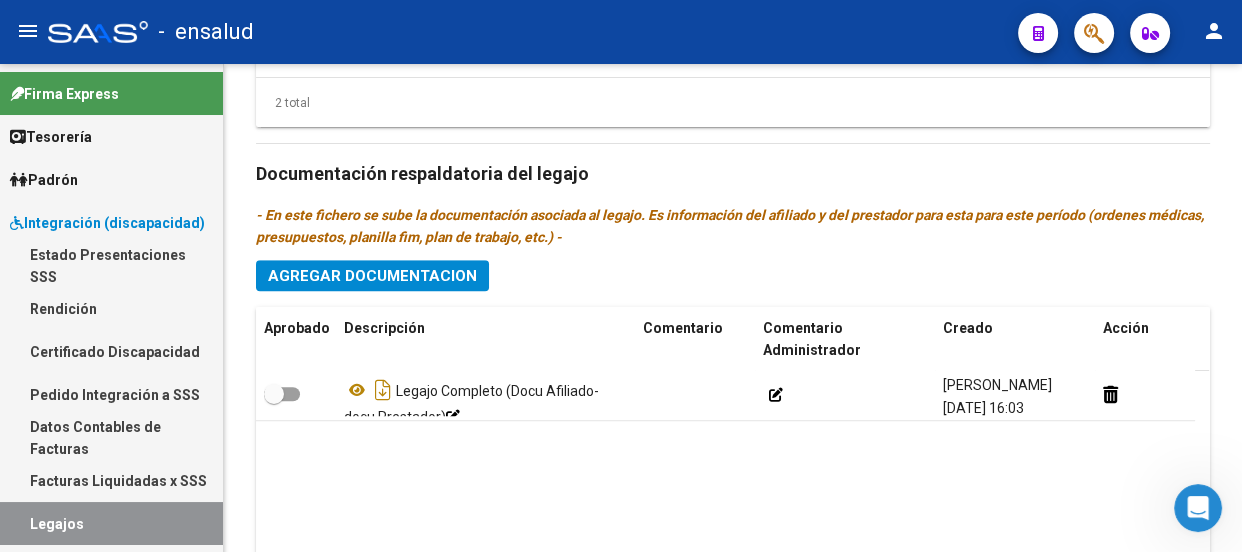 click on "Legajos" at bounding box center (111, 523) 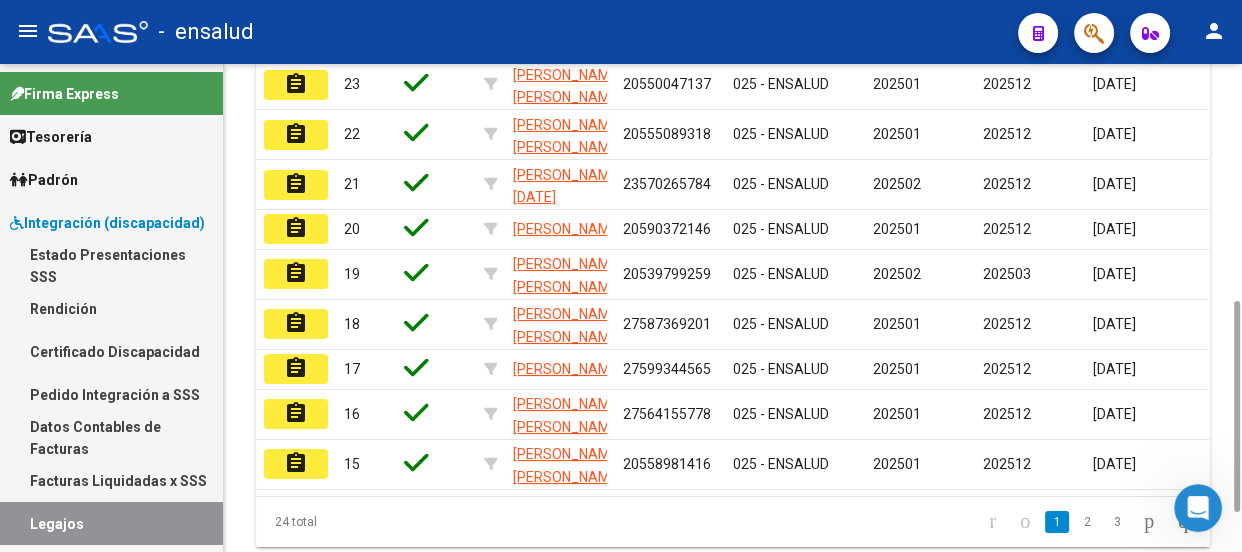 scroll, scrollTop: 635, scrollLeft: 0, axis: vertical 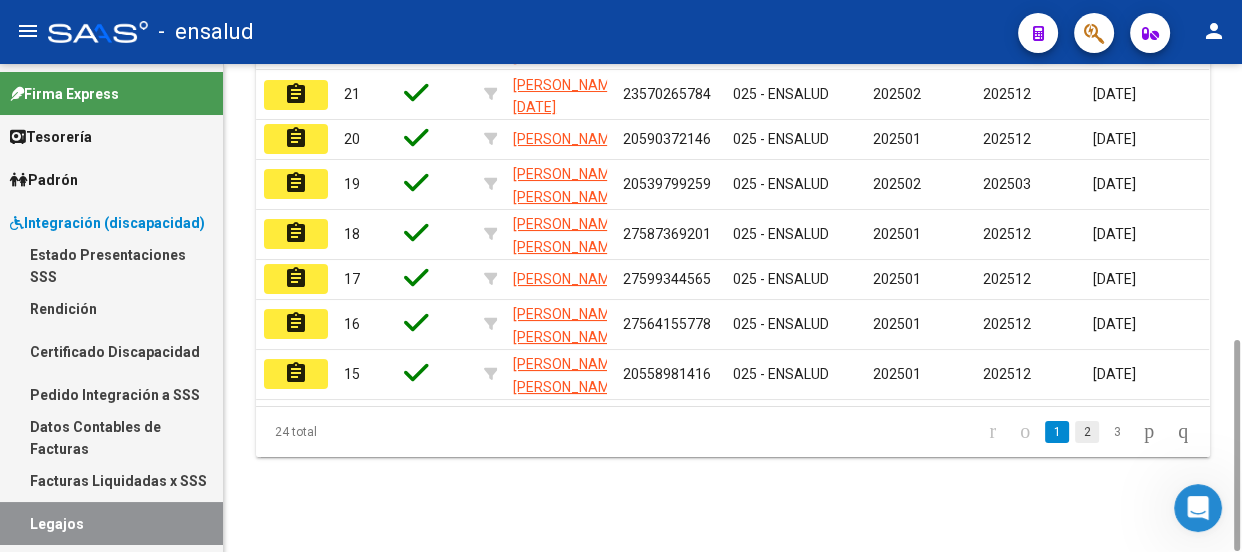click on "2" 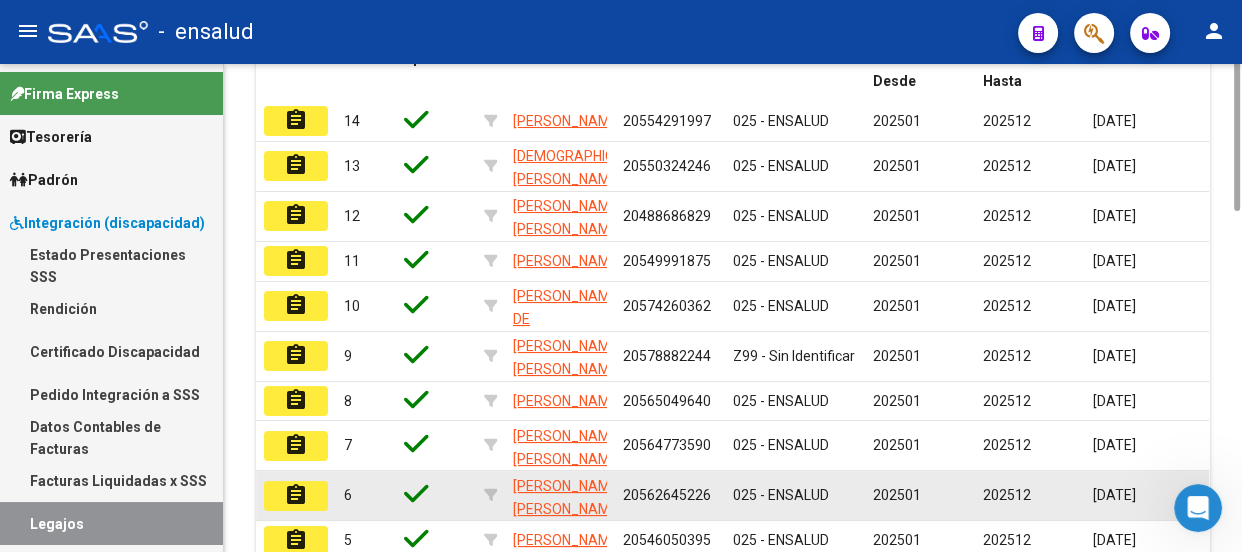 scroll, scrollTop: 271, scrollLeft: 0, axis: vertical 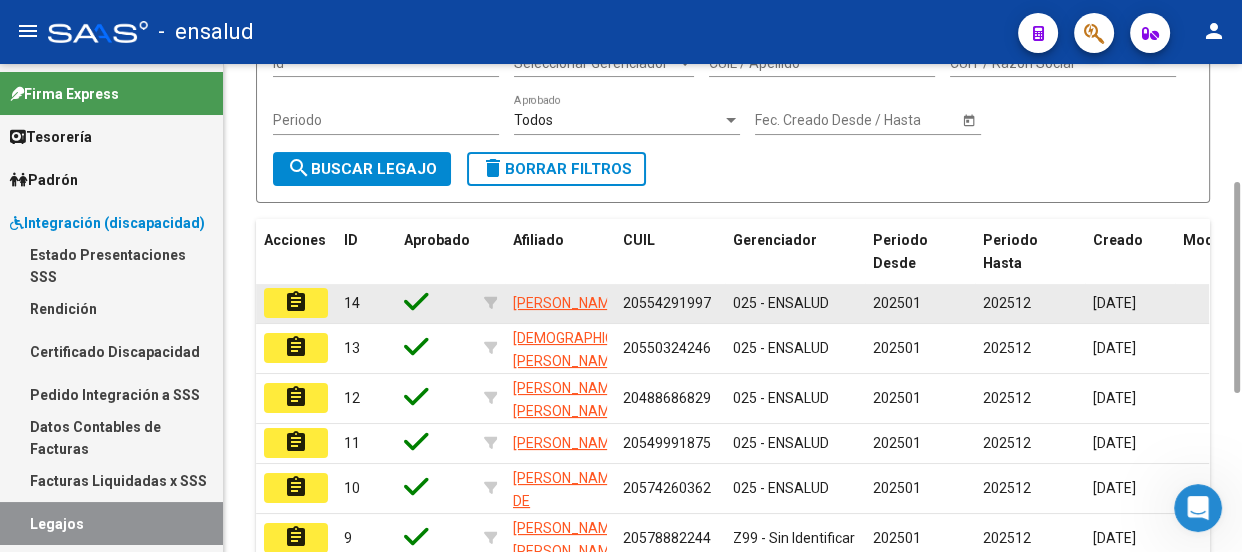 click on "assignment" 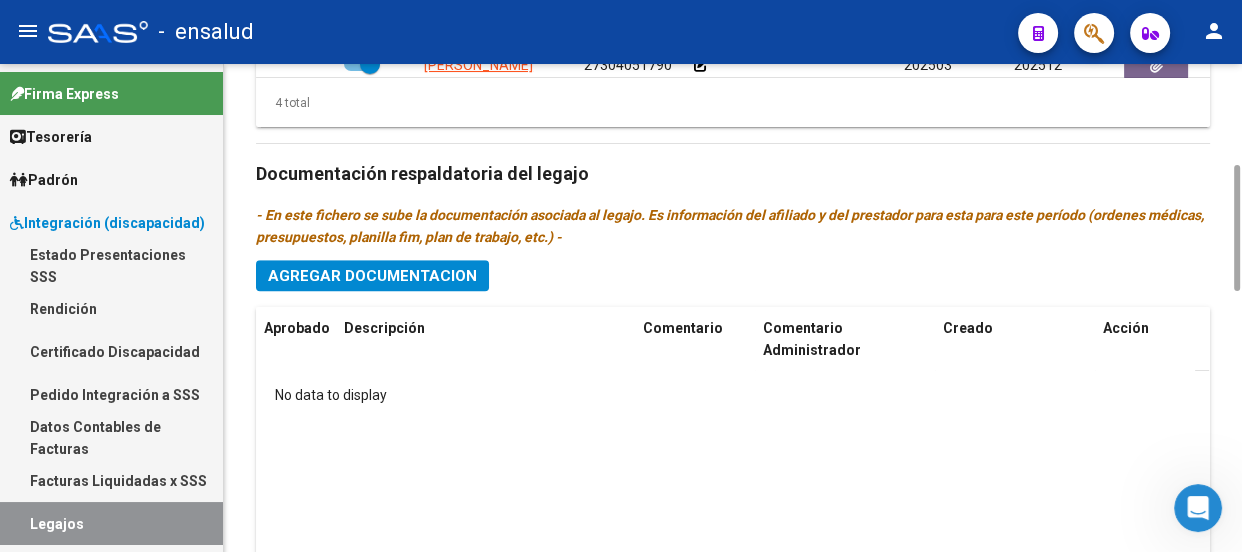 scroll, scrollTop: 1390, scrollLeft: 0, axis: vertical 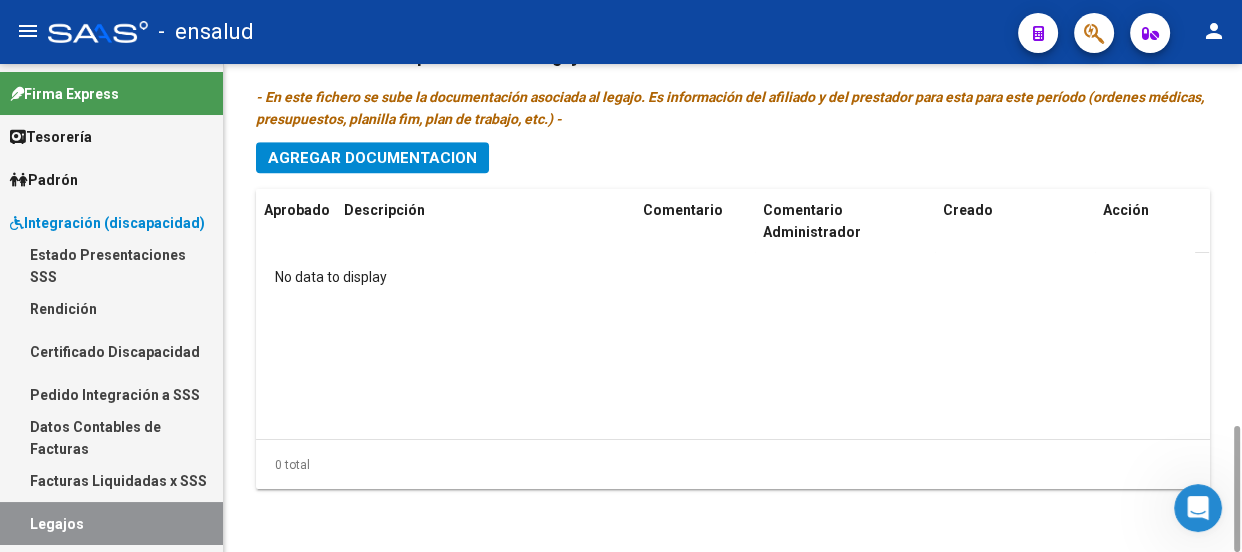click on "Agregar Documentacion" 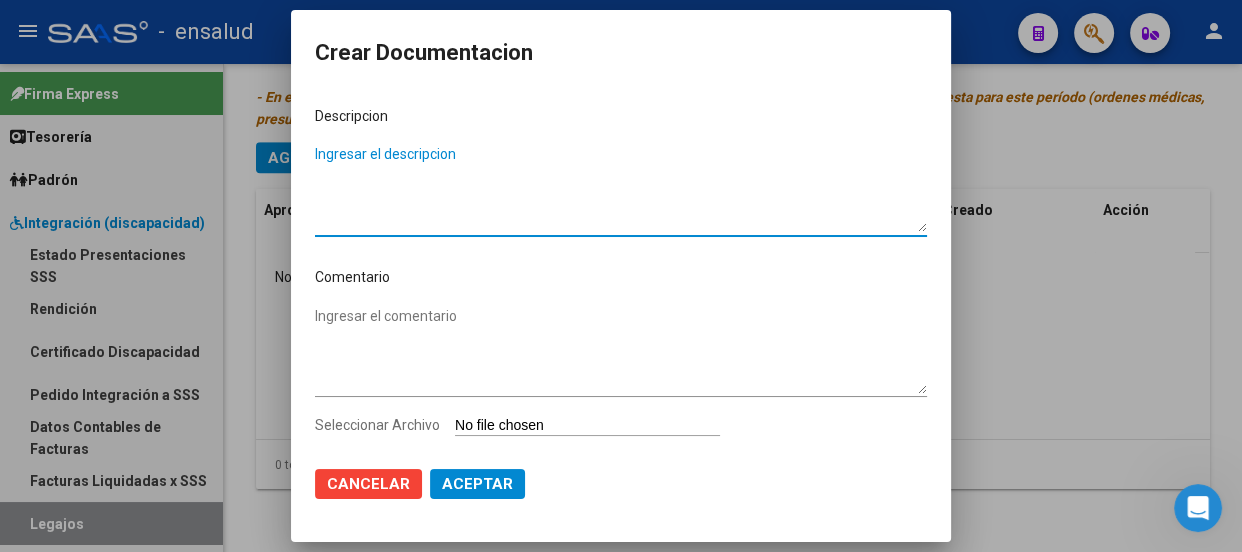 paste on "legajo completo (docu afiliado-docu prestador)" 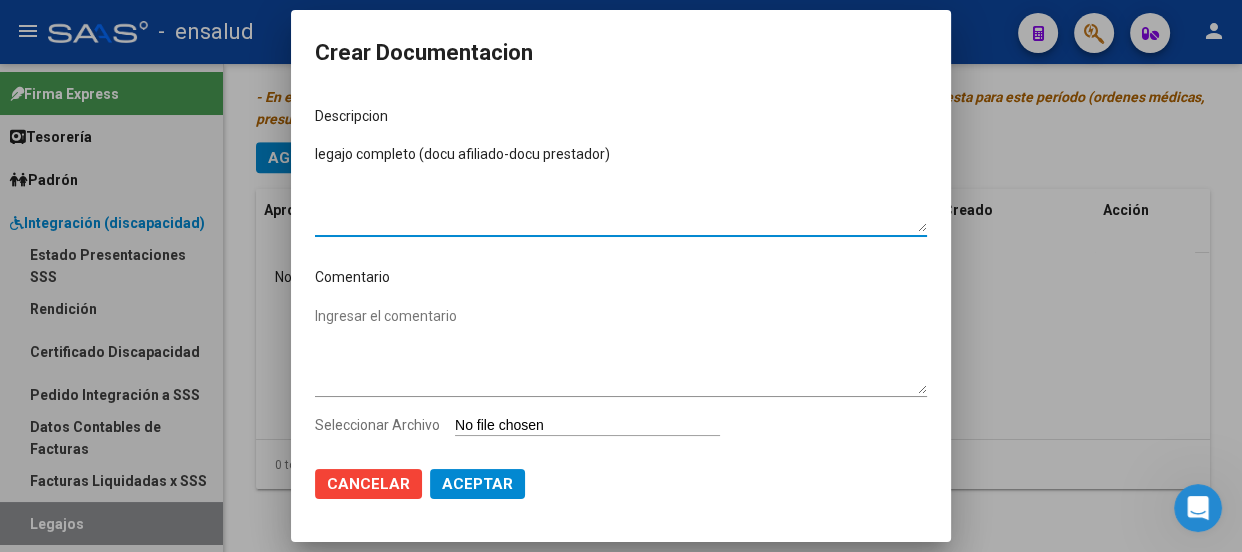 type on "legajo completo (docu afiliado-docu prestador)" 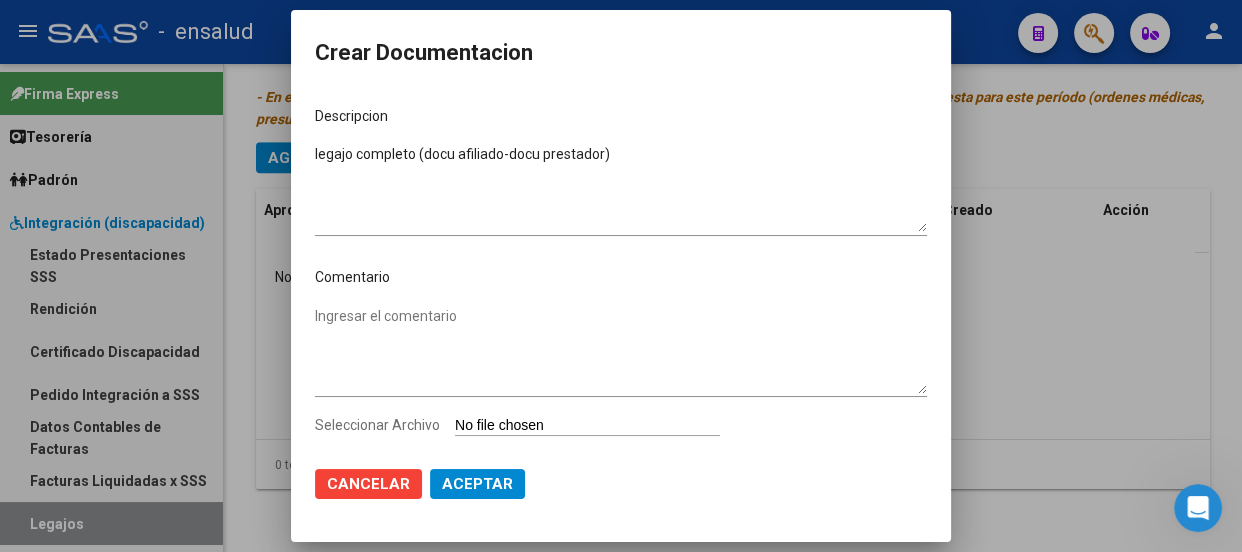 click on "Seleccionar Archivo" at bounding box center (587, 426) 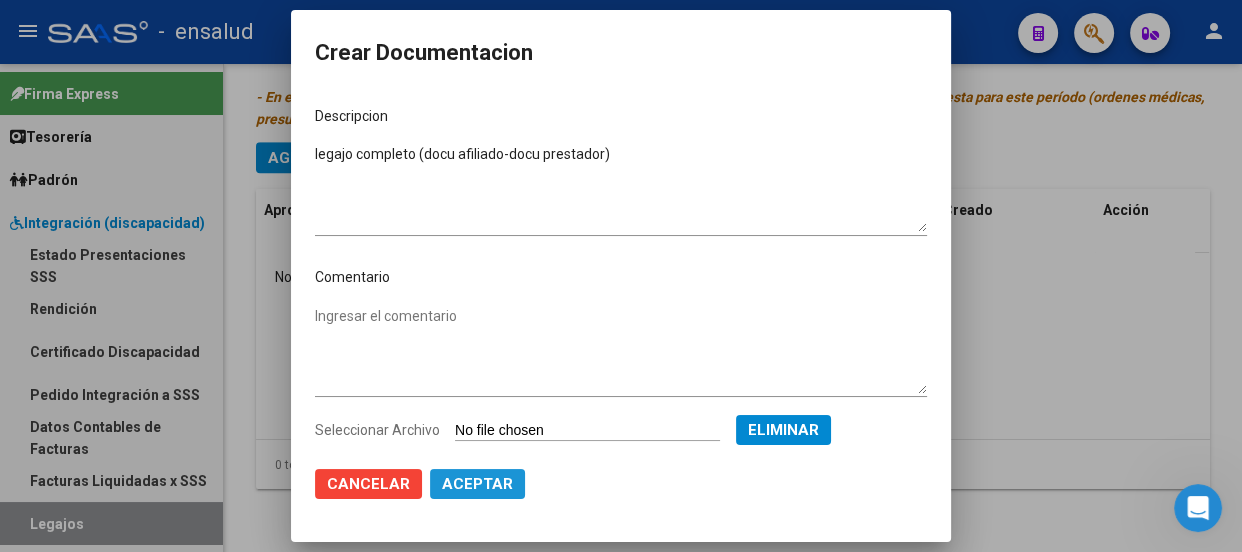 click on "Aceptar" 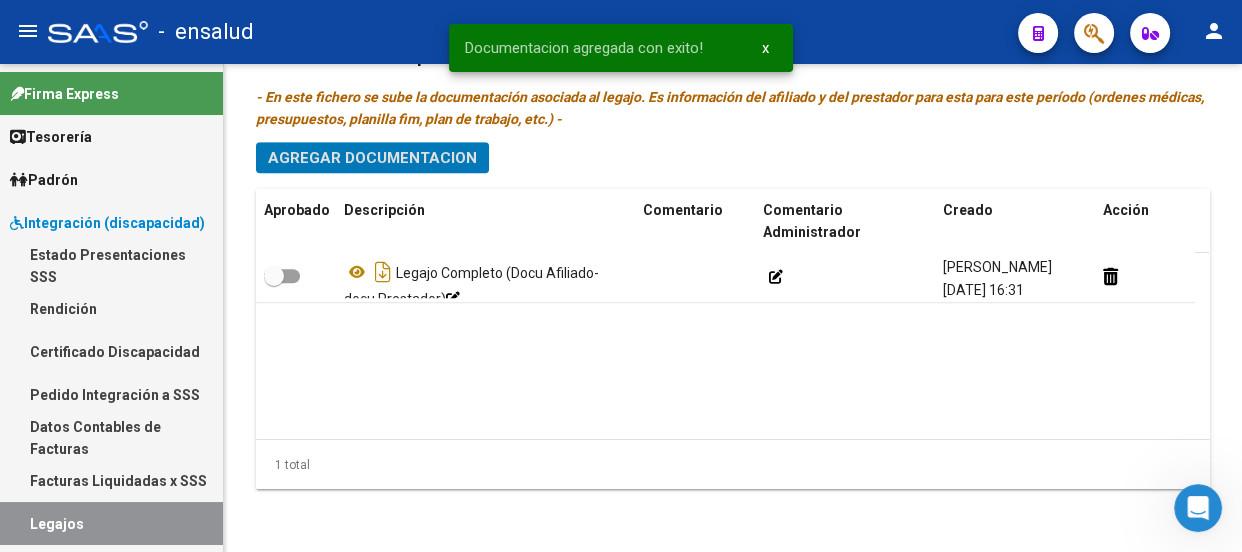 click on "Legajos" at bounding box center (111, 523) 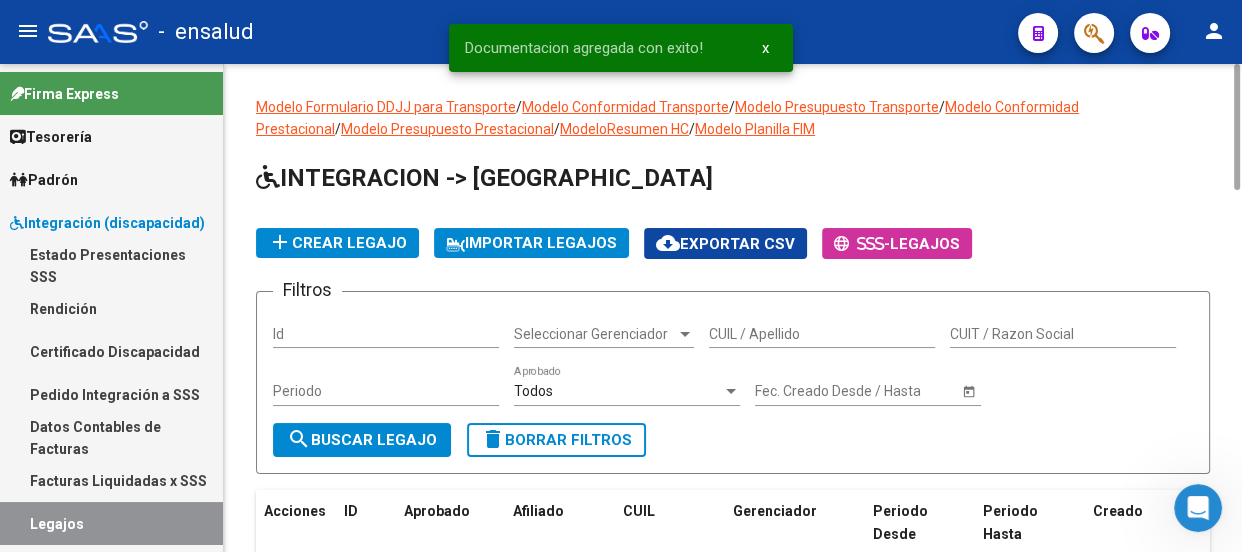scroll, scrollTop: 635, scrollLeft: 0, axis: vertical 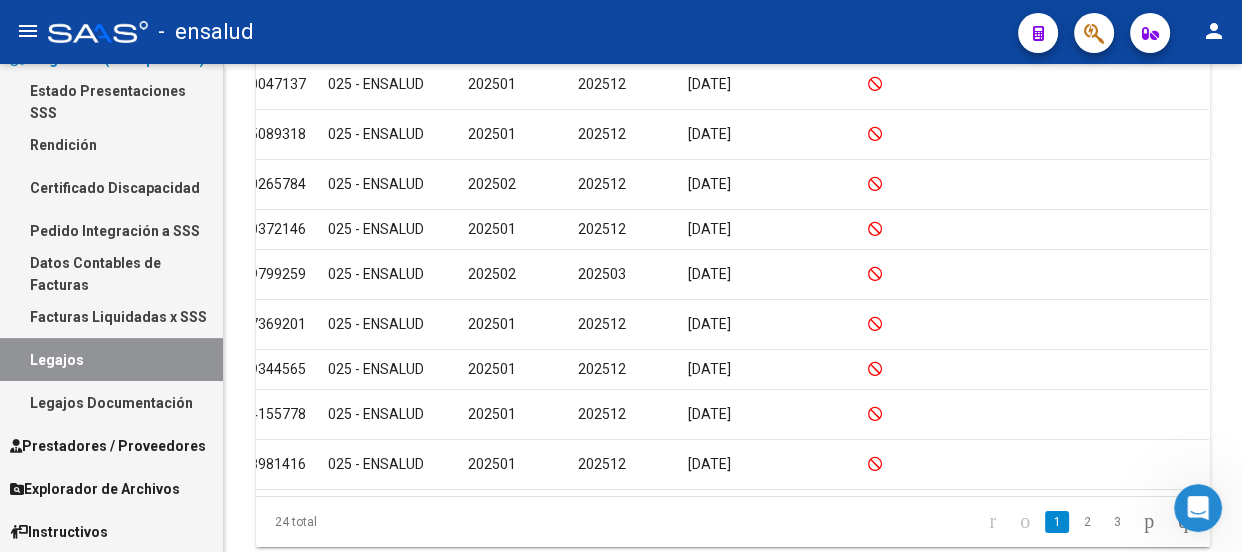 click on "Legajos Documentación" at bounding box center [111, 402] 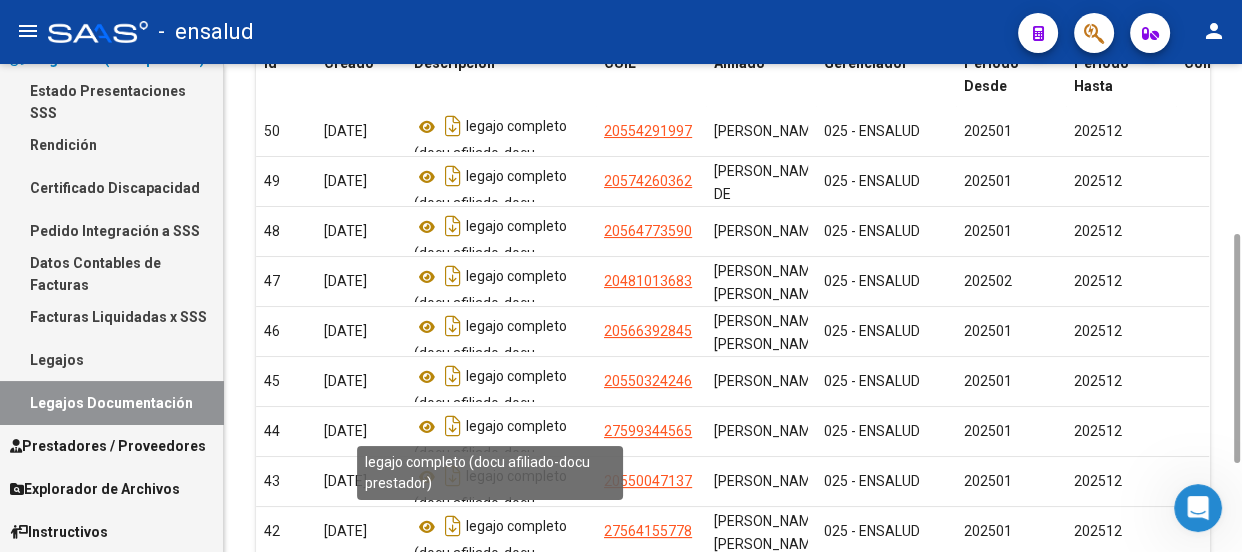 scroll, scrollTop: 550, scrollLeft: 0, axis: vertical 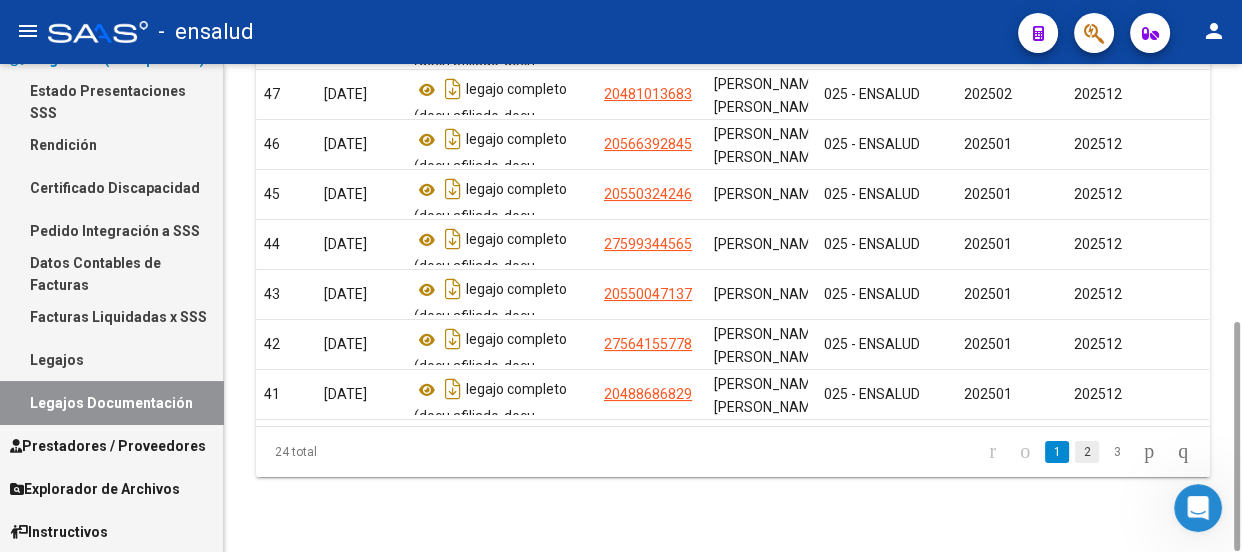 click on "2" 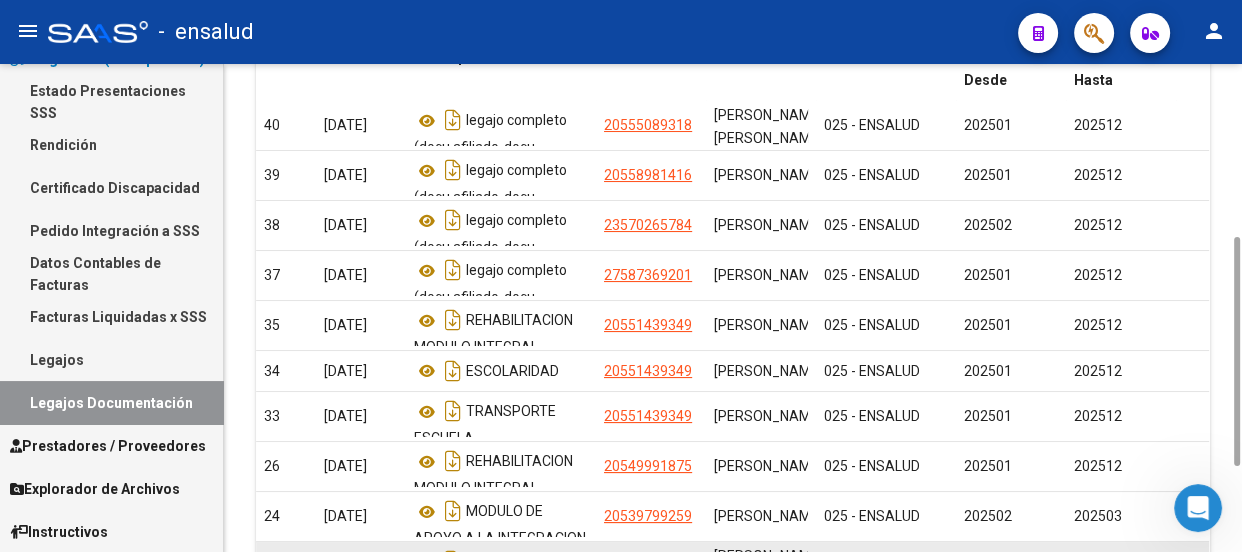 scroll, scrollTop: 550, scrollLeft: 0, axis: vertical 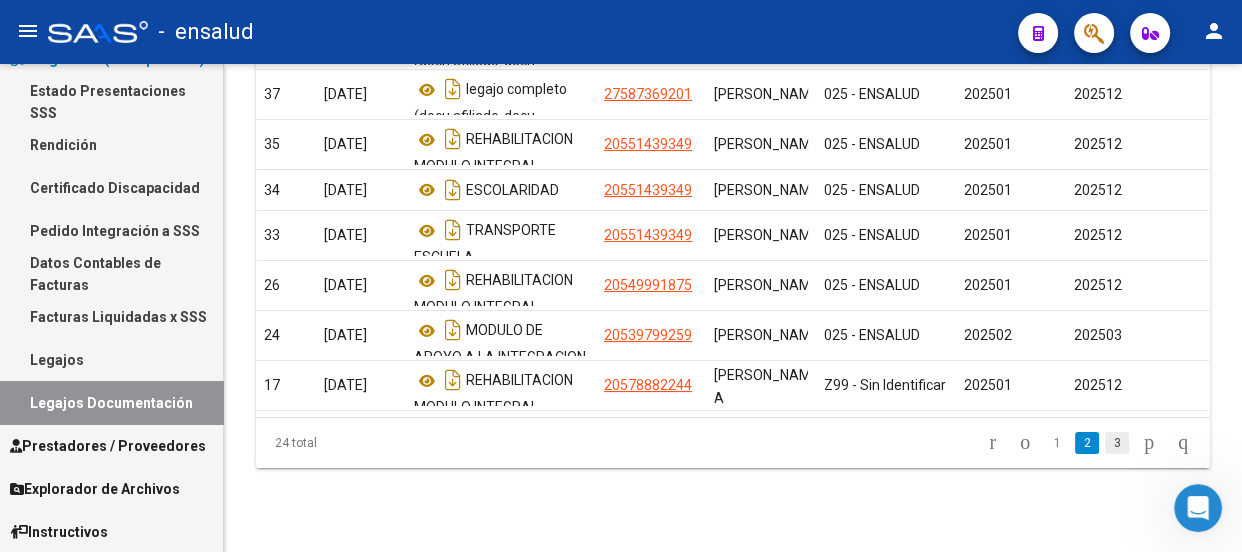 click on "3" 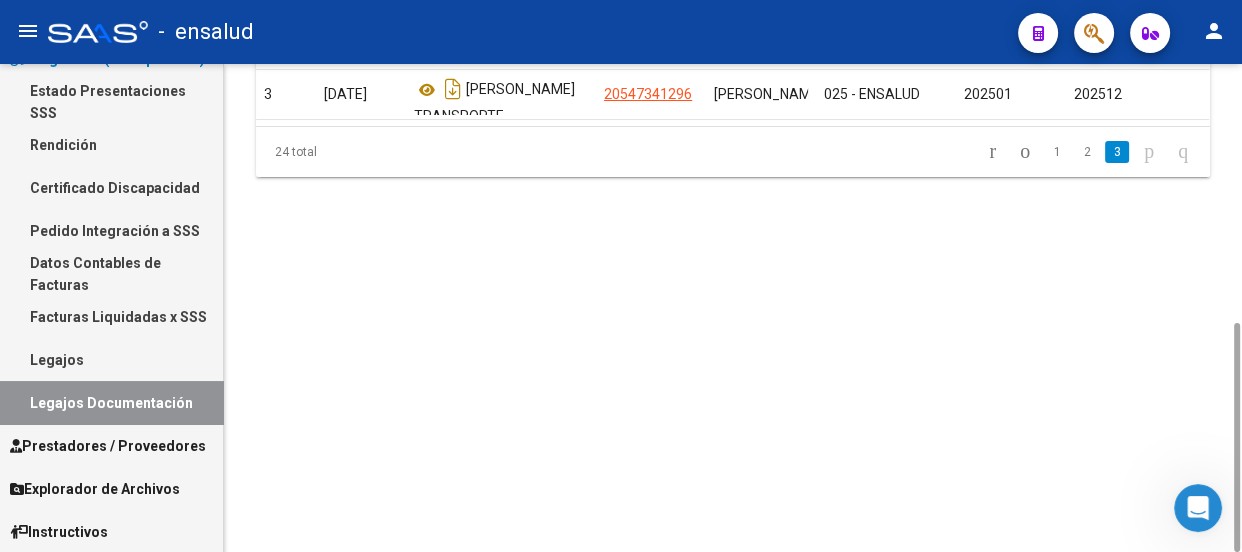 scroll, scrollTop: 368, scrollLeft: 0, axis: vertical 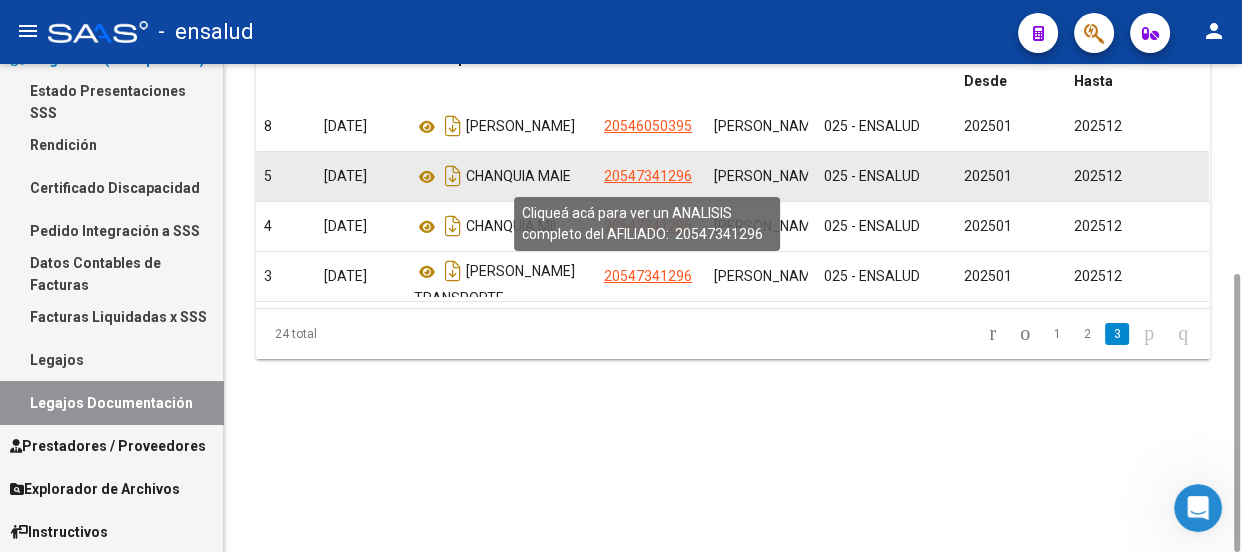 click on "20547341296" 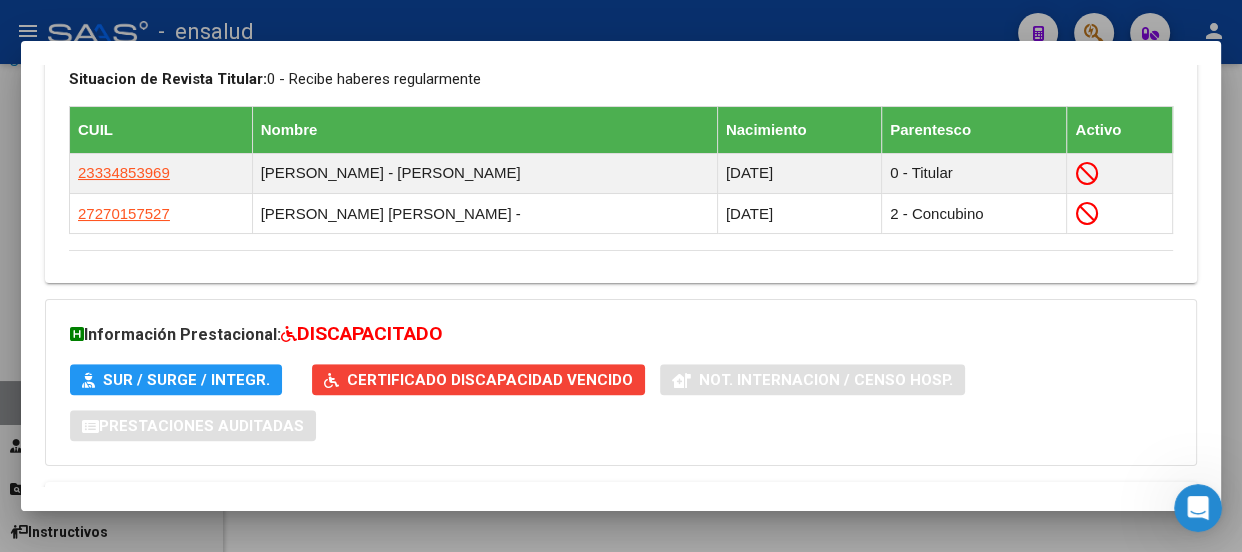 scroll, scrollTop: 1006, scrollLeft: 0, axis: vertical 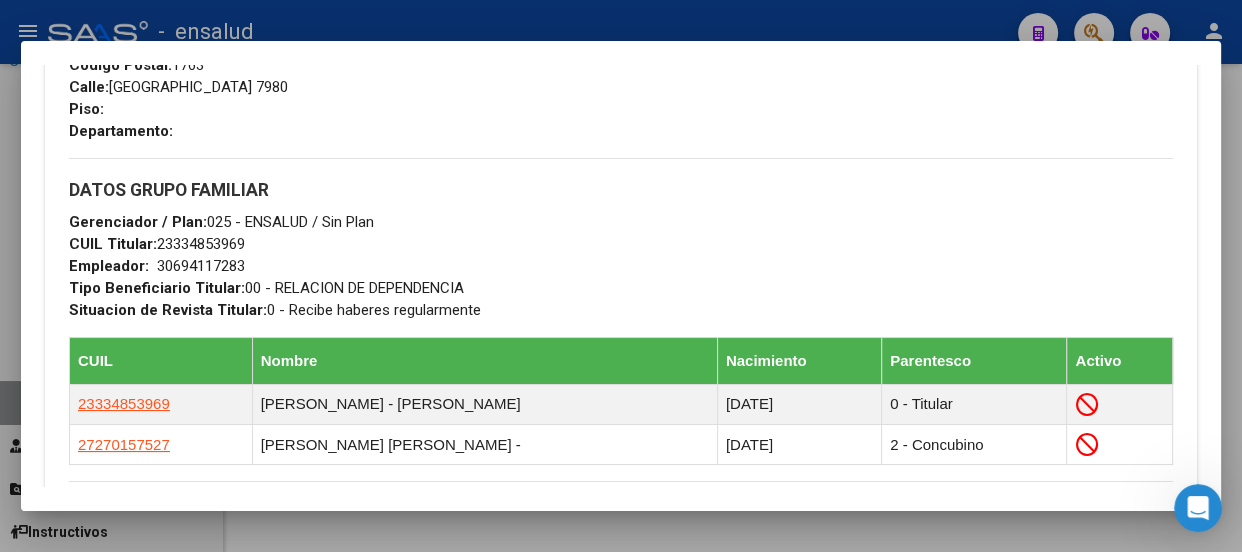 click at bounding box center (621, 276) 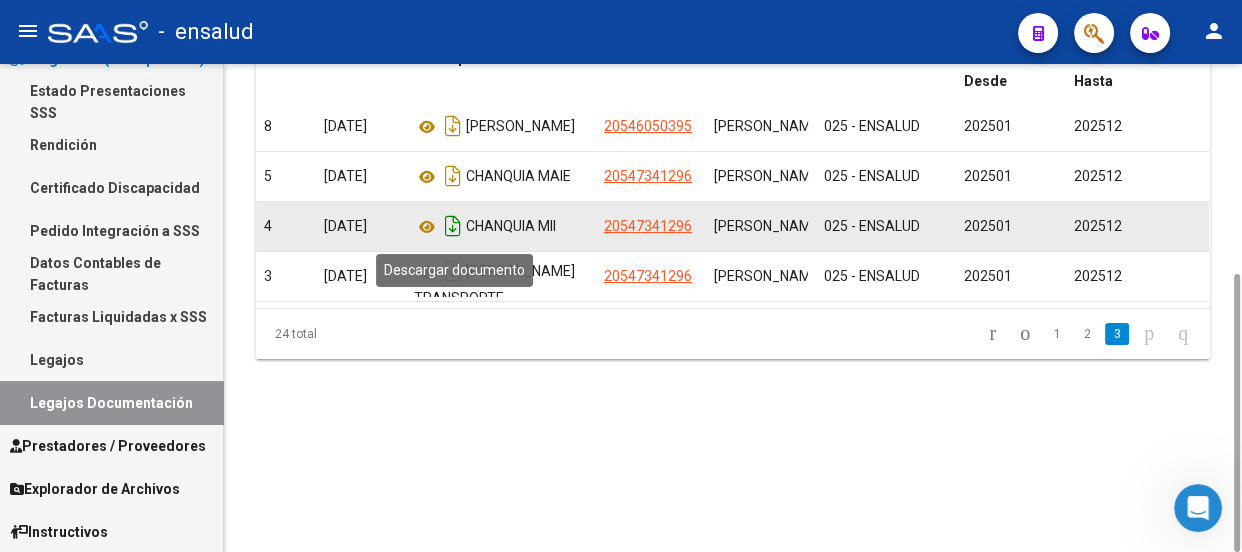 click 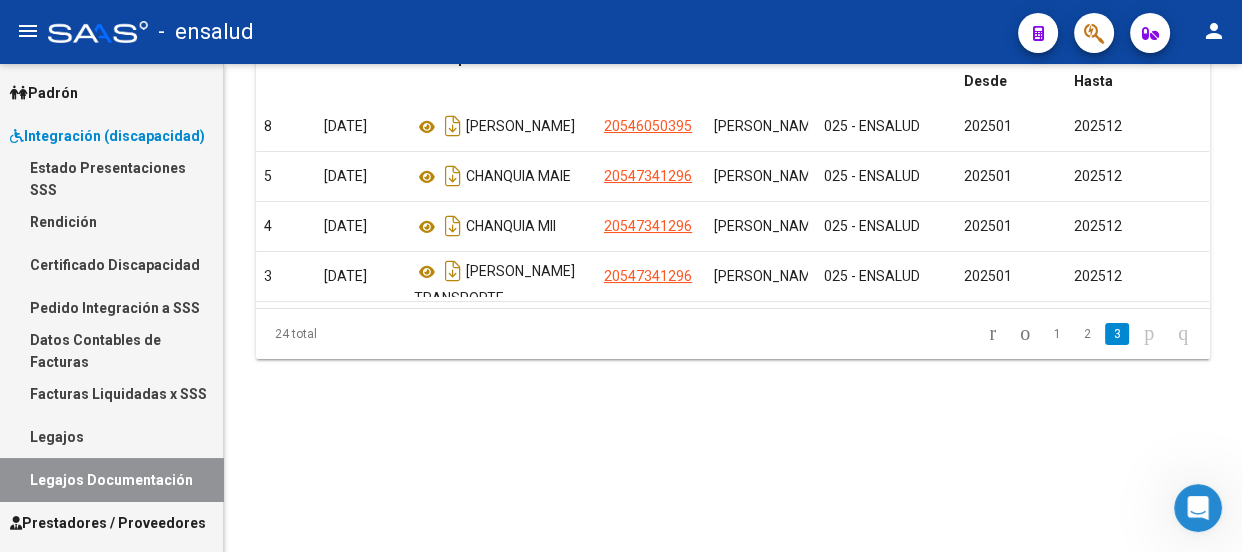 scroll, scrollTop: 0, scrollLeft: 0, axis: both 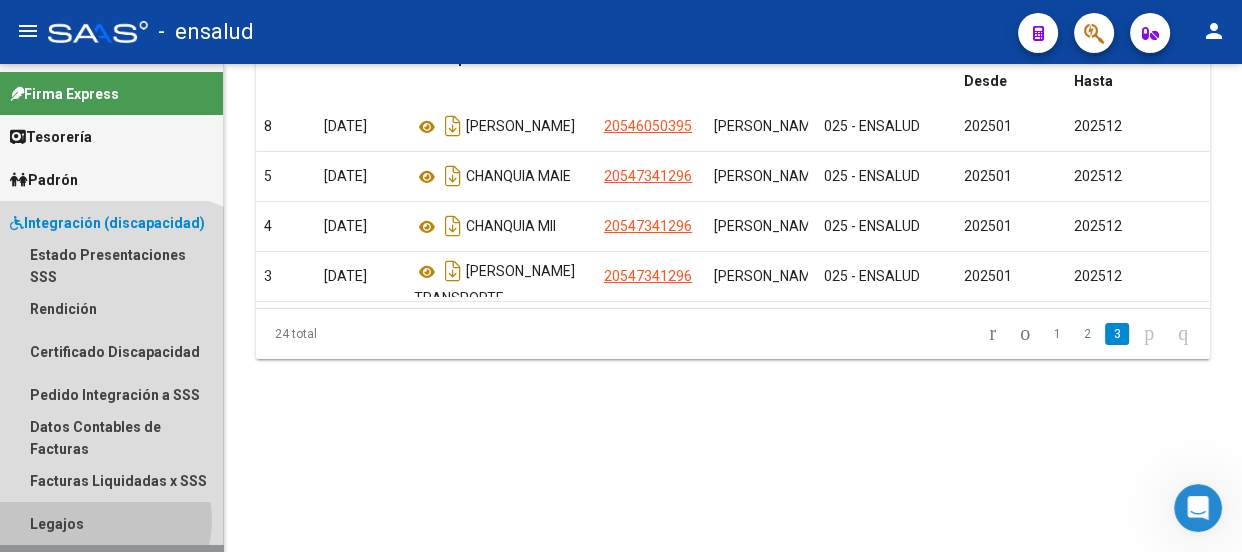 click on "Legajos" at bounding box center (111, 523) 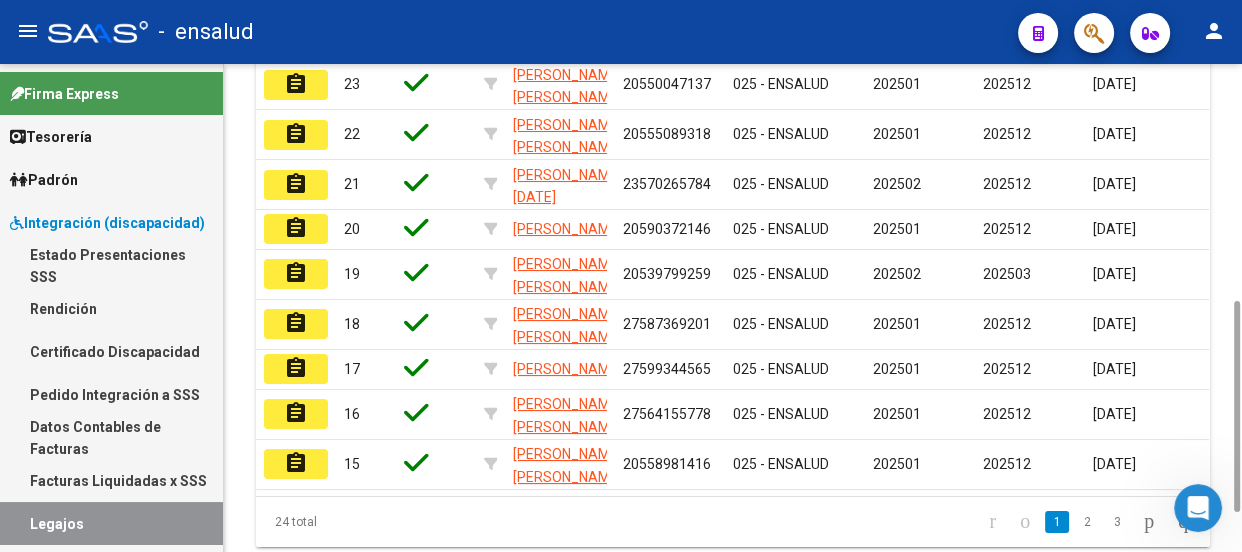 scroll, scrollTop: 635, scrollLeft: 0, axis: vertical 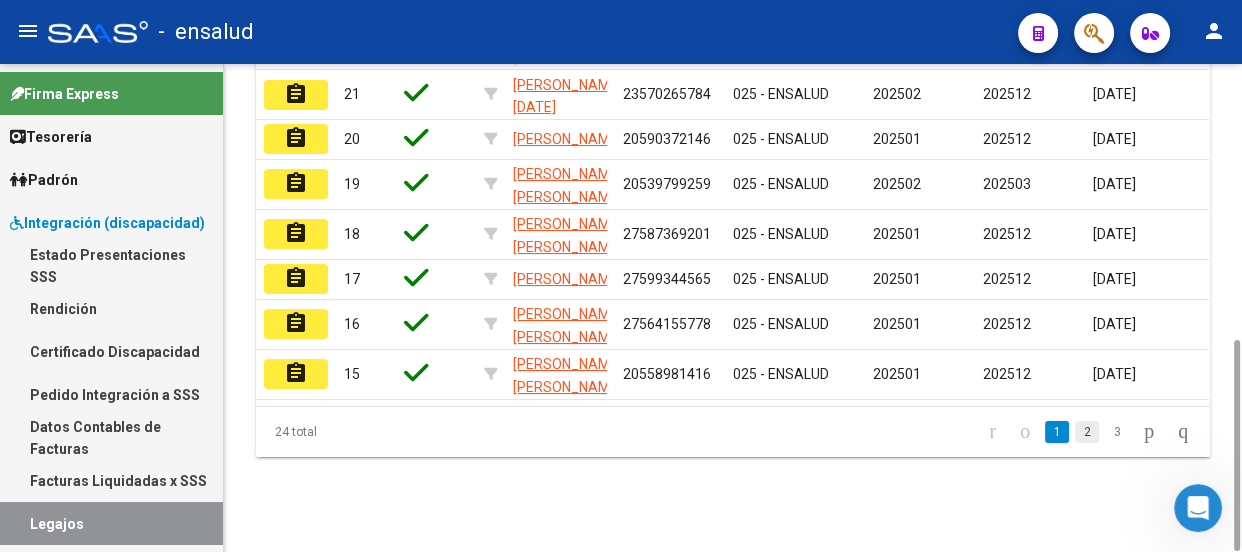 click on "2" 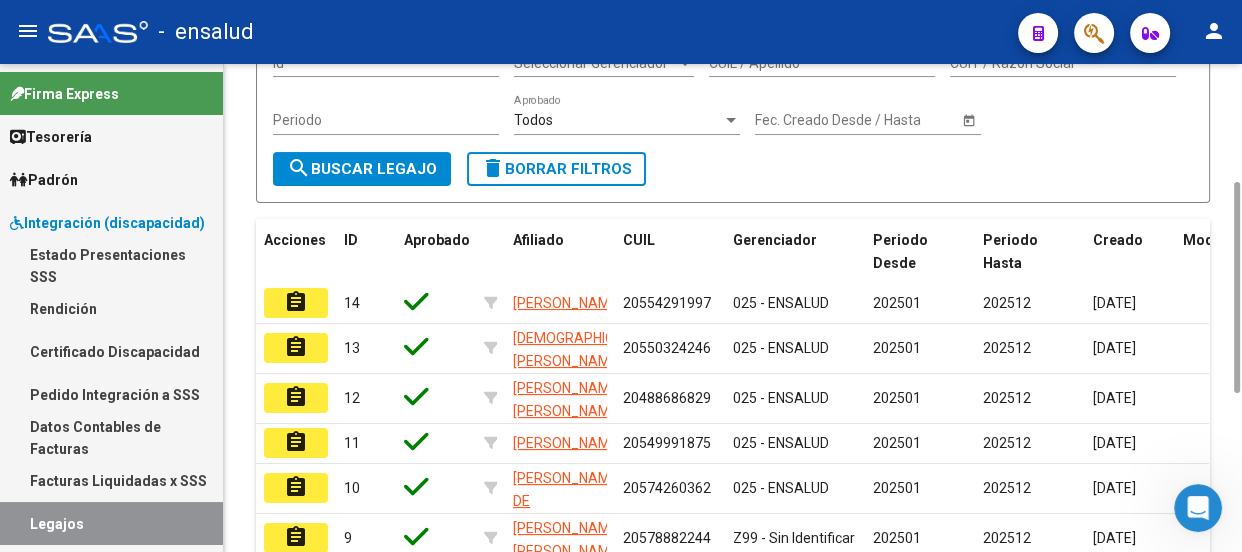scroll, scrollTop: 635, scrollLeft: 0, axis: vertical 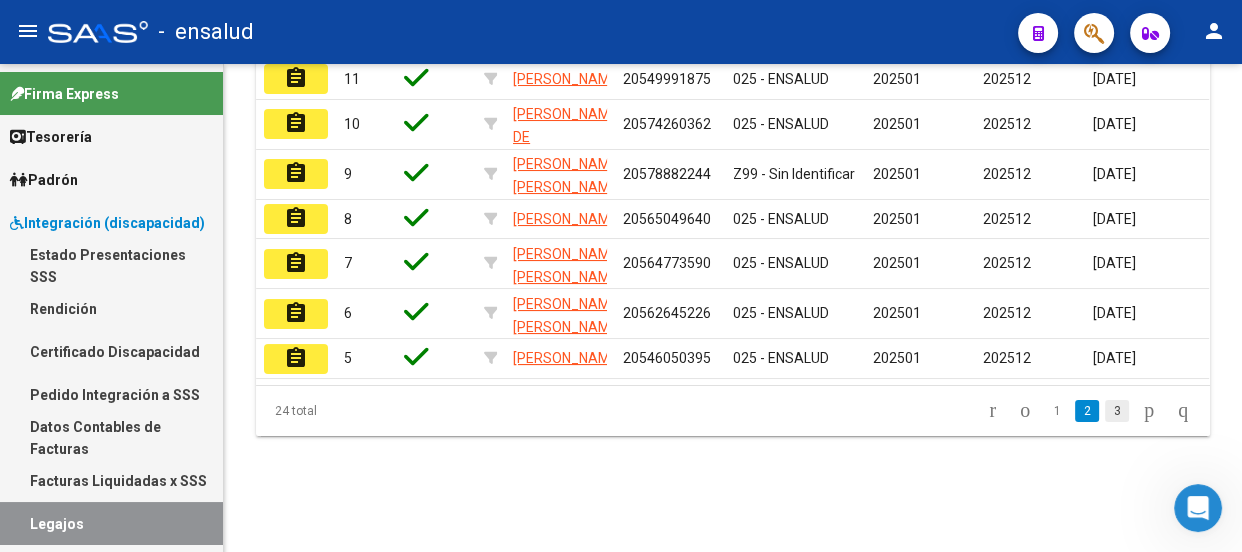 click on "3" 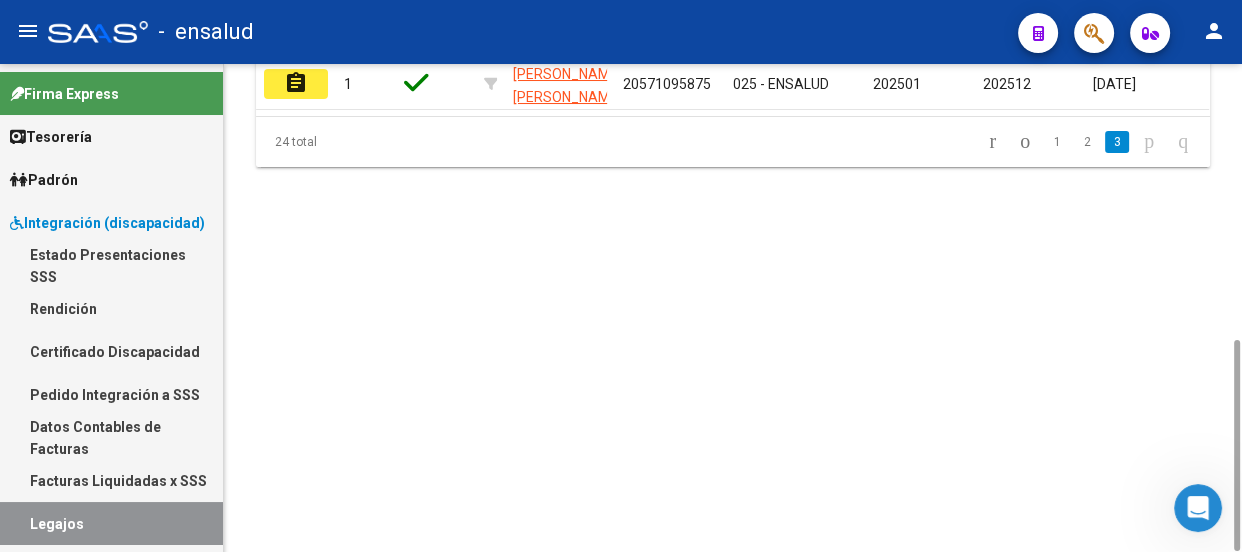 scroll, scrollTop: 630, scrollLeft: 0, axis: vertical 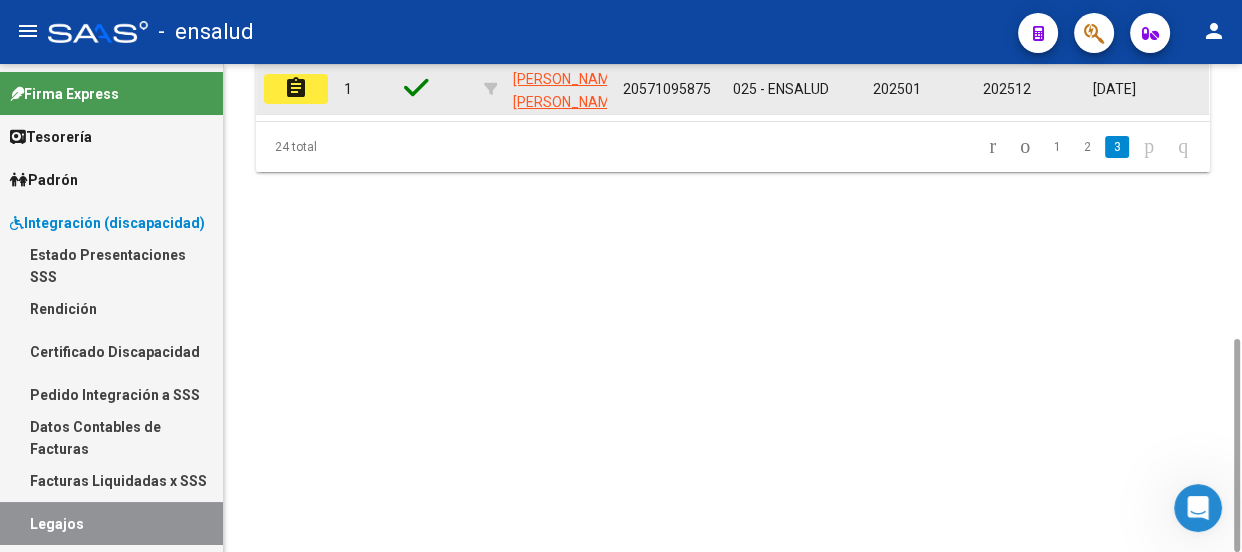 click on "assignment" 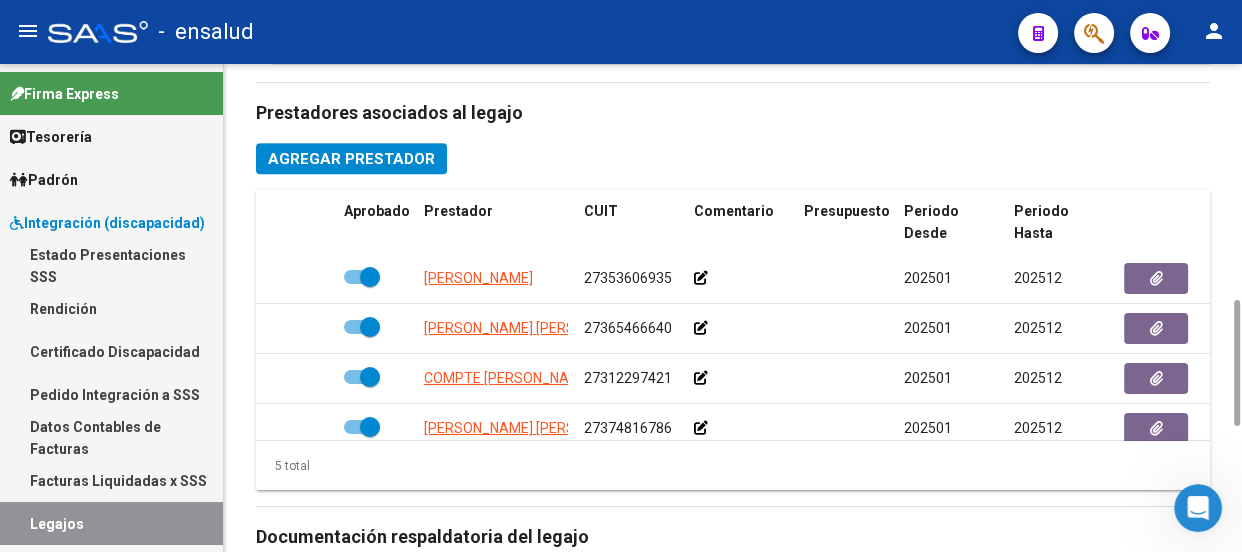 scroll, scrollTop: 1390, scrollLeft: 0, axis: vertical 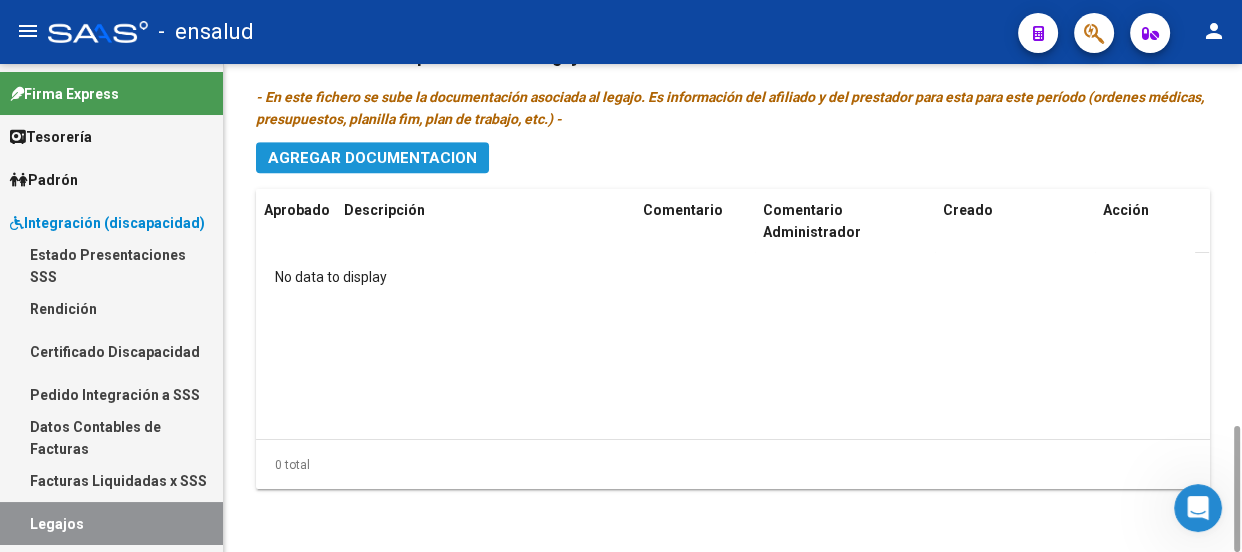 click on "Agregar Documentacion" 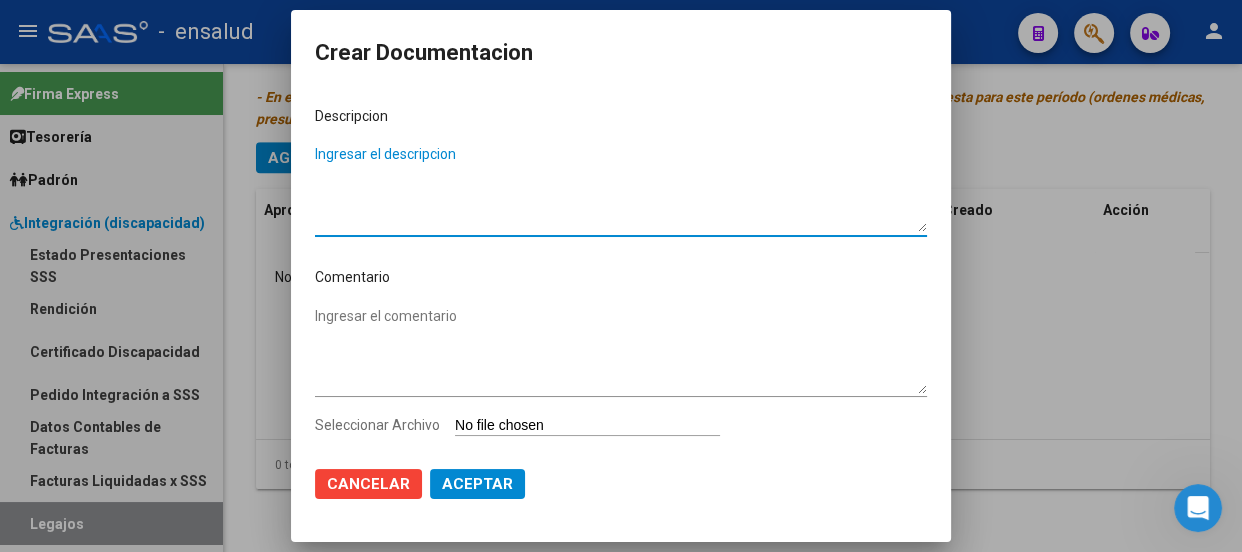 type on "20547341296" 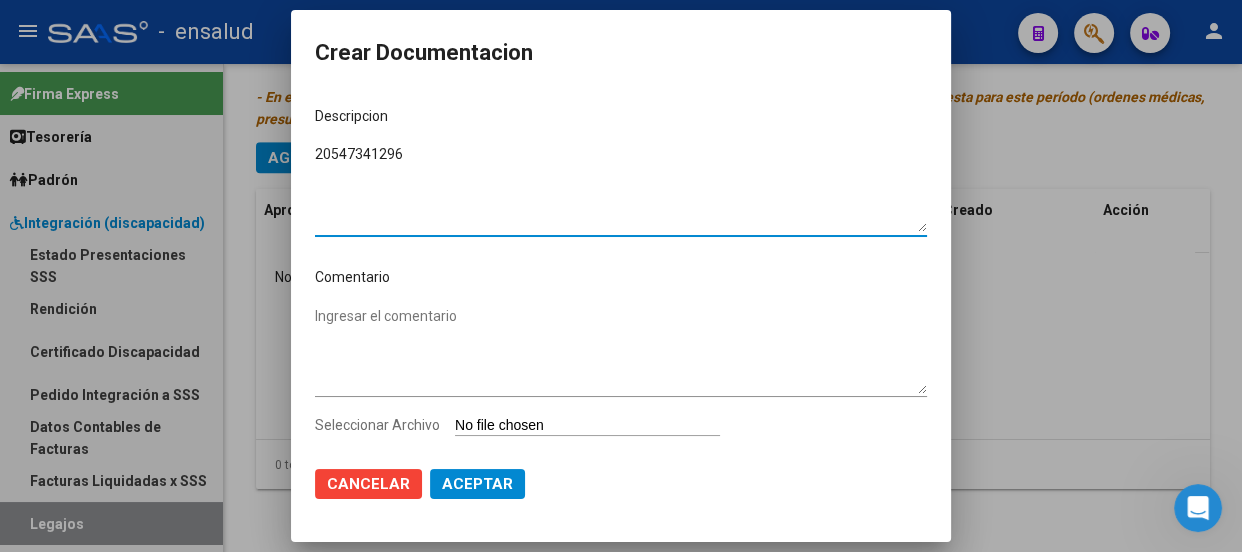drag, startPoint x: 408, startPoint y: 154, endPoint x: 165, endPoint y: 146, distance: 243.13165 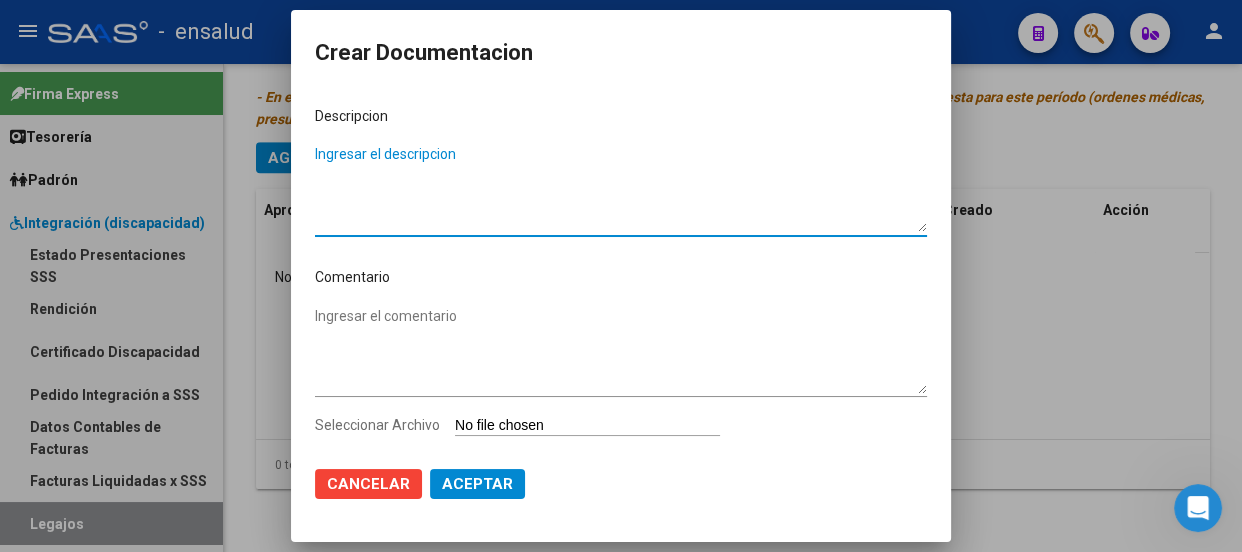 paste on "legajo completo (docu afiliado-docu prestador)" 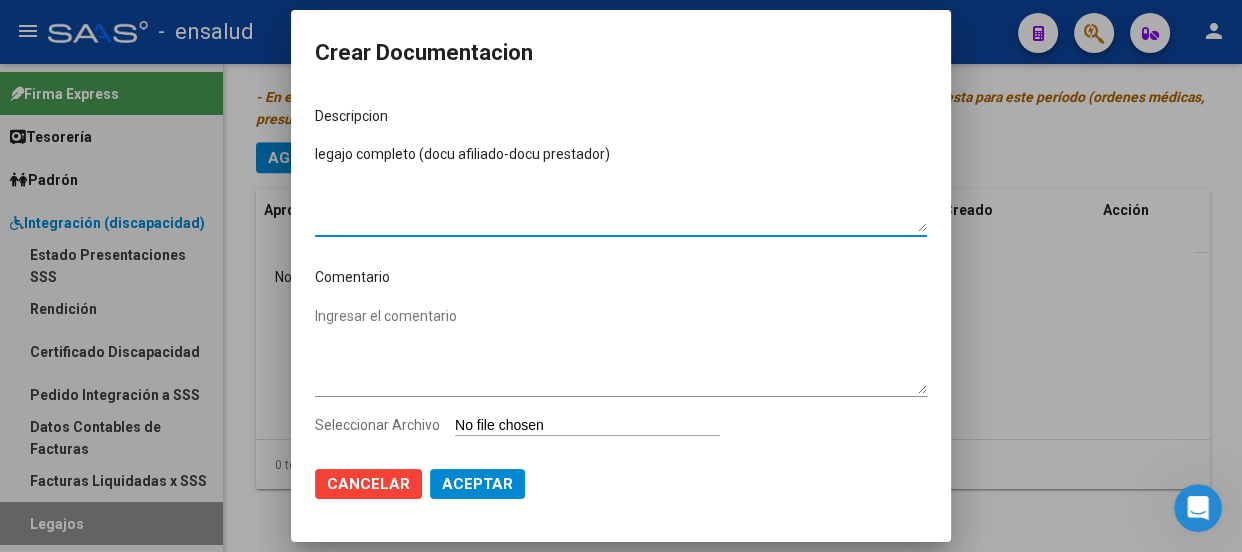 type on "legajo completo (docu afiliado-docu prestador)" 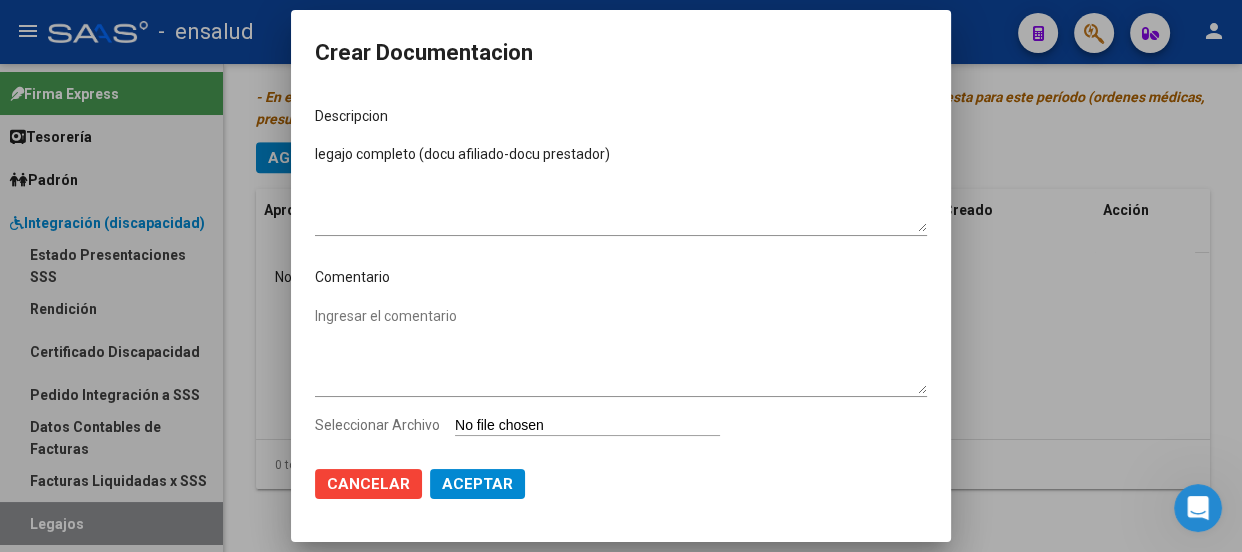 type on "C:\fakepath\[PERSON_NAME].pdf" 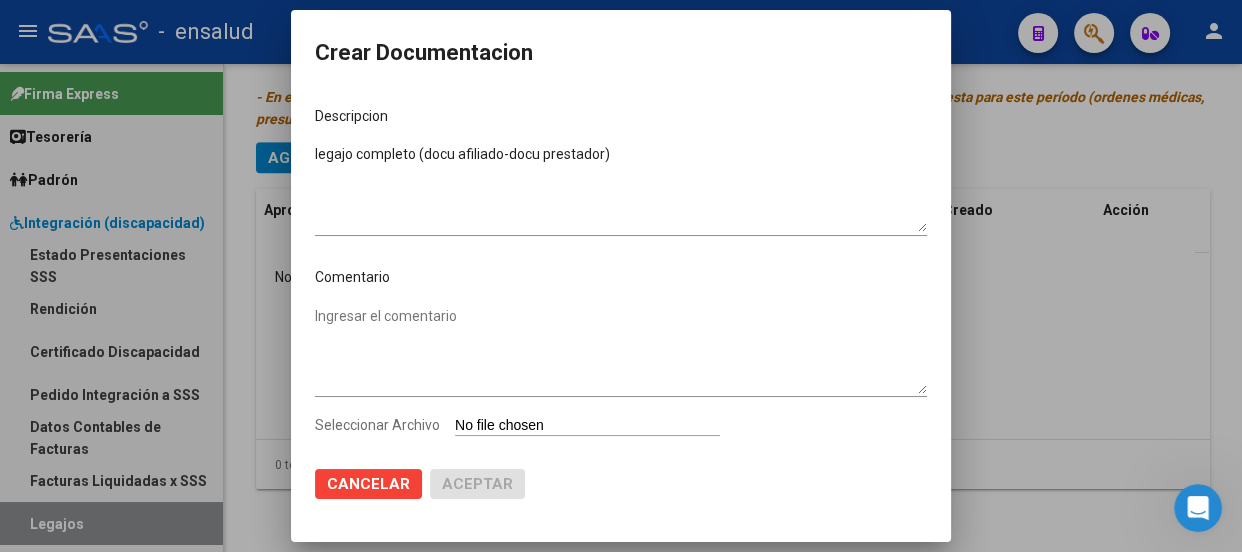 scroll, scrollTop: 63, scrollLeft: 0, axis: vertical 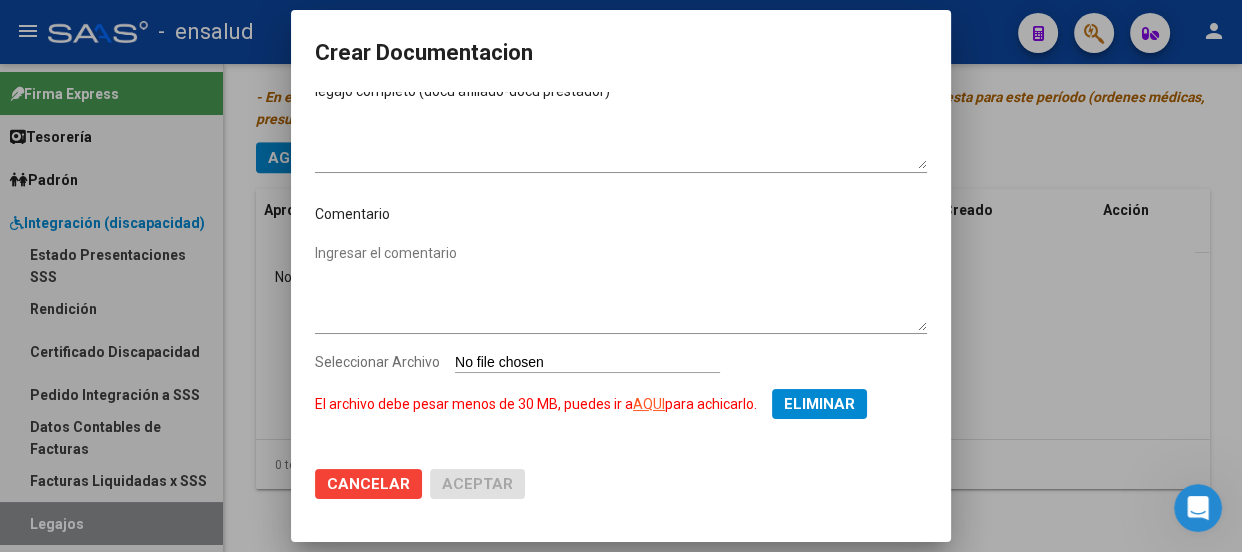 click on "AQUI" at bounding box center [649, 404] 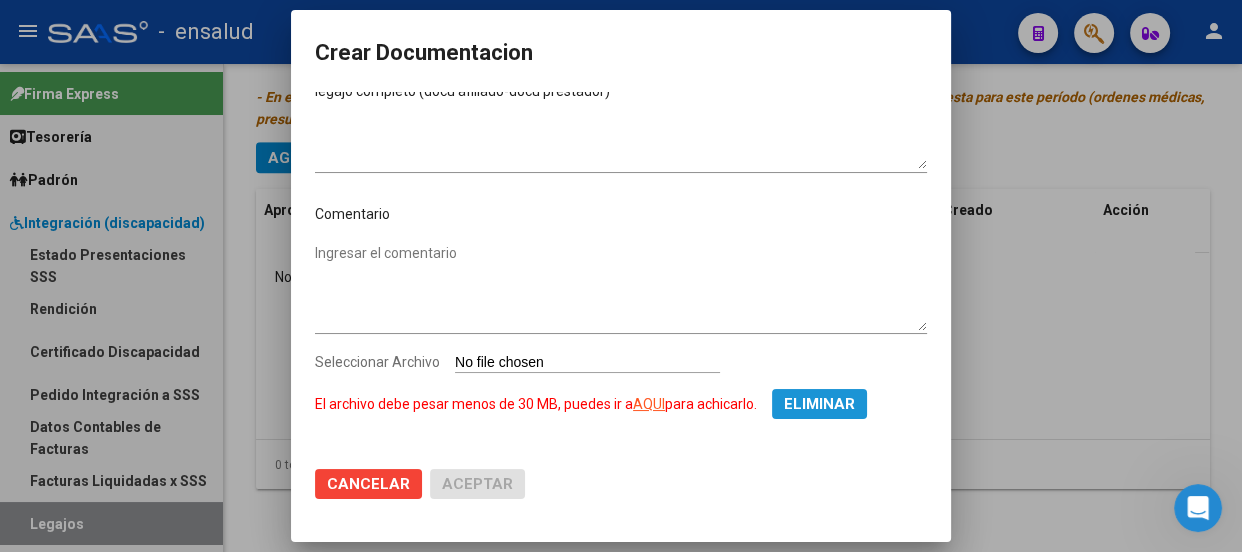 click on "Eliminar" at bounding box center [819, 404] 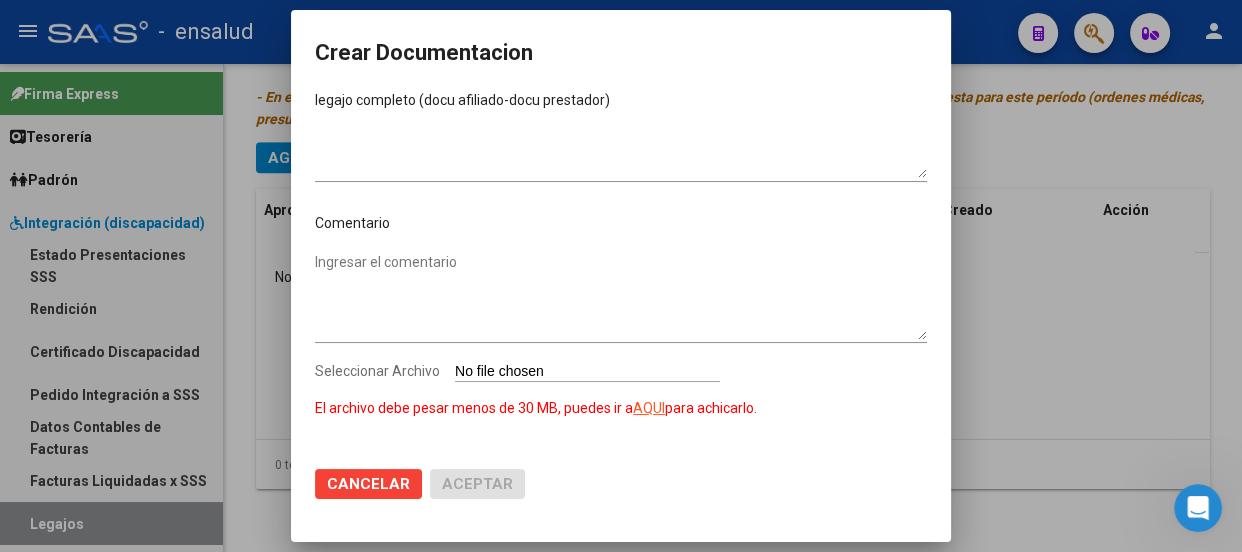 click on "Seleccionar Archivo  El archivo debe pesar menos de 30 MB, puedes ir a  AQUI  para achicarlo." at bounding box center (587, 372) 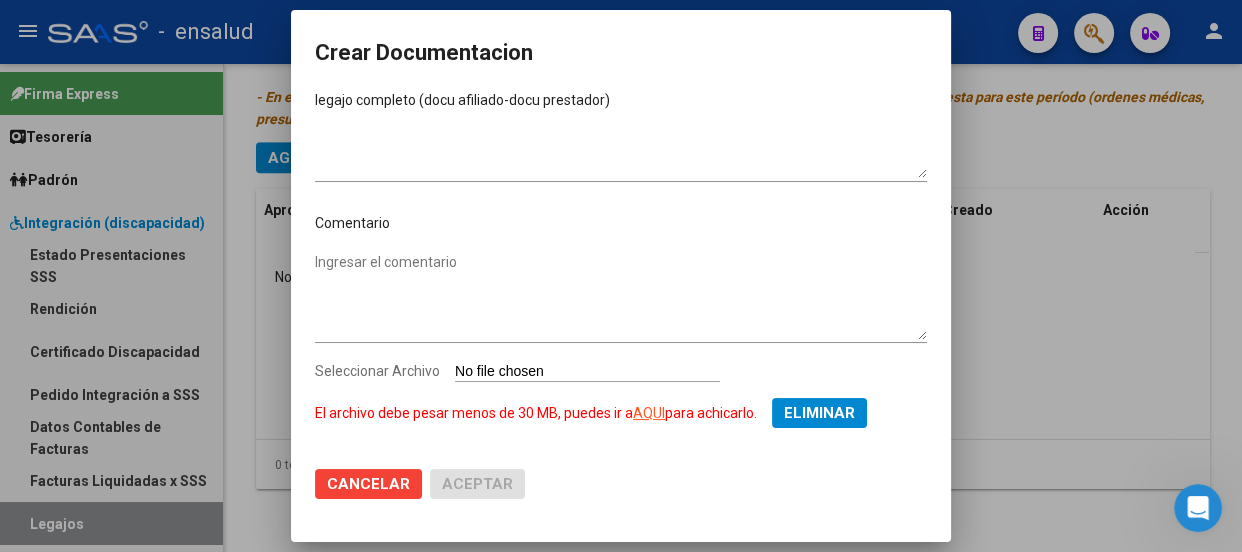 click on "AQUI" at bounding box center (649, 413) 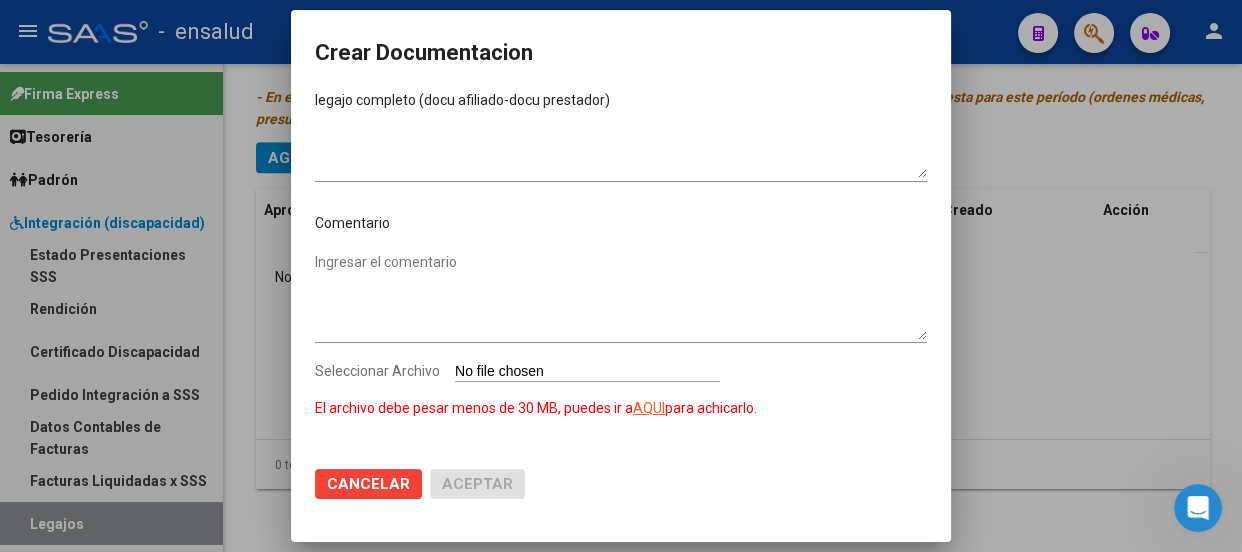 click on "Cancelar" 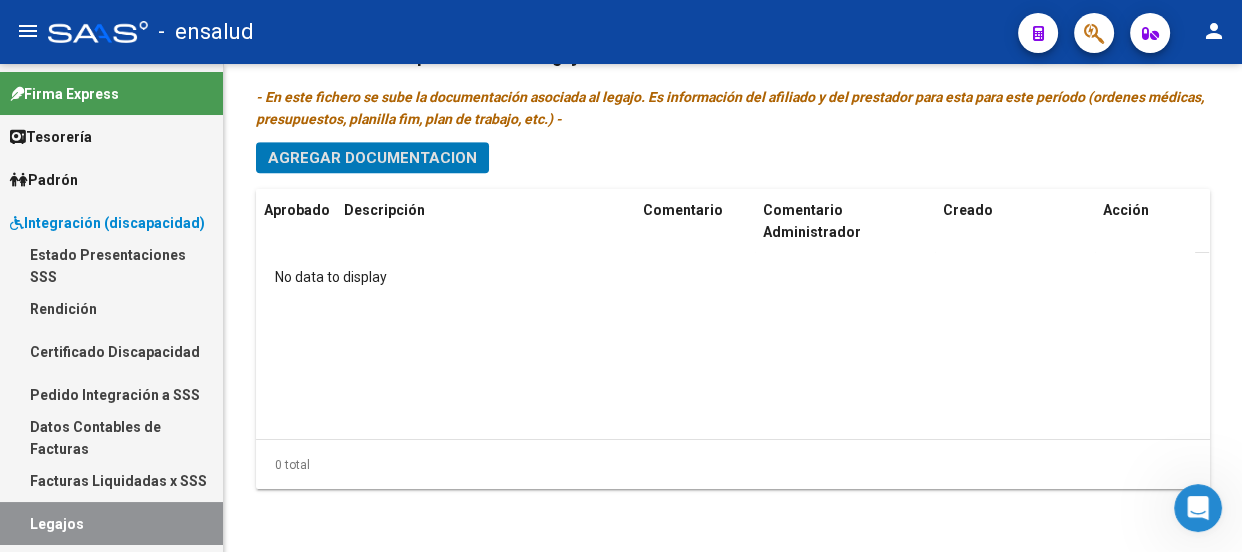 click on "Legajos" at bounding box center [111, 523] 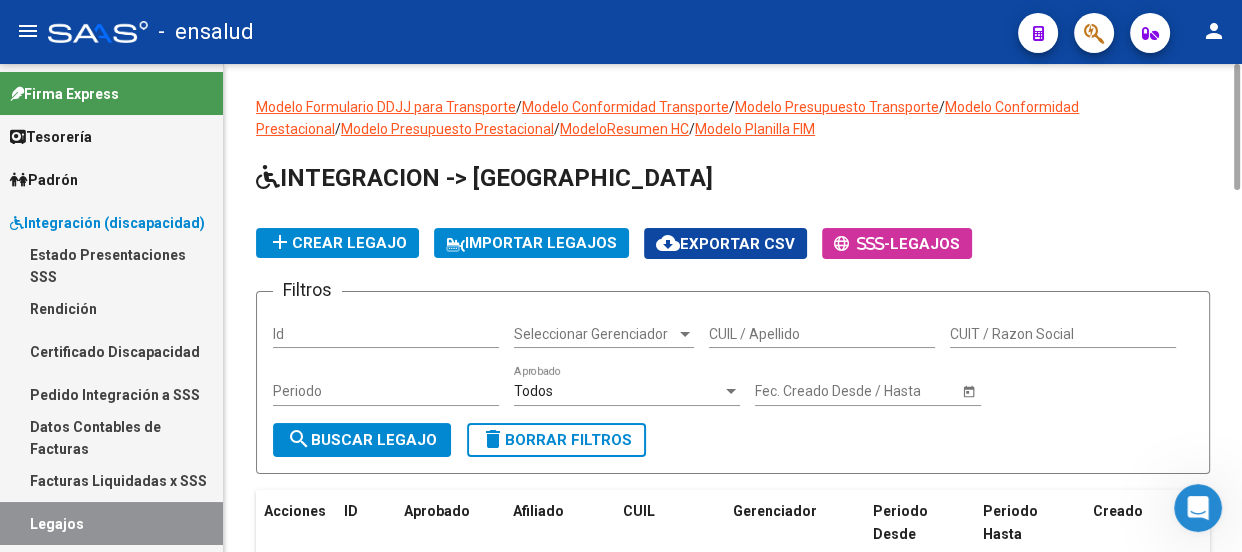 scroll, scrollTop: 545, scrollLeft: 0, axis: vertical 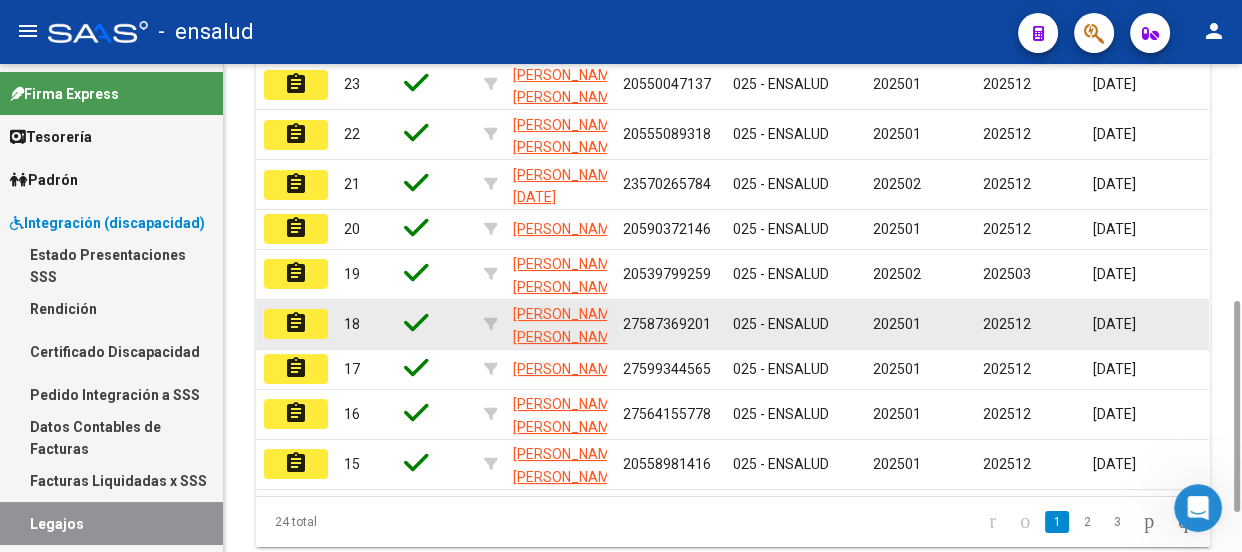 click on "assignment" 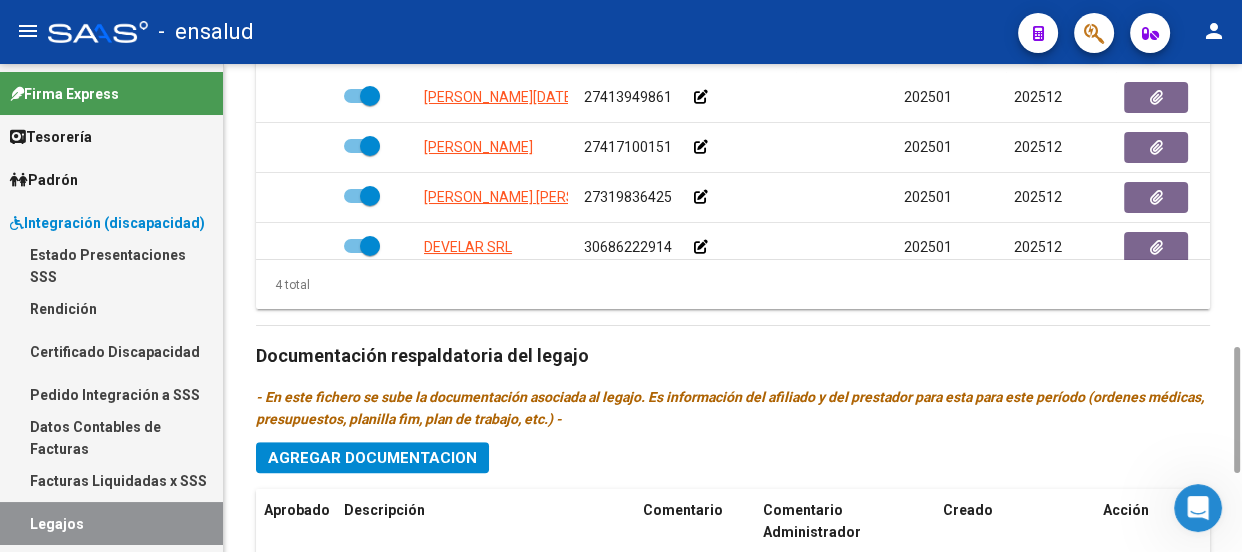 scroll, scrollTop: 1390, scrollLeft: 0, axis: vertical 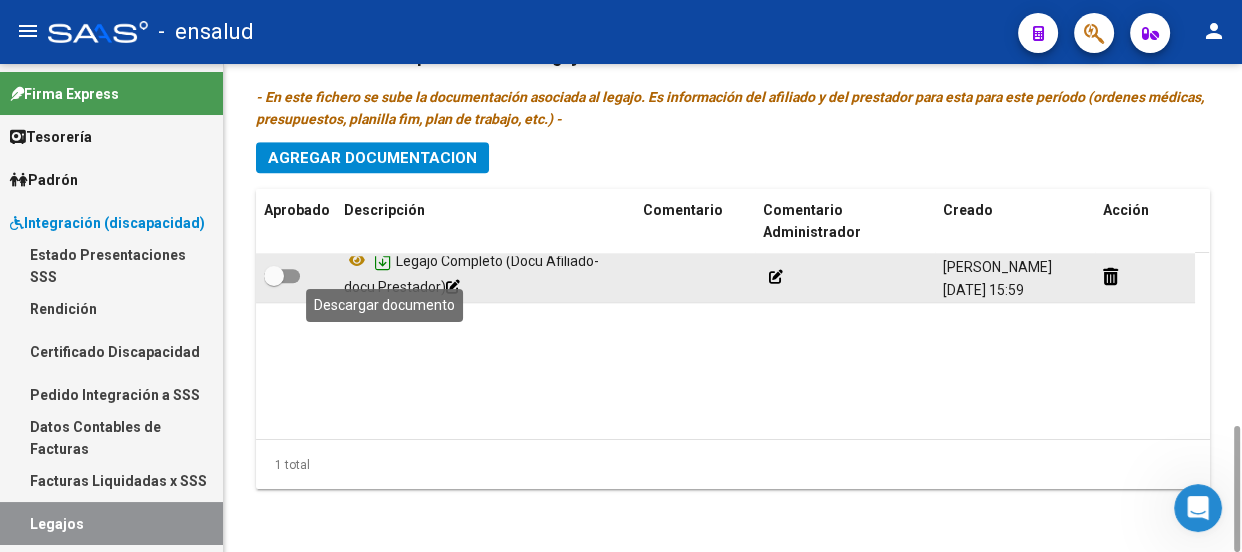 click 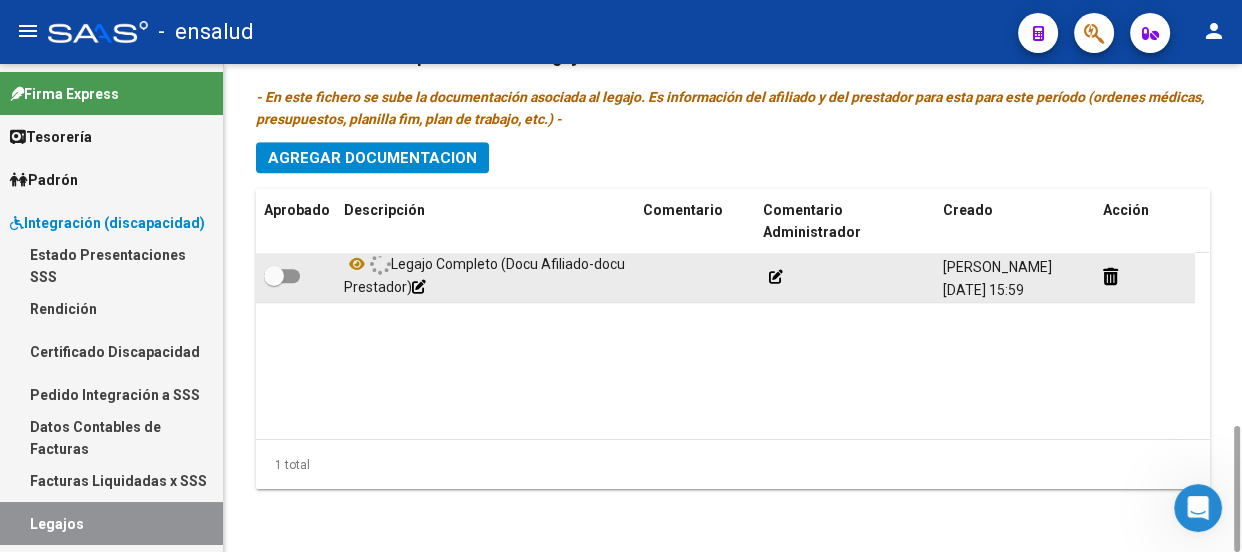scroll, scrollTop: 12, scrollLeft: 0, axis: vertical 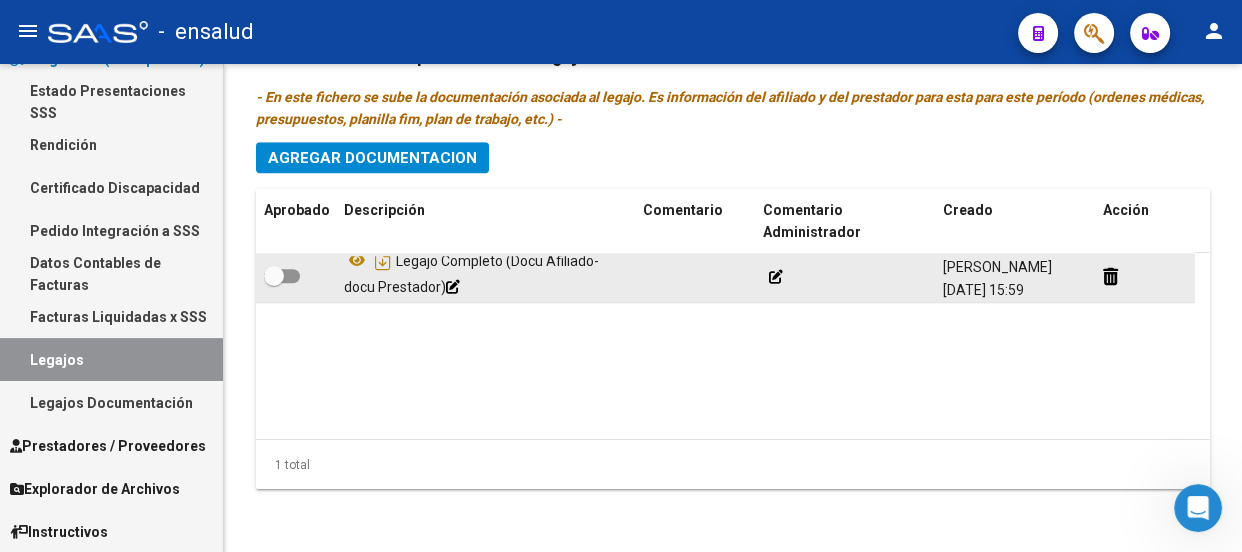 click on "Prestadores / Proveedores" at bounding box center [108, 446] 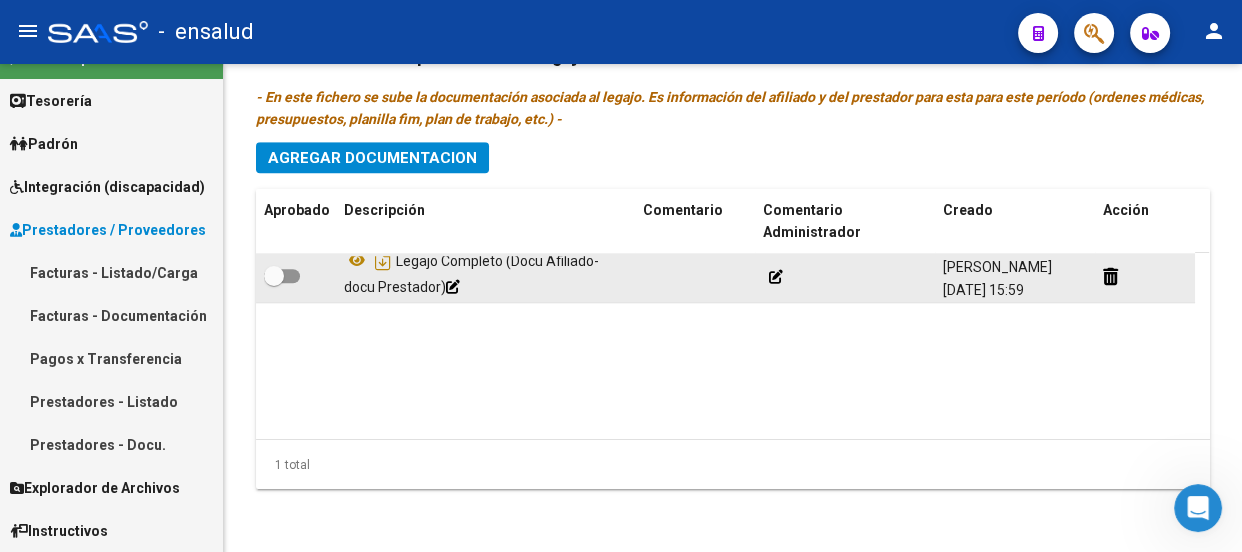 scroll, scrollTop: 35, scrollLeft: 0, axis: vertical 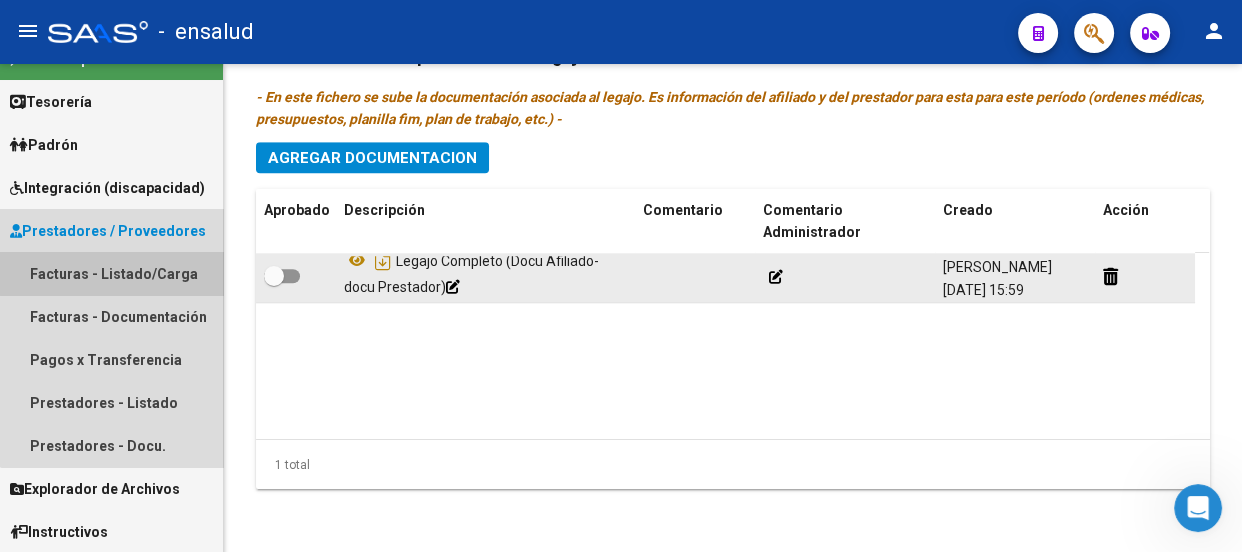 click on "Facturas - Listado/Carga" at bounding box center [111, 273] 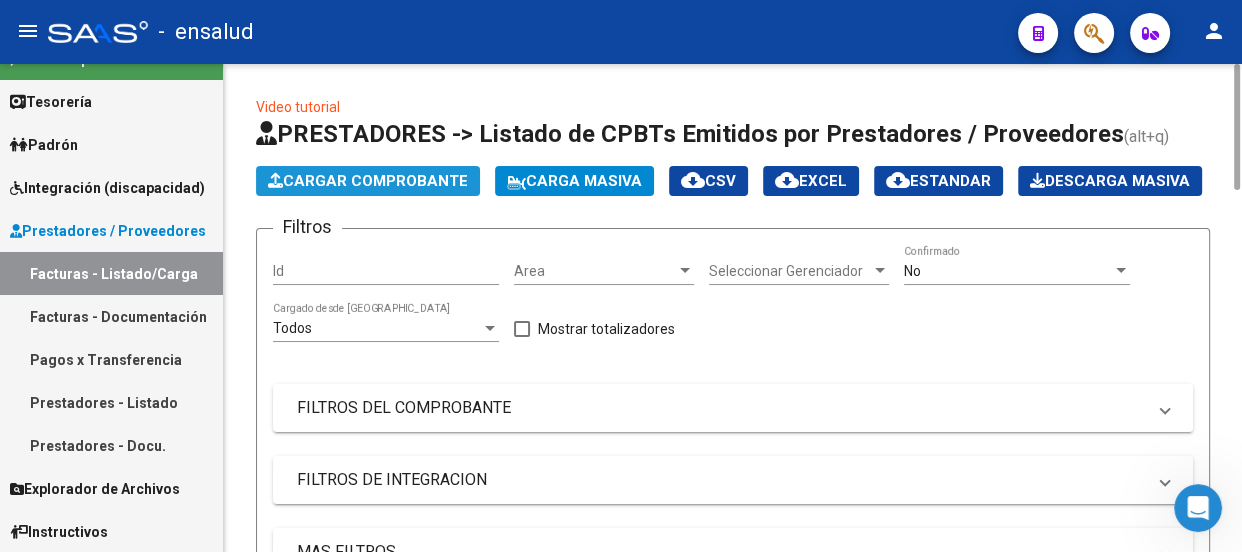 click on "Cargar Comprobante" 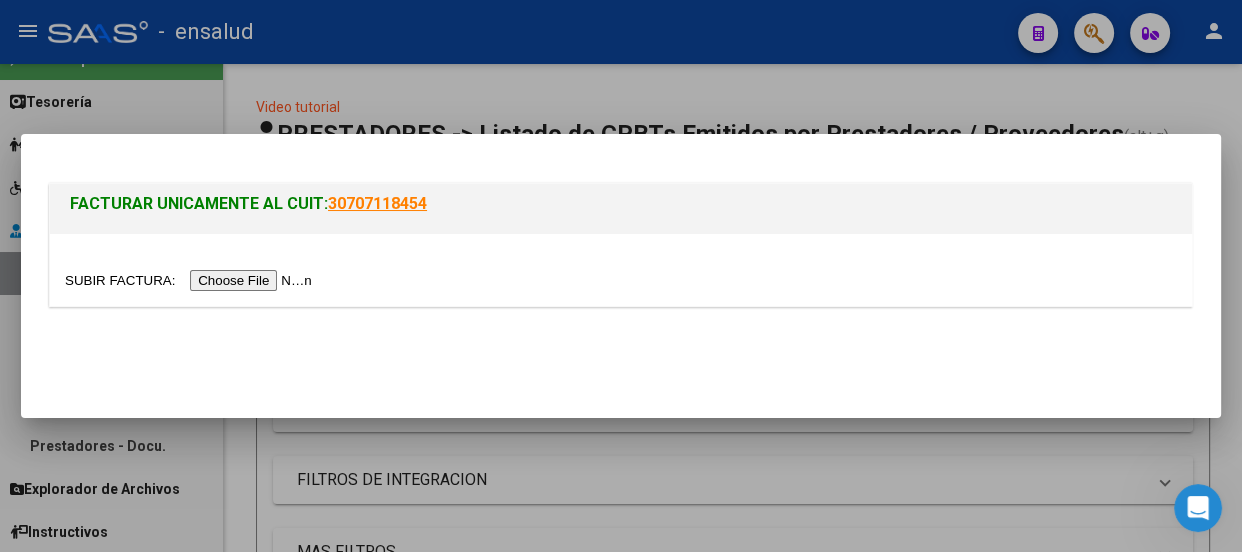 click at bounding box center (191, 280) 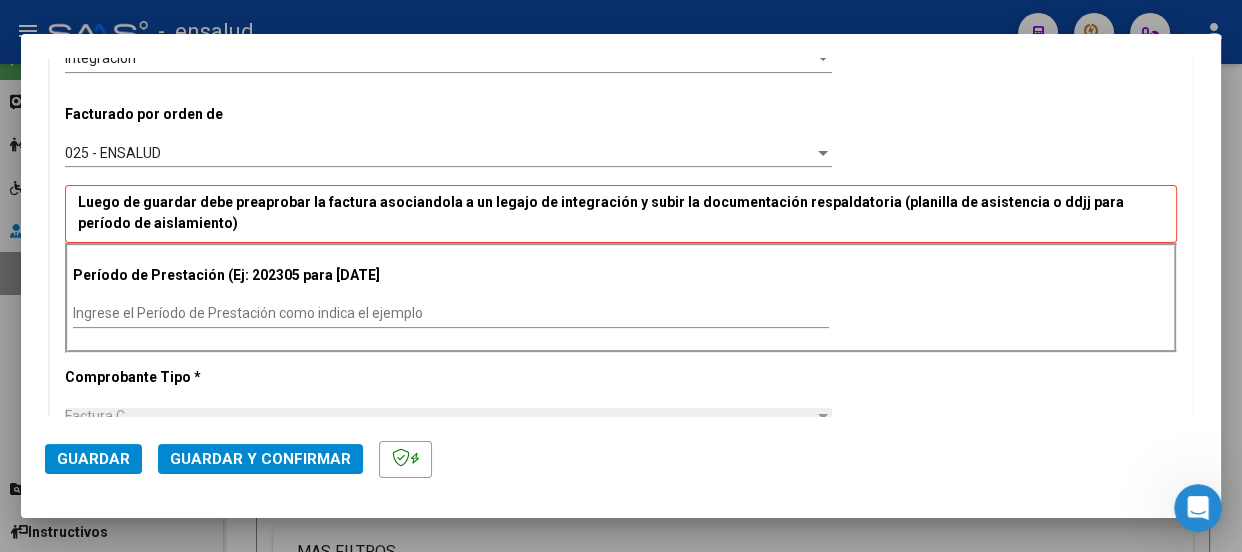 scroll, scrollTop: 545, scrollLeft: 0, axis: vertical 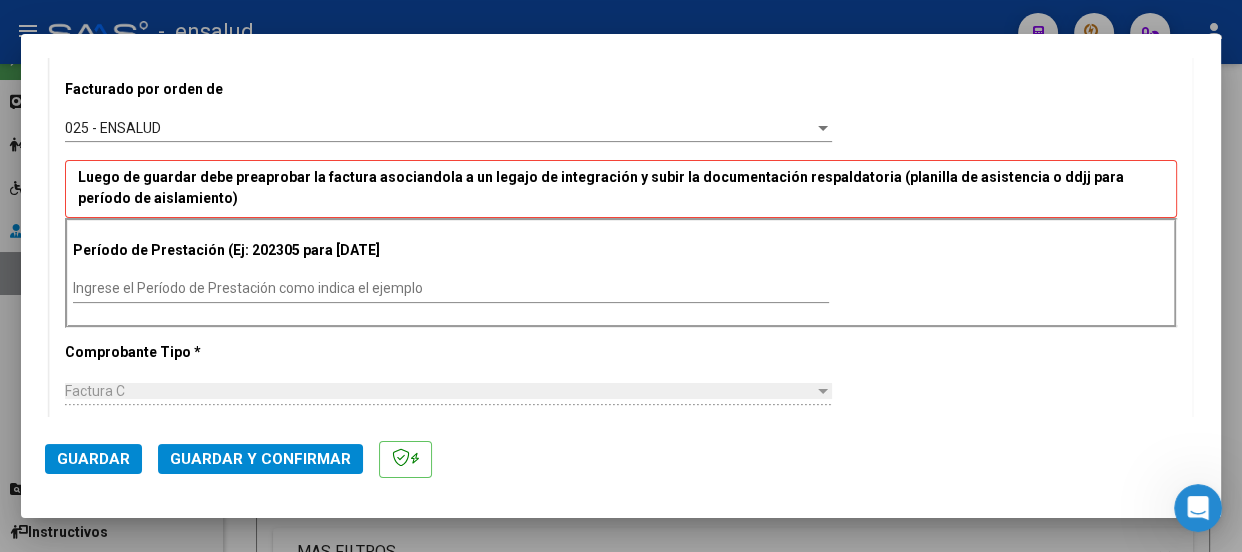 click on "Ingrese el Período de Prestación como indica el ejemplo" at bounding box center [451, 288] 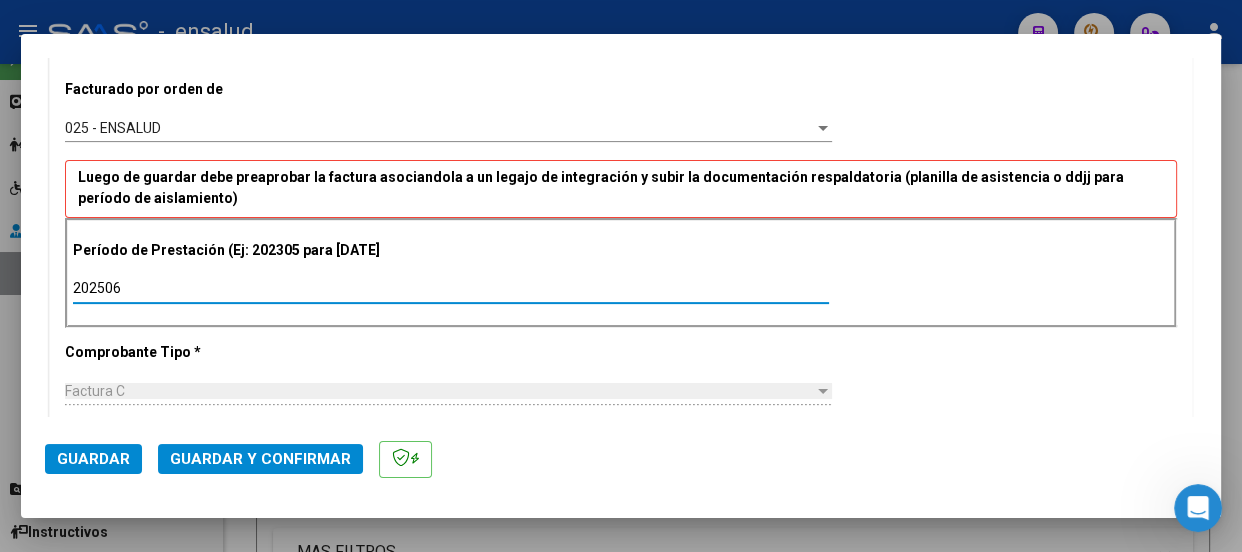 type on "202506" 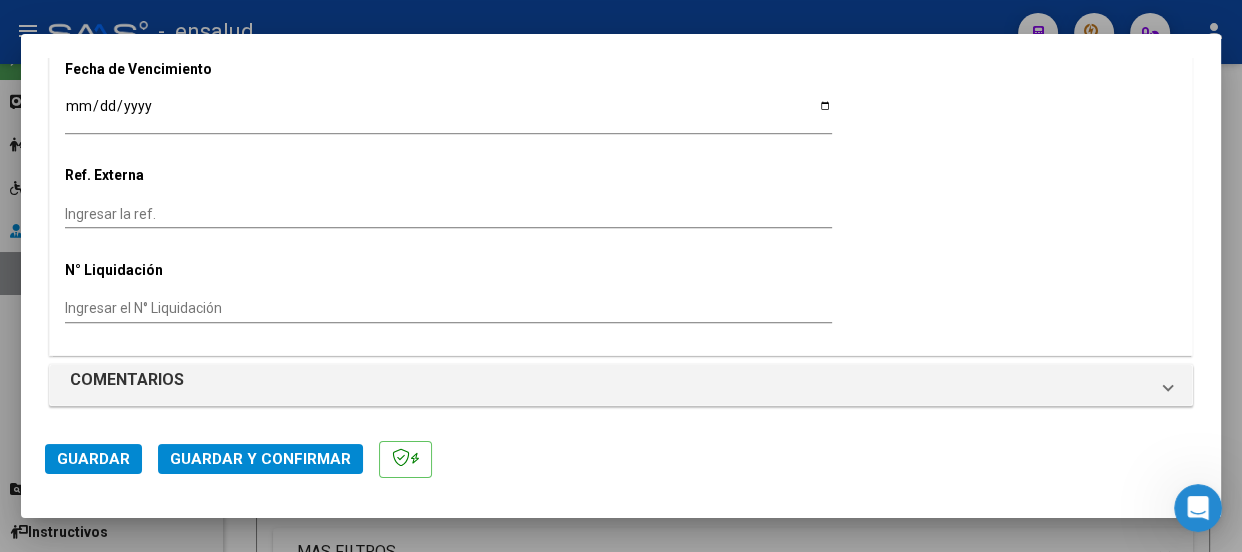 scroll, scrollTop: 1557, scrollLeft: 0, axis: vertical 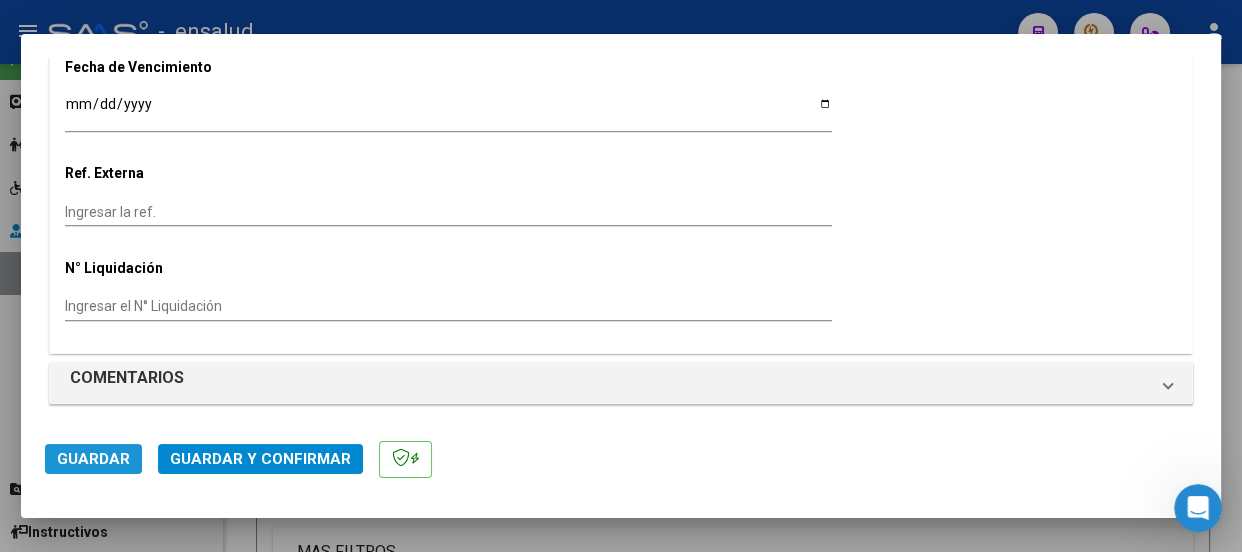 click on "Guardar" 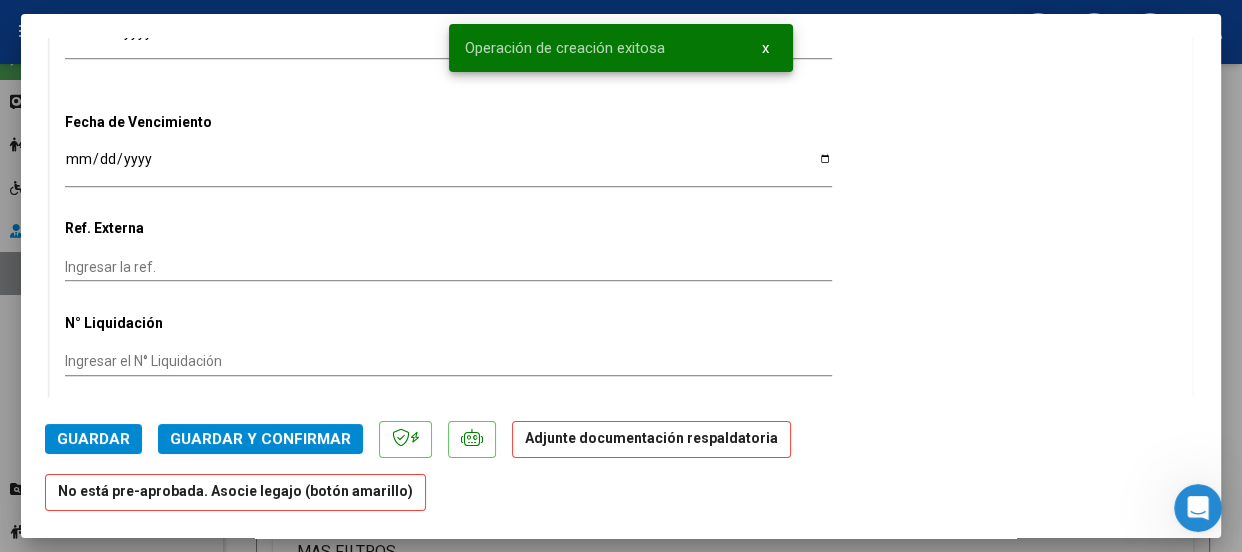 scroll, scrollTop: 1636, scrollLeft: 0, axis: vertical 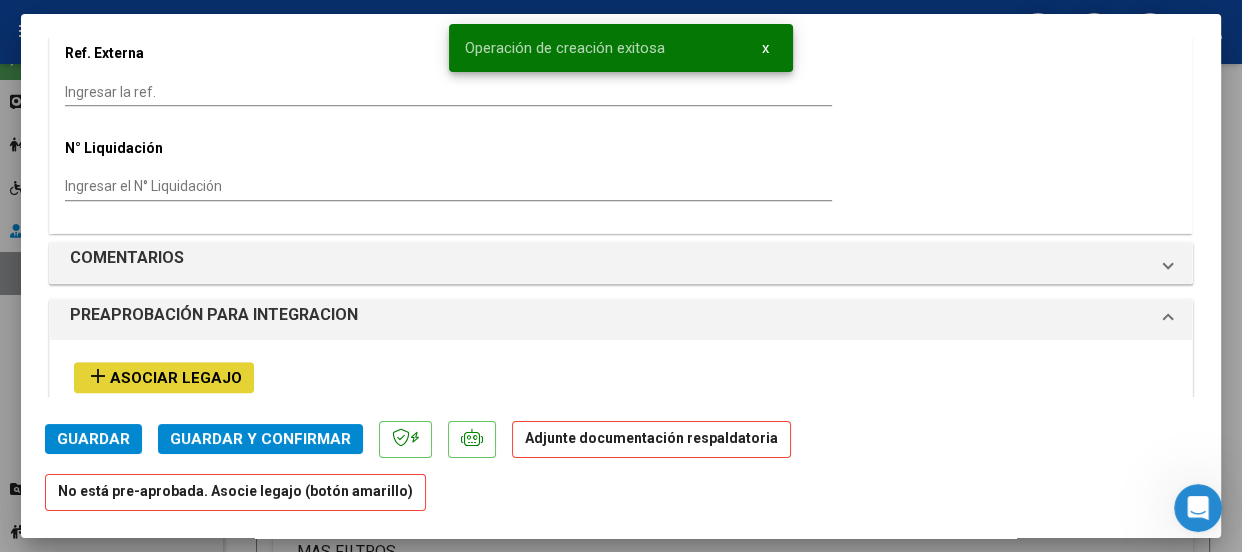 click on "Asociar Legajo" at bounding box center (176, 378) 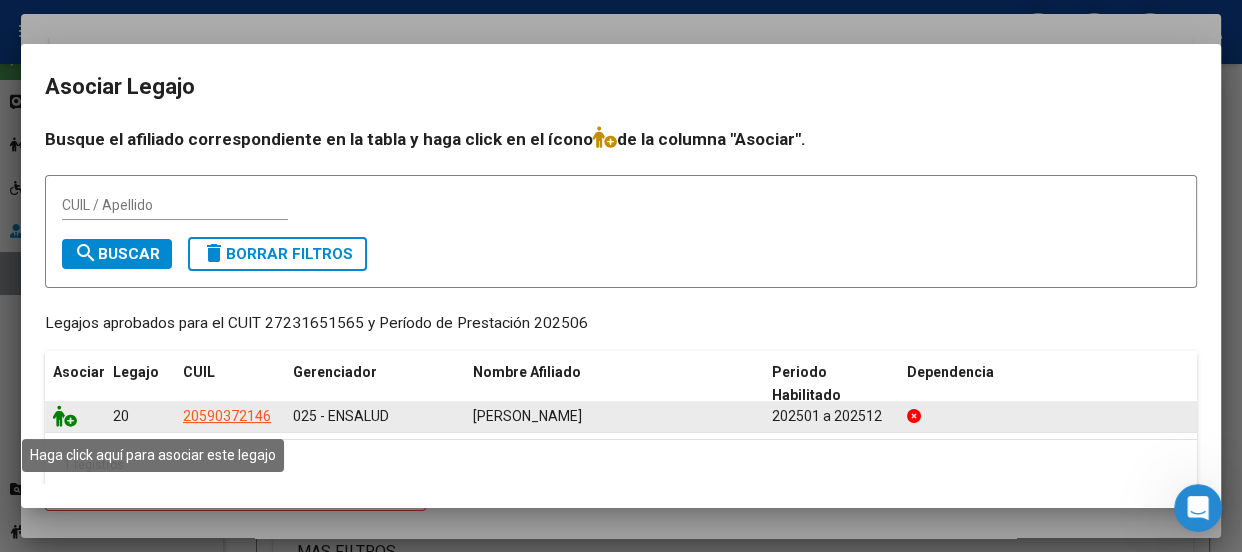 click 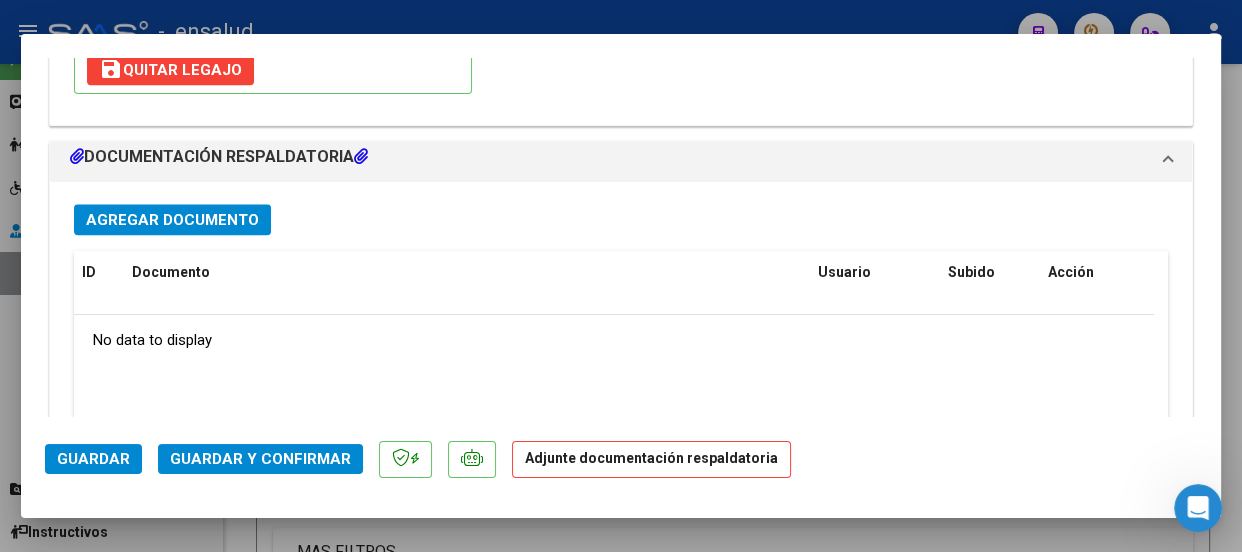 scroll, scrollTop: 2230, scrollLeft: 0, axis: vertical 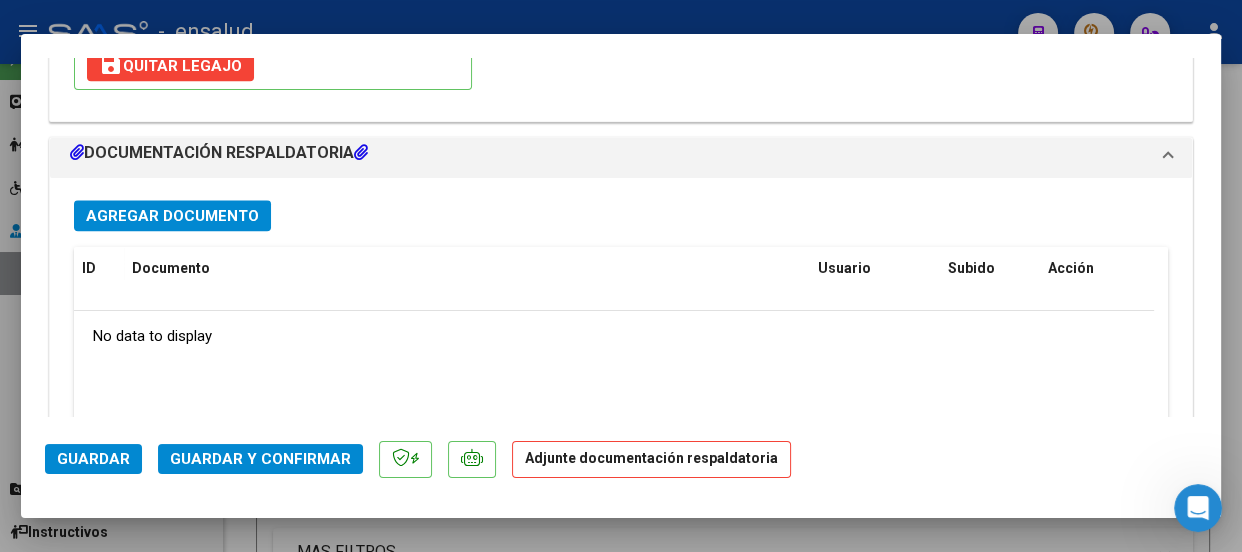 click on "Agregar Documento" at bounding box center [172, 216] 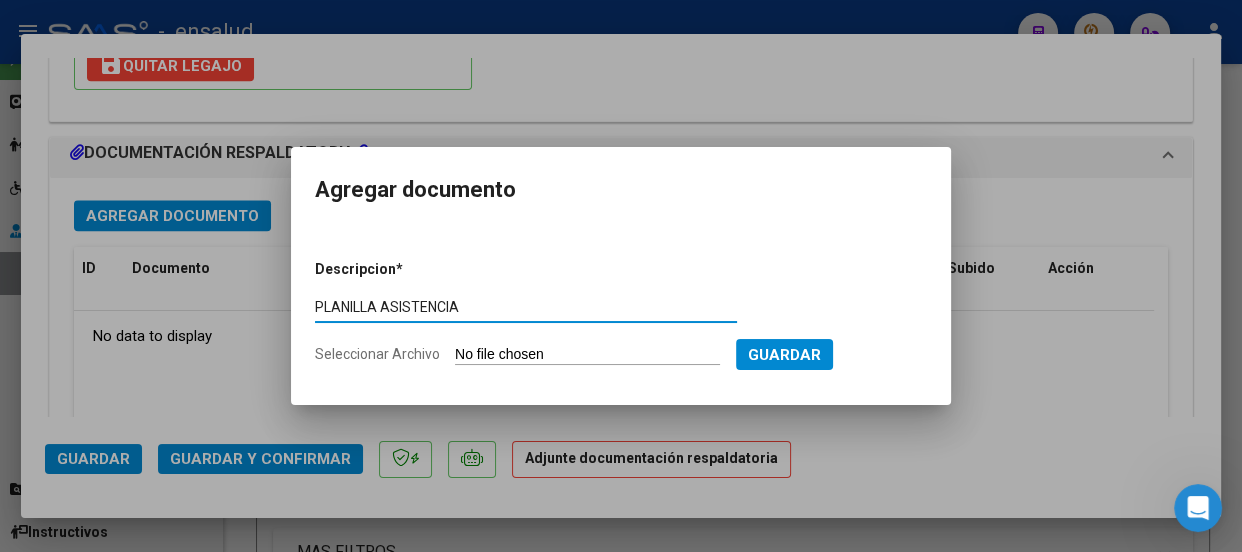type on "PLANILLA ASISTENCIA" 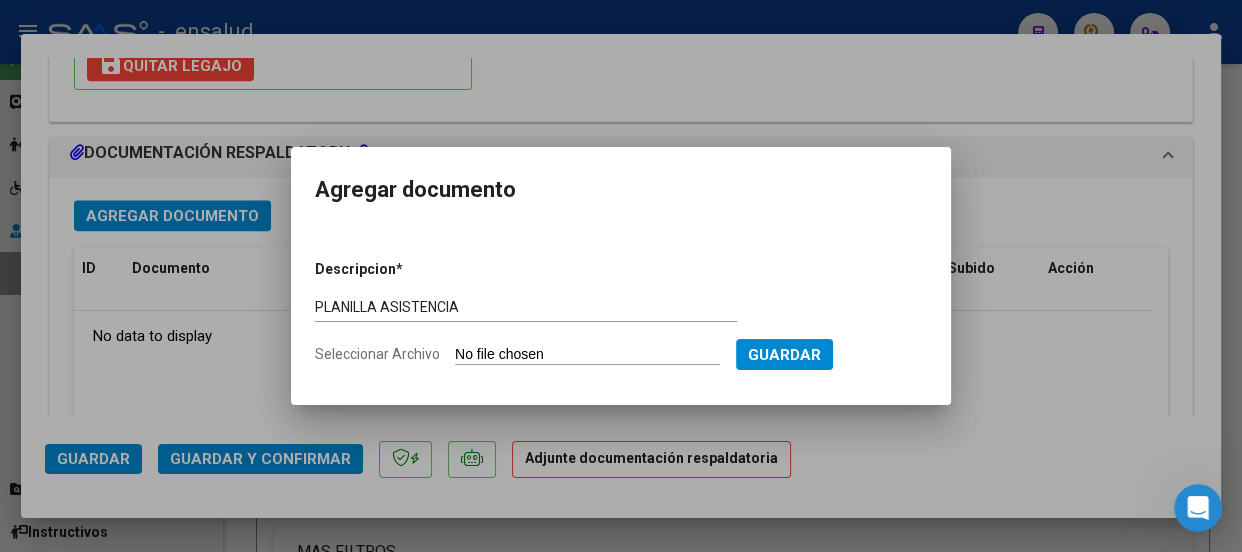 click on "Seleccionar Archivo" at bounding box center (587, 355) 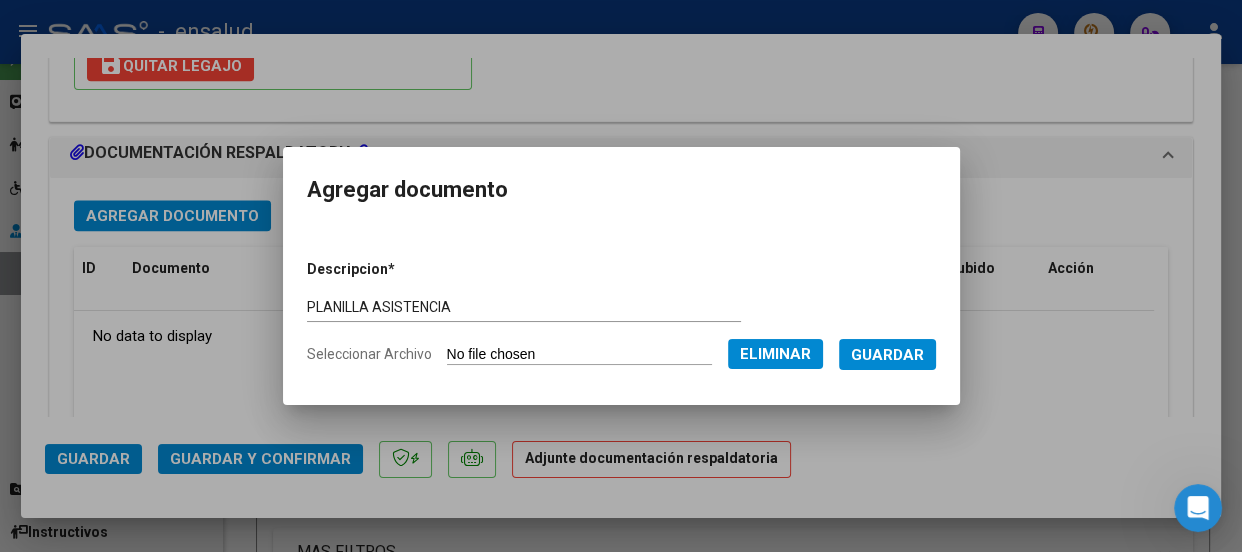 click on "Guardar" at bounding box center [887, 355] 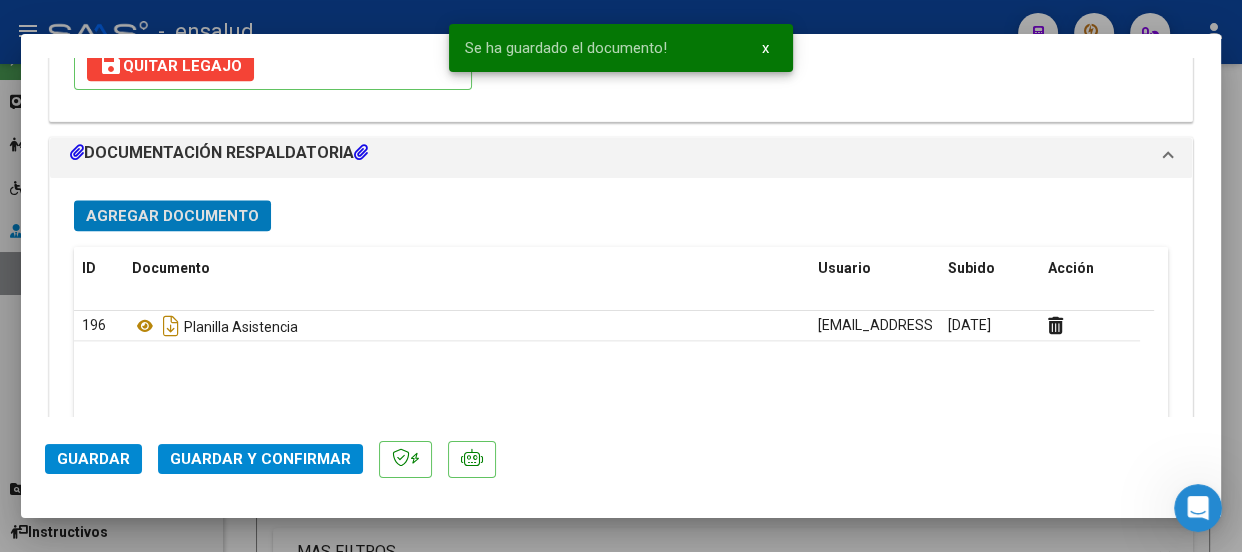click on "Agregar Documento" at bounding box center [172, 216] 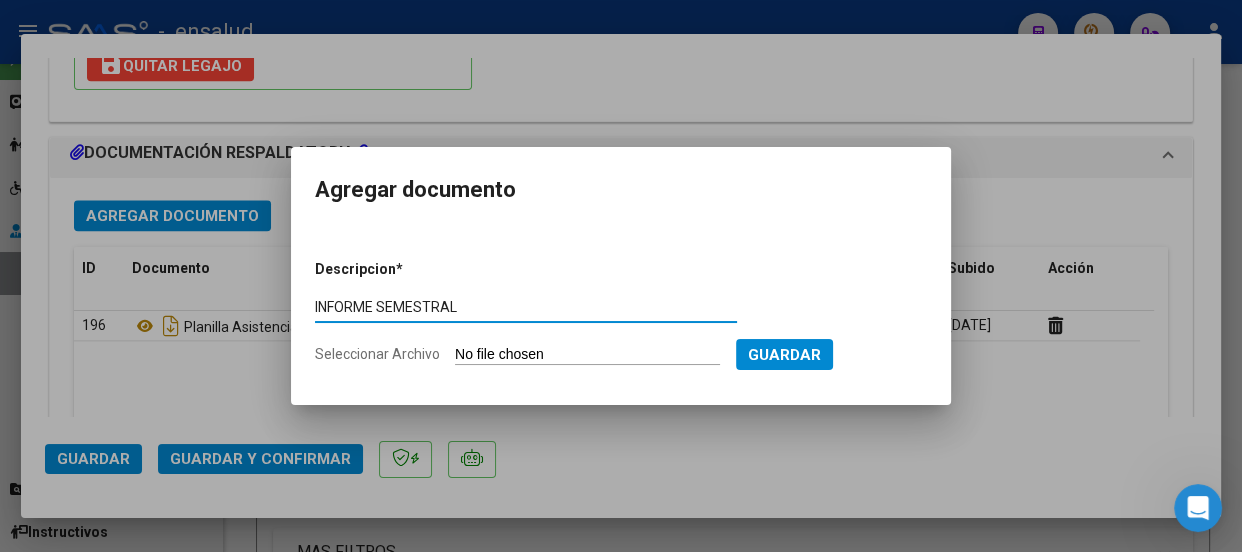 type on "INFORME SEMESTRAL" 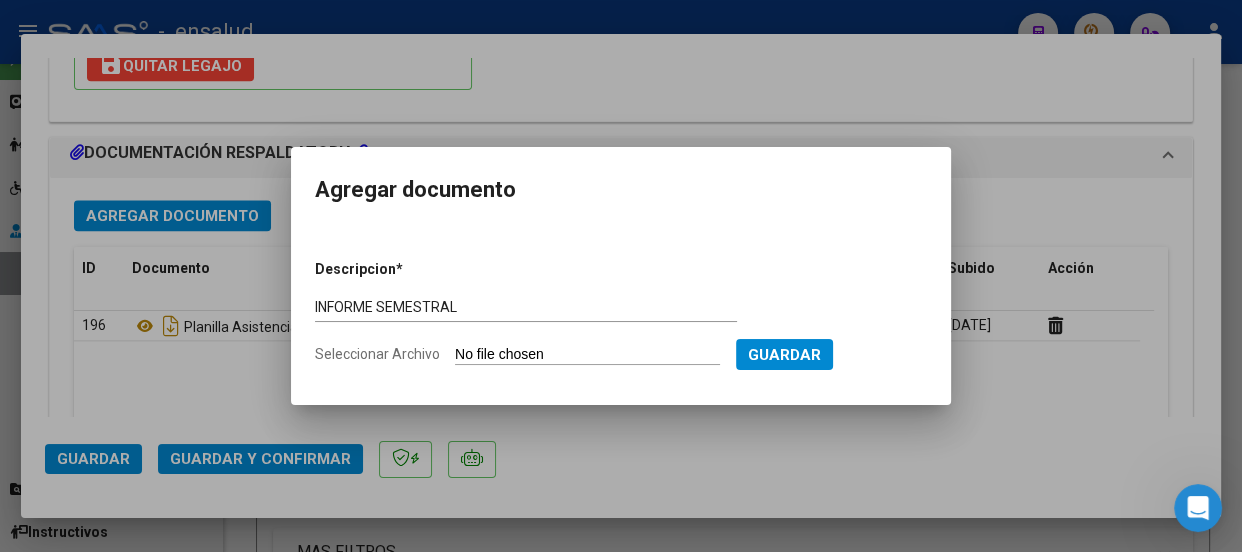 click on "Seleccionar Archivo" at bounding box center (587, 355) 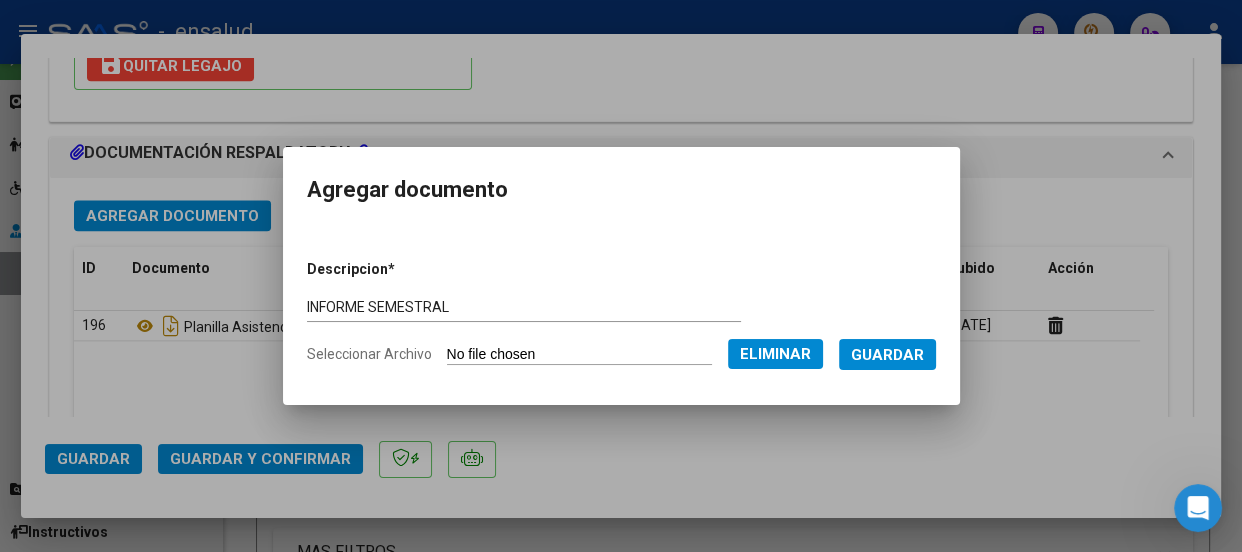 click on "Guardar" at bounding box center (887, 355) 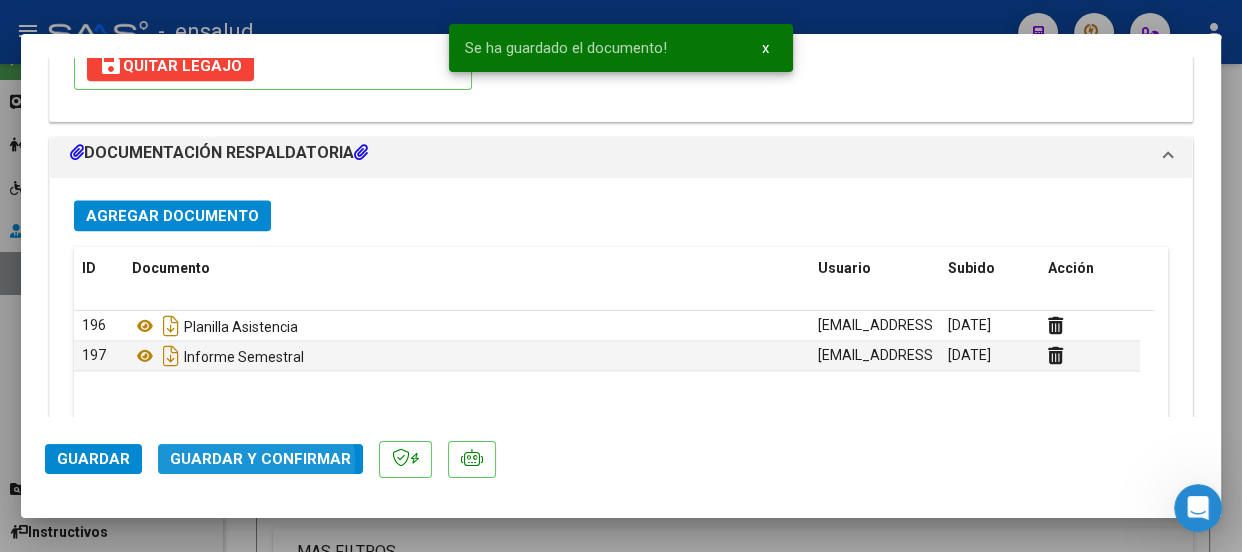 click on "Guardar y Confirmar" 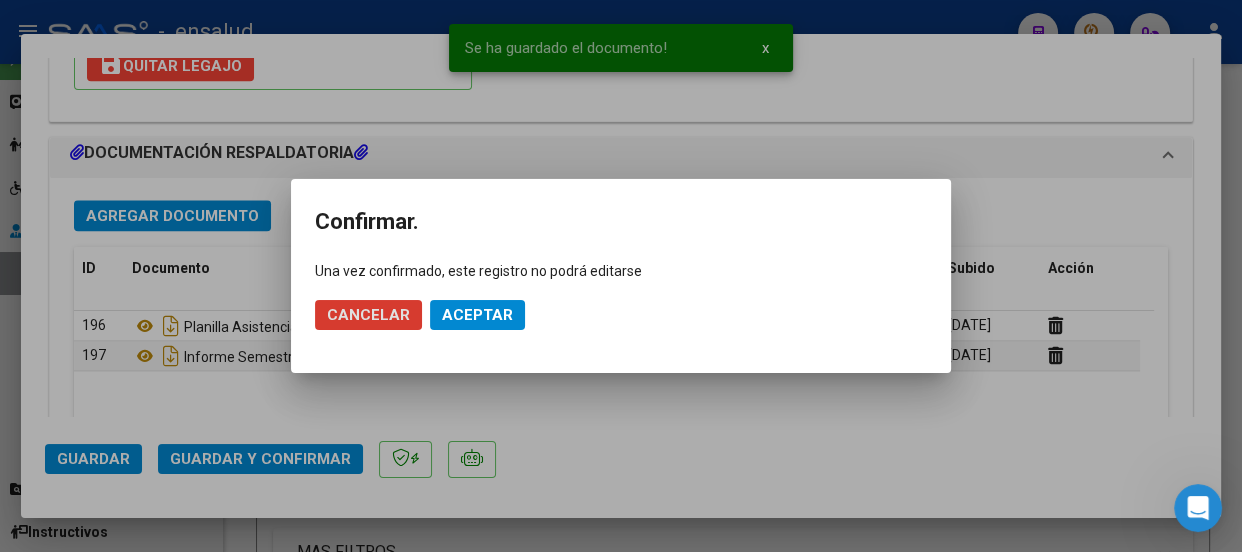 click on "Aceptar" 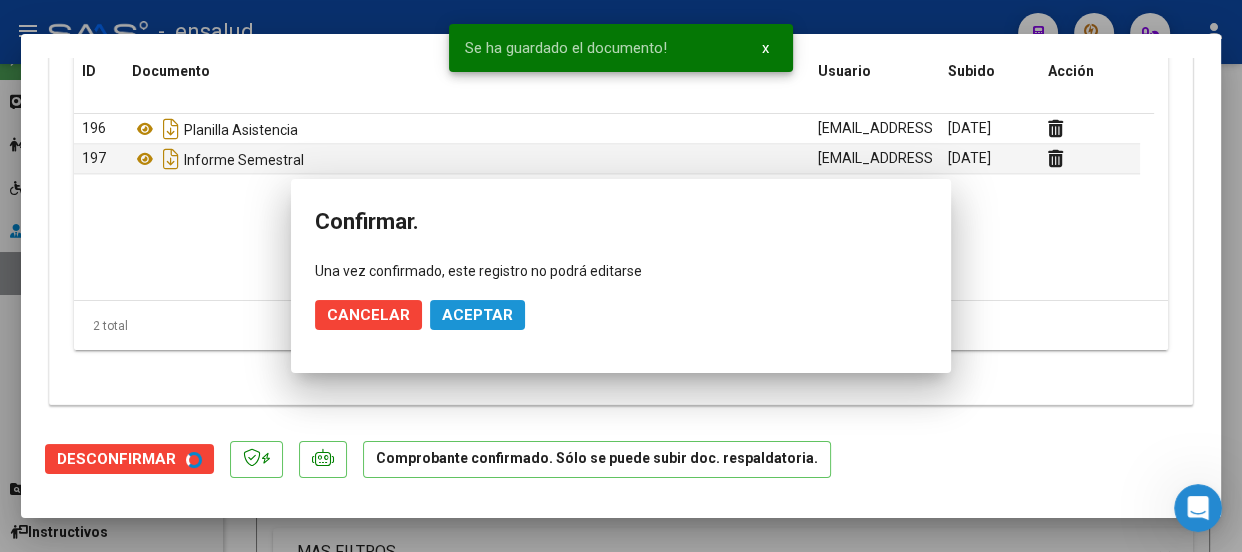 scroll, scrollTop: 2080, scrollLeft: 0, axis: vertical 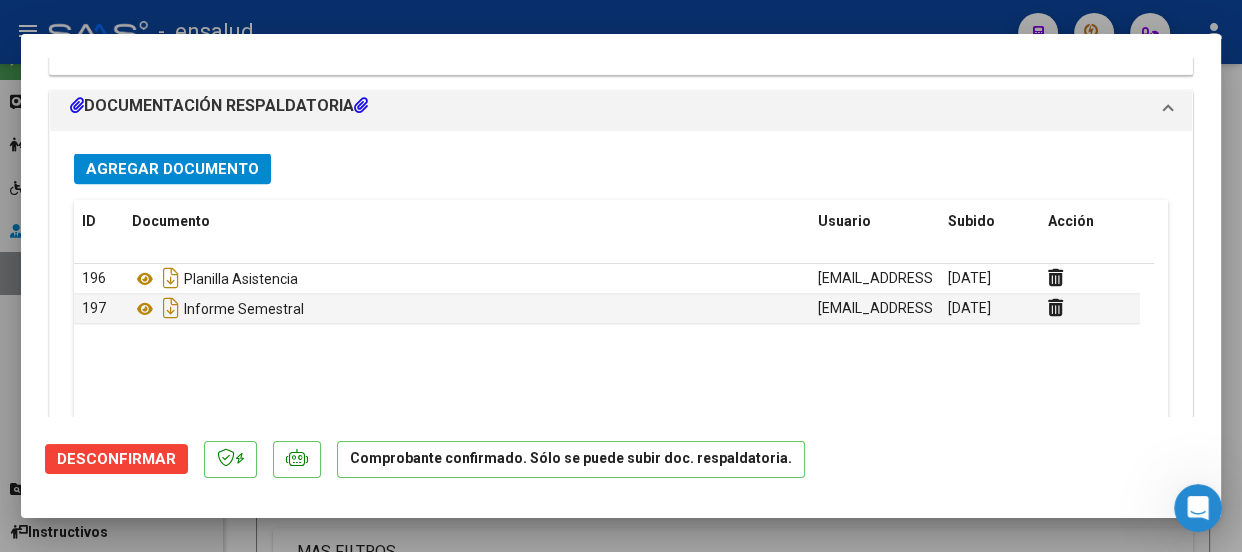 click on "COMPROBANTE VER COMPROBANTE       ESTADO:   El comprobante fue aceptado por la obra social. No fue codificado para enviar a SSS.     El comprobante fue leído exitosamente.  DATOS DEL COMPROBANTE CUIT  *   27-23165156-5 Ingresar CUIT  ANALISIS PRESTADOR  [PERSON_NAME] IANA [PERSON_NAME] ARCA Padrón  Area destinado * Integración Seleccionar Area  Facturado por orden de  025 - ENSALUD Seleccionar Gerenciador Período de Prestación (sólo integración):  202506  Comprobante Tipo * Factura C Seleccionar Tipo Punto de Venta  *   2 Ingresar el Nro.  Número  *   1452 Ingresar el Nro.  Monto  *   $ 98.964,88 Ingresar el monto  [GEOGRAPHIC_DATA].  *   [DATE] Ingresar la fecha  CAE / CAEA (no ingrese CAI)    75275283296980 Ingresar el CAE o CAEA (no ingrese CAI)  Fecha Recibido  *   [DATE] Ingresar la fecha  Fecha de Vencimiento    Ingresar la fecha  Ref. Externa    Ingresar la ref.  N° Liquidación    Ingresar el N° Liquidación  PREAPROBACIÓN PARA INTEGRACION 202506 Ver Legajo Asociado  CUIL:" at bounding box center (621, 276) 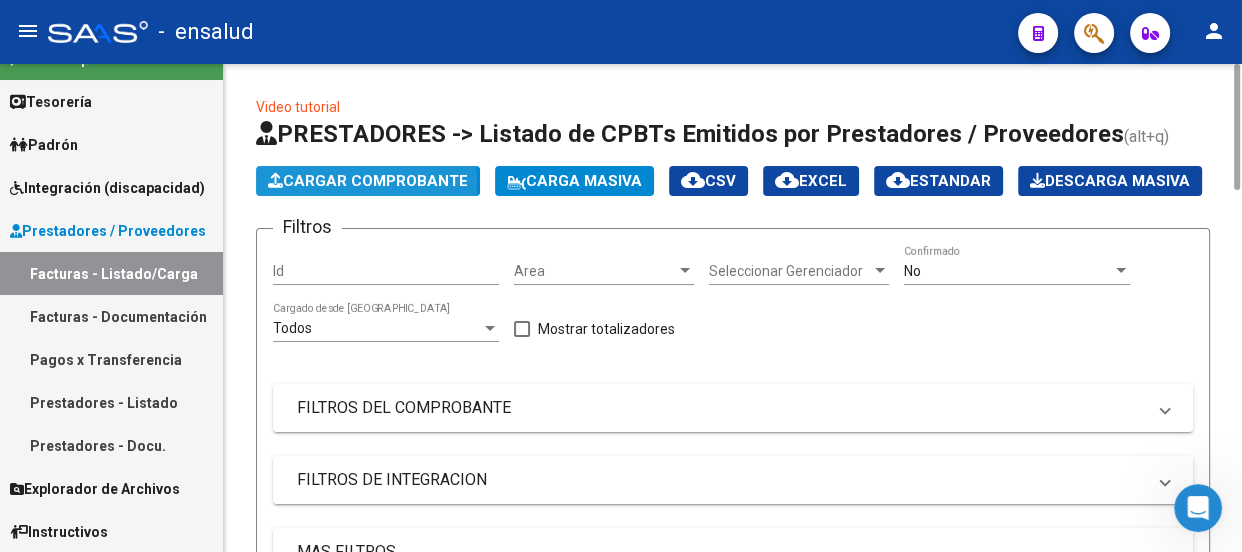 click on "Cargar Comprobante" 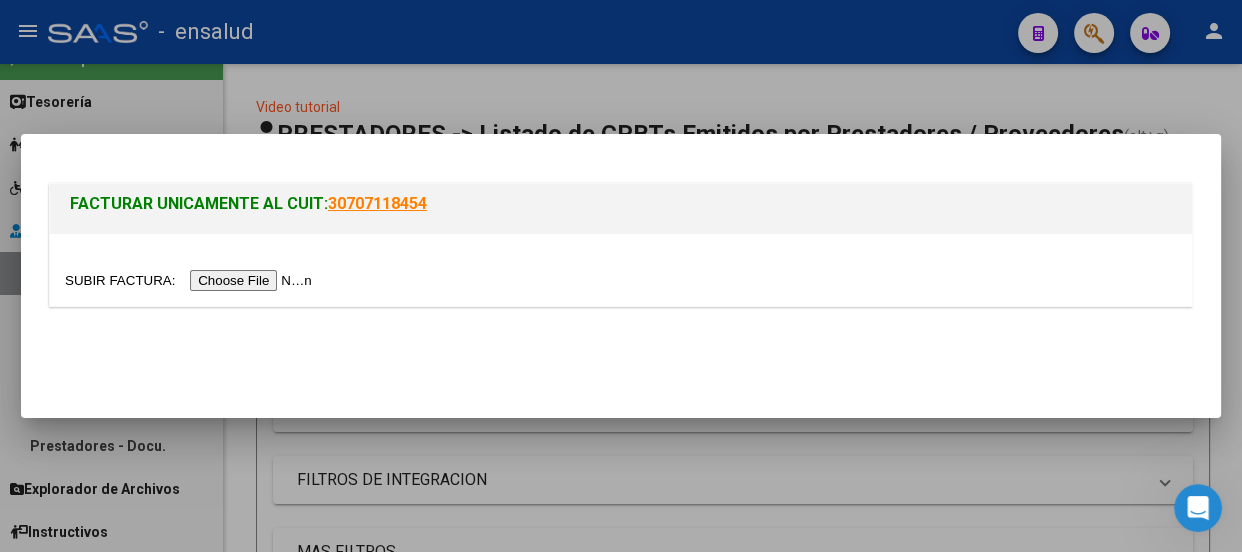 click at bounding box center (191, 280) 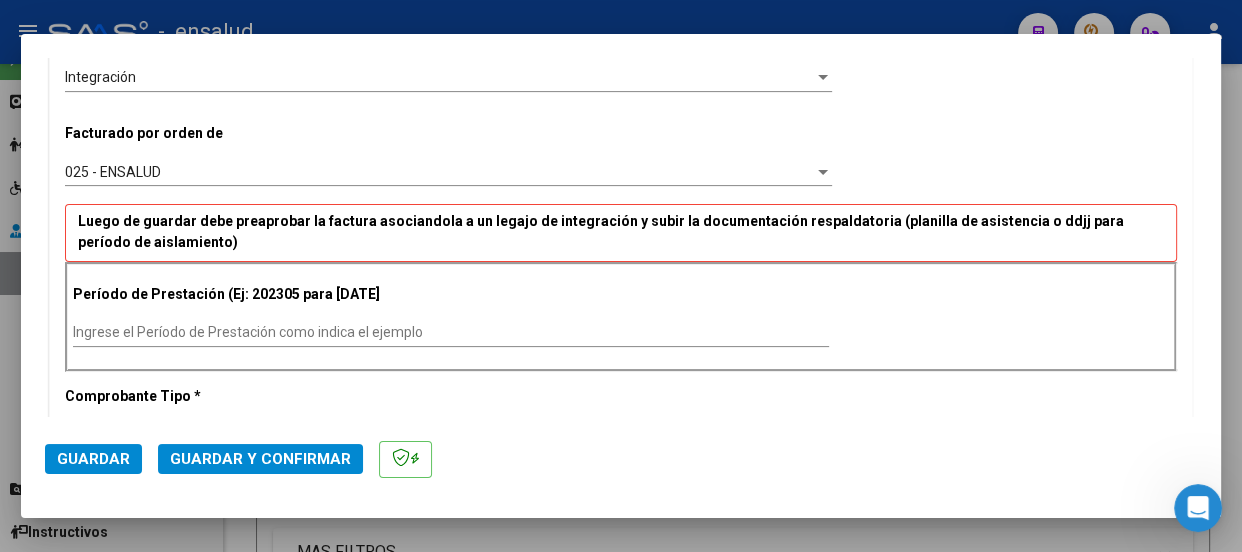 scroll, scrollTop: 545, scrollLeft: 0, axis: vertical 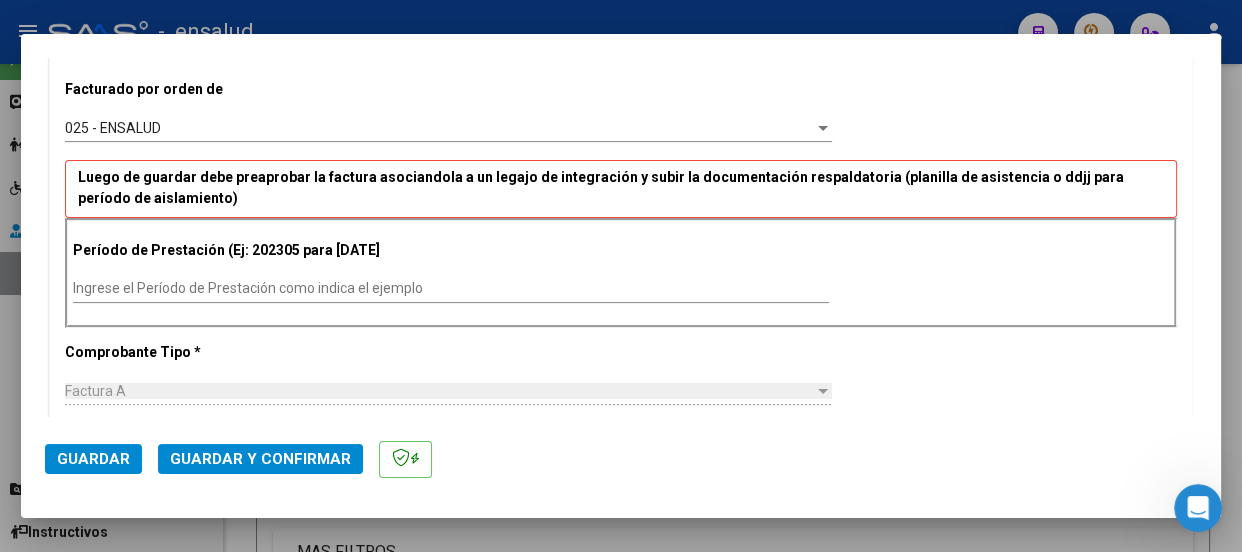 click on "Ingrese el Período de Prestación como indica el ejemplo" at bounding box center (451, 289) 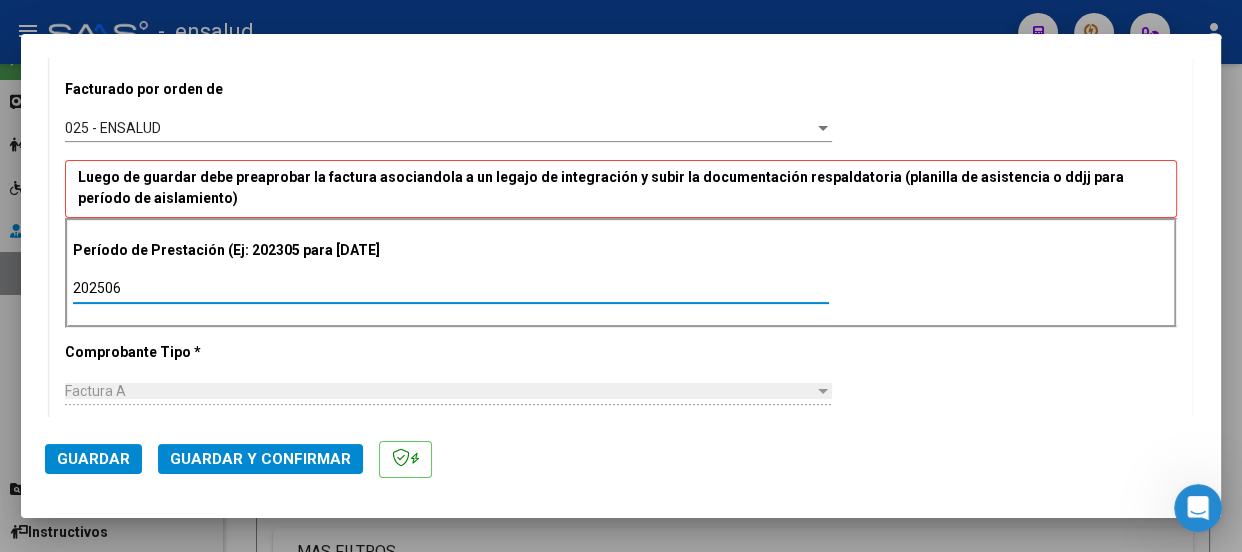 type on "202506" 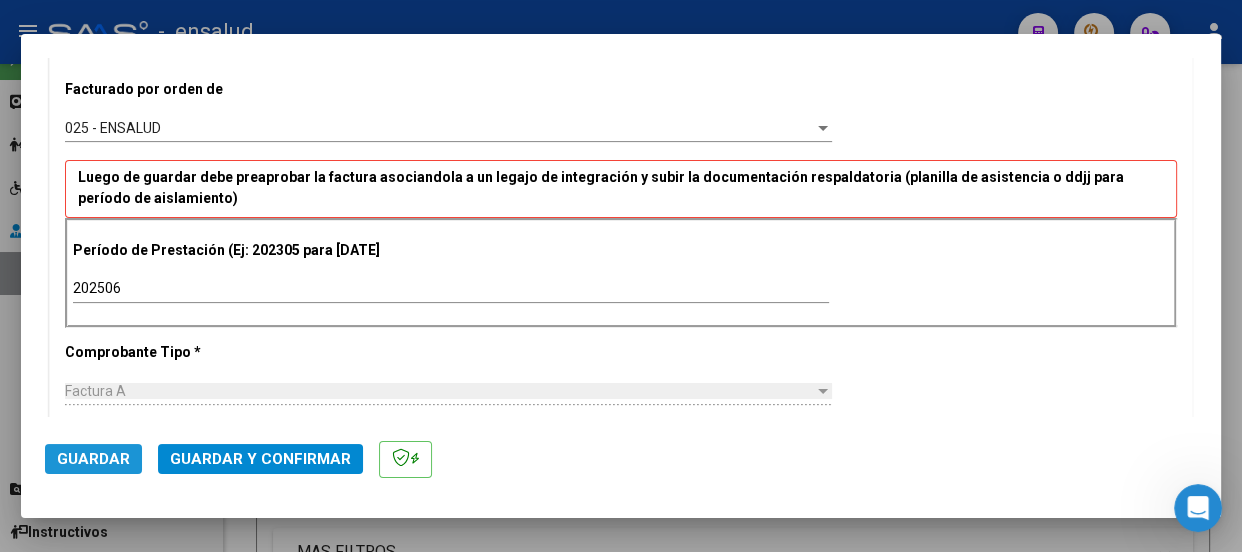click on "Guardar" 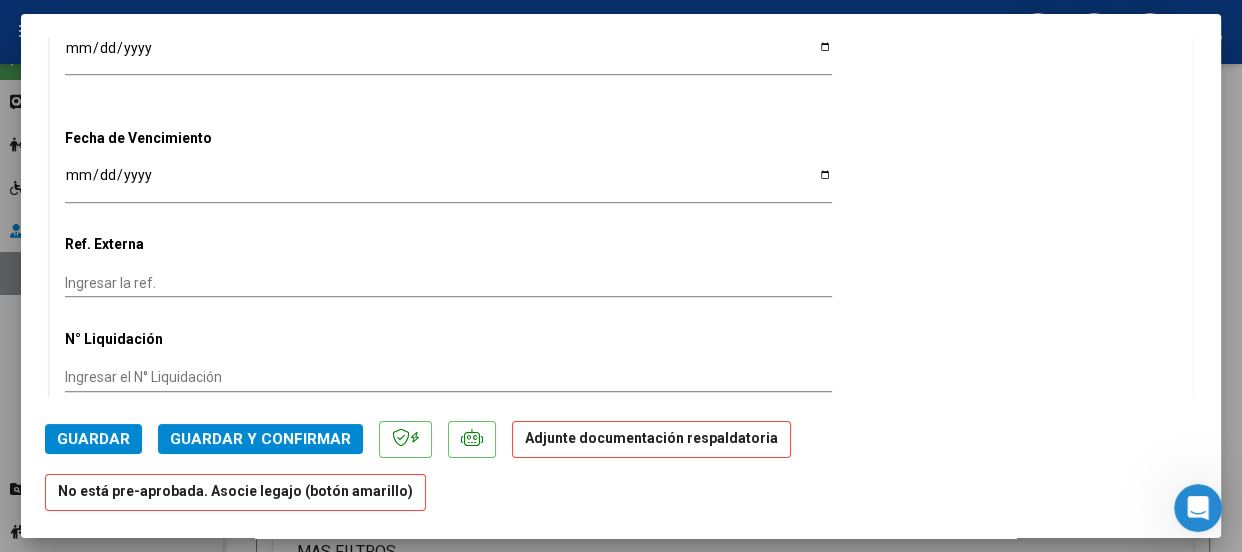 scroll, scrollTop: 1636, scrollLeft: 0, axis: vertical 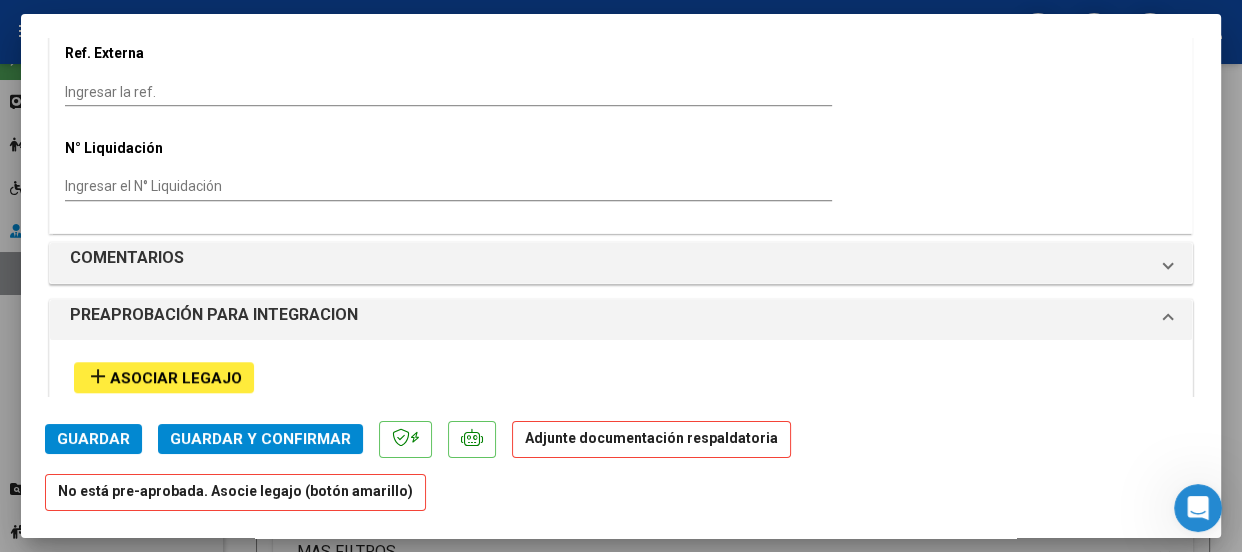 click on "Asociar Legajo" at bounding box center [176, 378] 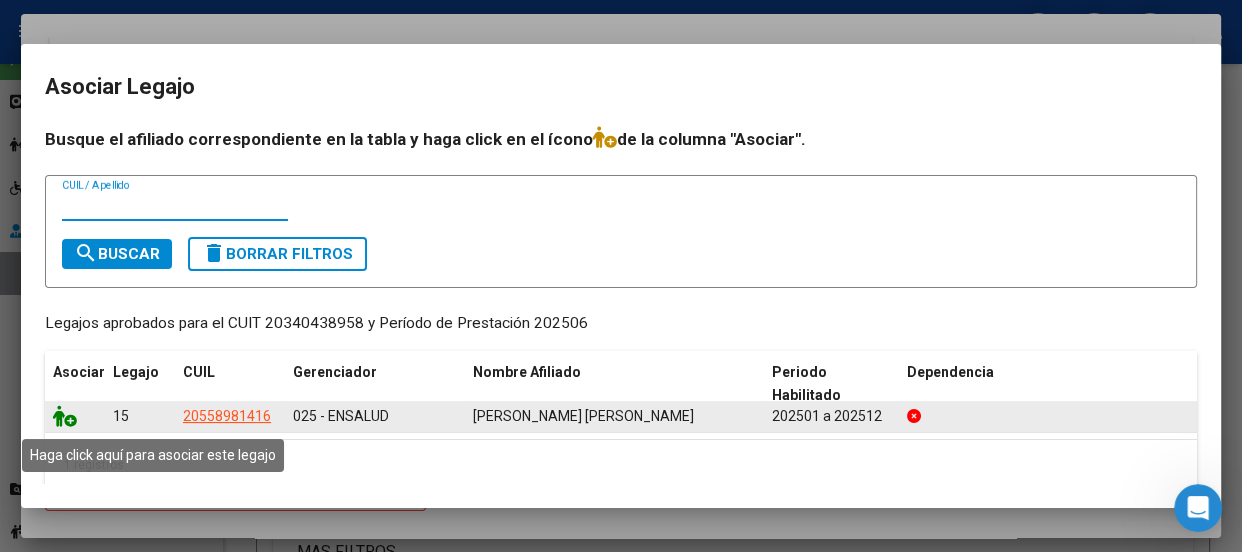 click 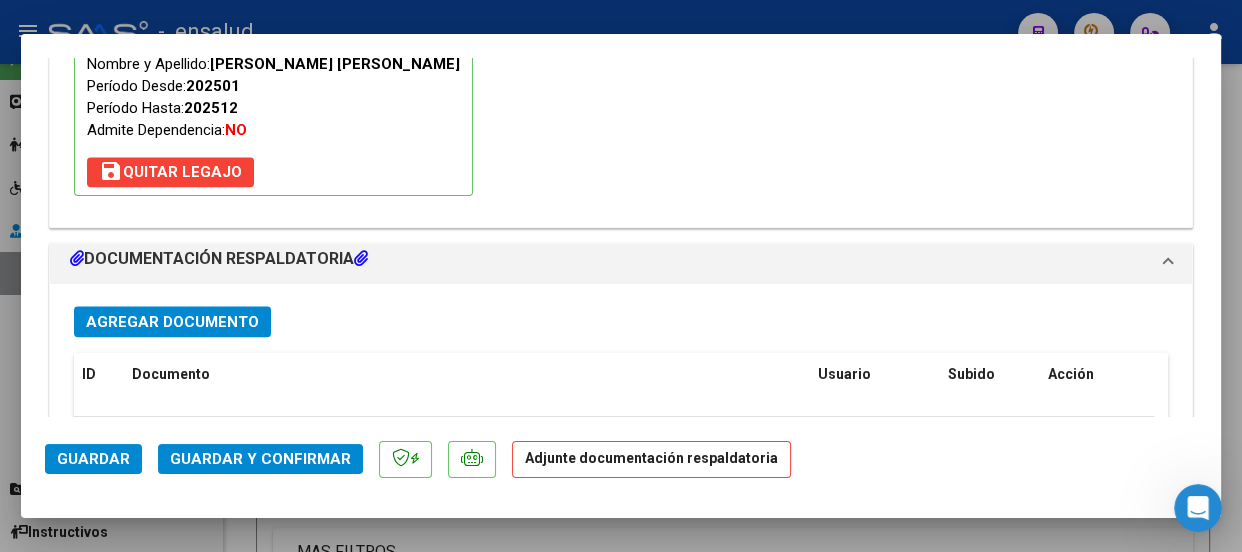 scroll, scrollTop: 2321, scrollLeft: 0, axis: vertical 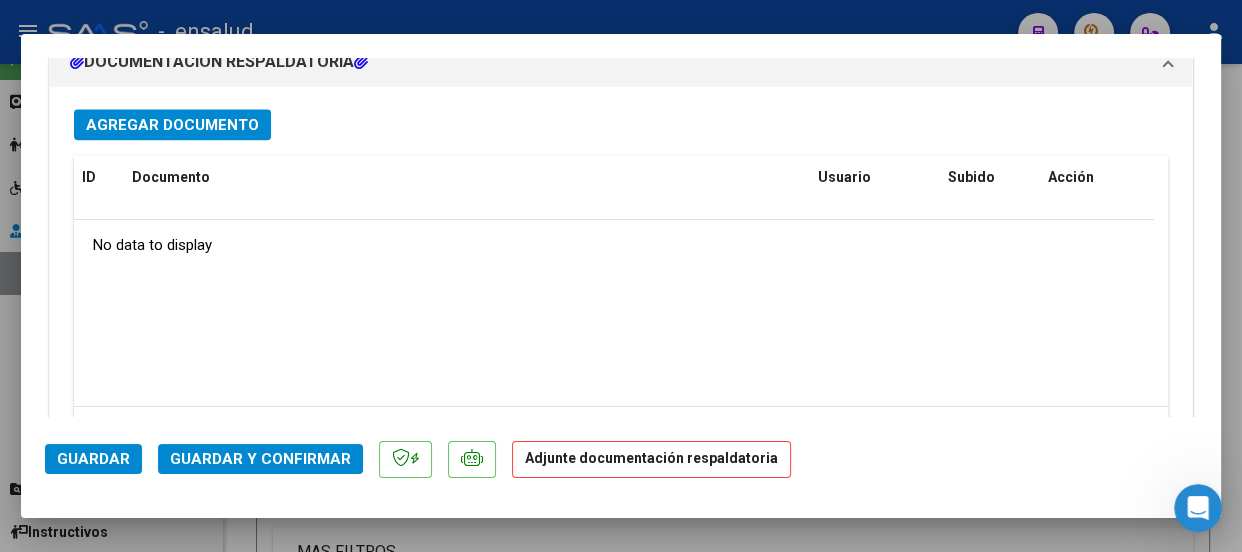 click on "Agregar Documento" at bounding box center [172, 125] 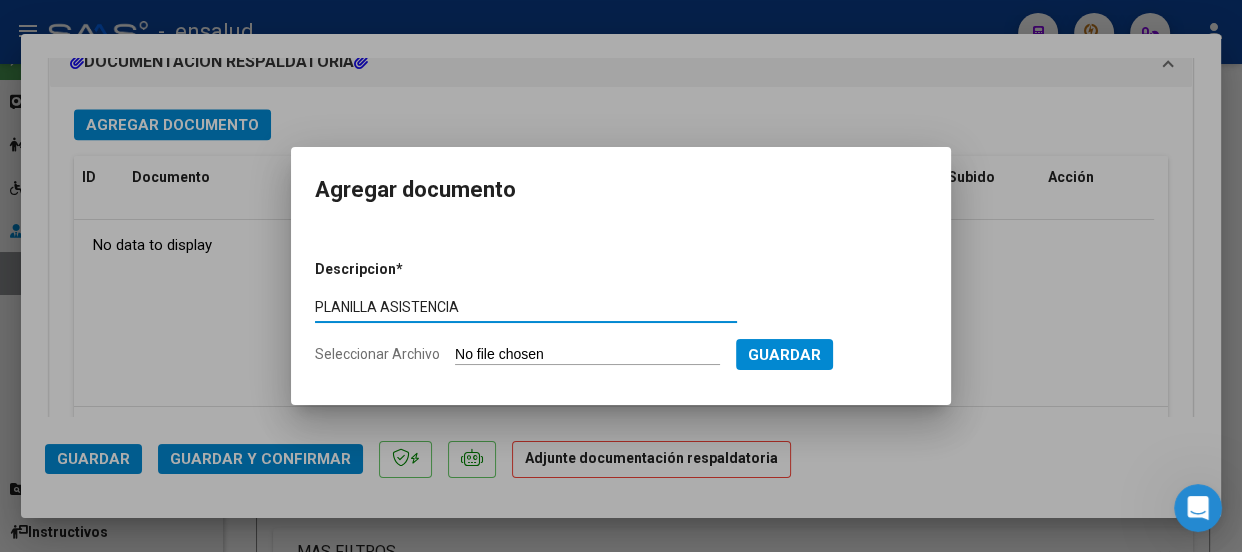 type on "PLANILLA ASISTENCIA" 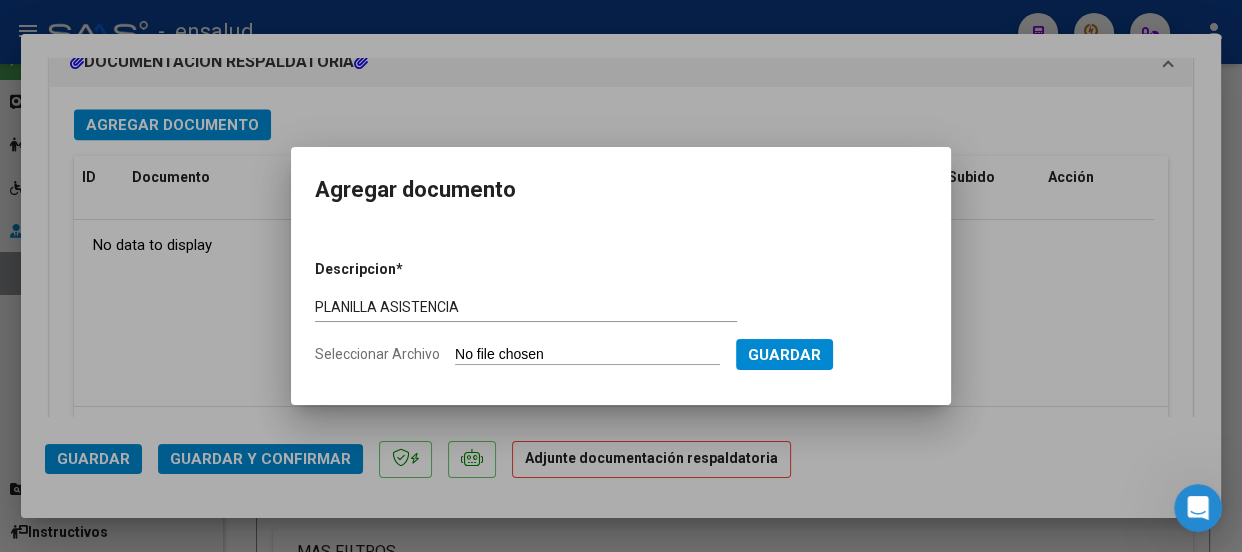 type on "C:\fakepath\[PERSON_NAME] [PERSON_NAME] FELIPE_202506_89_N_GONZALEZ FRANCISCO_5-523-PA.pdf" 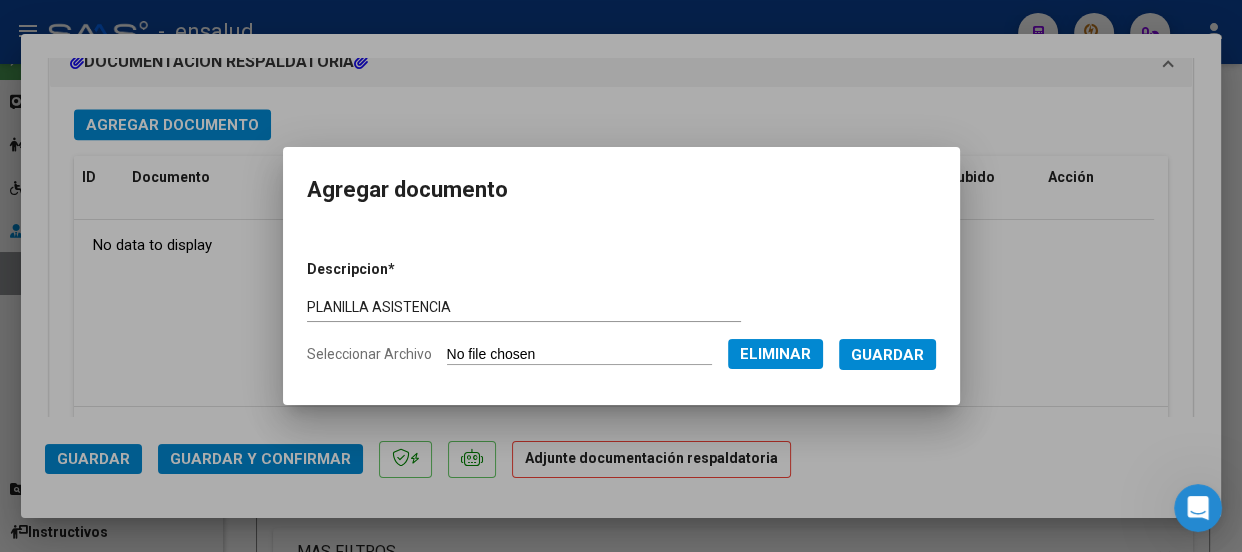 click on "Guardar" at bounding box center [887, 355] 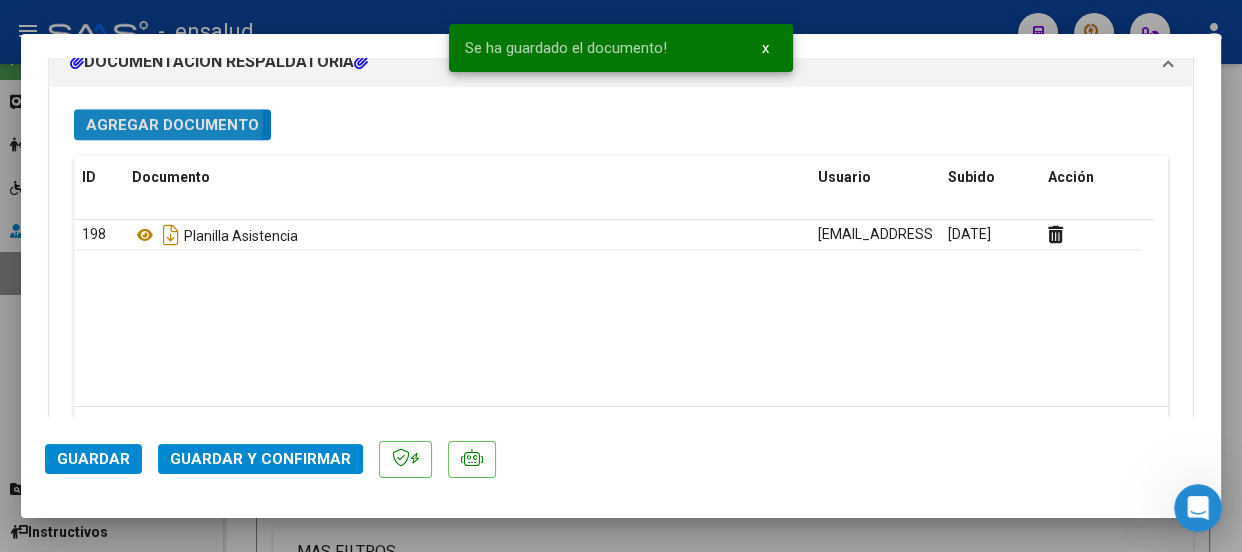 click on "Agregar Documento" at bounding box center (172, 125) 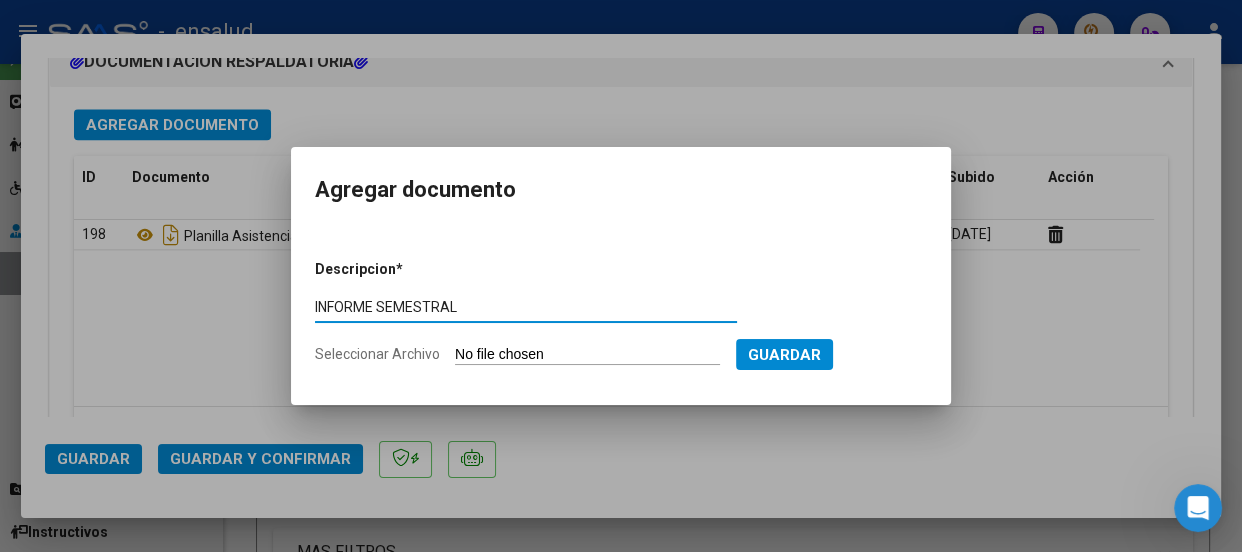 type on "INFORME SEMESTRAL" 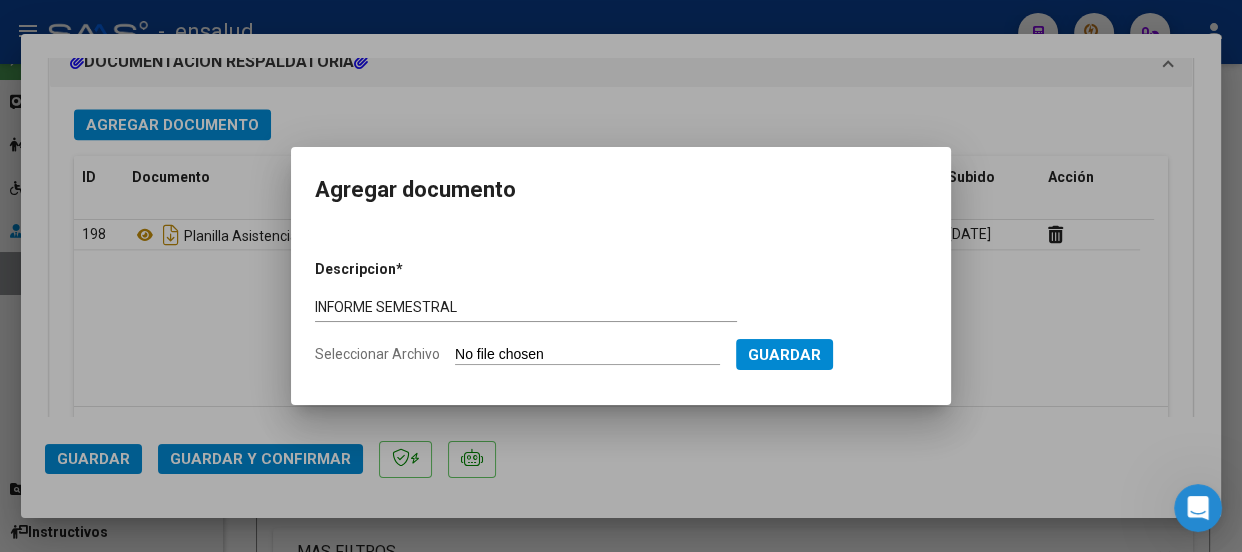 type on "C:\fakepath\[PERSON_NAME] [PERSON_NAME] FELIPE_202506_89_N_GONZALEZ FRANCISCO_5-523-INFORME.pdf" 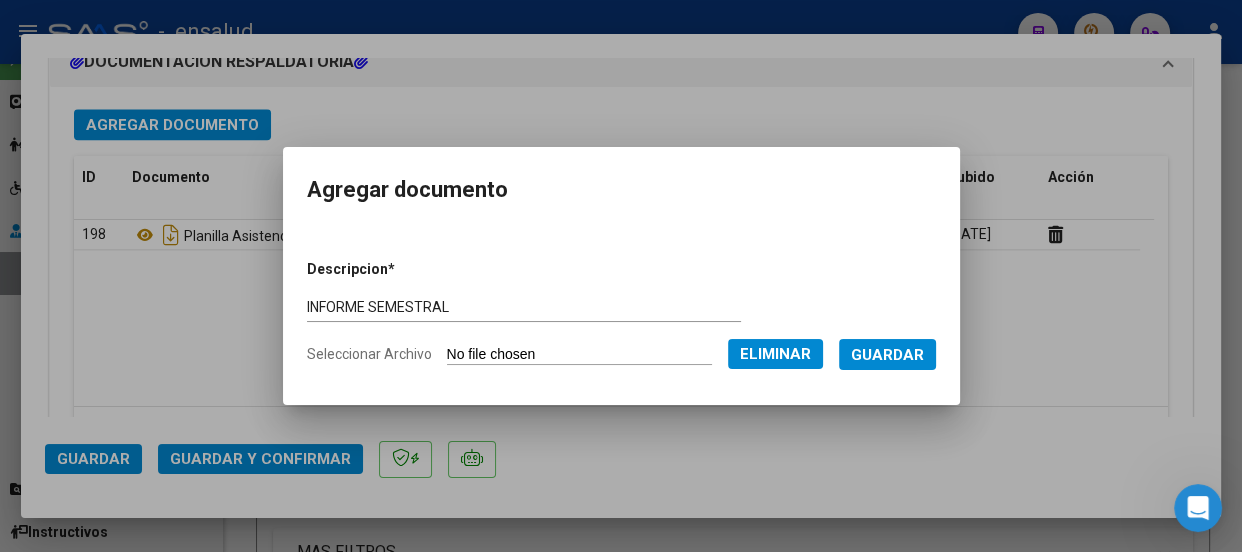 click on "Guardar" at bounding box center (887, 355) 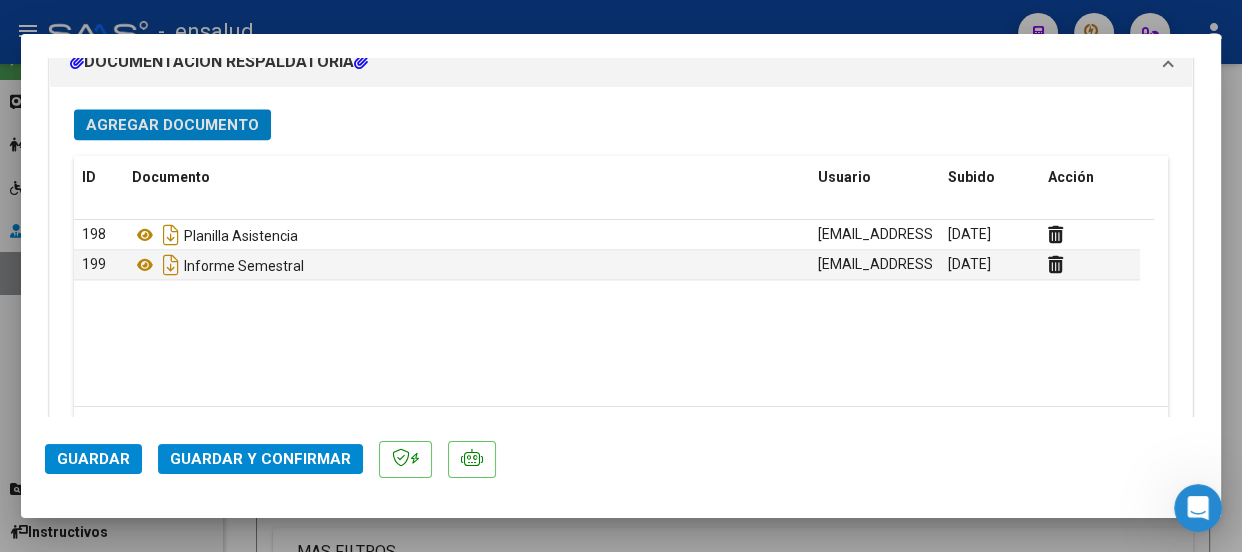 click on "Guardar y Confirmar" 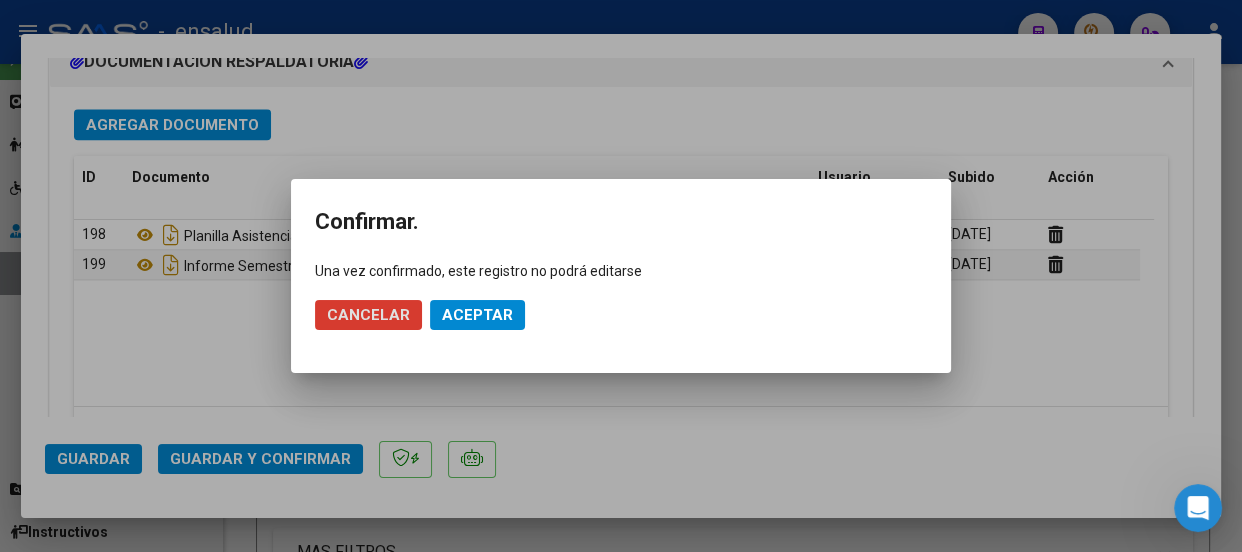 click on "Aceptar" 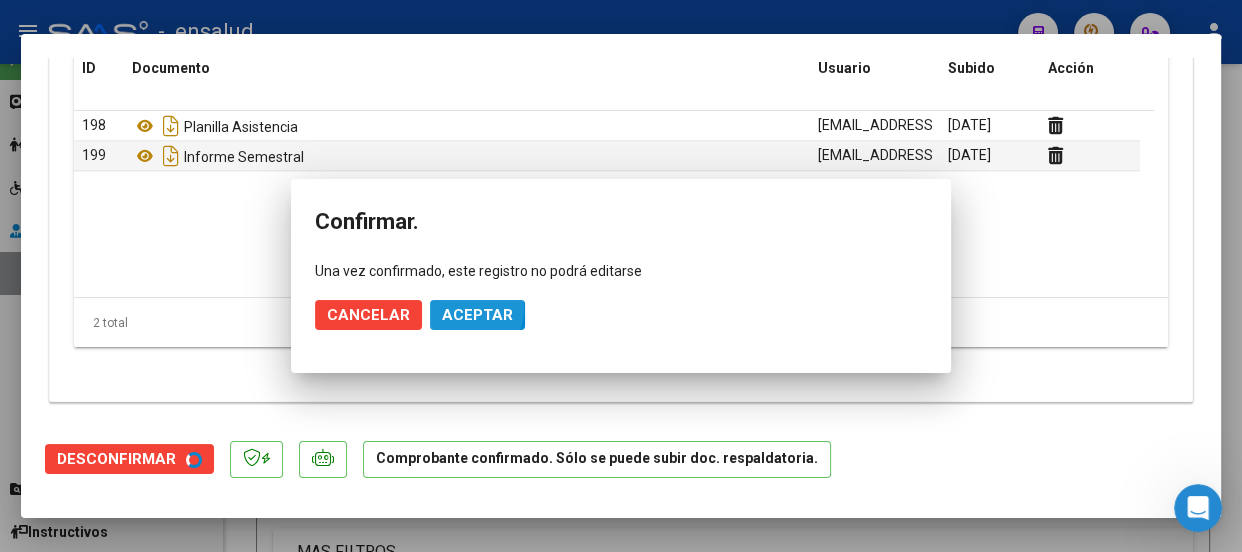 scroll, scrollTop: 2124, scrollLeft: 0, axis: vertical 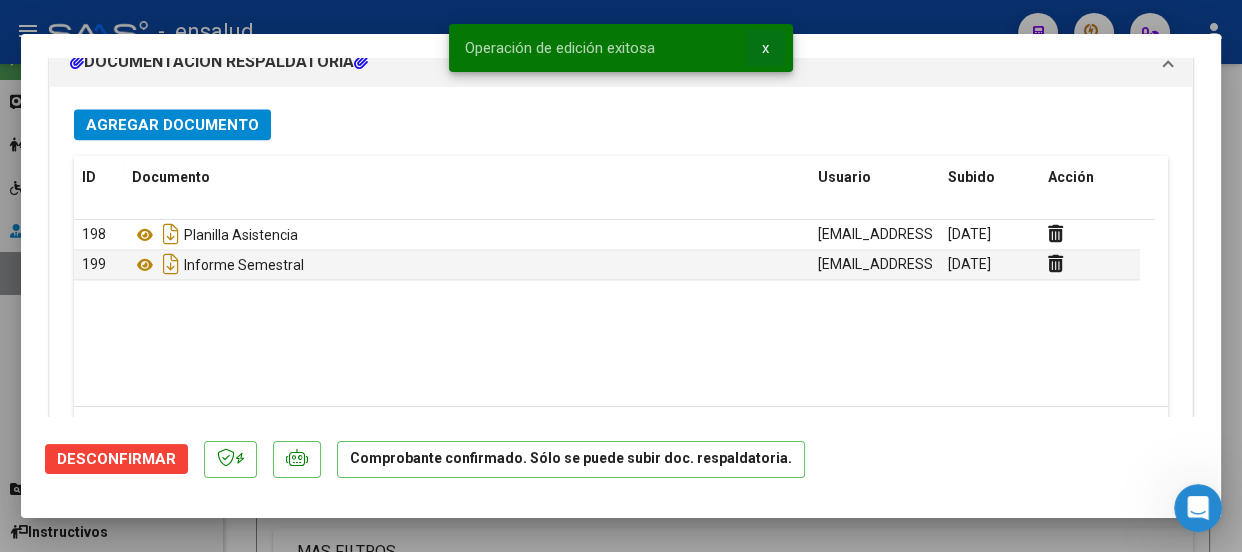 click on "x" at bounding box center [765, 48] 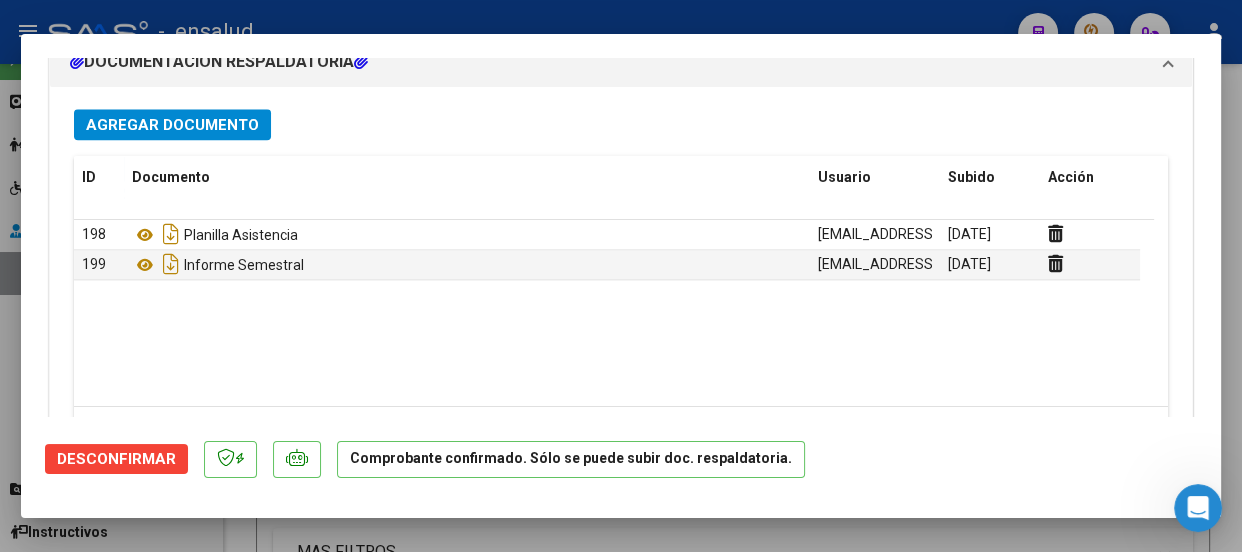click at bounding box center [621, 276] 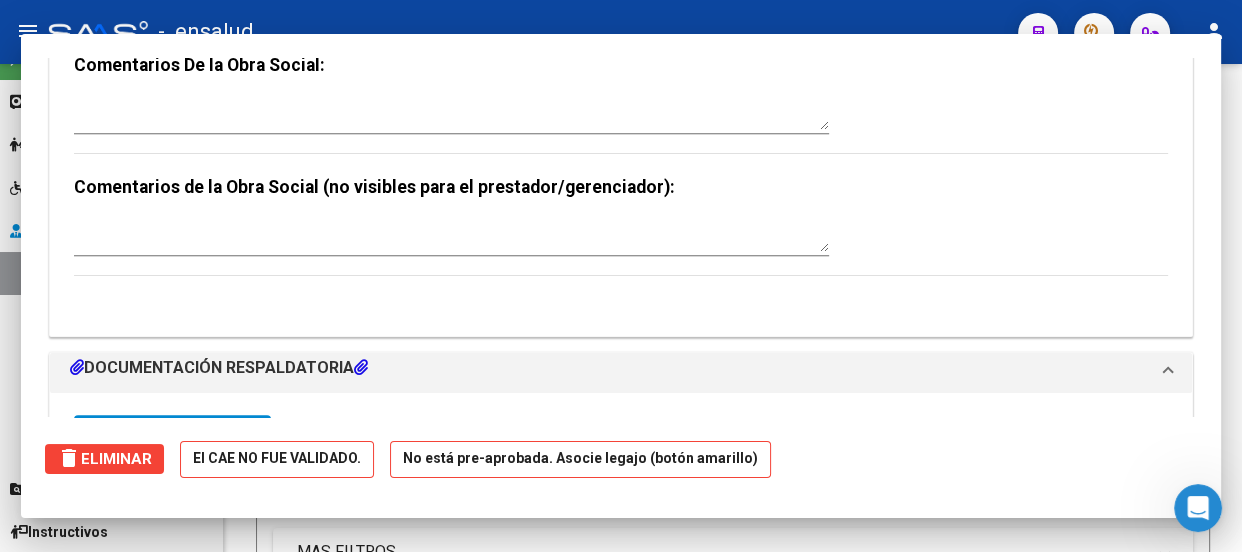 scroll, scrollTop: 0, scrollLeft: 0, axis: both 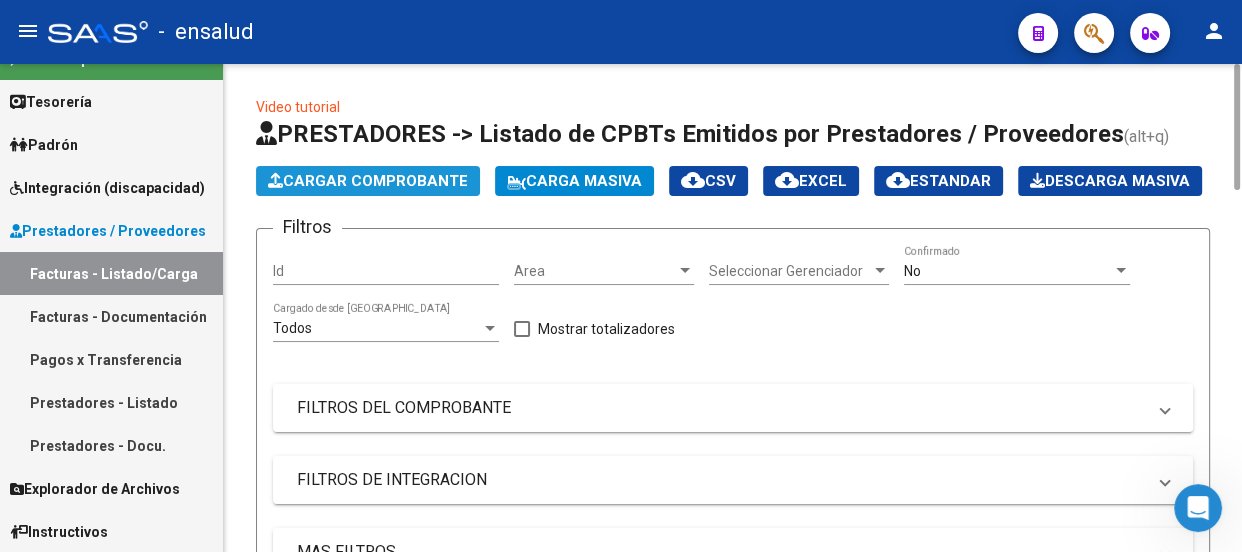 click on "Cargar Comprobante" 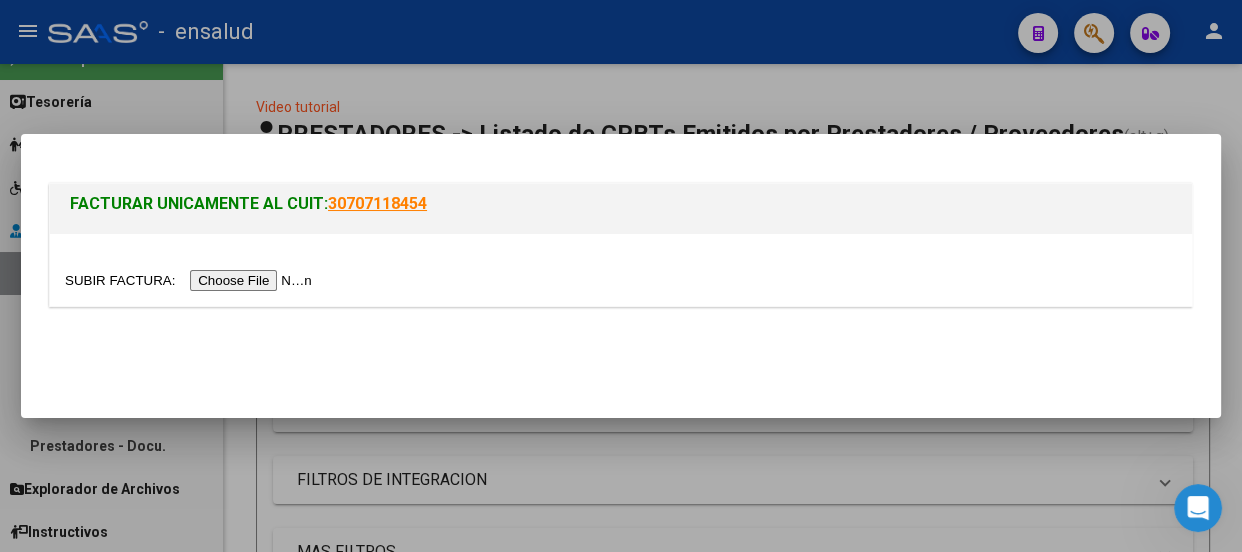 click at bounding box center (191, 280) 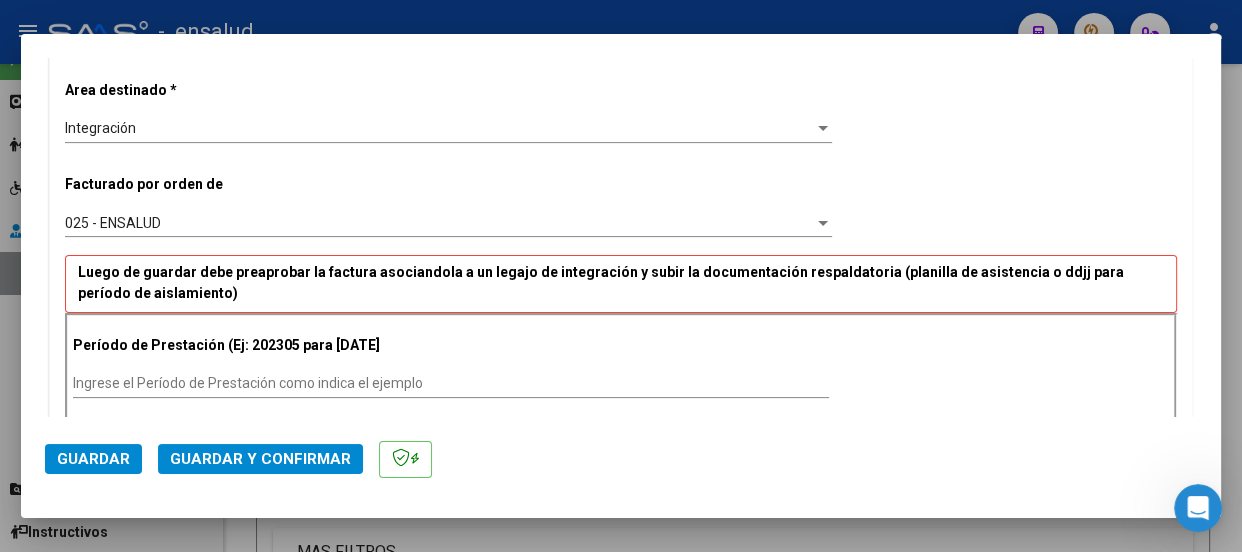scroll, scrollTop: 454, scrollLeft: 0, axis: vertical 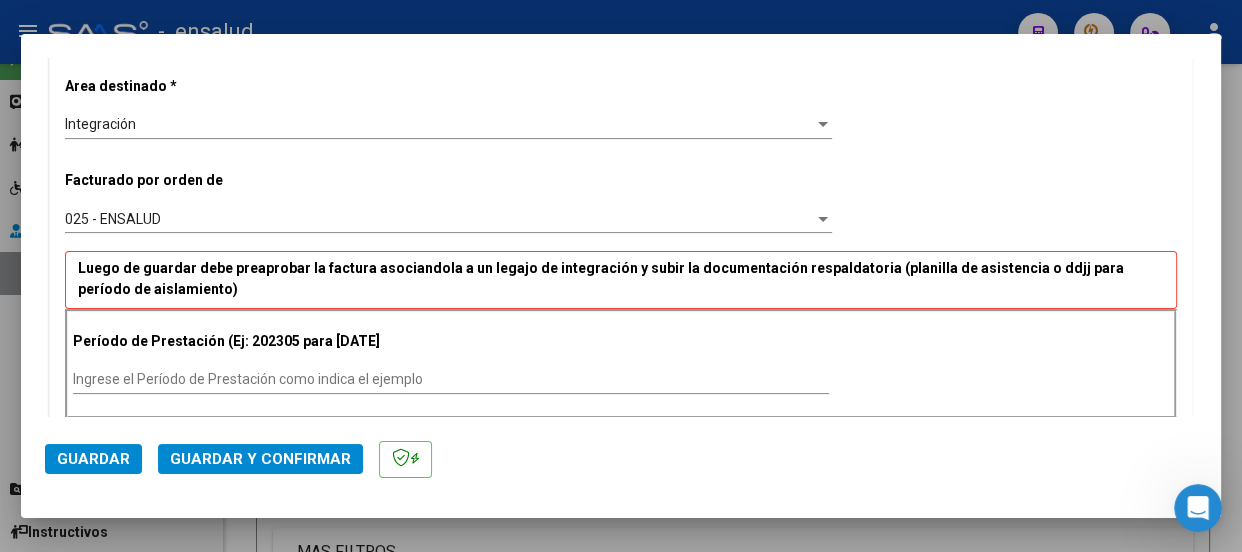 click on "Ingrese el Período de Prestación como indica el ejemplo" at bounding box center [451, 379] 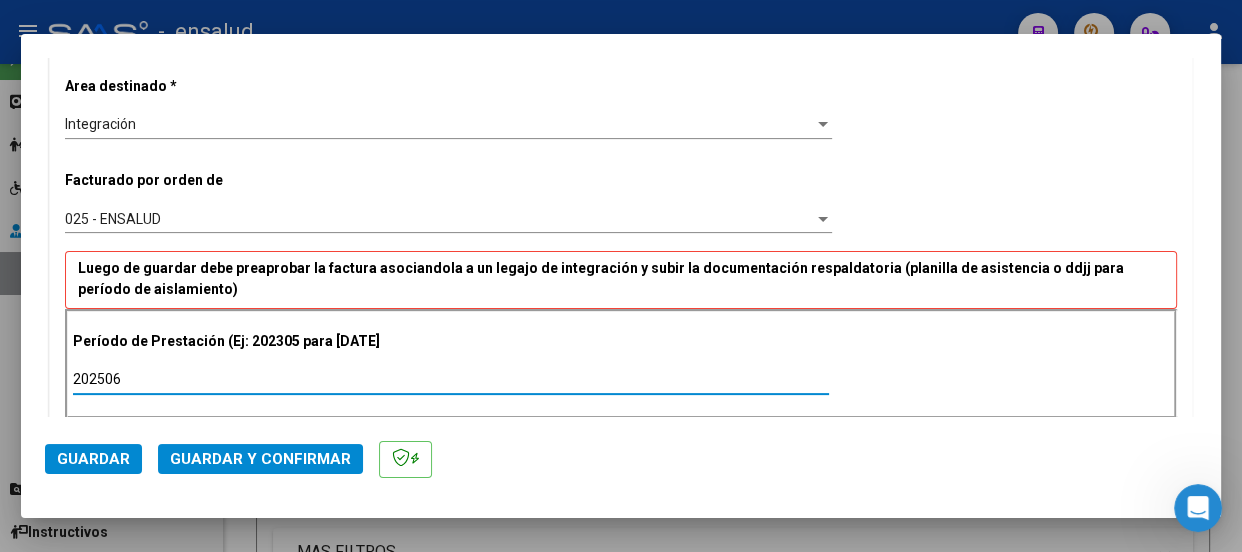 type on "202506" 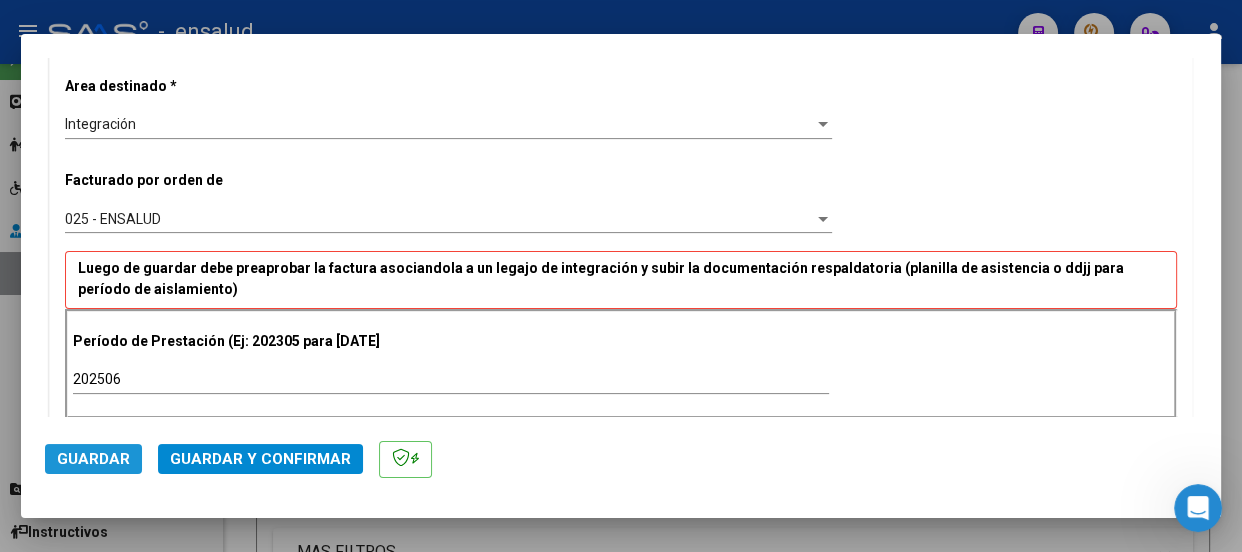 click on "Guardar" 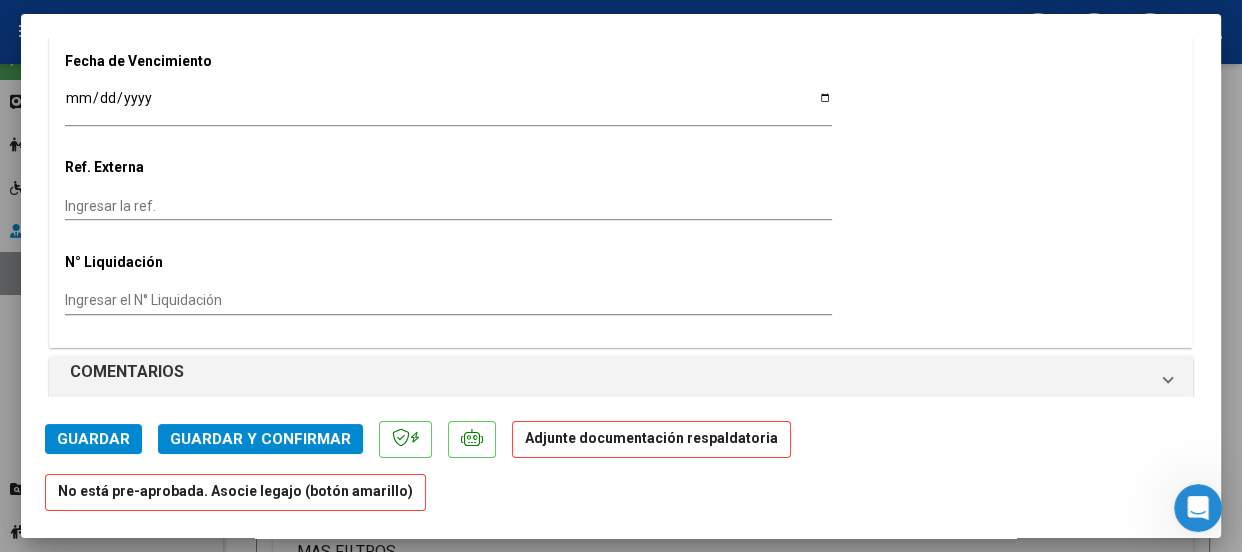 scroll, scrollTop: 1818, scrollLeft: 0, axis: vertical 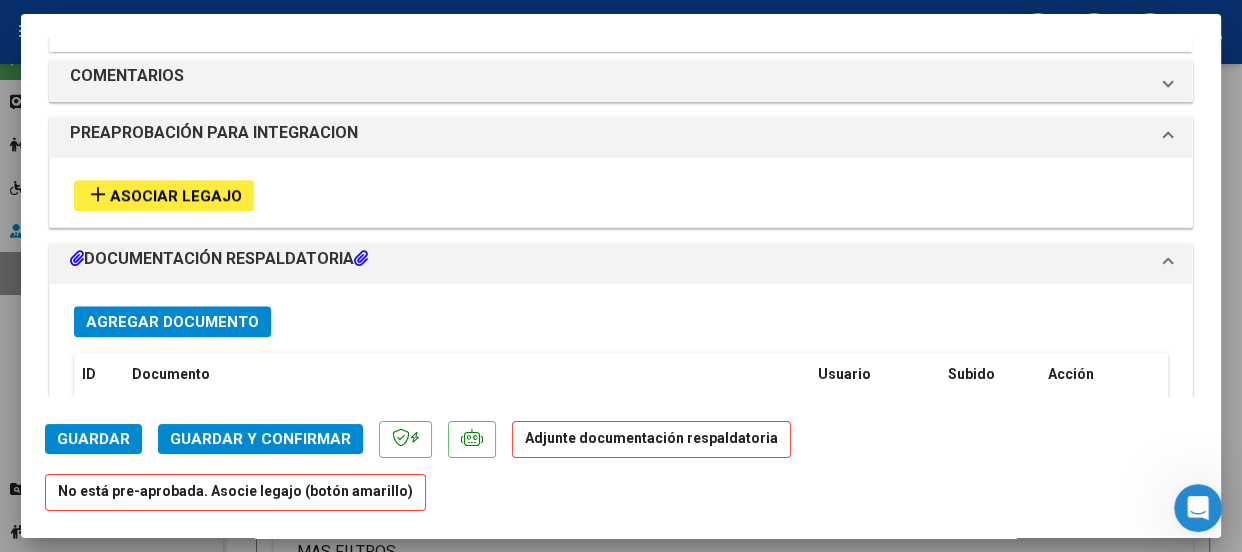 click on "Asociar Legajo" at bounding box center (176, 196) 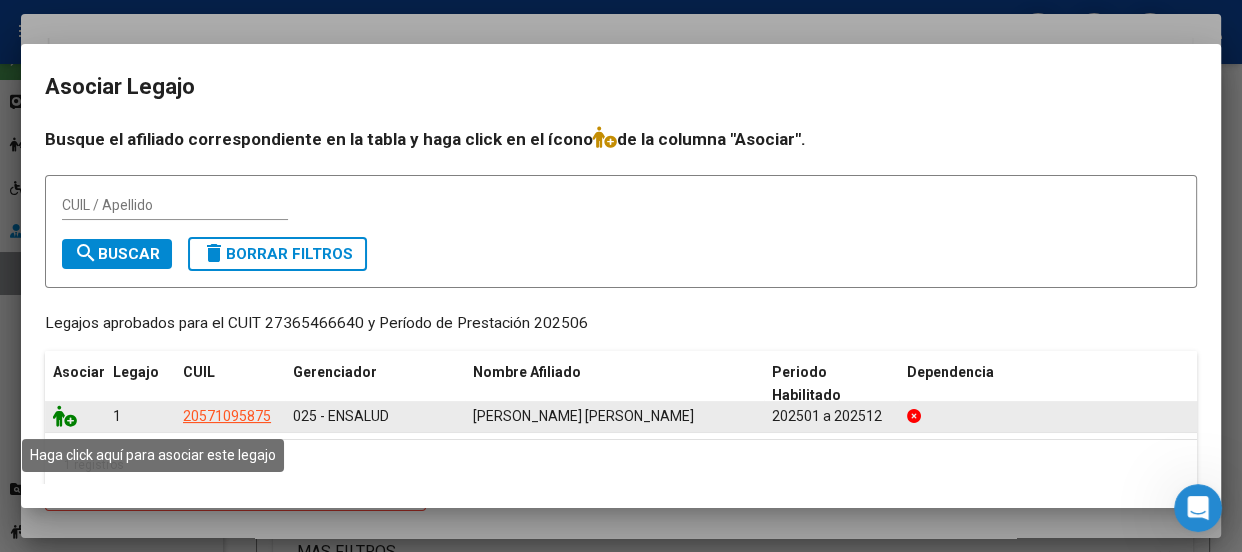 click 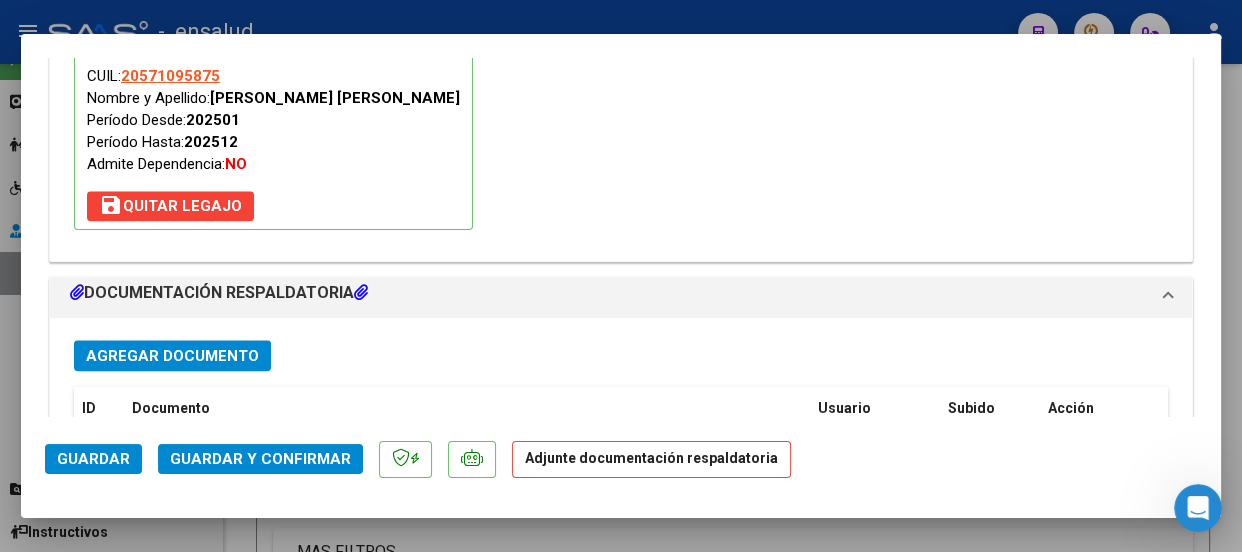 scroll, scrollTop: 2272, scrollLeft: 0, axis: vertical 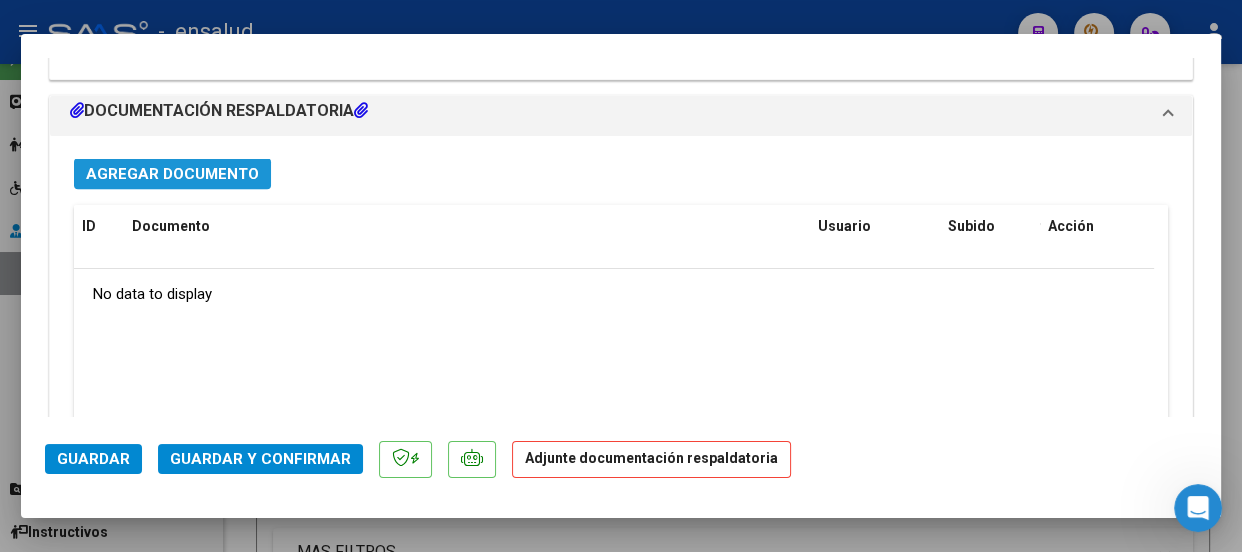 click on "Agregar Documento" at bounding box center [172, 174] 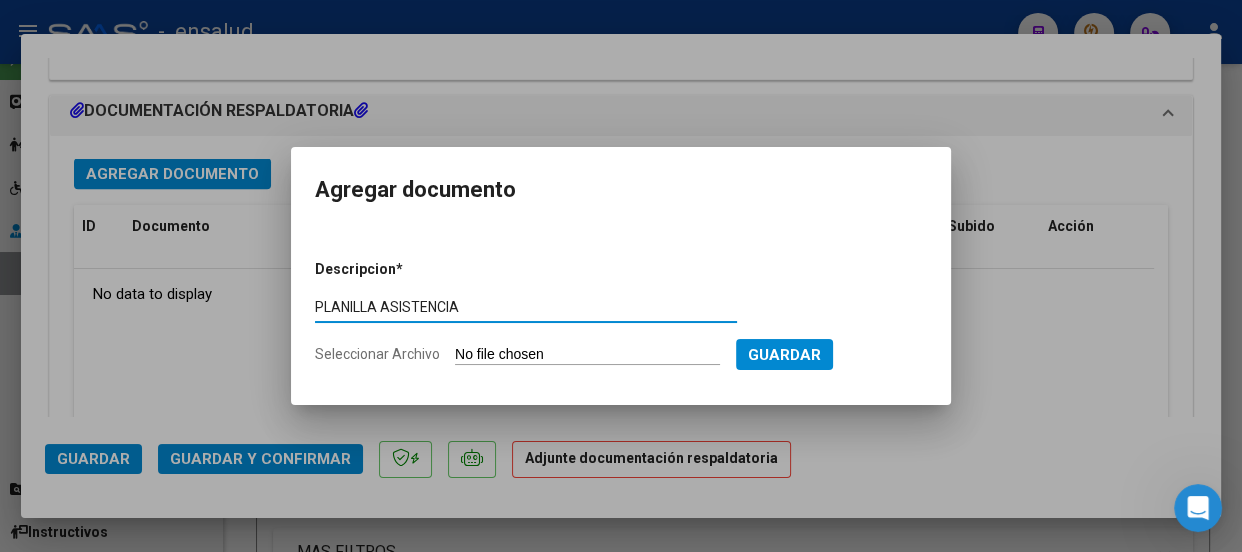 type on "PLANILLA ASISTENCIA" 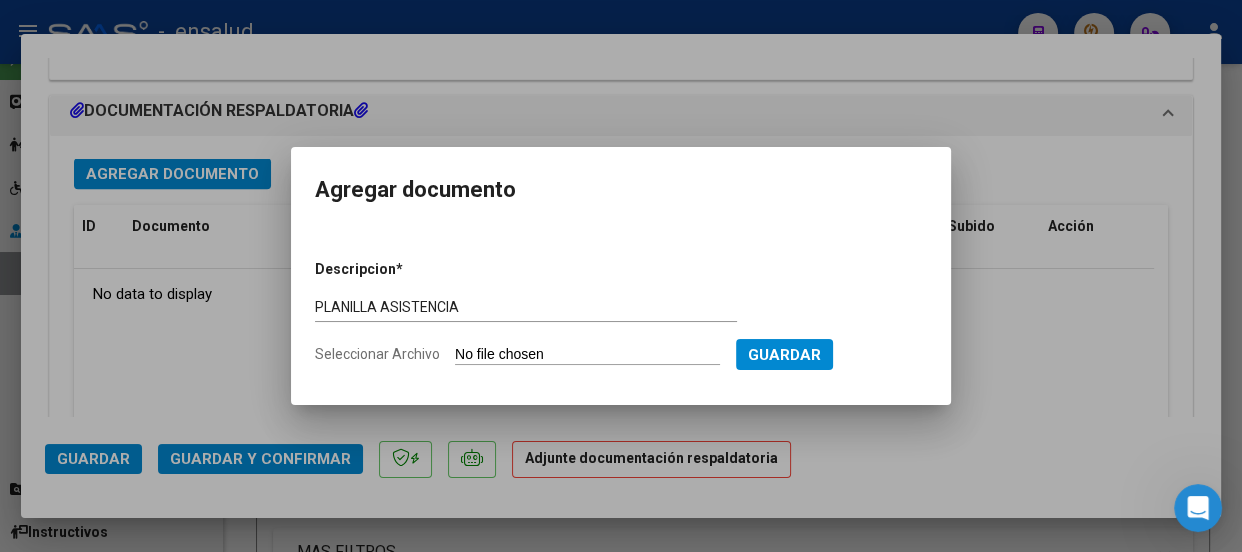 click on "Seleccionar Archivo" at bounding box center (587, 355) 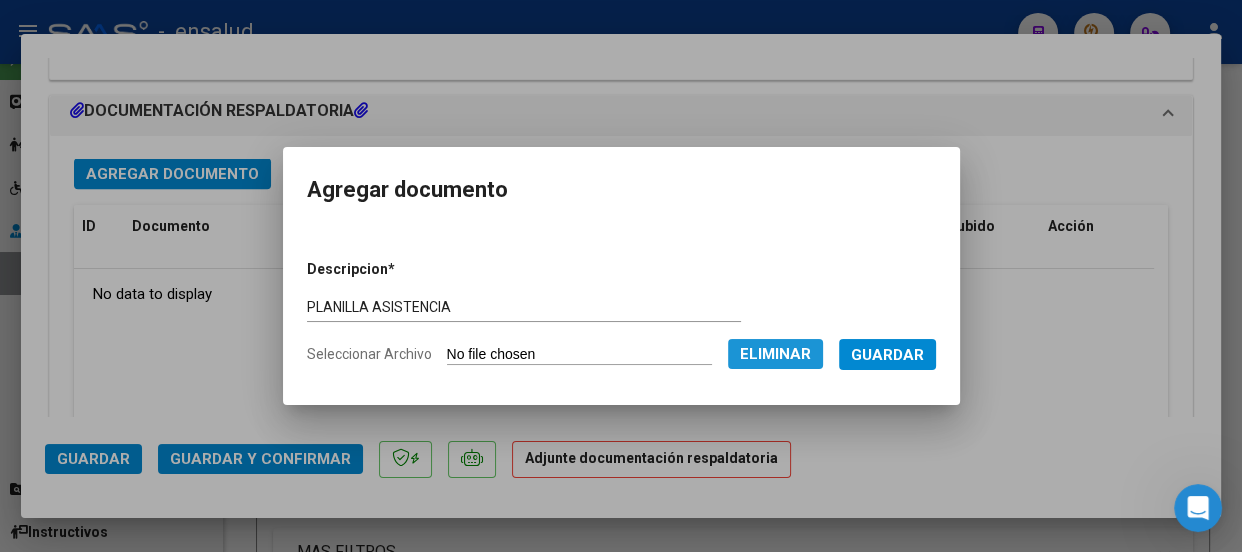 click on "Eliminar" 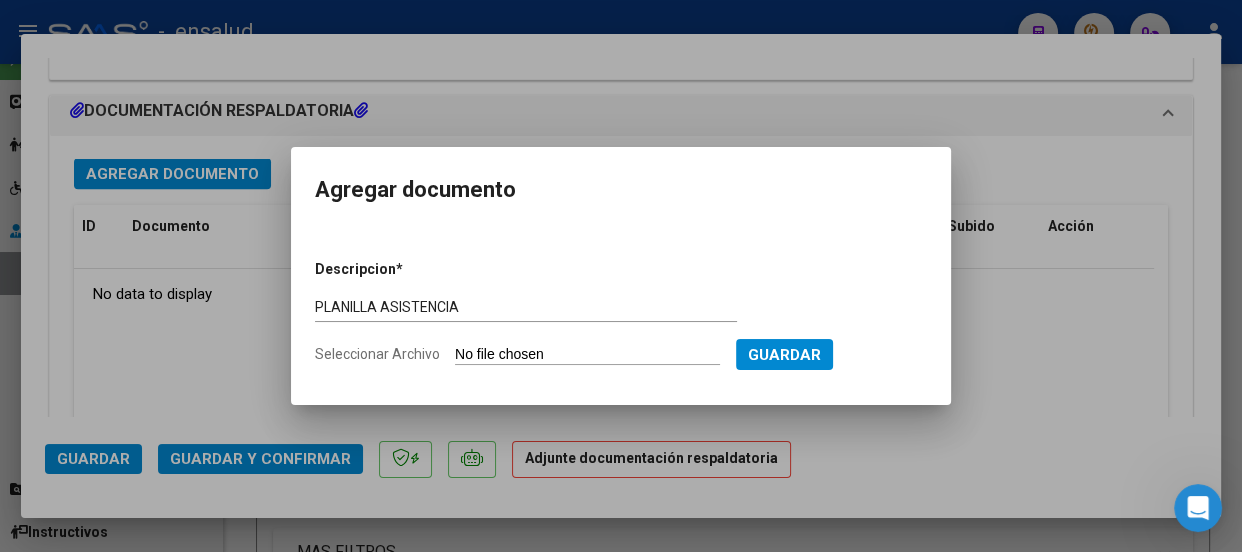 click on "Seleccionar Archivo" at bounding box center (587, 355) 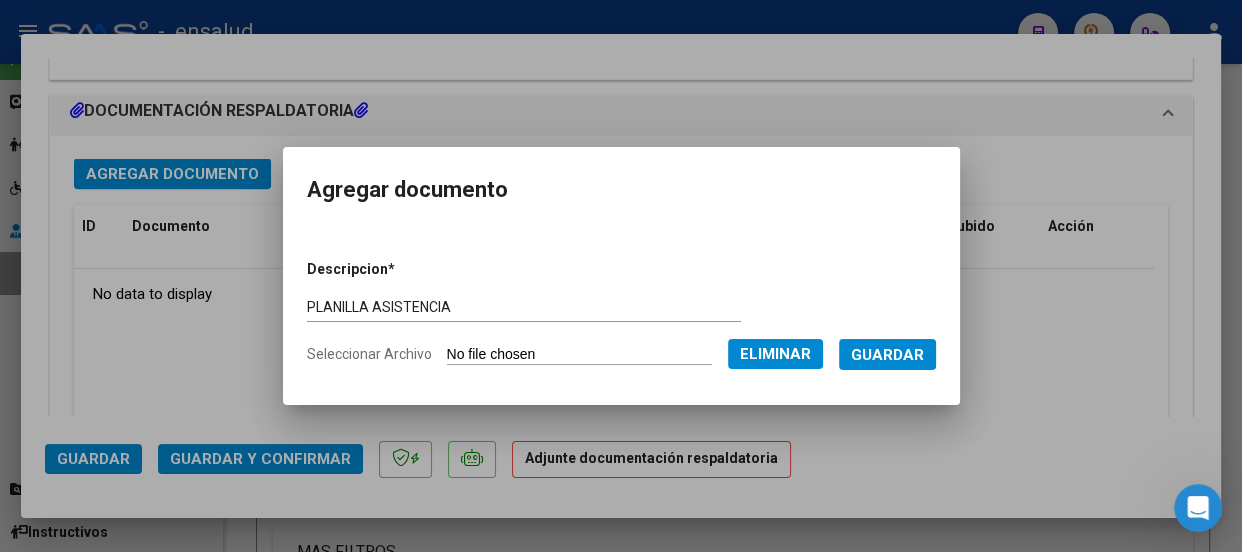 click on "Guardar" at bounding box center [887, 355] 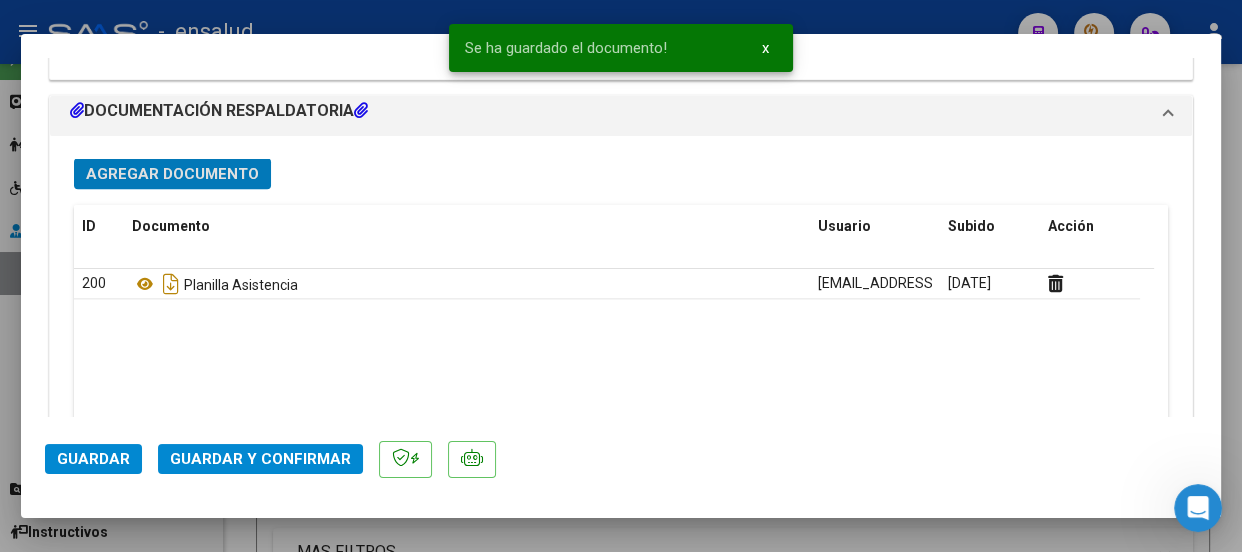 click on "Agregar Documento" at bounding box center [172, 174] 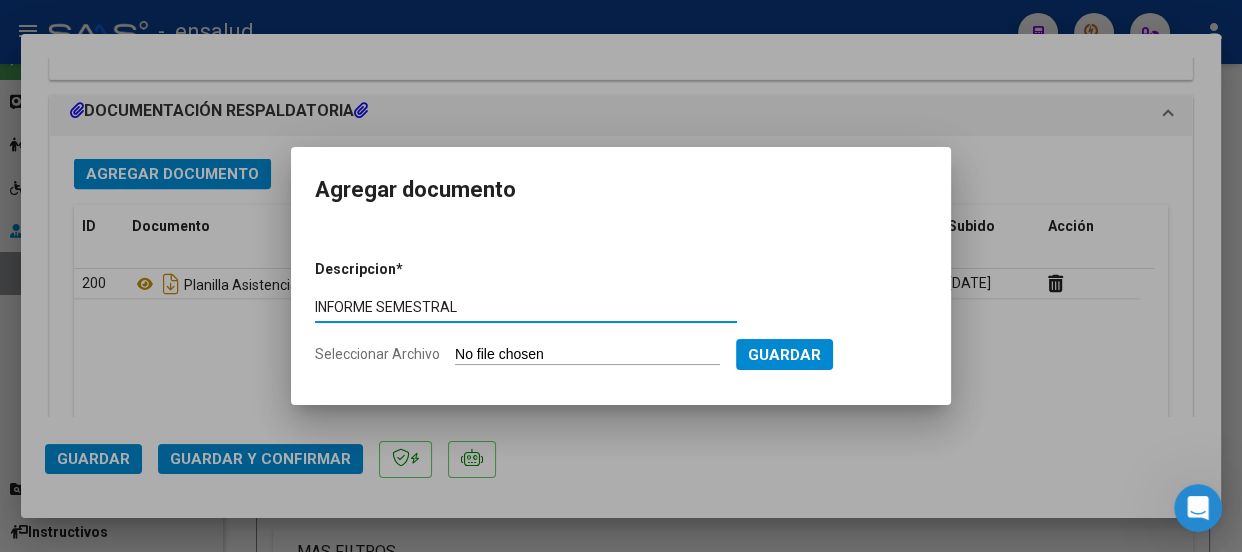 type on "INFORME SEMESTRAL" 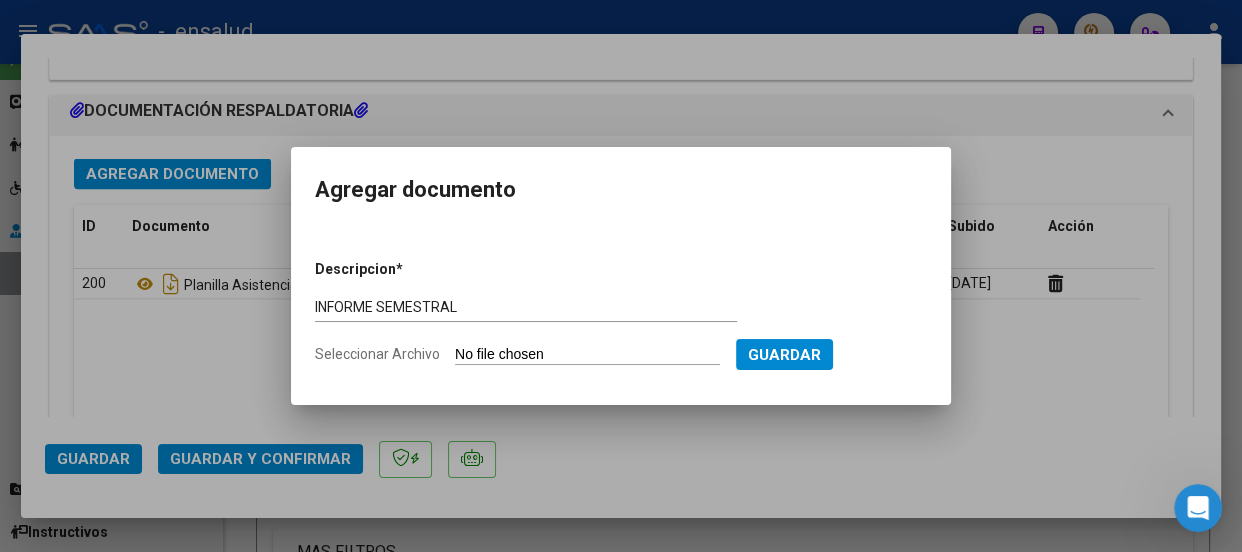 type on "C:\fakepath\[PERSON_NAME] MATEO_202506_90_N_GALEANO DANIELA_4_201-INFORME.pdf" 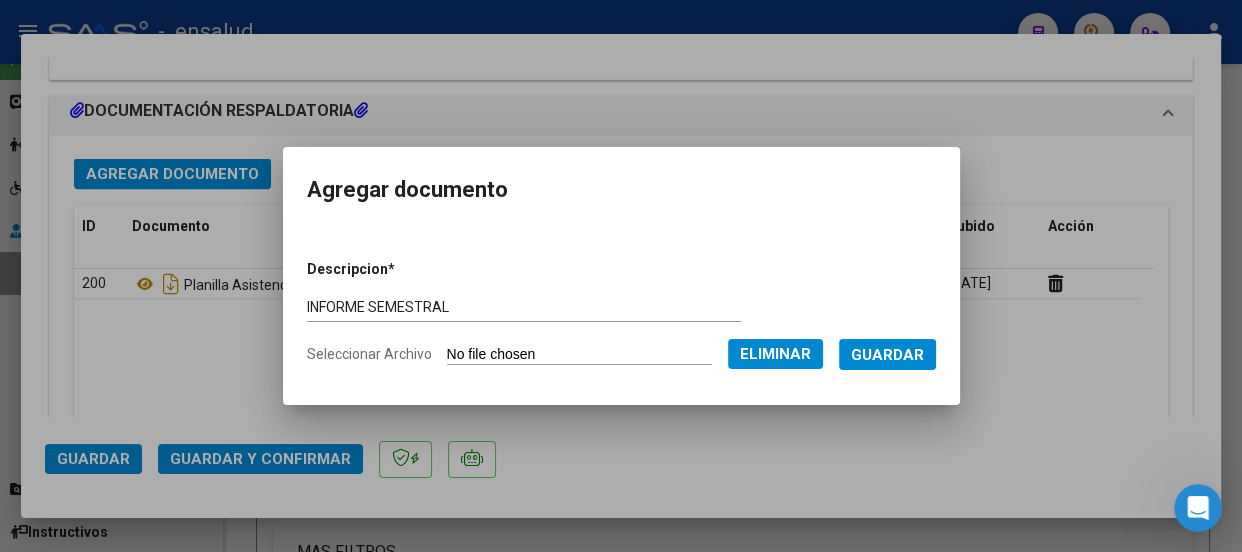 click on "Guardar" at bounding box center [887, 355] 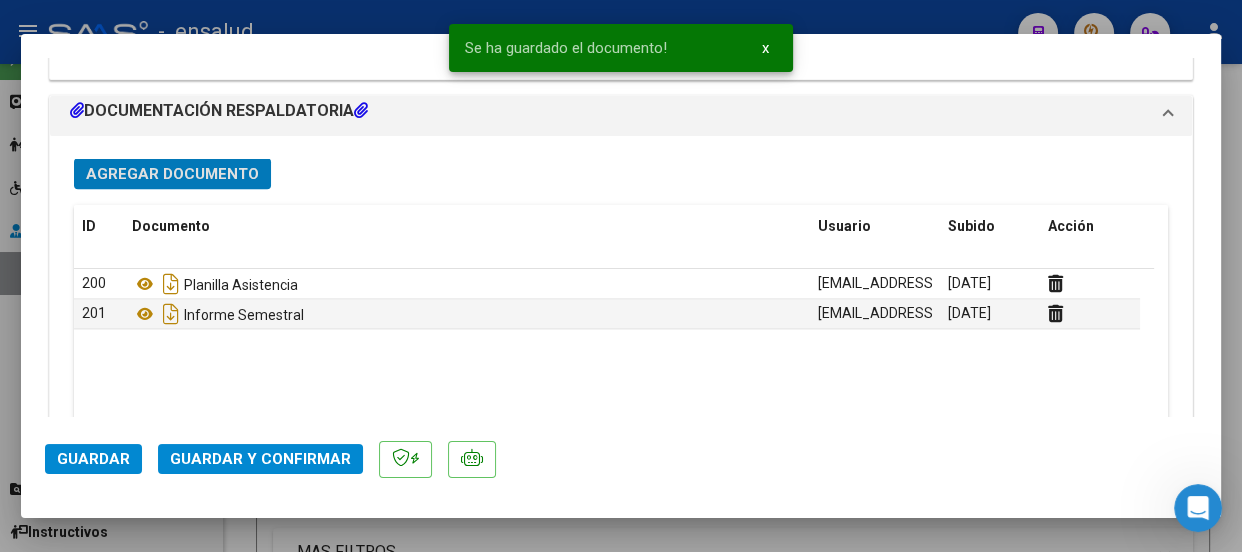 click on "Guardar y Confirmar" 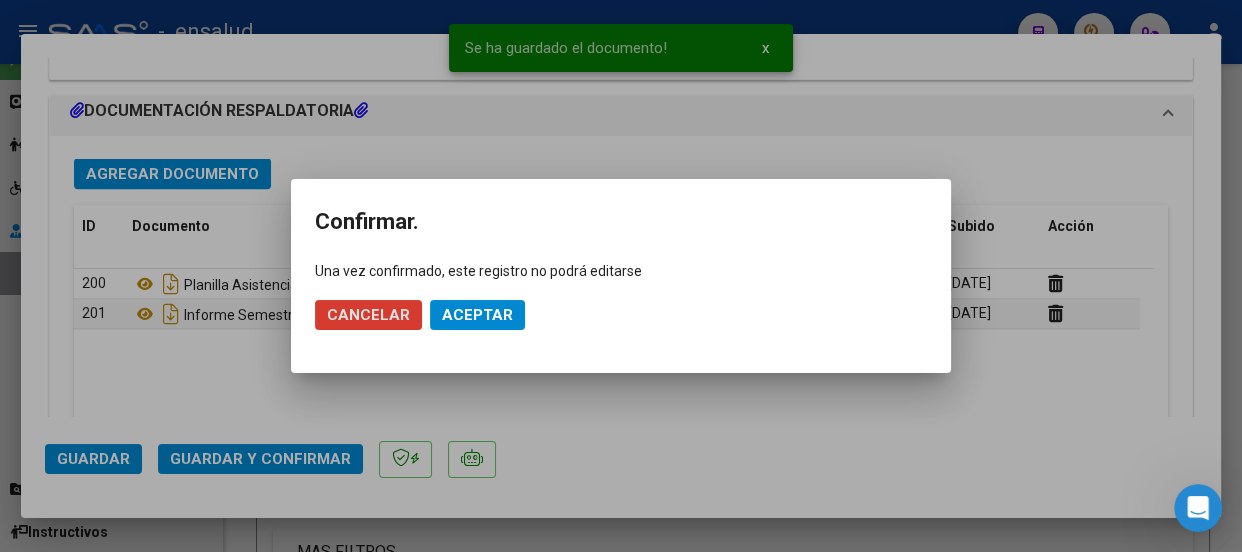 drag, startPoint x: 474, startPoint y: 313, endPoint x: 521, endPoint y: 261, distance: 70.0928 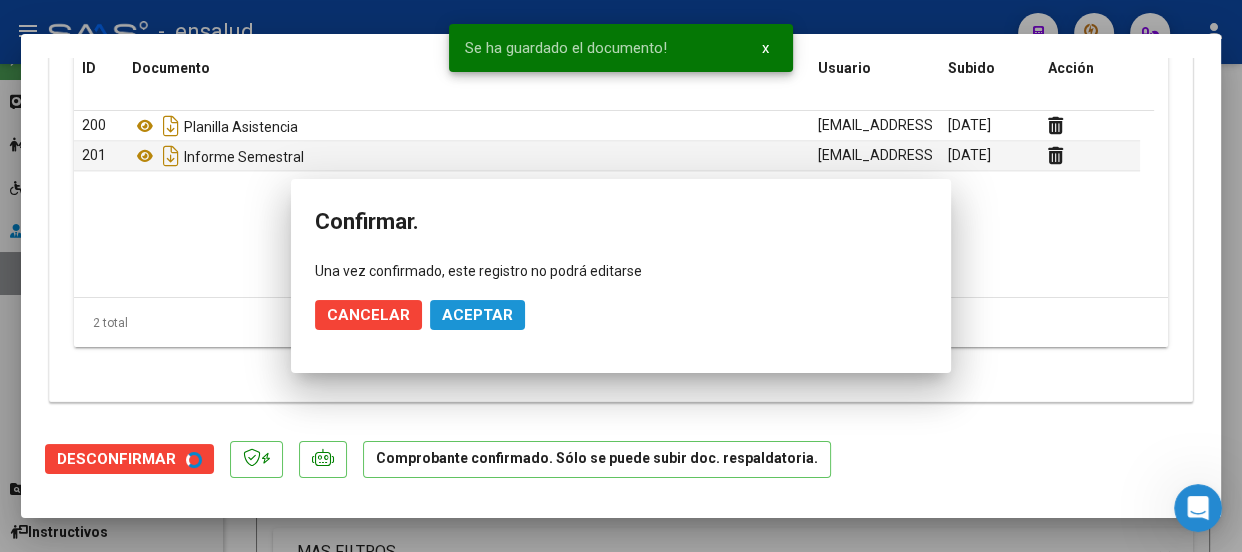 scroll, scrollTop: 2120, scrollLeft: 0, axis: vertical 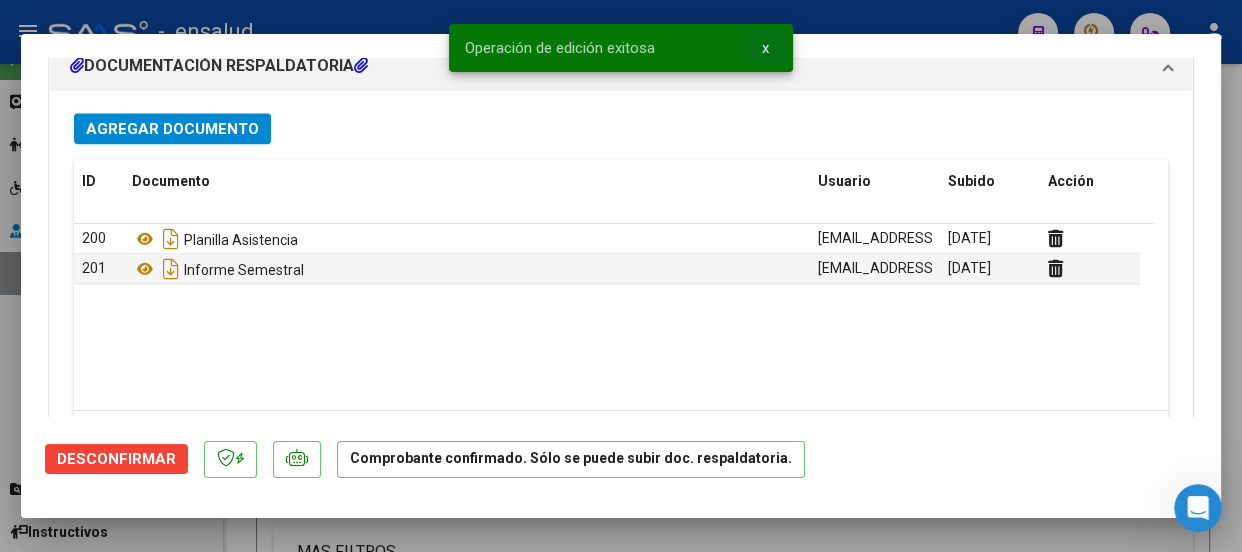click on "x" at bounding box center (765, 48) 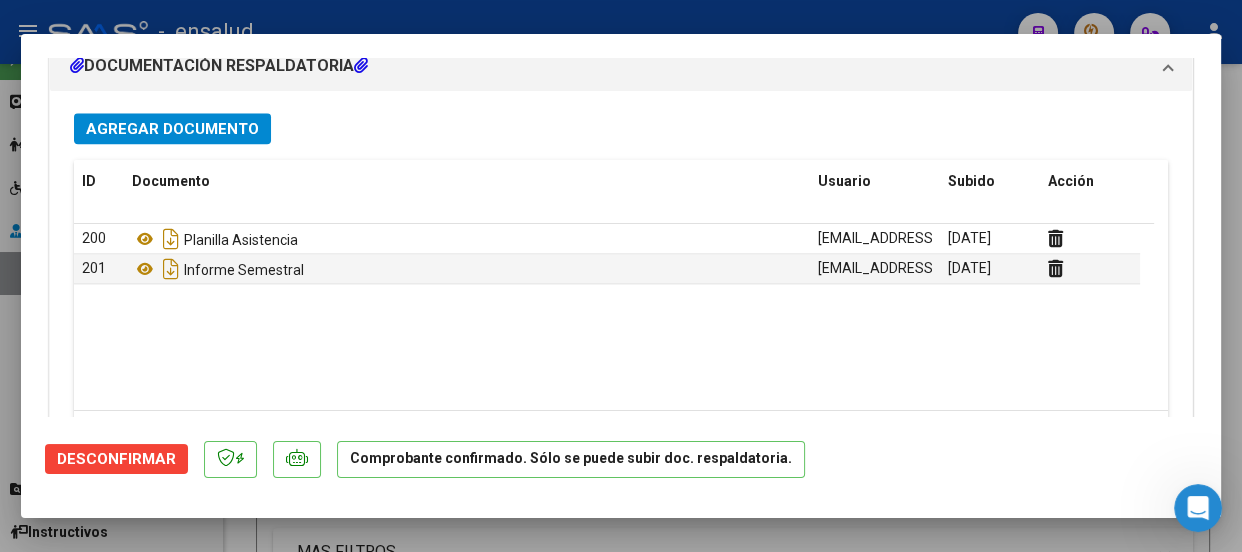 click at bounding box center (621, 276) 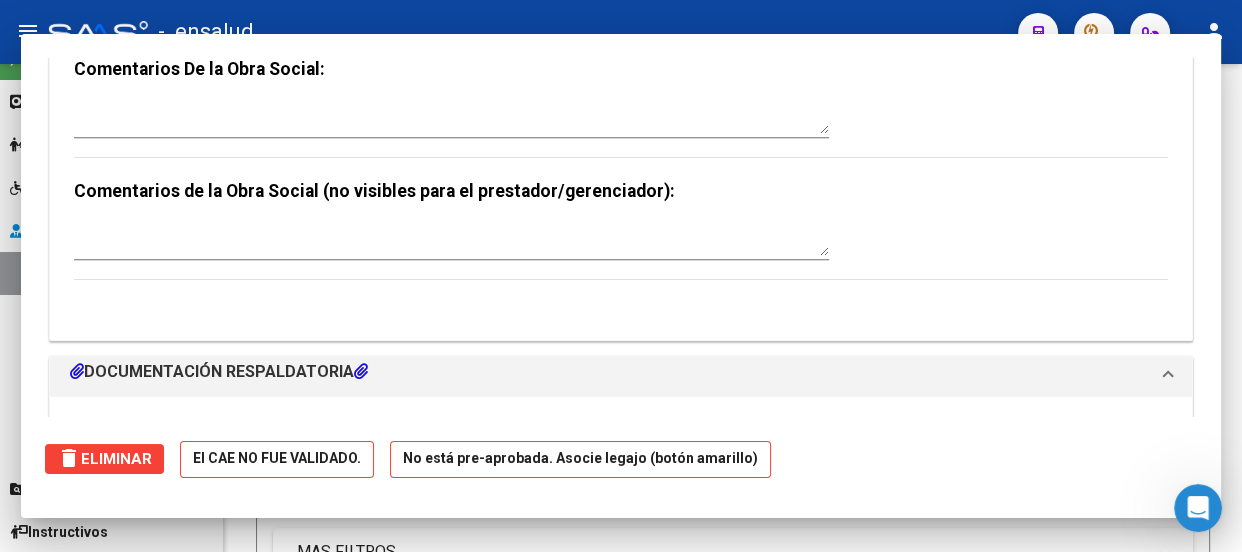 scroll, scrollTop: 0, scrollLeft: 0, axis: both 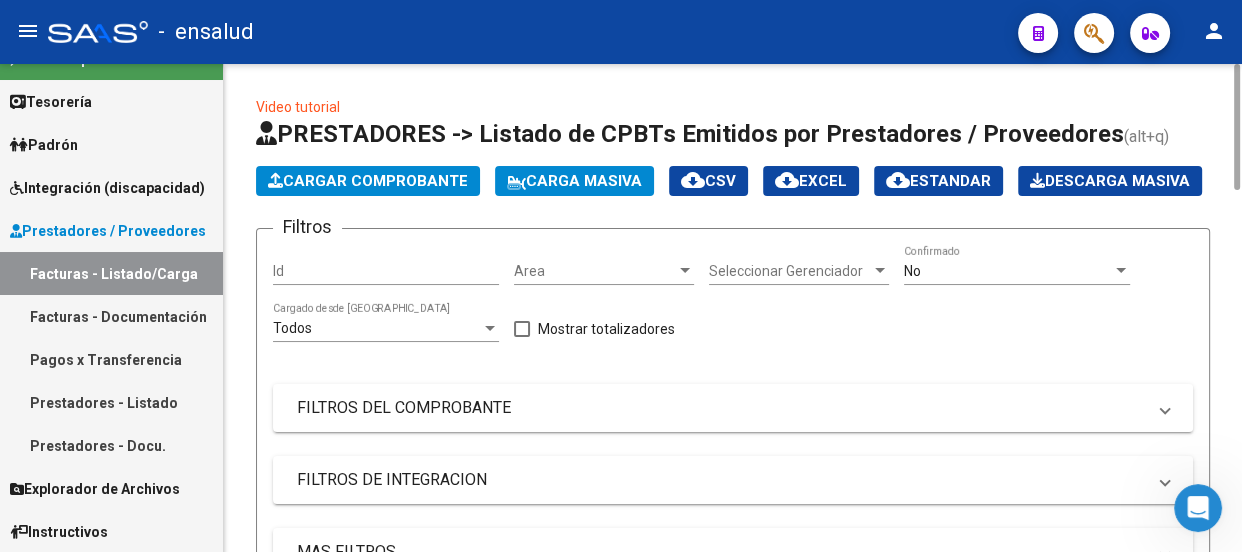 click on "Cargar Comprobante" 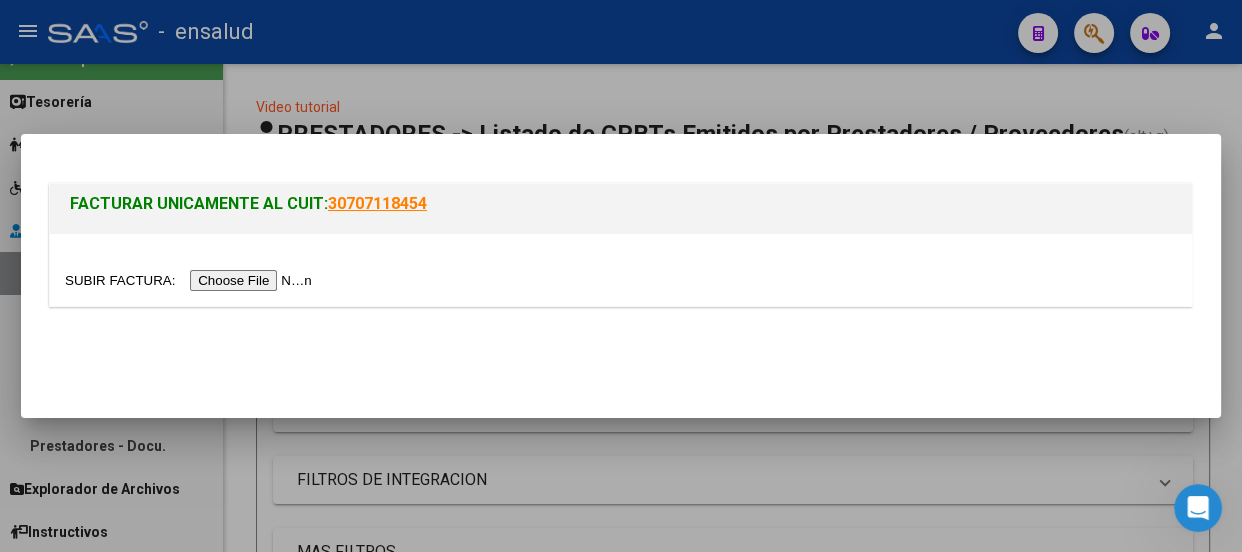 click at bounding box center (191, 280) 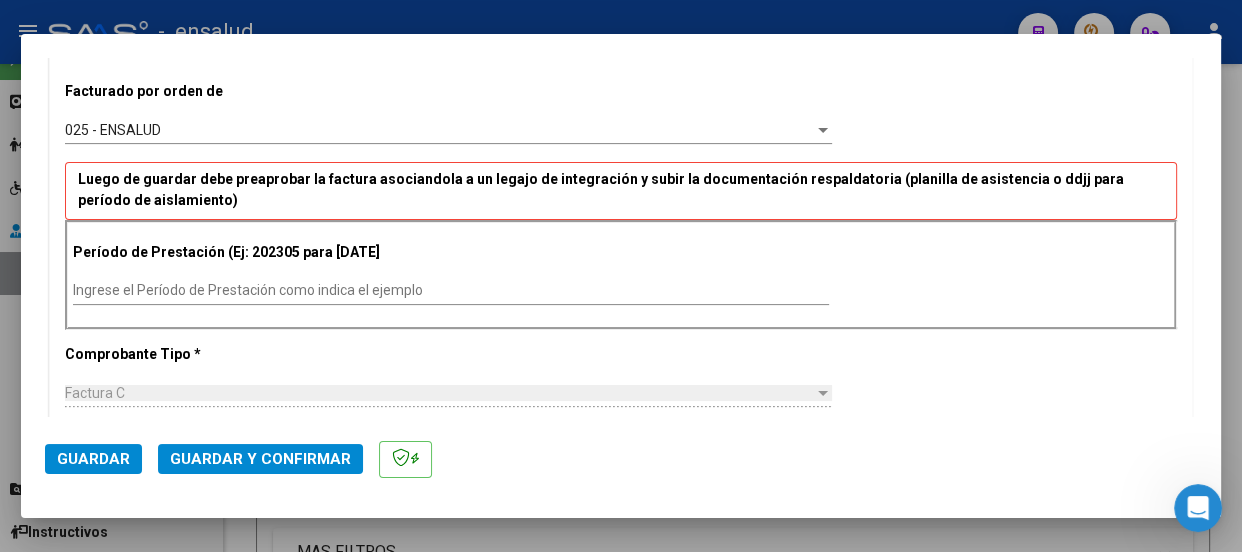 scroll, scrollTop: 545, scrollLeft: 0, axis: vertical 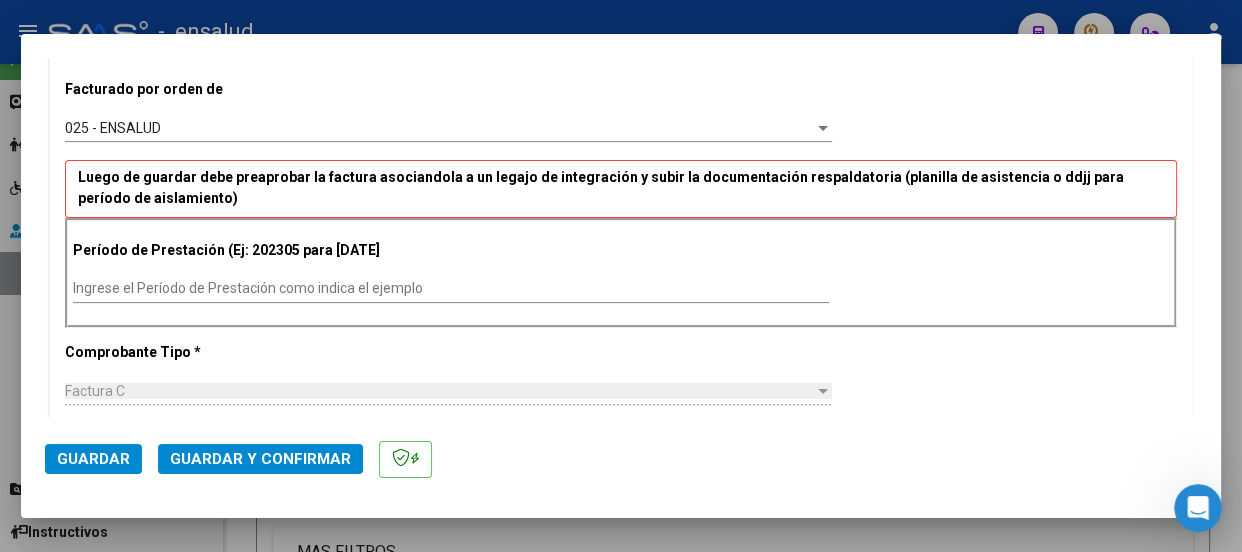 click on "Ingrese el Período de Prestación como indica el ejemplo" at bounding box center [451, 288] 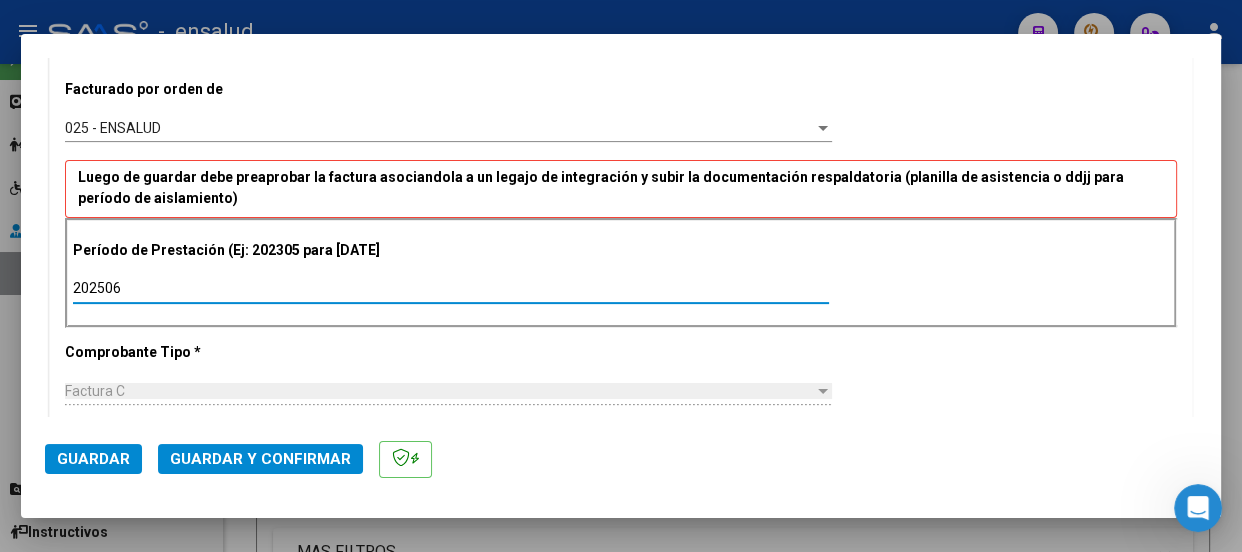 type on "202506" 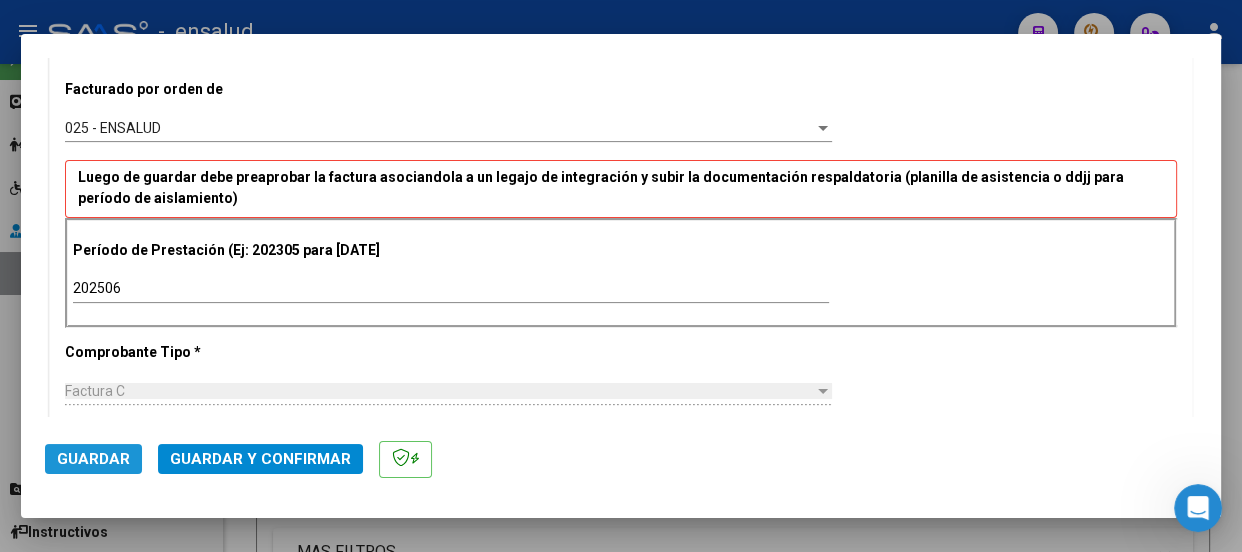 click on "Guardar" 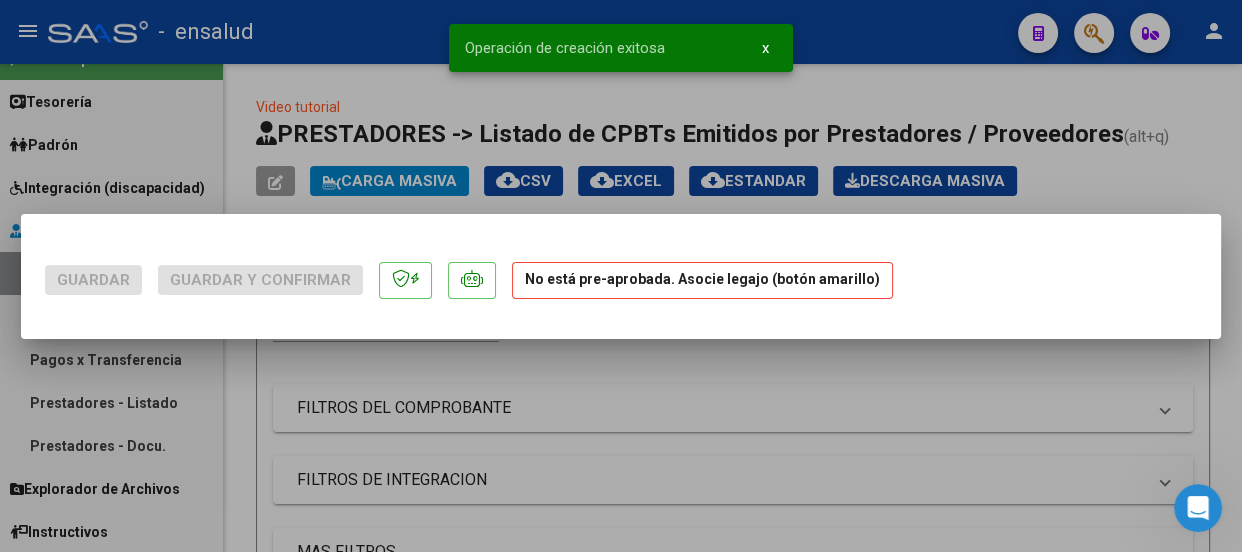 scroll, scrollTop: 0, scrollLeft: 0, axis: both 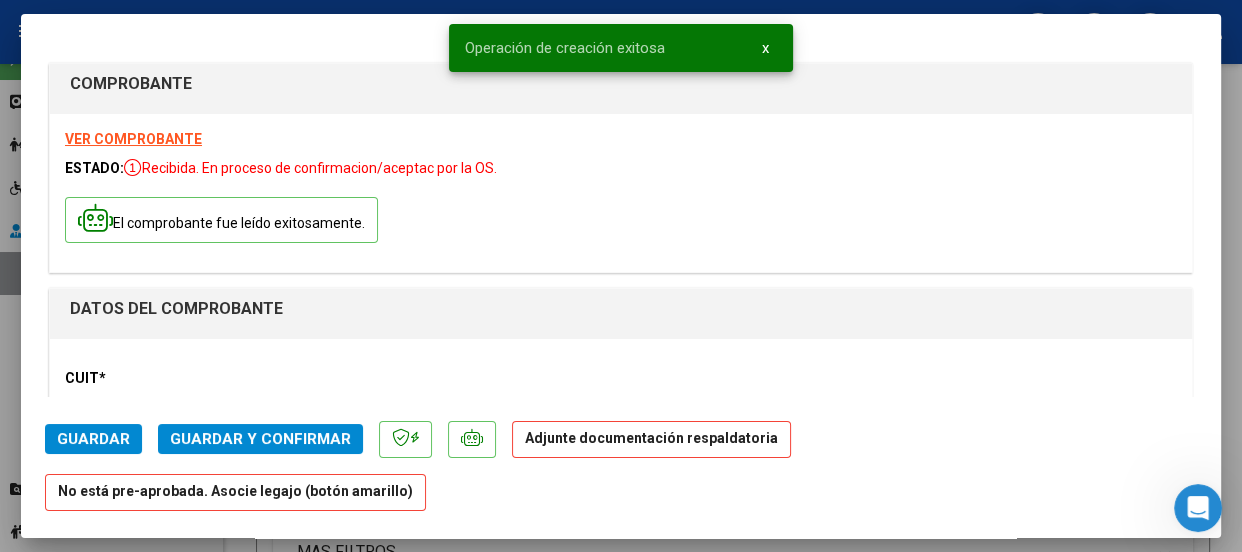 click on "x" at bounding box center (765, 48) 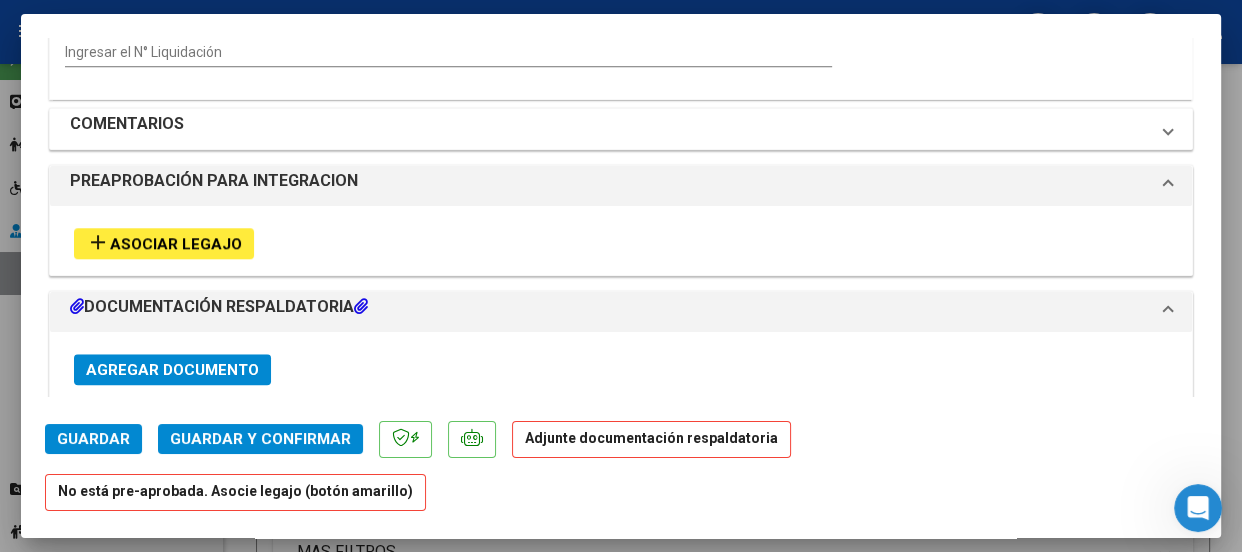 scroll, scrollTop: 1909, scrollLeft: 0, axis: vertical 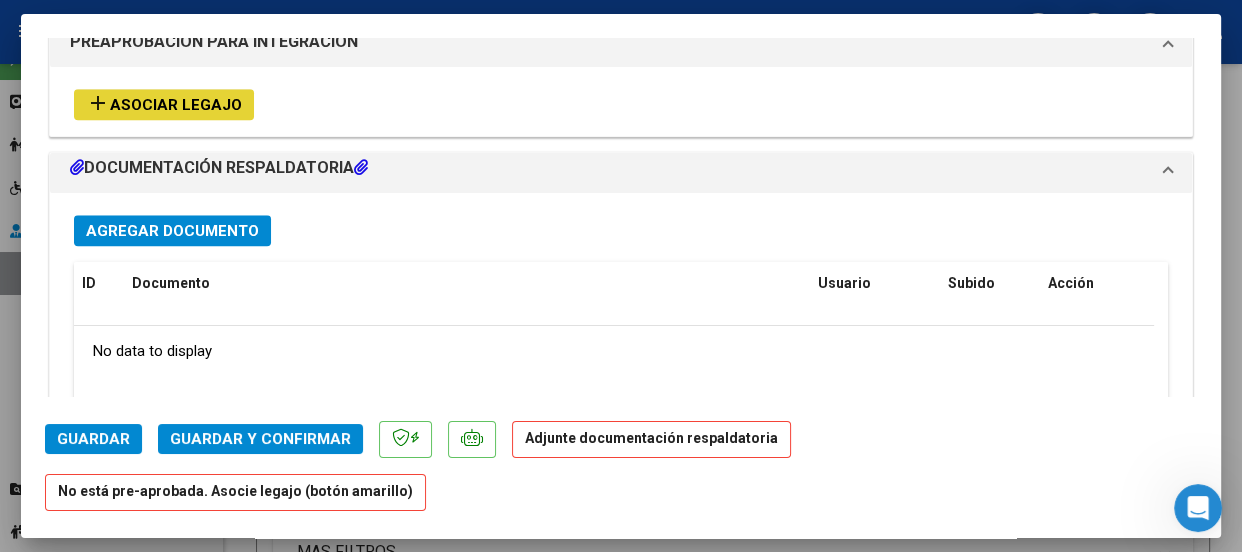 click on "Asociar Legajo" at bounding box center (176, 105) 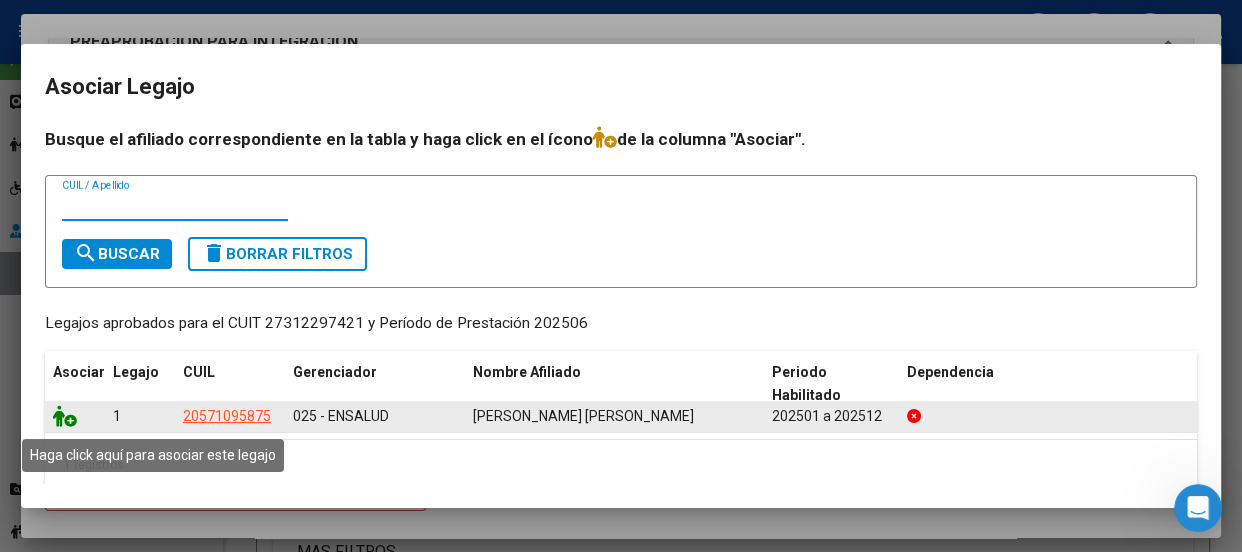 click 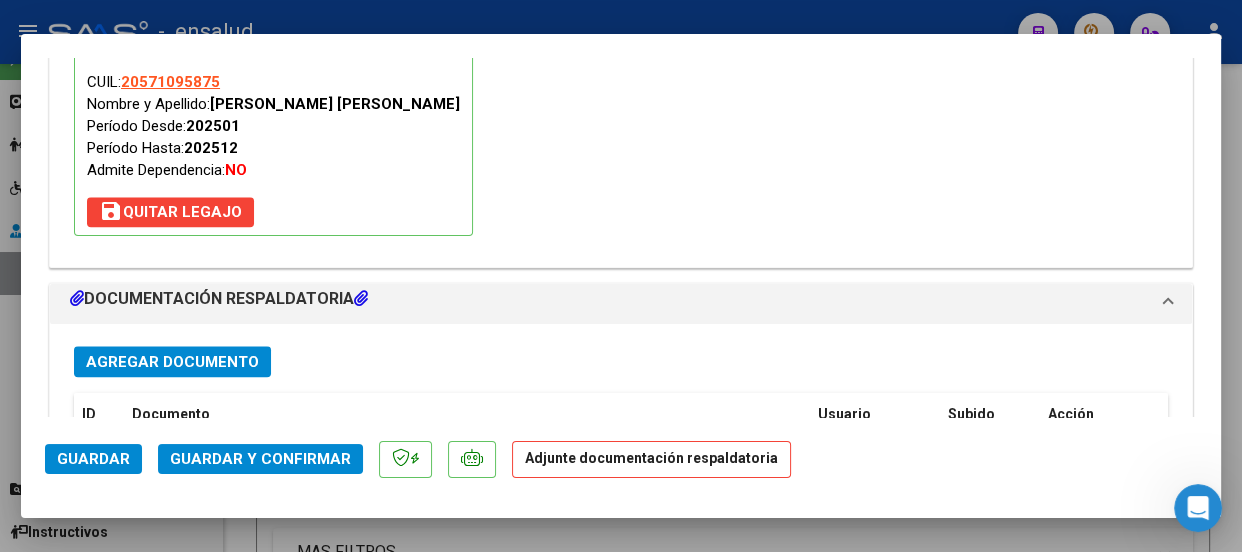 scroll, scrollTop: 2230, scrollLeft: 0, axis: vertical 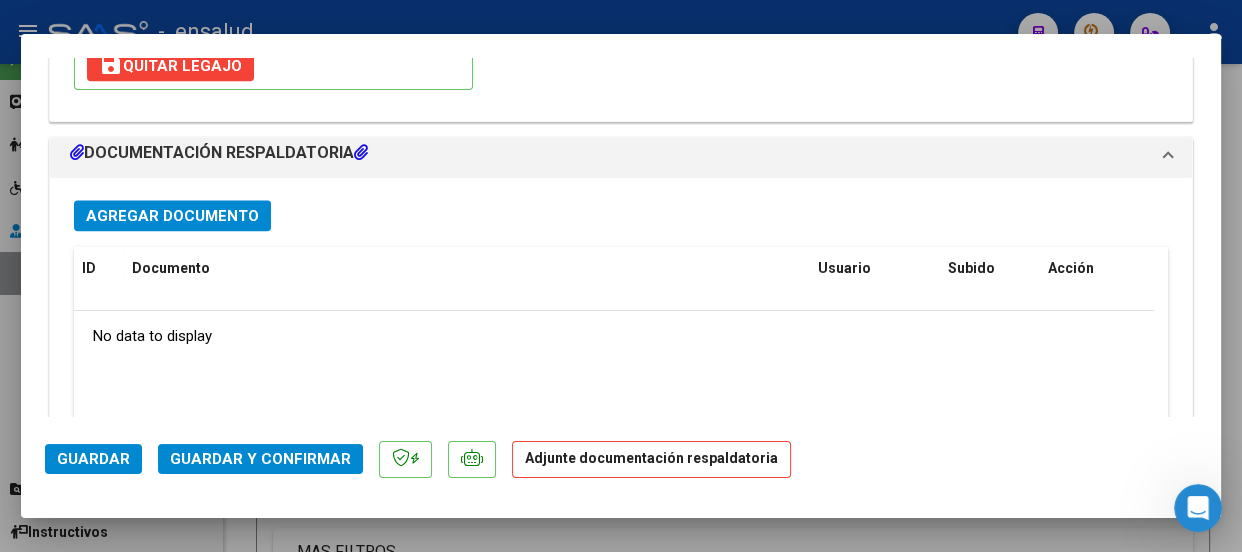 click on "Agregar Documento" at bounding box center [172, 216] 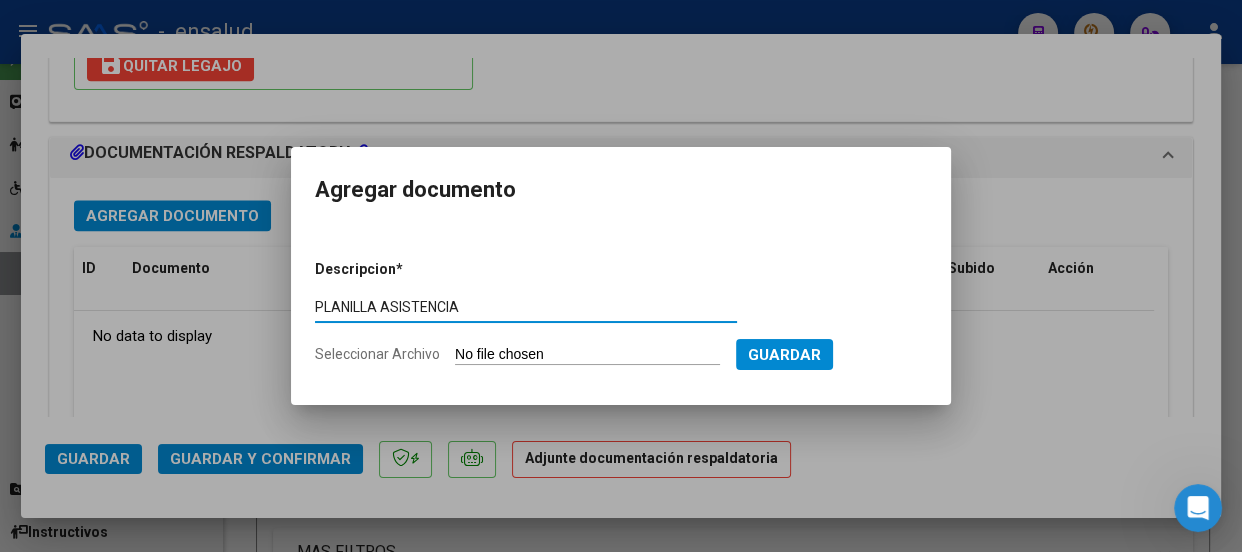 type on "PLANILLA ASISTENCIA" 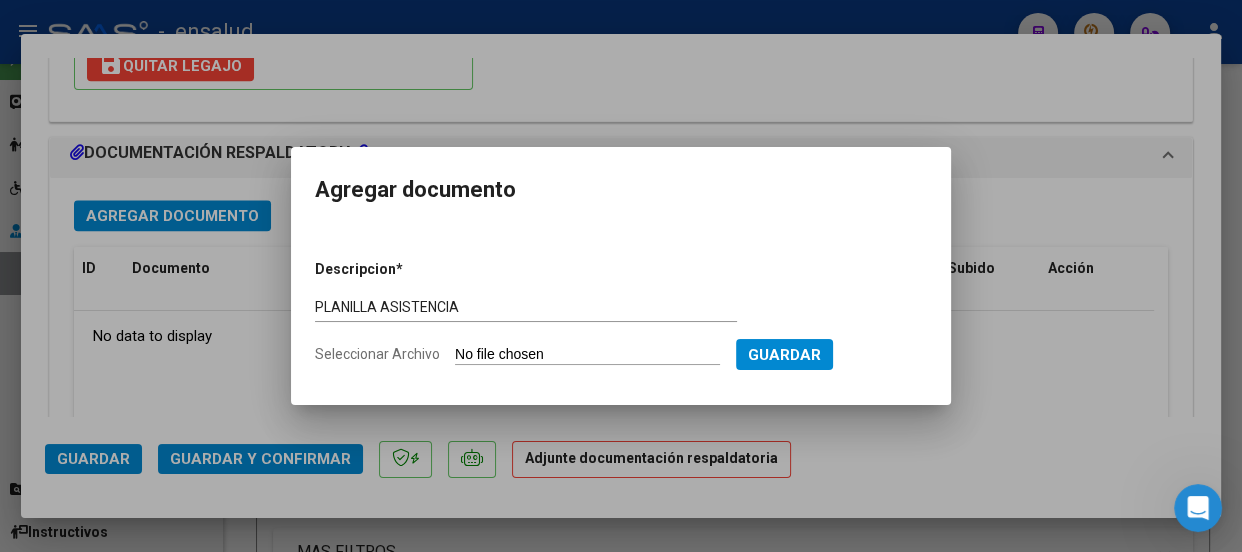 type on "C:\fakepath\[PERSON_NAME] MATEO_202506_90_N_COMPTE MARIA_2_687-PA.pdf" 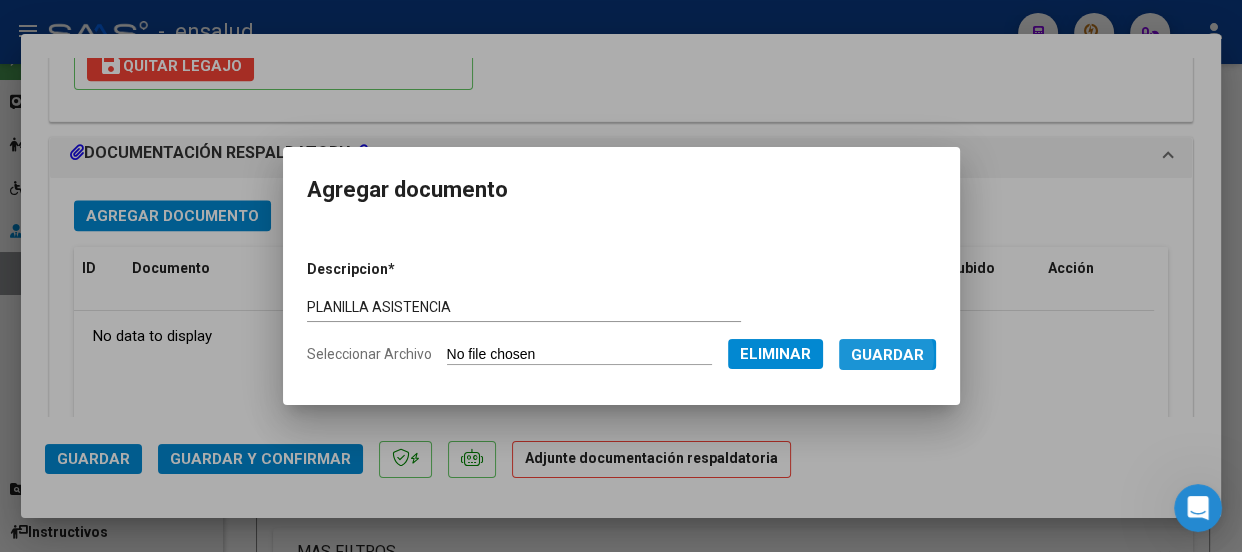 click on "Guardar" at bounding box center (887, 355) 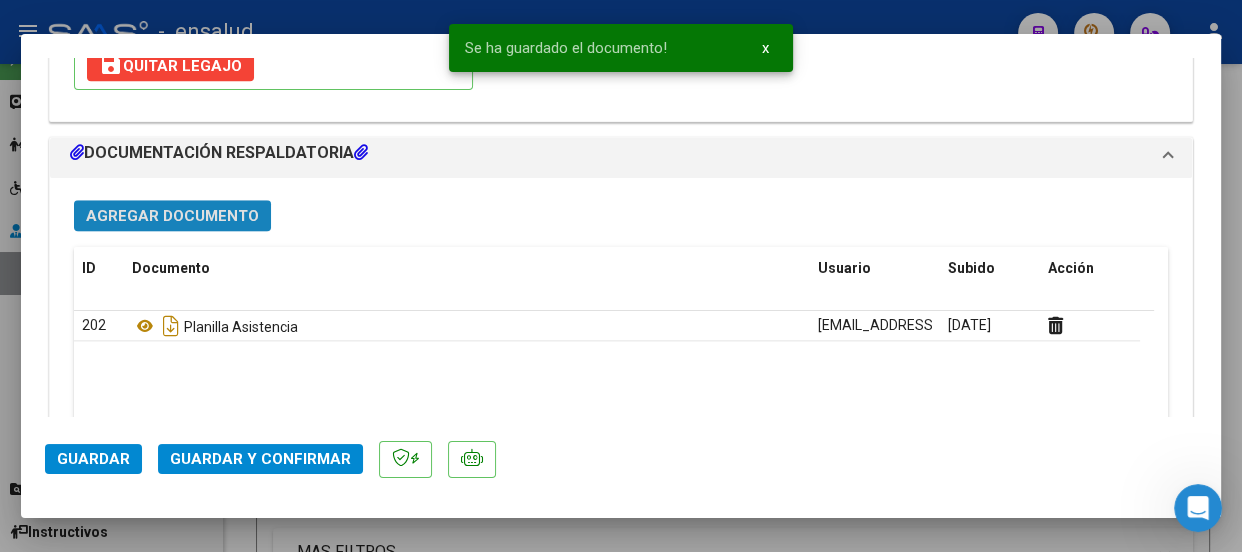 click on "Agregar Documento" at bounding box center [172, 216] 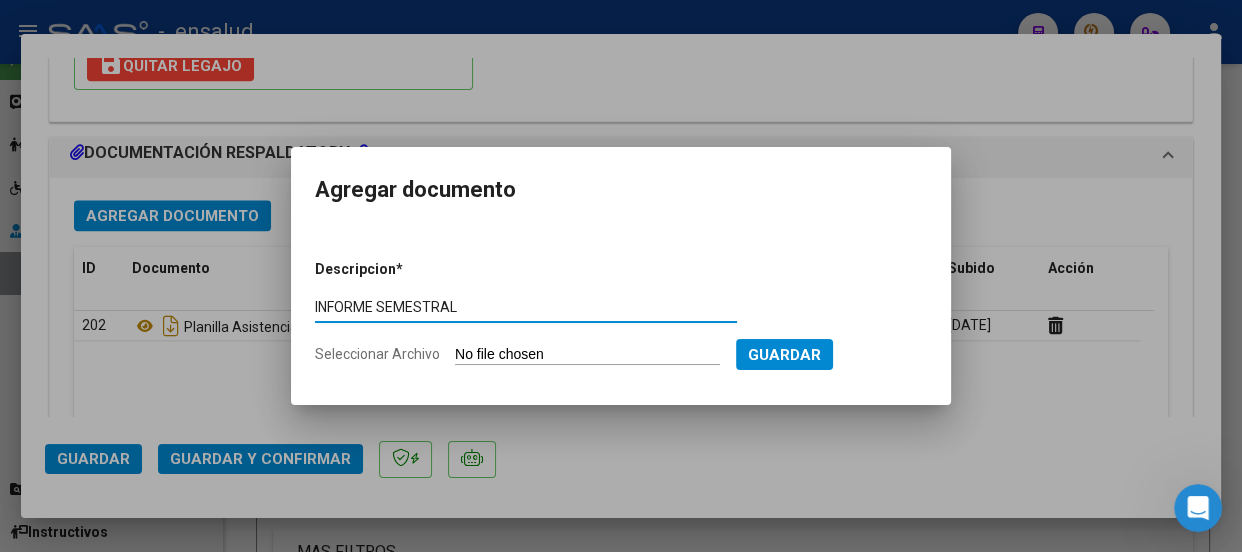 type on "INFORME SEMESTRAL" 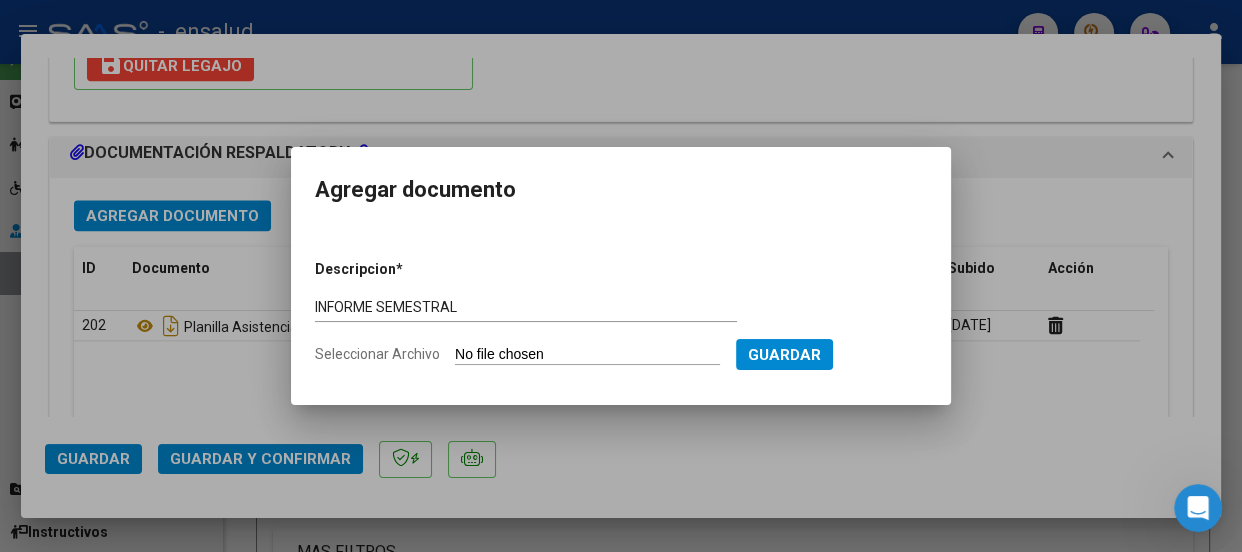 click on "Seleccionar Archivo" at bounding box center (587, 355) 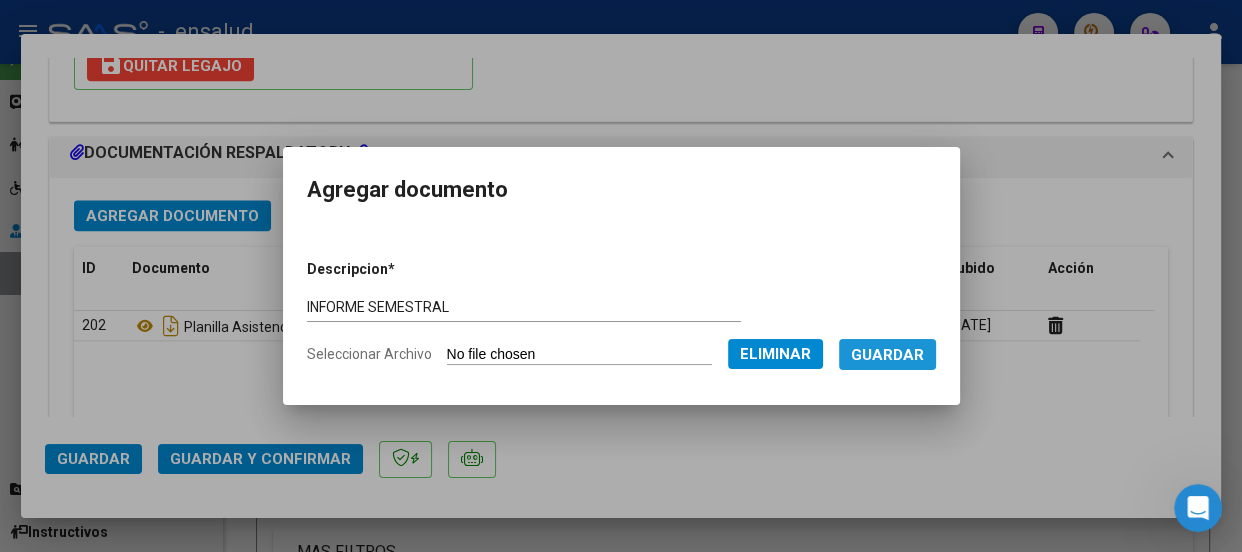 click on "Guardar" at bounding box center [887, 355] 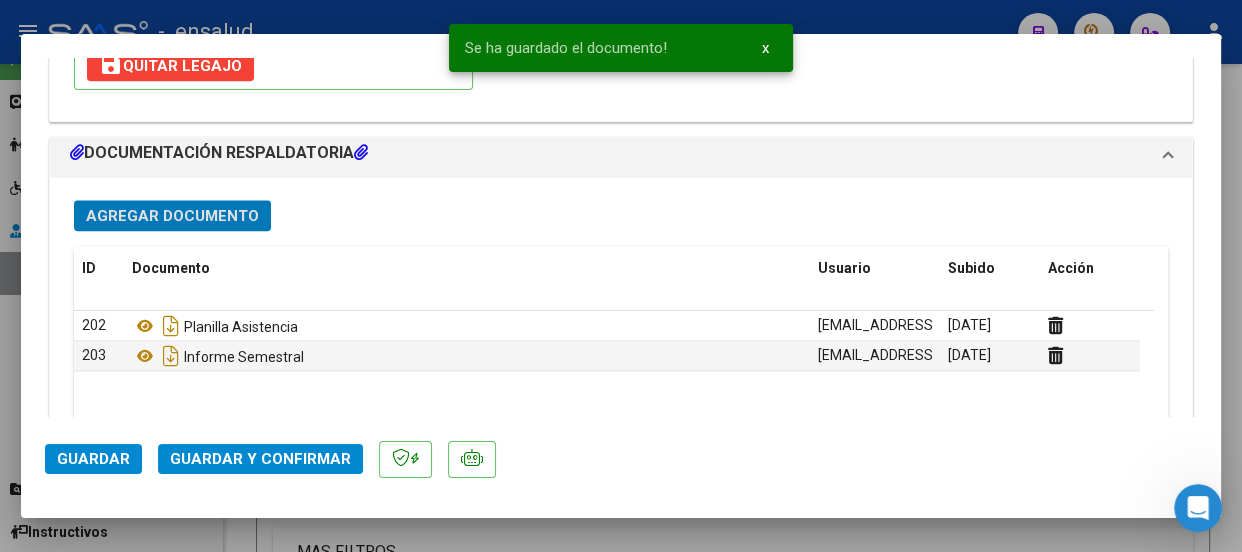 click on "Guardar y Confirmar" 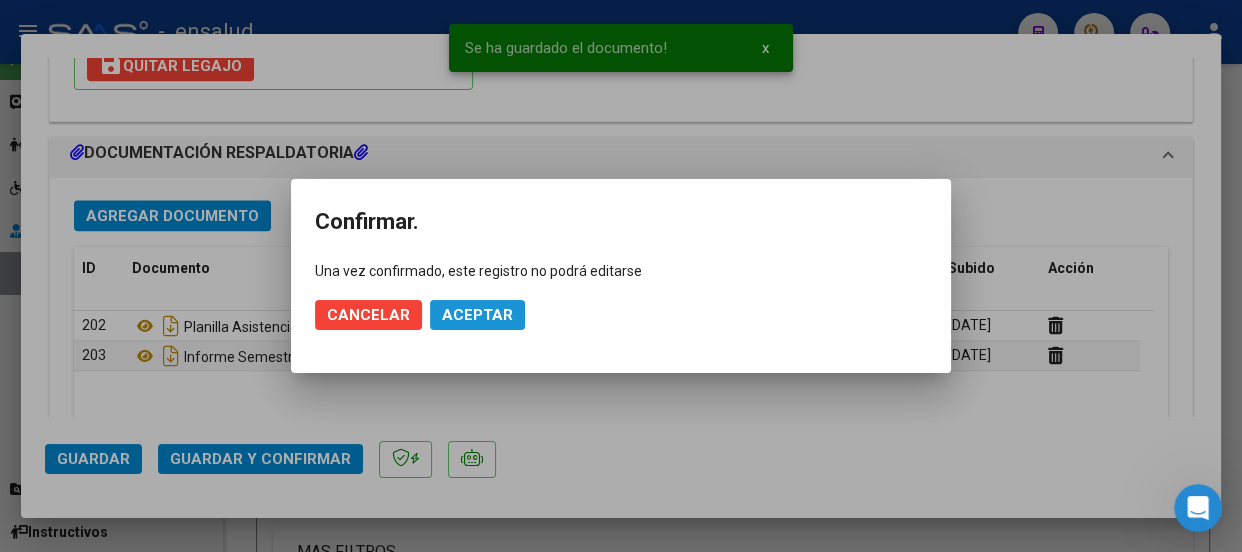 click on "Aceptar" 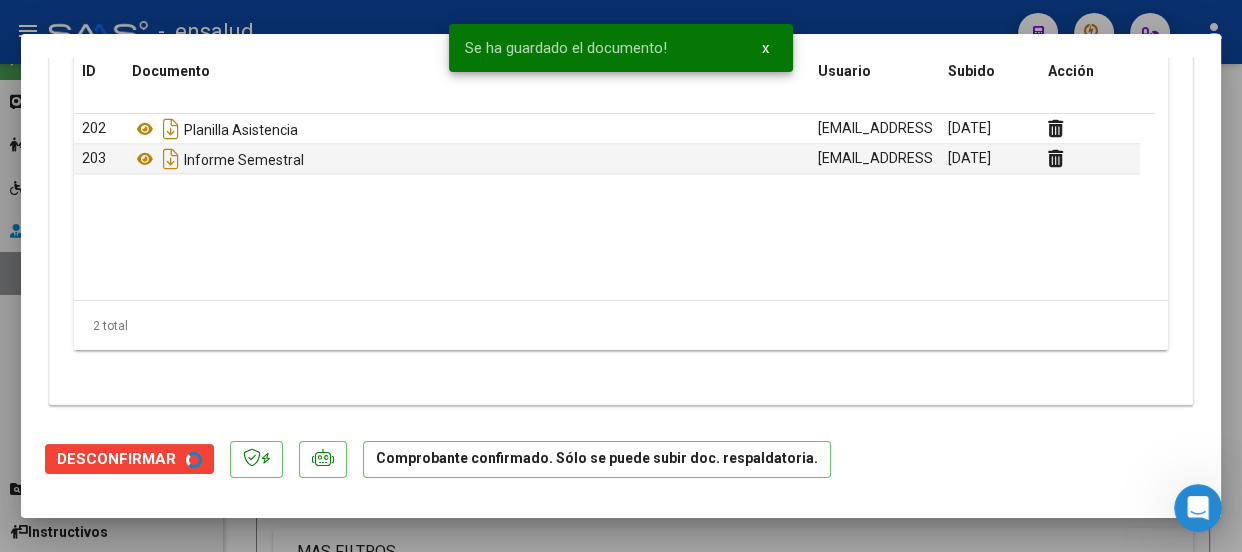 scroll, scrollTop: 2080, scrollLeft: 0, axis: vertical 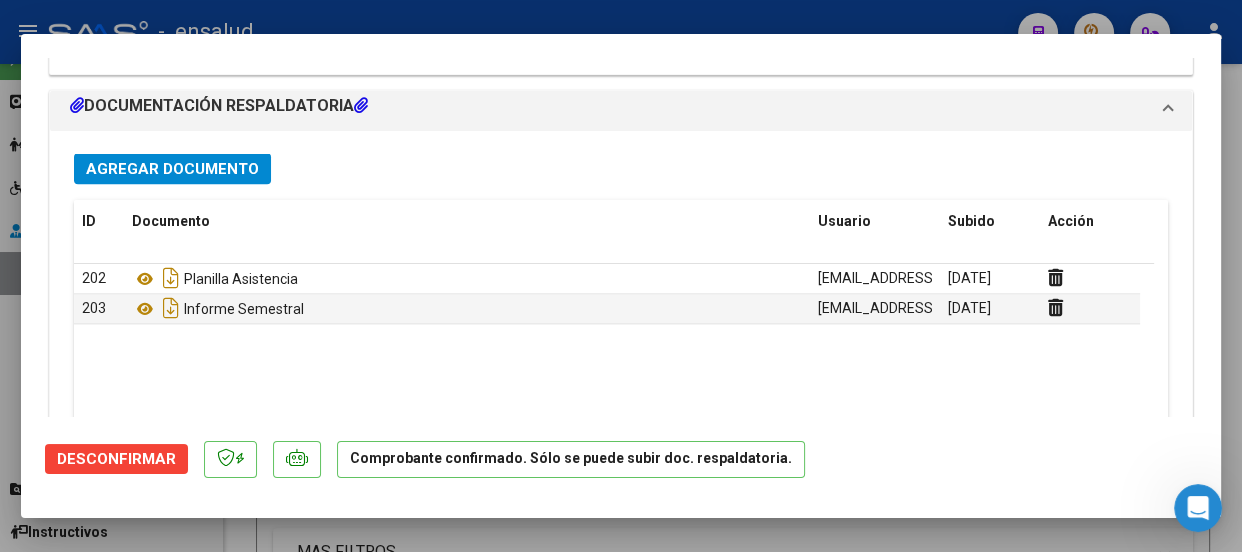 click at bounding box center (621, 276) 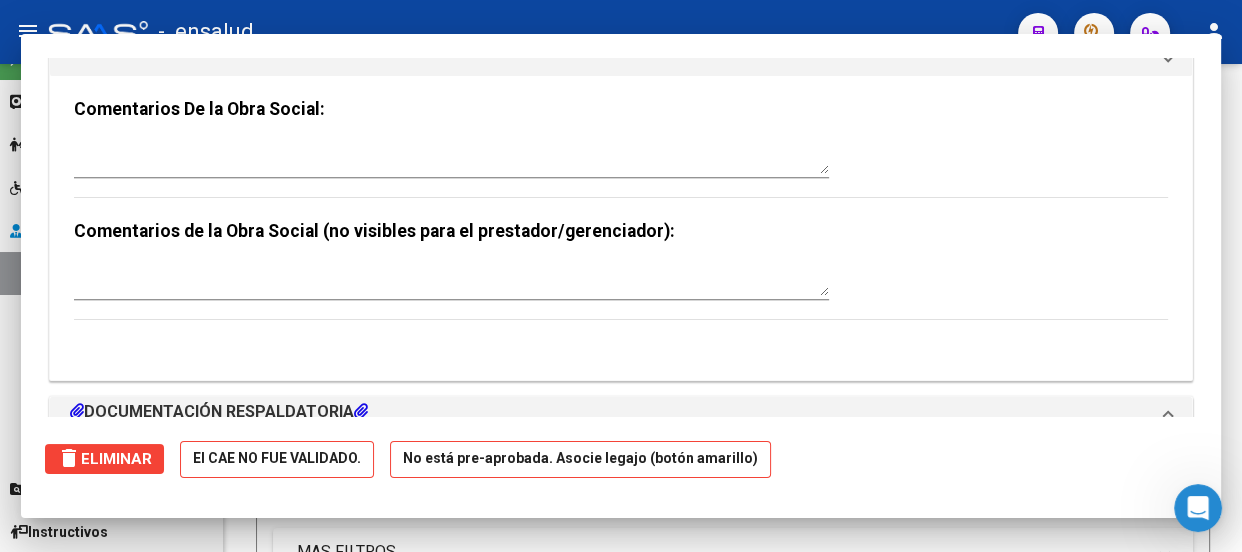 scroll, scrollTop: 0, scrollLeft: 0, axis: both 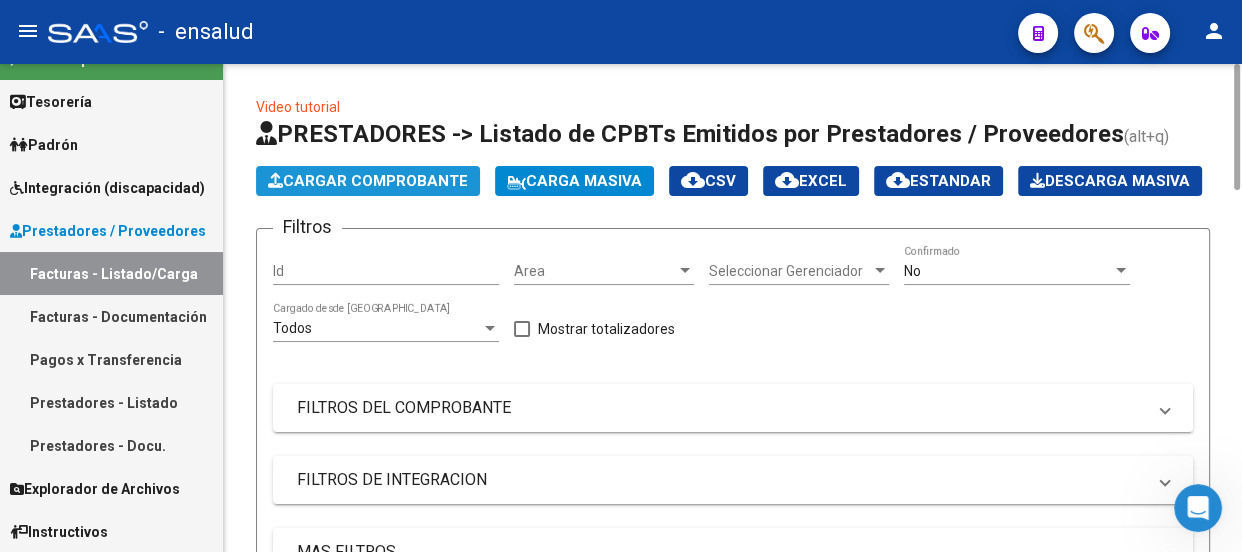 click on "Cargar Comprobante" 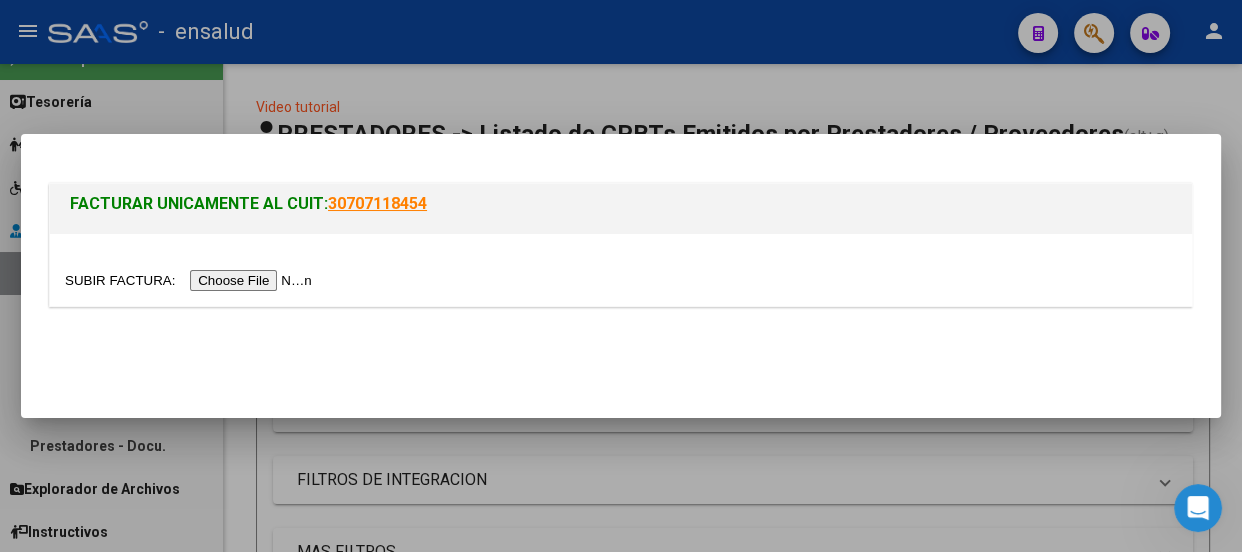 click at bounding box center [191, 280] 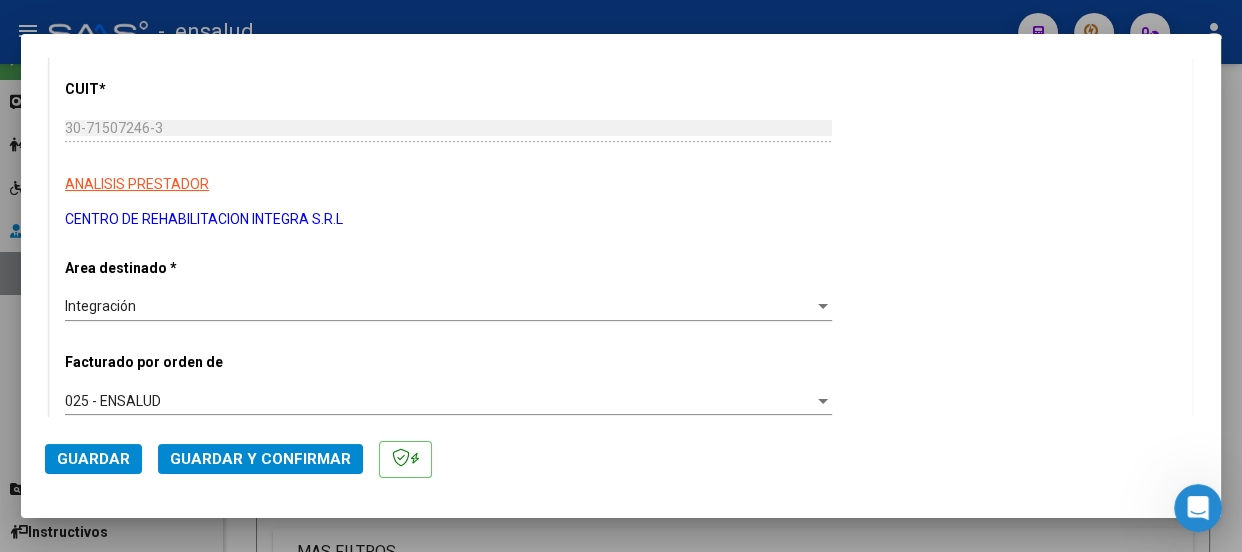 scroll, scrollTop: 545, scrollLeft: 0, axis: vertical 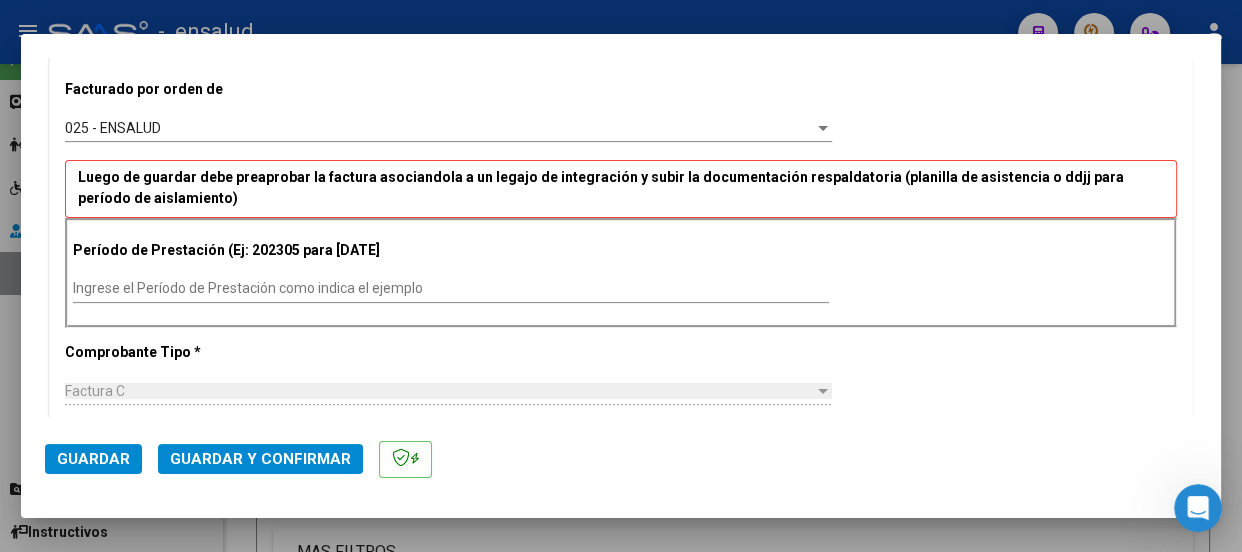 click on "Ingrese el Período de Prestación como indica el ejemplo" at bounding box center [451, 288] 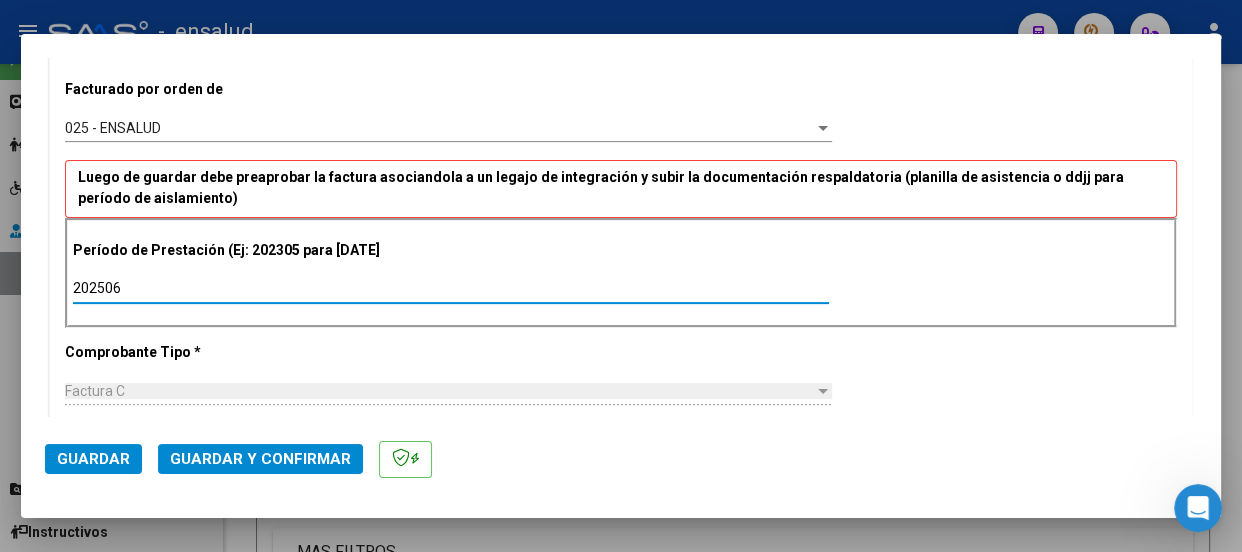 type on "202506" 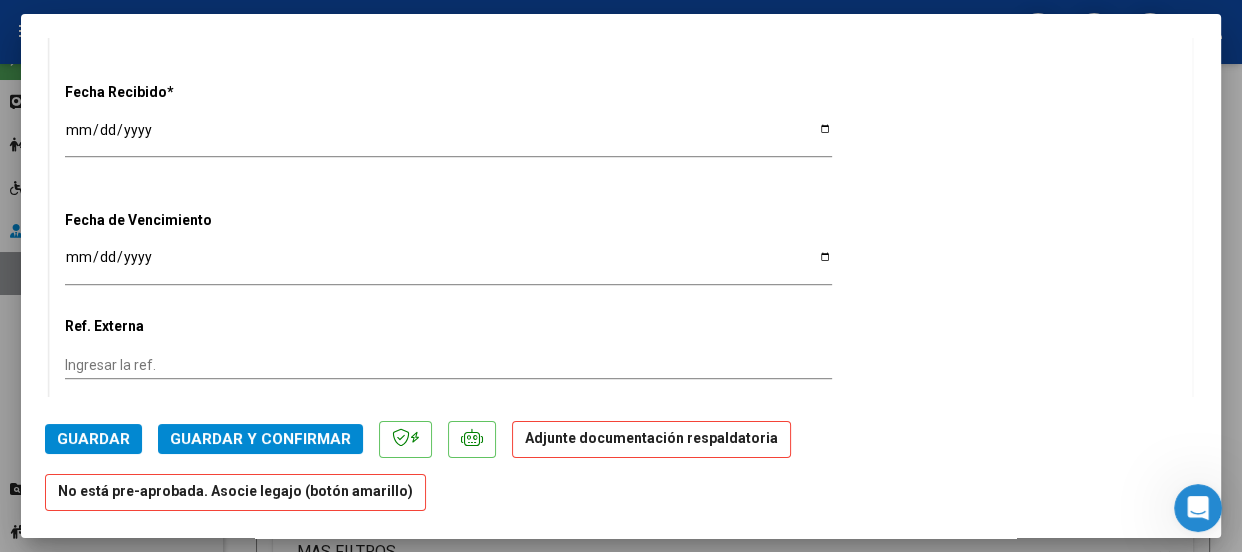 scroll, scrollTop: 1636, scrollLeft: 0, axis: vertical 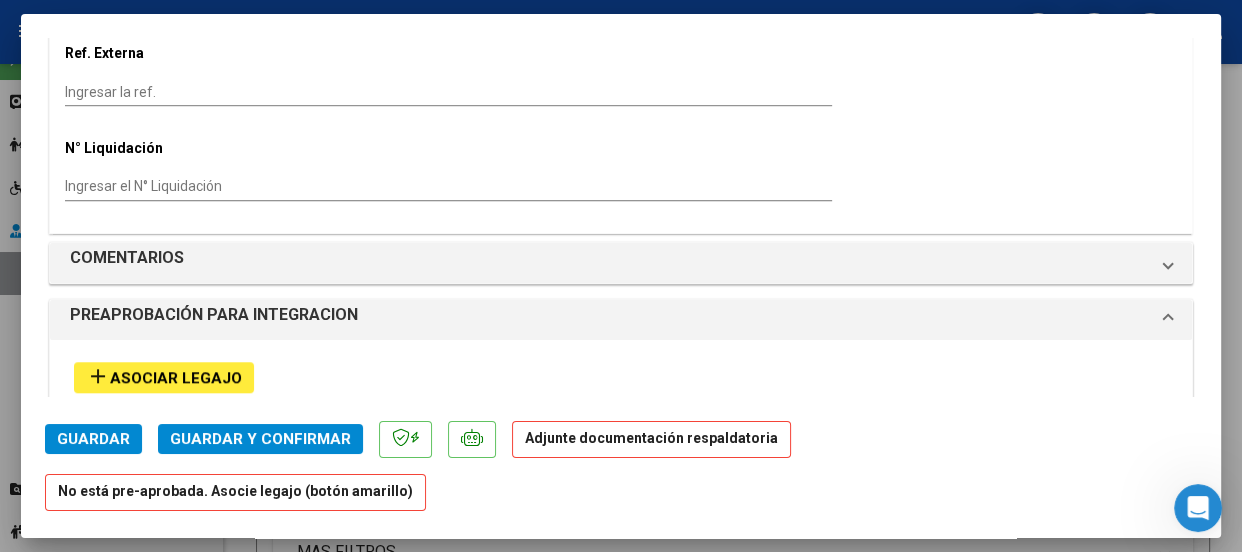 click on "Asociar Legajo" at bounding box center [176, 378] 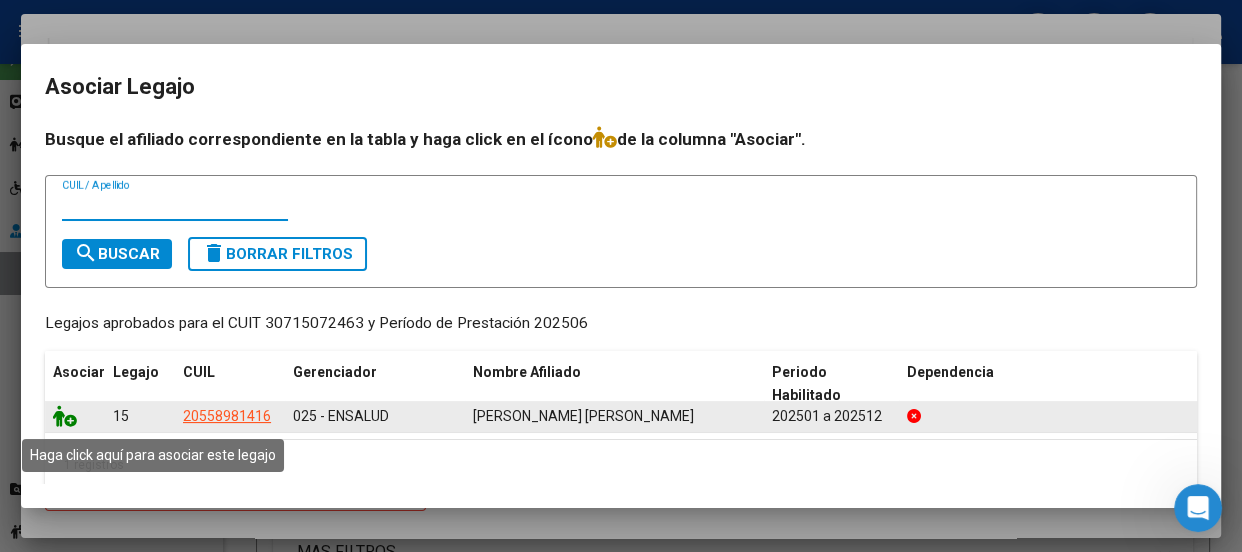 click 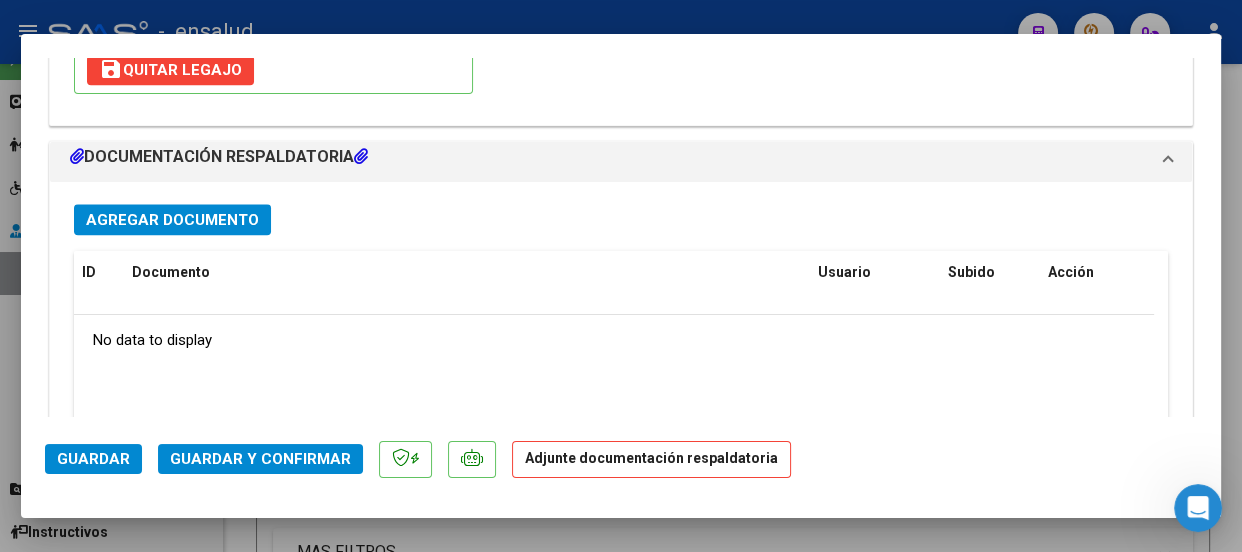 scroll, scrollTop: 2230, scrollLeft: 0, axis: vertical 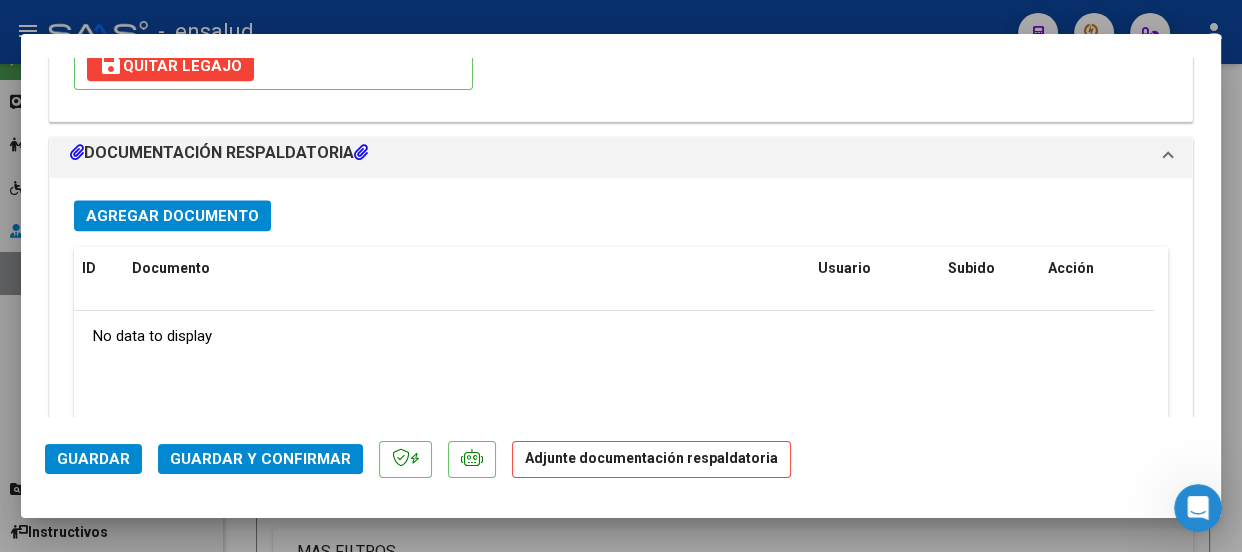 click on "Agregar Documento" at bounding box center (172, 216) 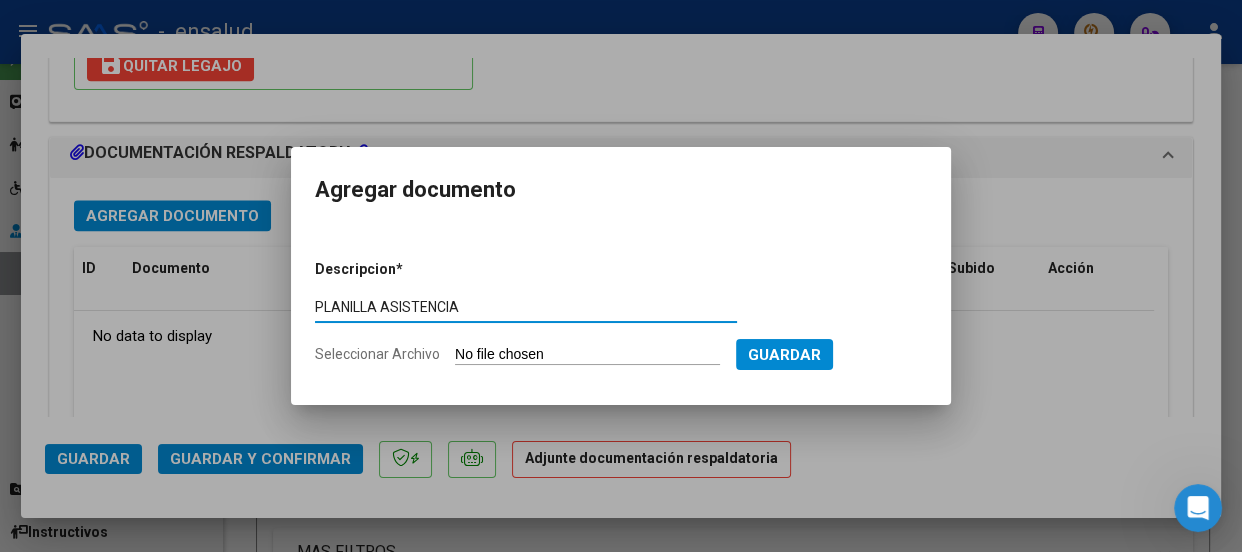 type on "PLANILLA ASISTENCIA" 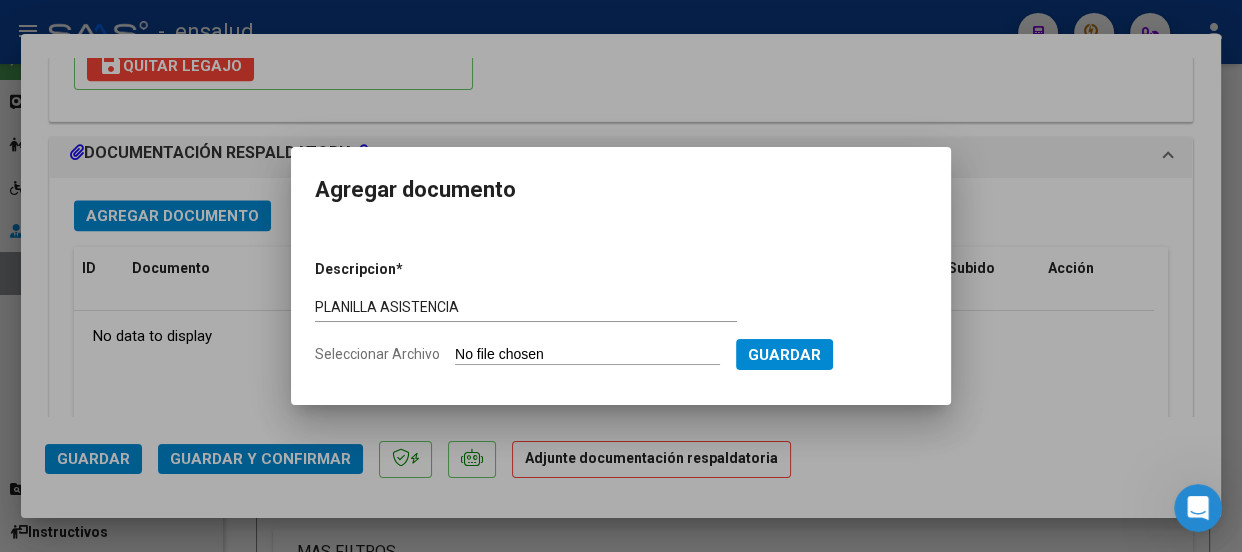 click on "Seleccionar Archivo" at bounding box center (587, 355) 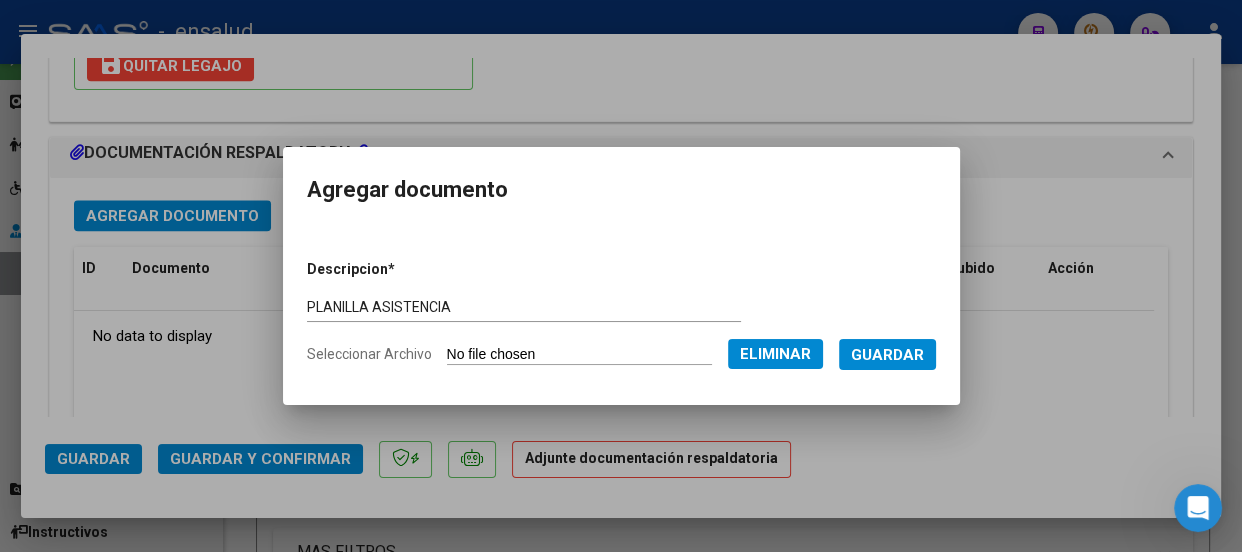 click on "Guardar" at bounding box center [887, 355] 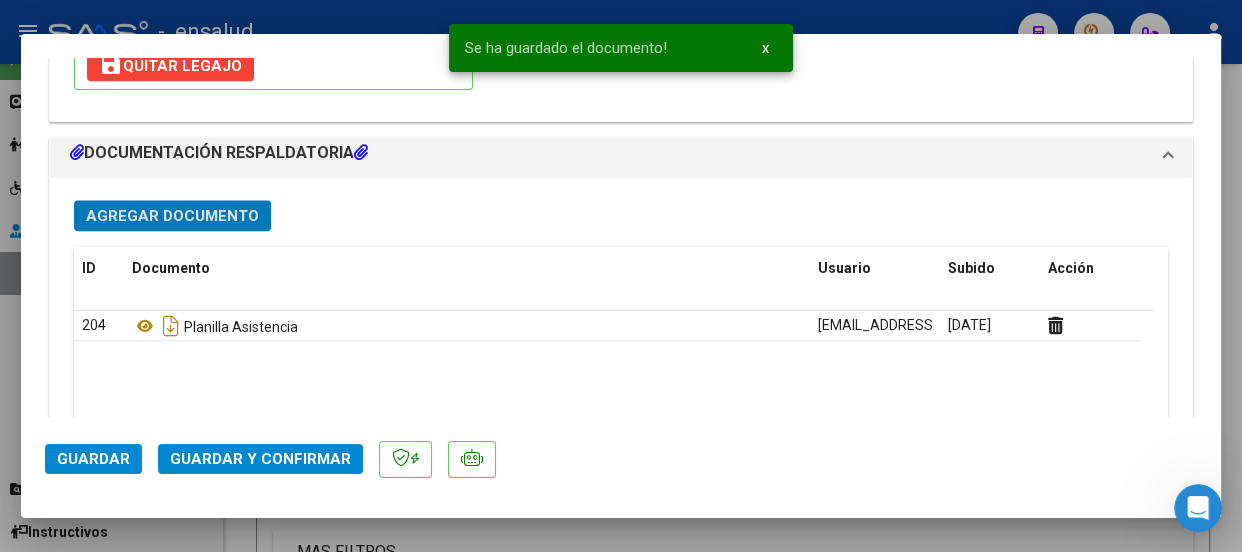 click on "Agregar Documento" at bounding box center (172, 216) 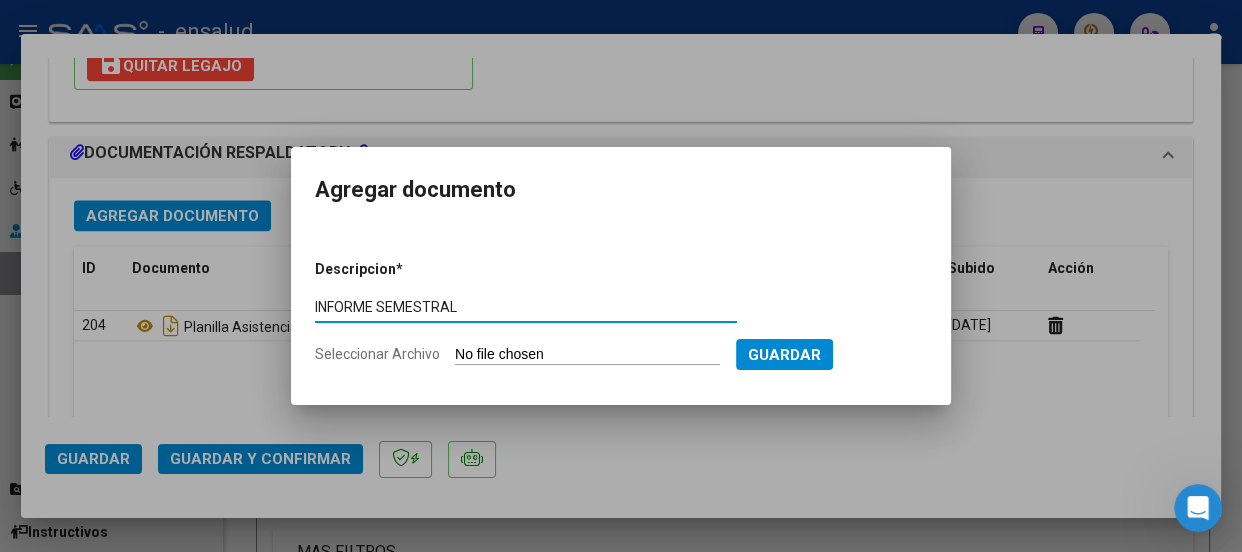 type on "INFORME SEMESTRAL" 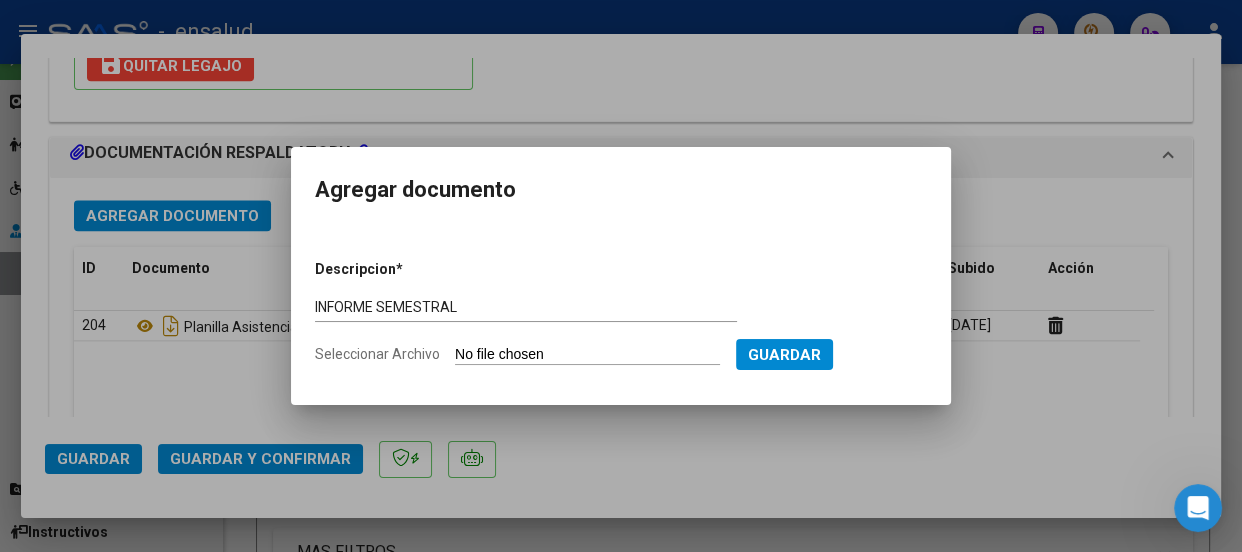 type on "C:\fakepath\[PERSON_NAME] [PERSON_NAME] FELIPE_202506_90_N_INTEGRA_2_29142-INFORME.pdf" 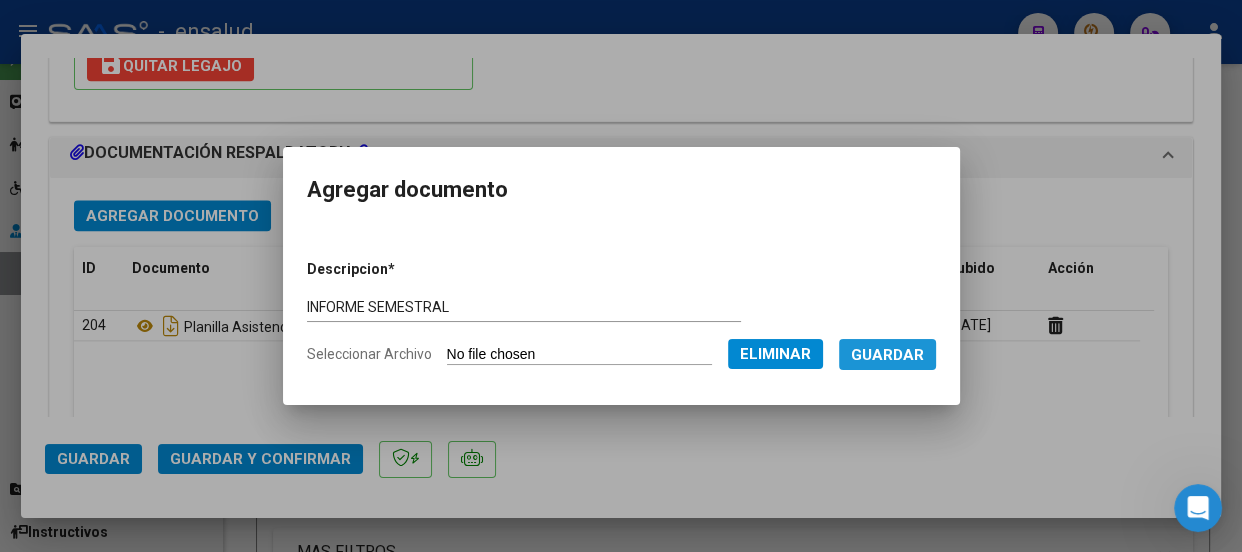 click on "Guardar" at bounding box center [887, 355] 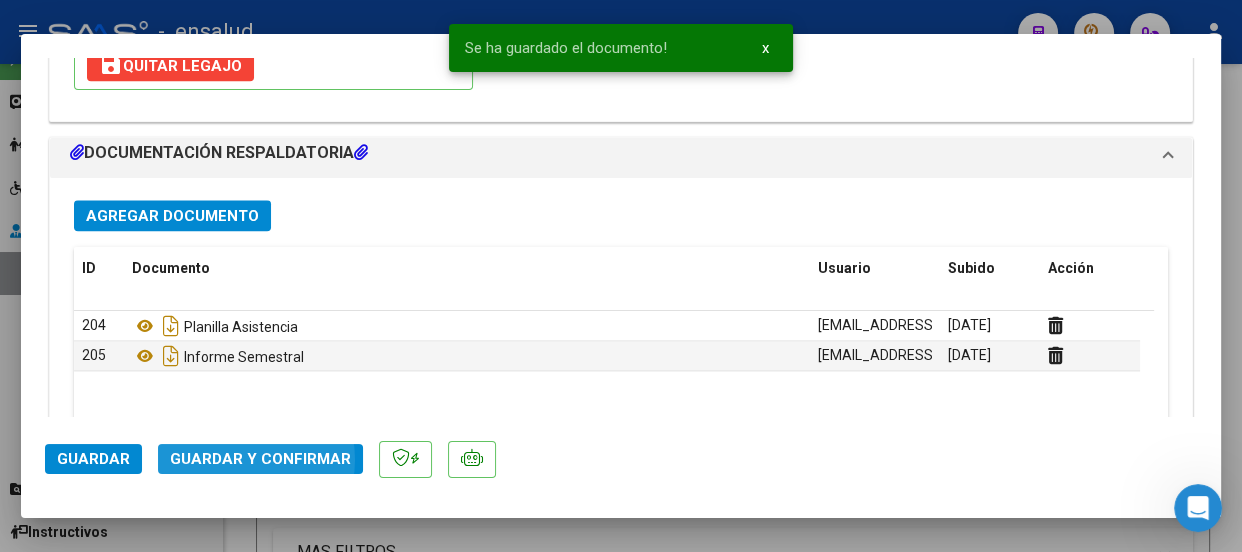 click on "Guardar y Confirmar" 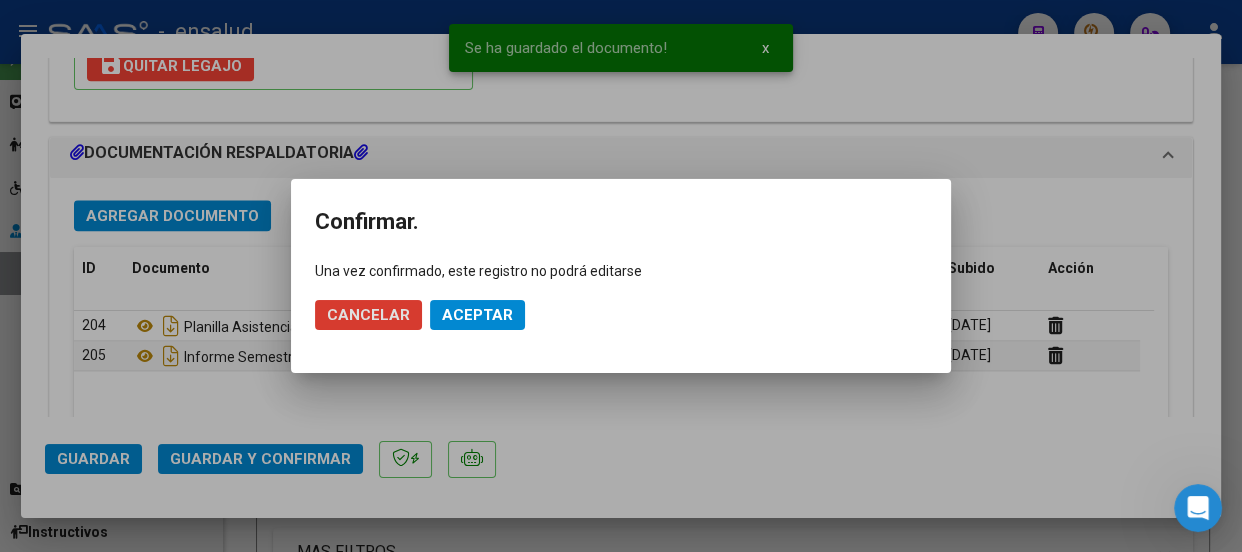 click on "Aceptar" 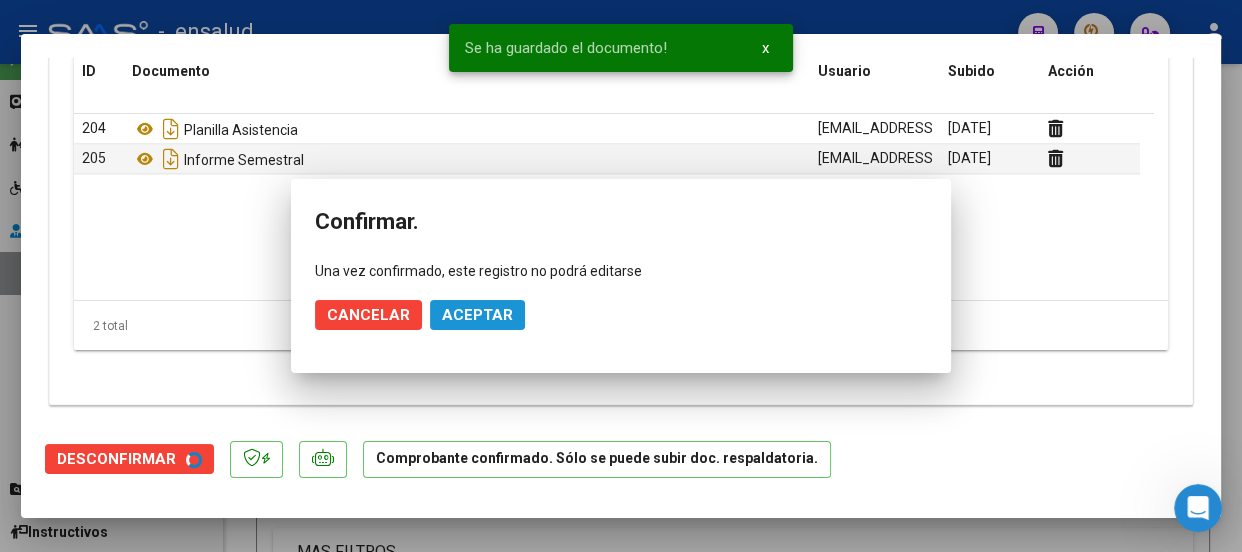 scroll, scrollTop: 2080, scrollLeft: 0, axis: vertical 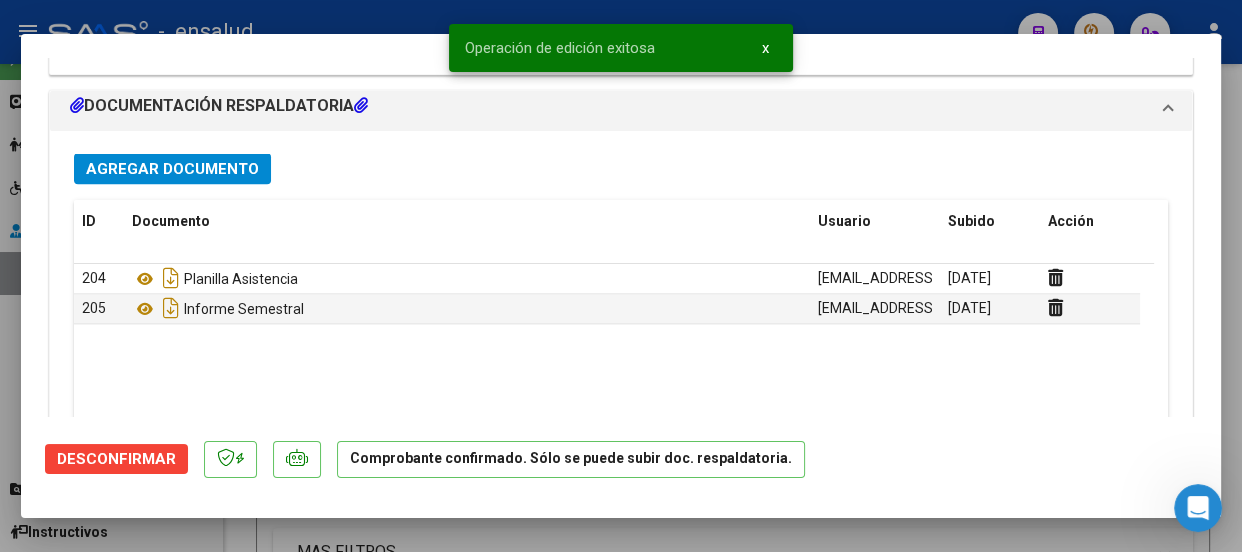 click on "x" at bounding box center [765, 48] 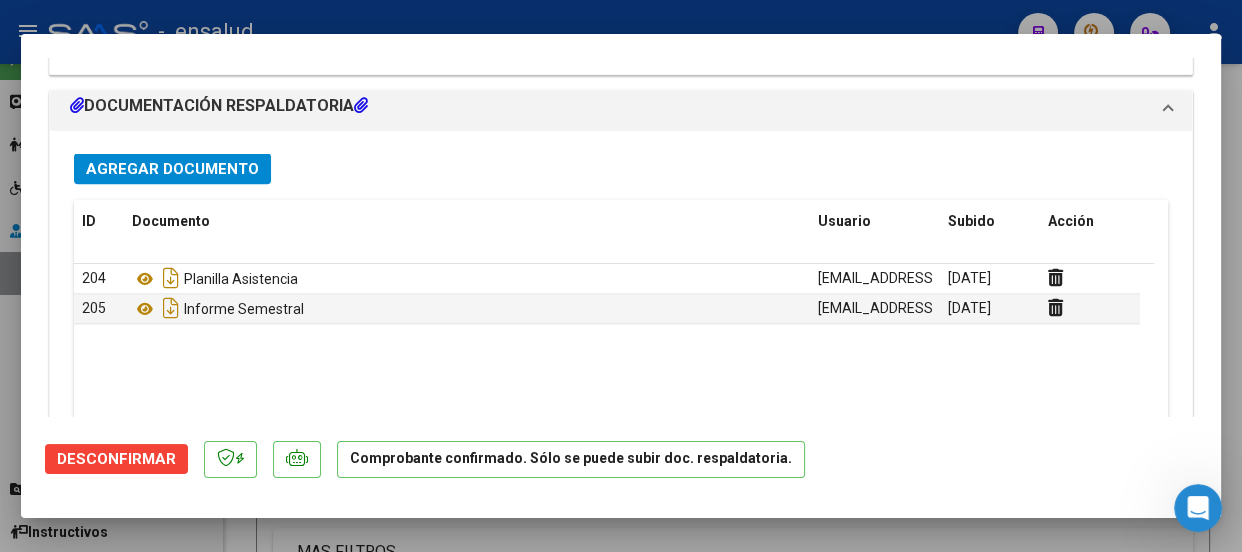 click at bounding box center [621, 276] 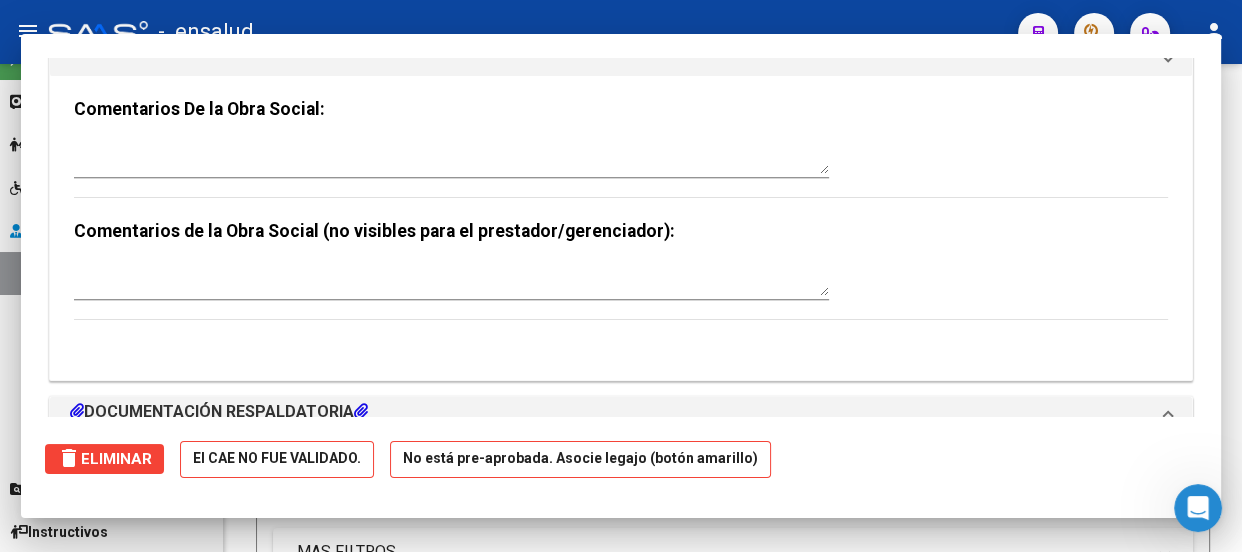 scroll, scrollTop: 0, scrollLeft: 0, axis: both 